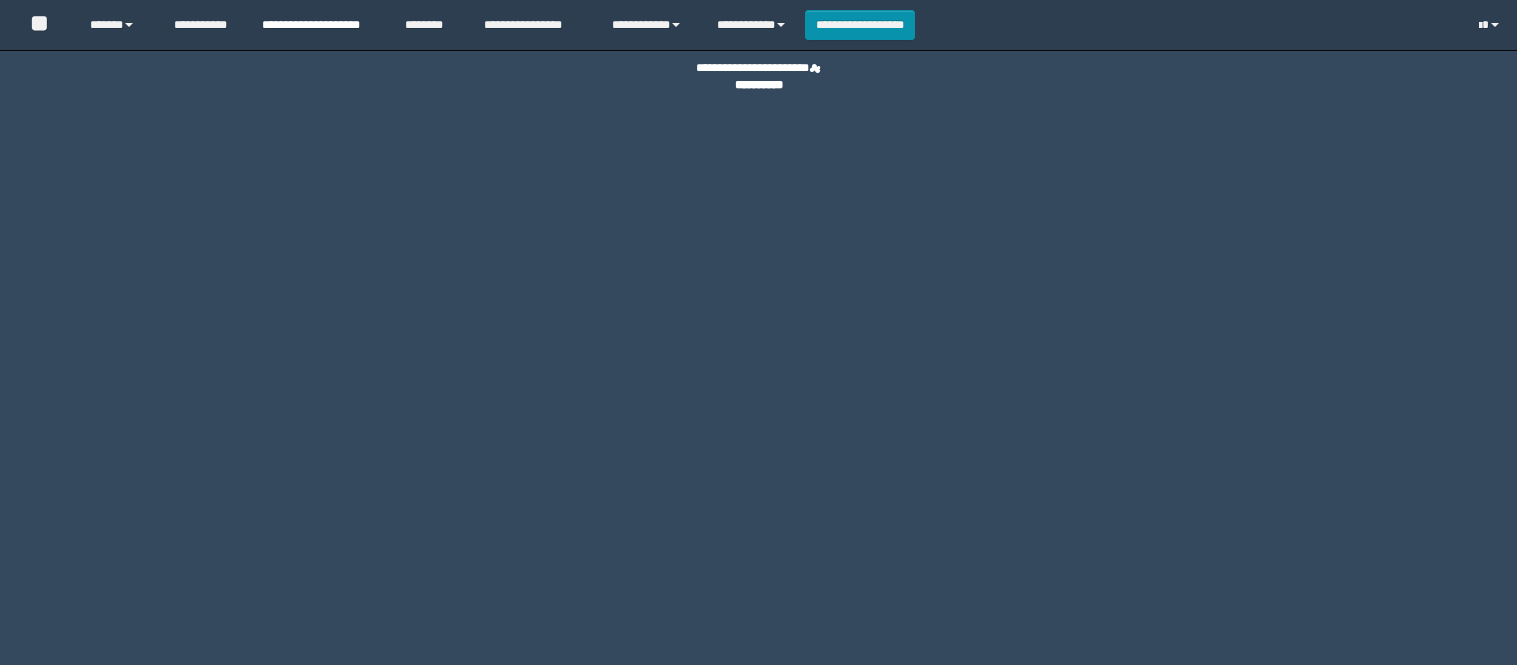 scroll, scrollTop: 0, scrollLeft: 0, axis: both 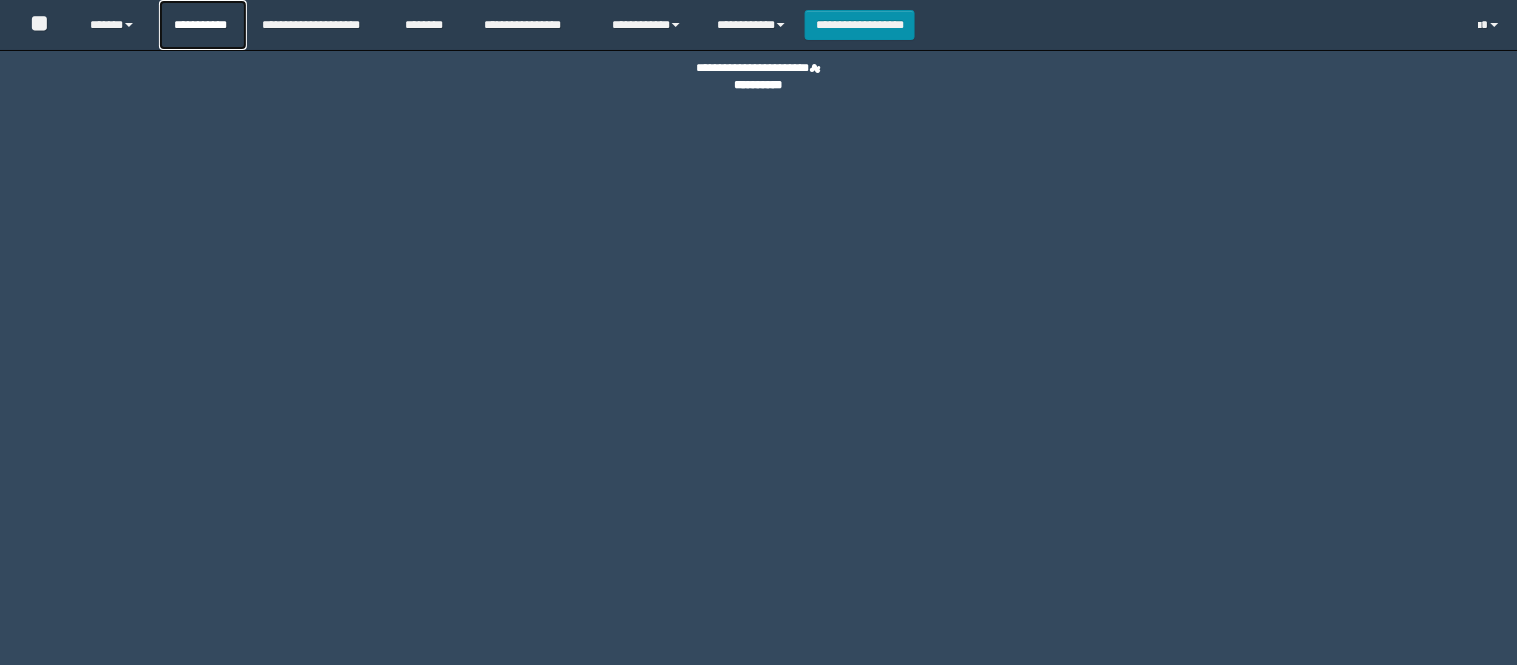 click on "**********" at bounding box center (203, 25) 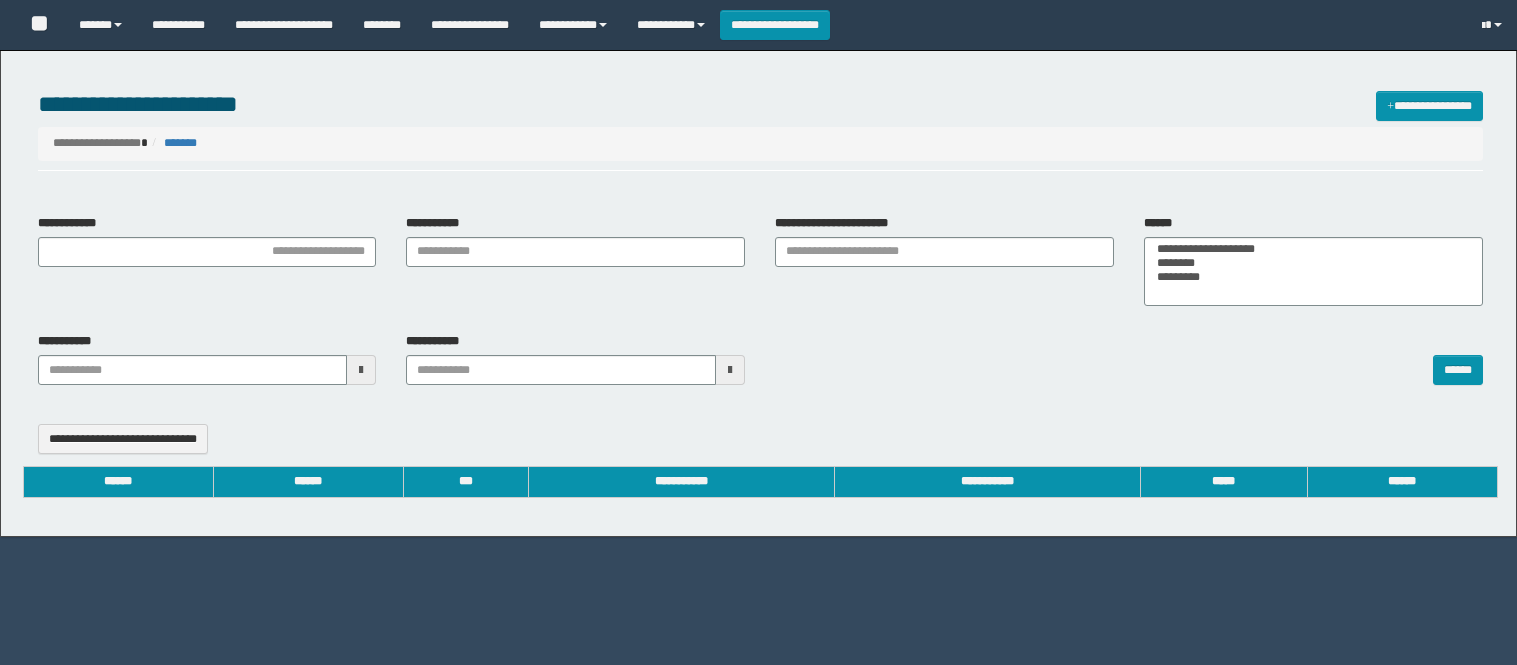 select 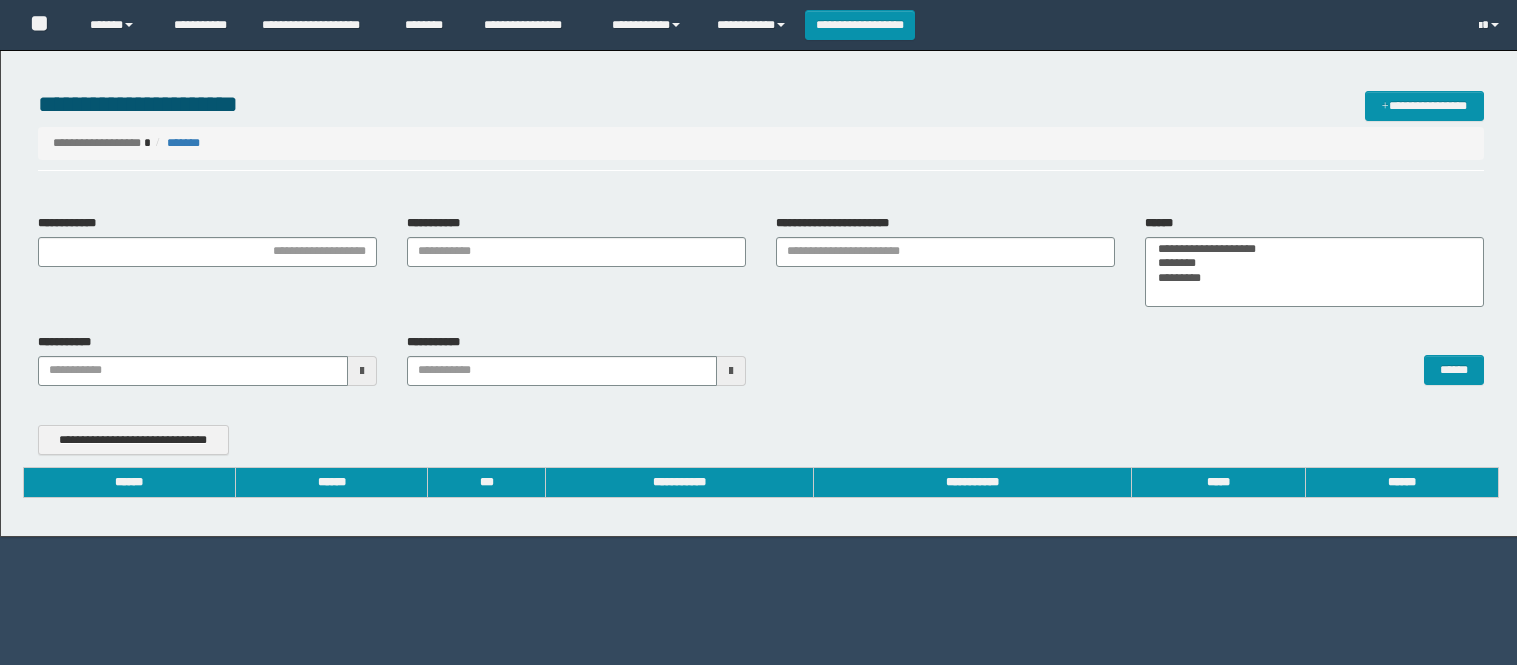 scroll, scrollTop: 0, scrollLeft: 0, axis: both 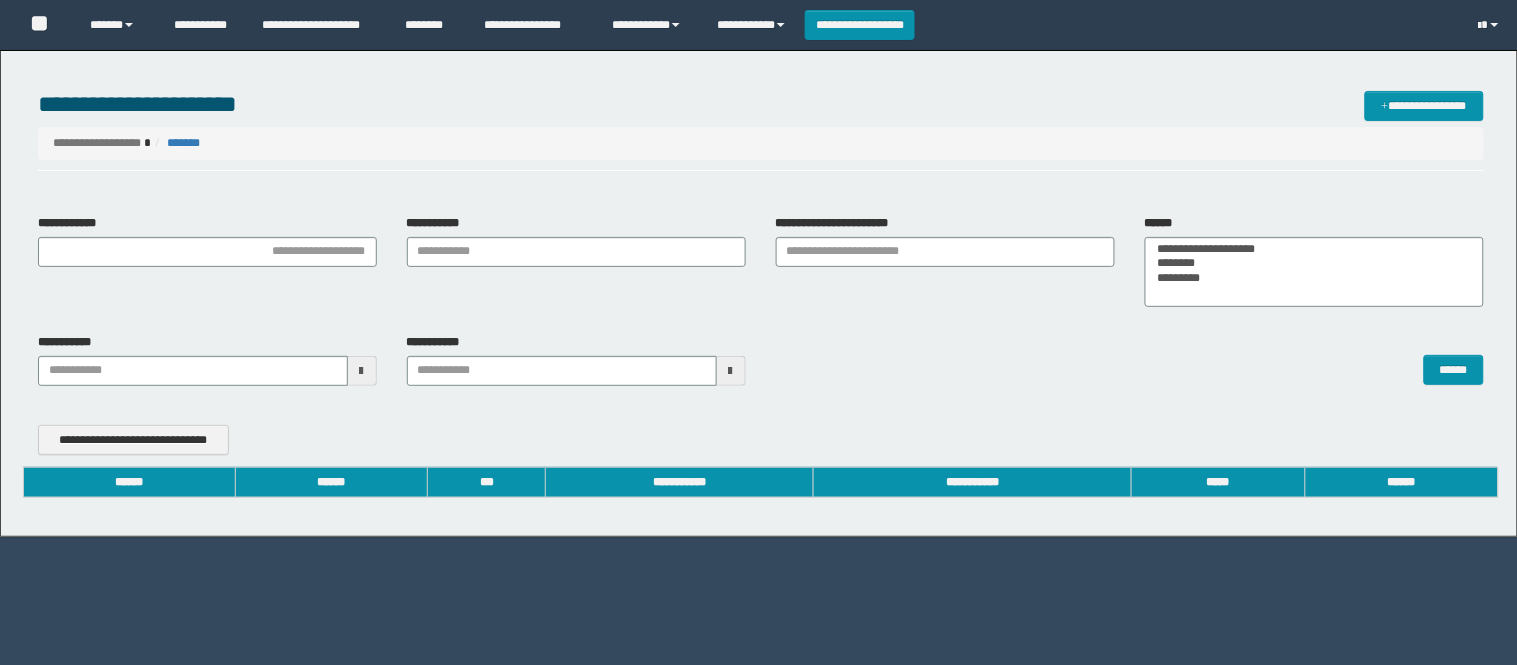 type on "**********" 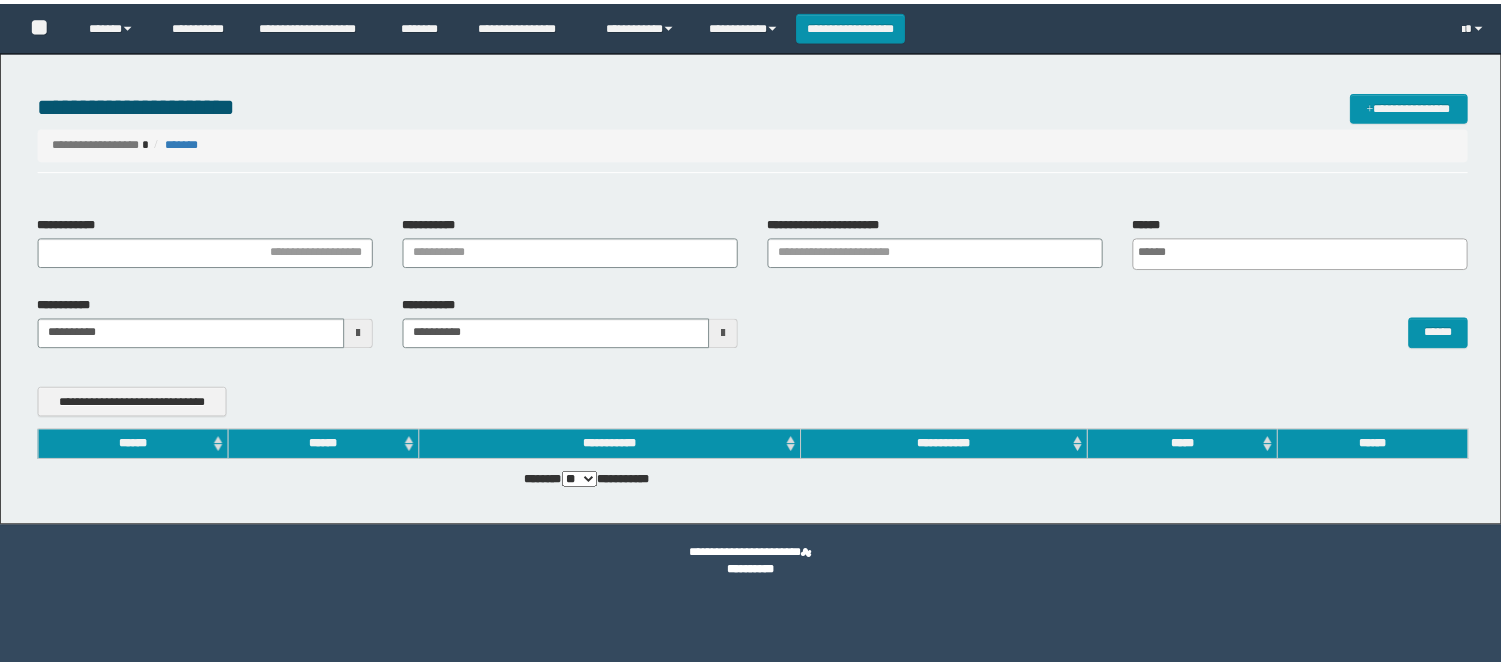 scroll, scrollTop: 0, scrollLeft: 0, axis: both 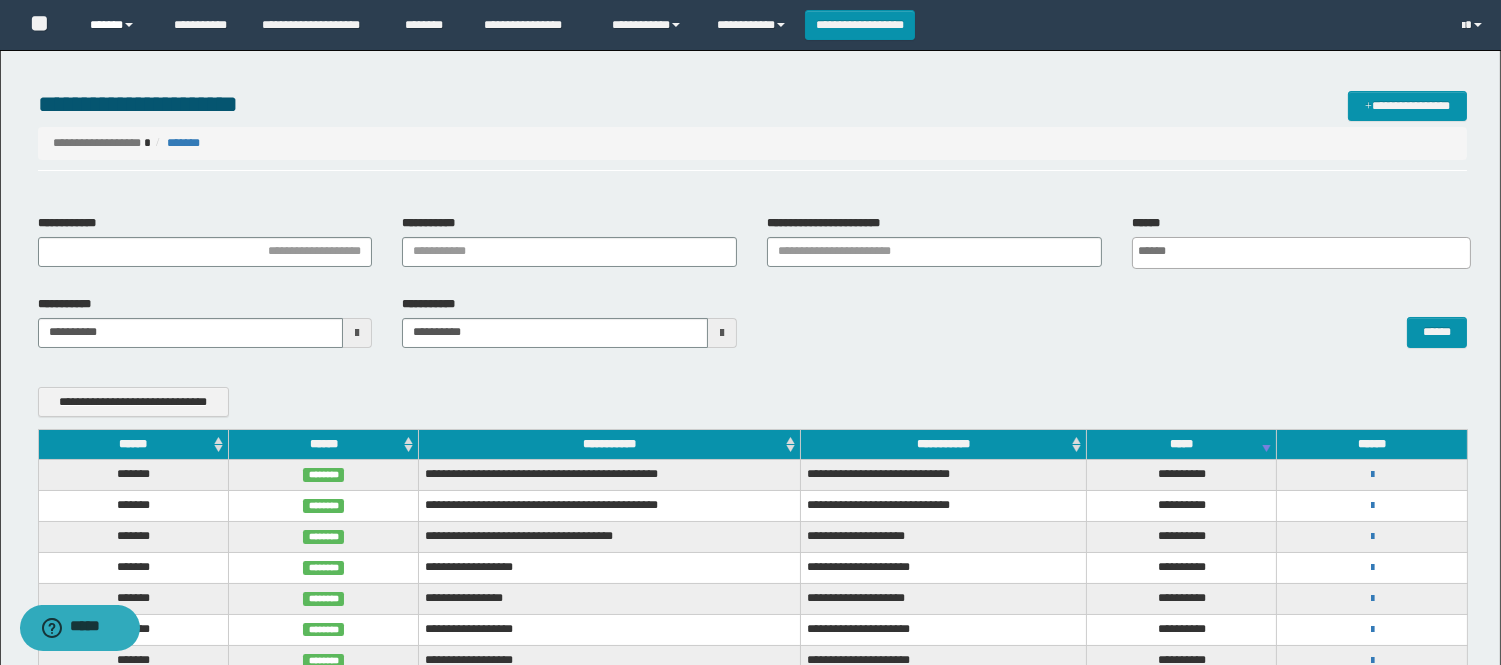 click at bounding box center (129, 25) 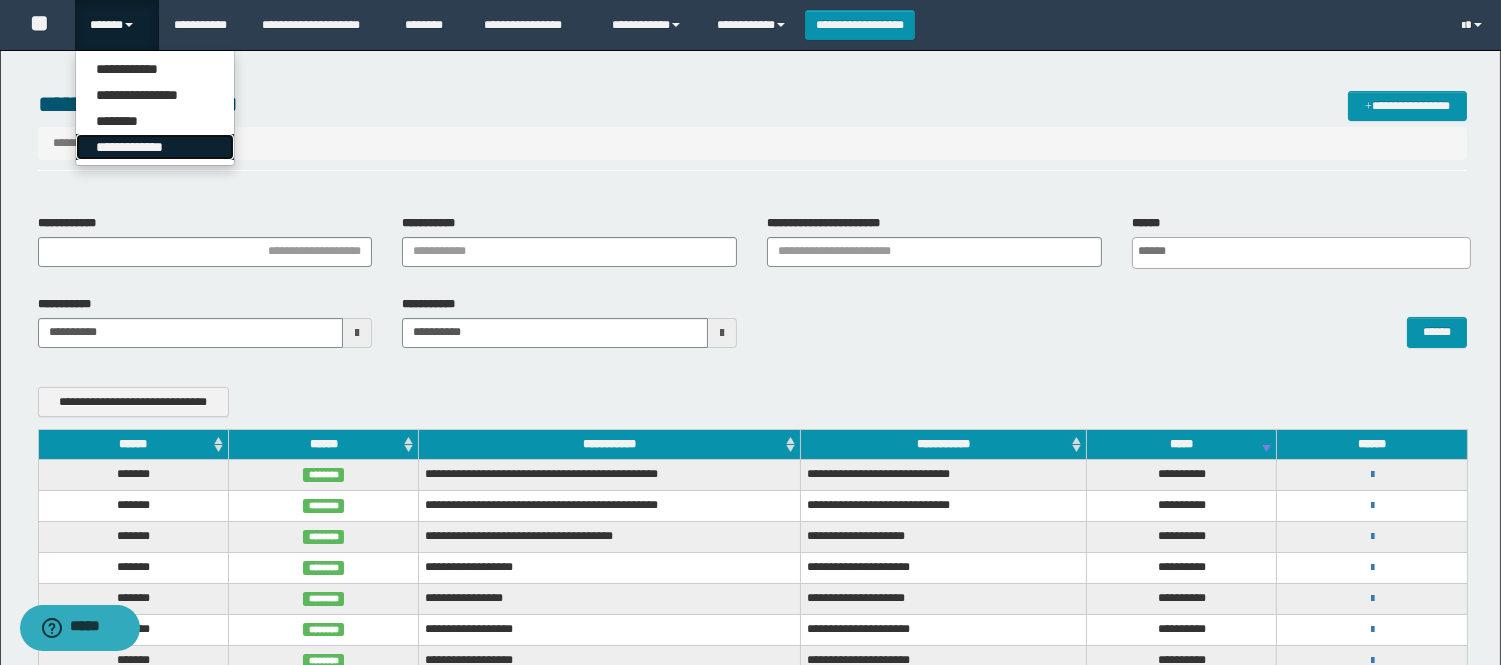 drag, startPoint x: 133, startPoint y: 151, endPoint x: 263, endPoint y: 142, distance: 130.31117 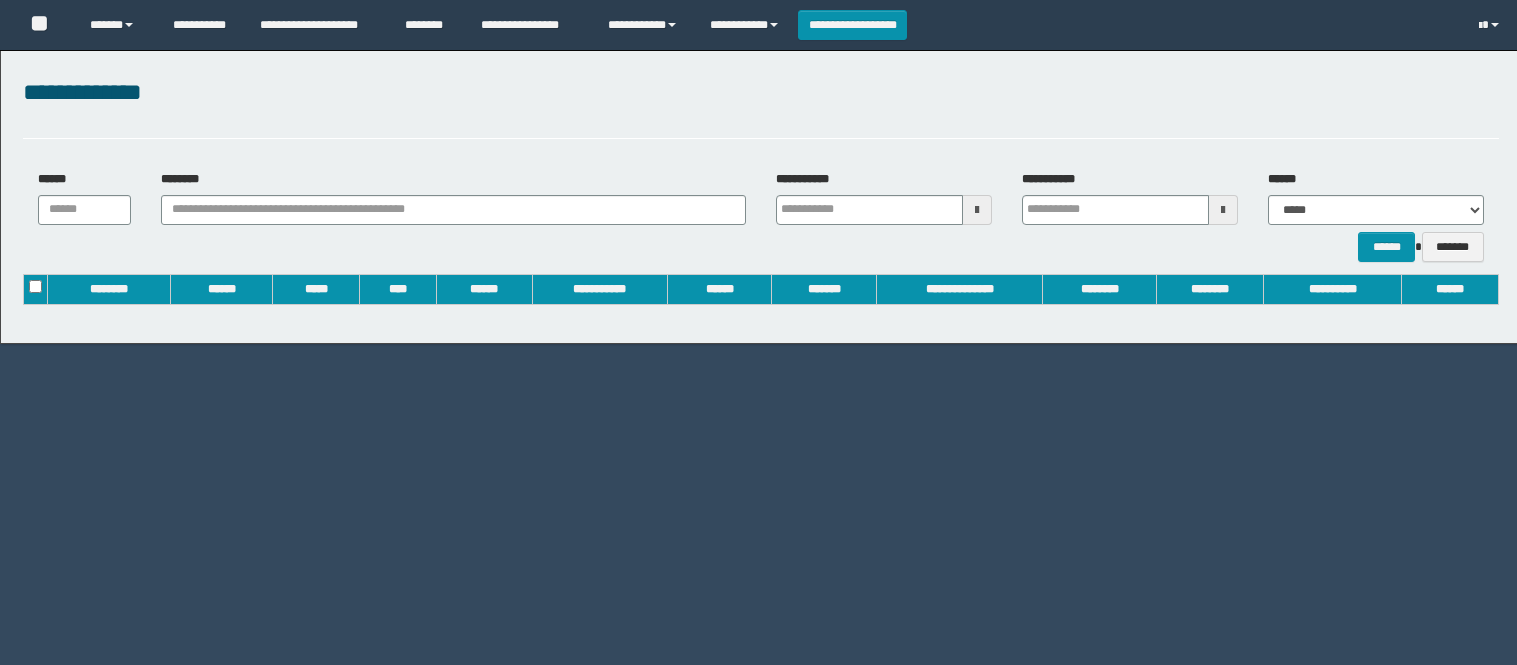 scroll, scrollTop: 0, scrollLeft: 0, axis: both 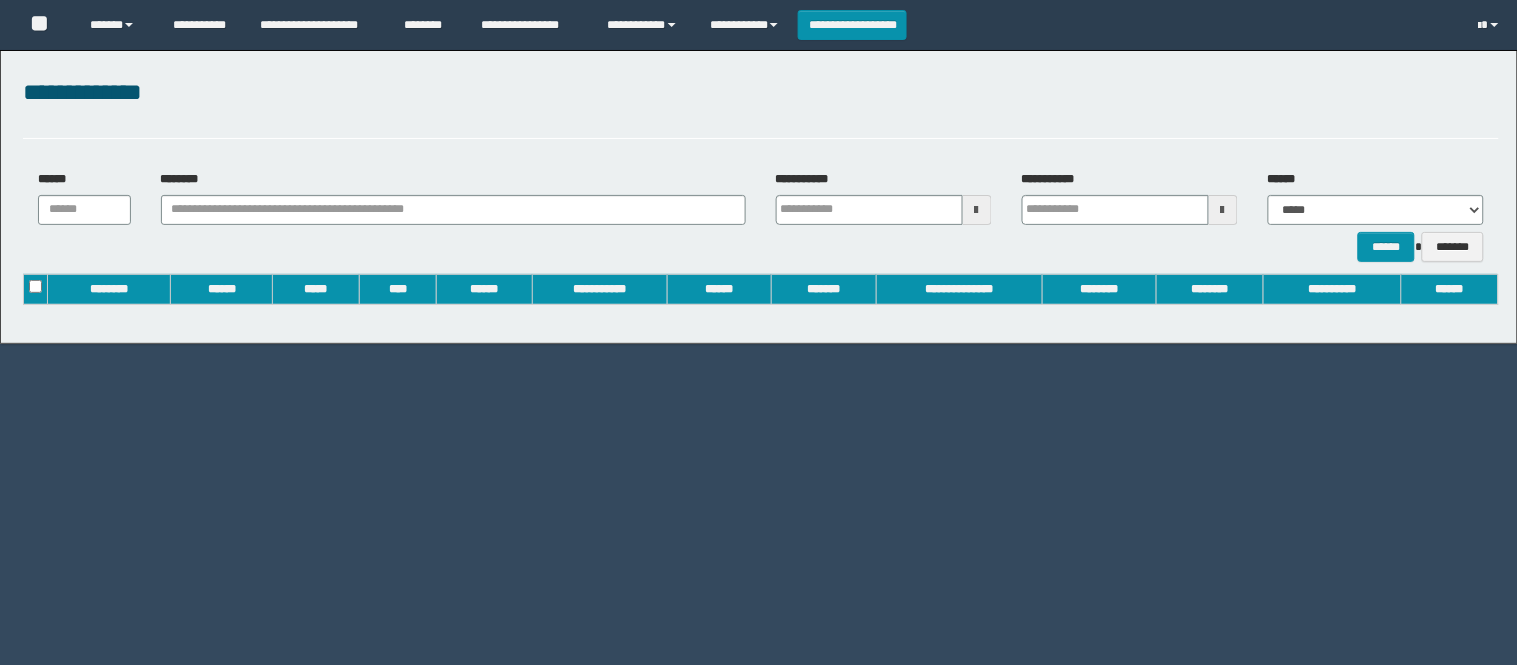 type on "**********" 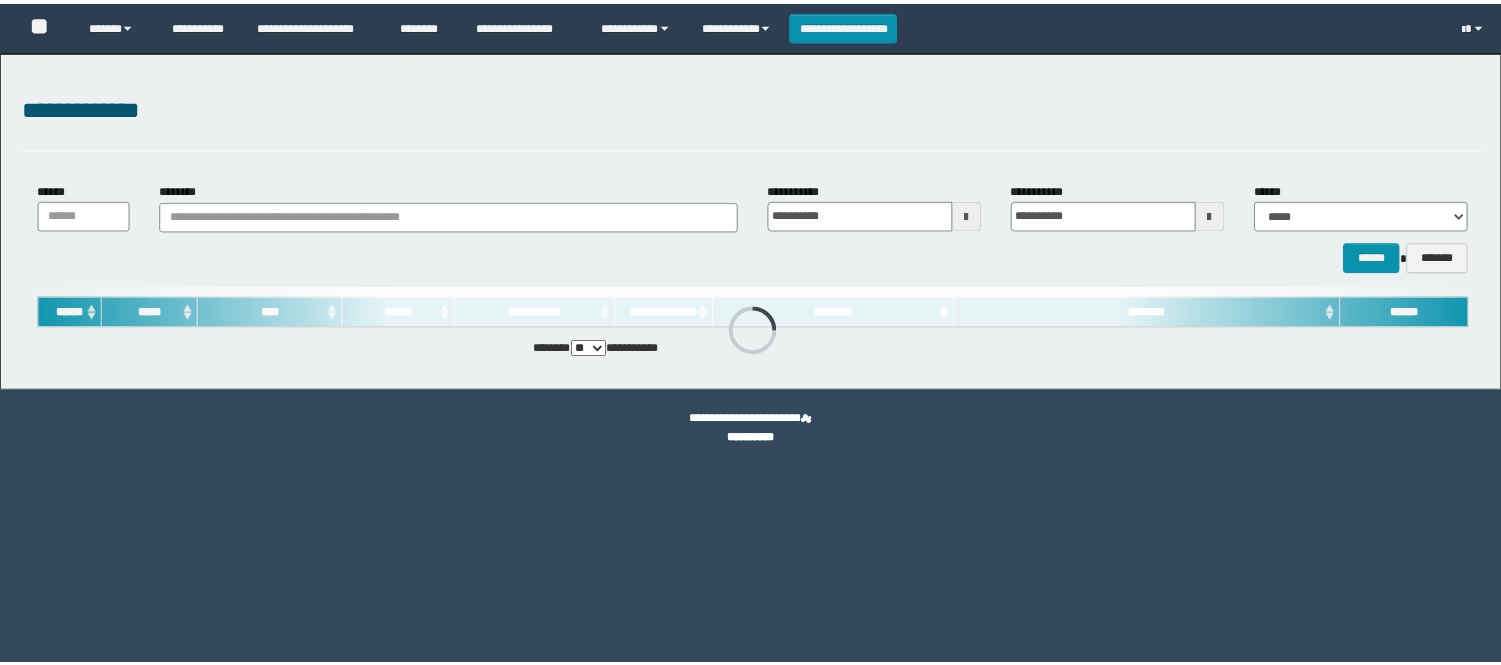 scroll, scrollTop: 0, scrollLeft: 0, axis: both 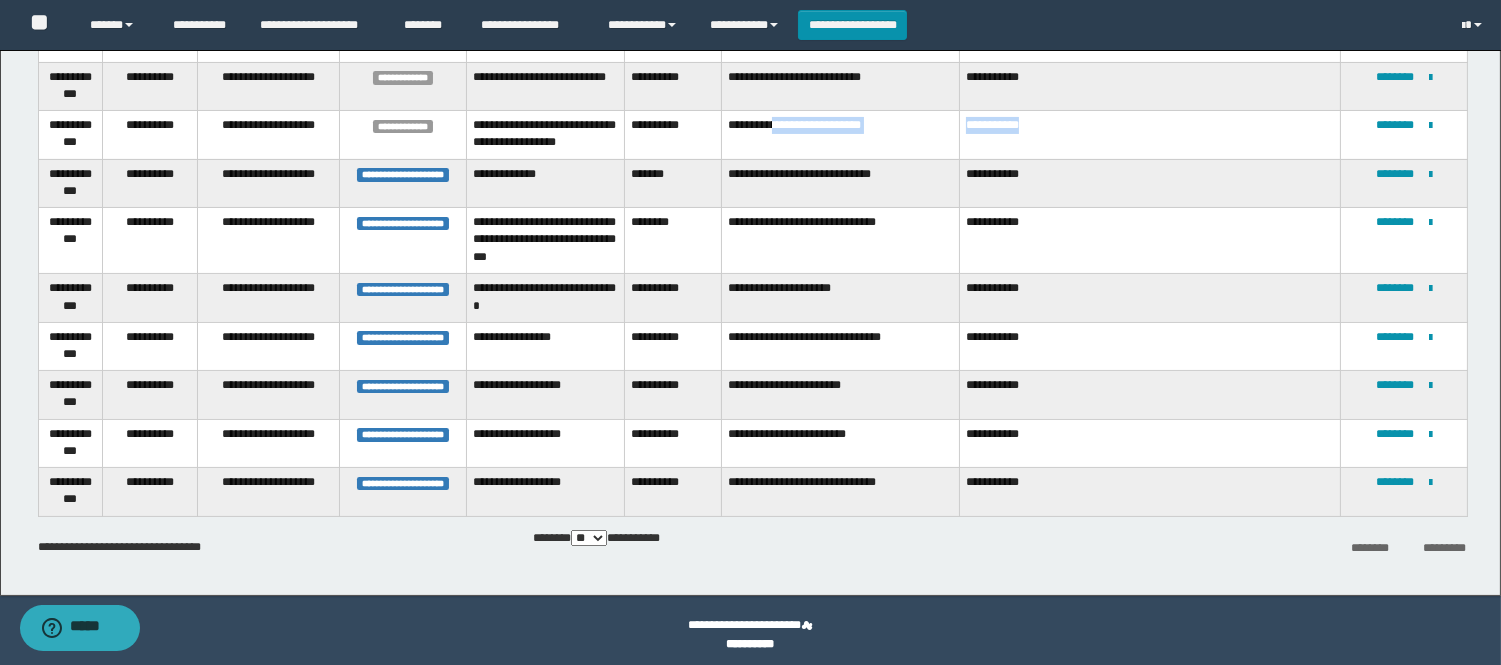 drag, startPoint x: 811, startPoint y: 130, endPoint x: 1130, endPoint y: 133, distance: 319.0141 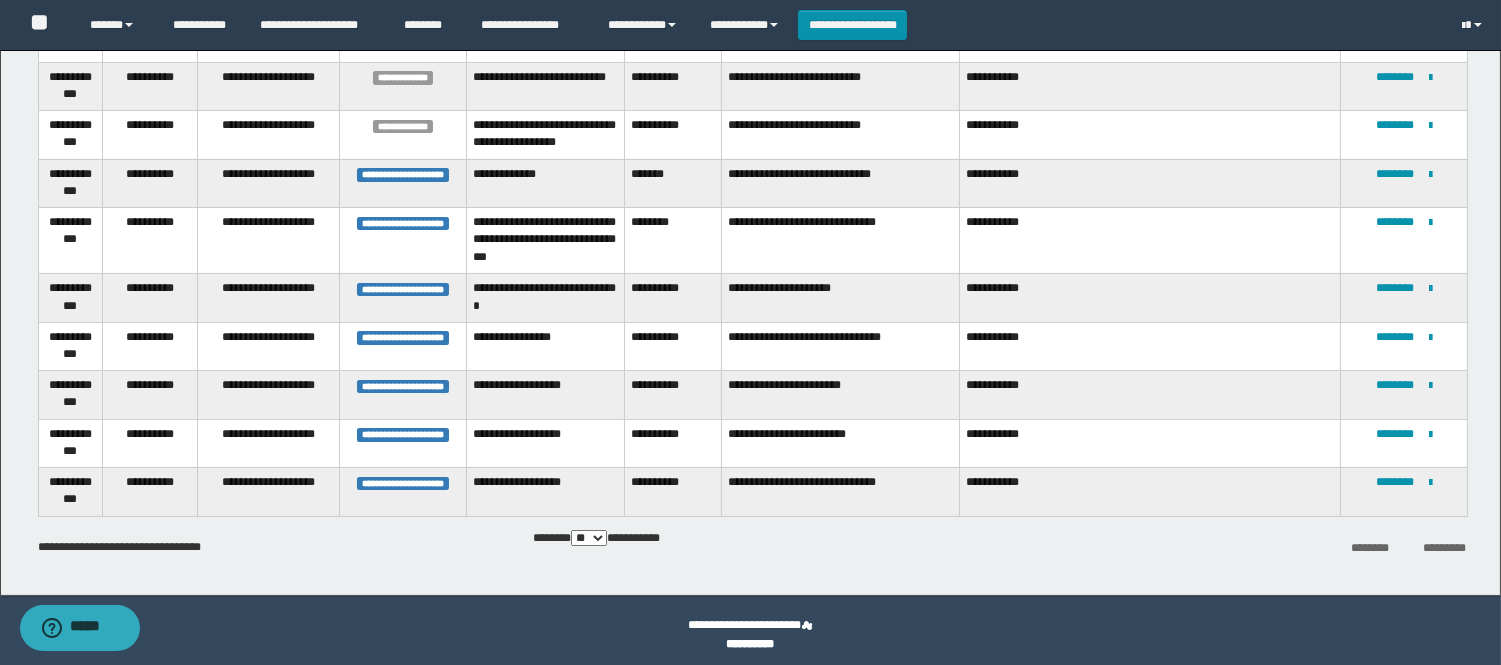 click on "**********" at bounding box center [841, 241] 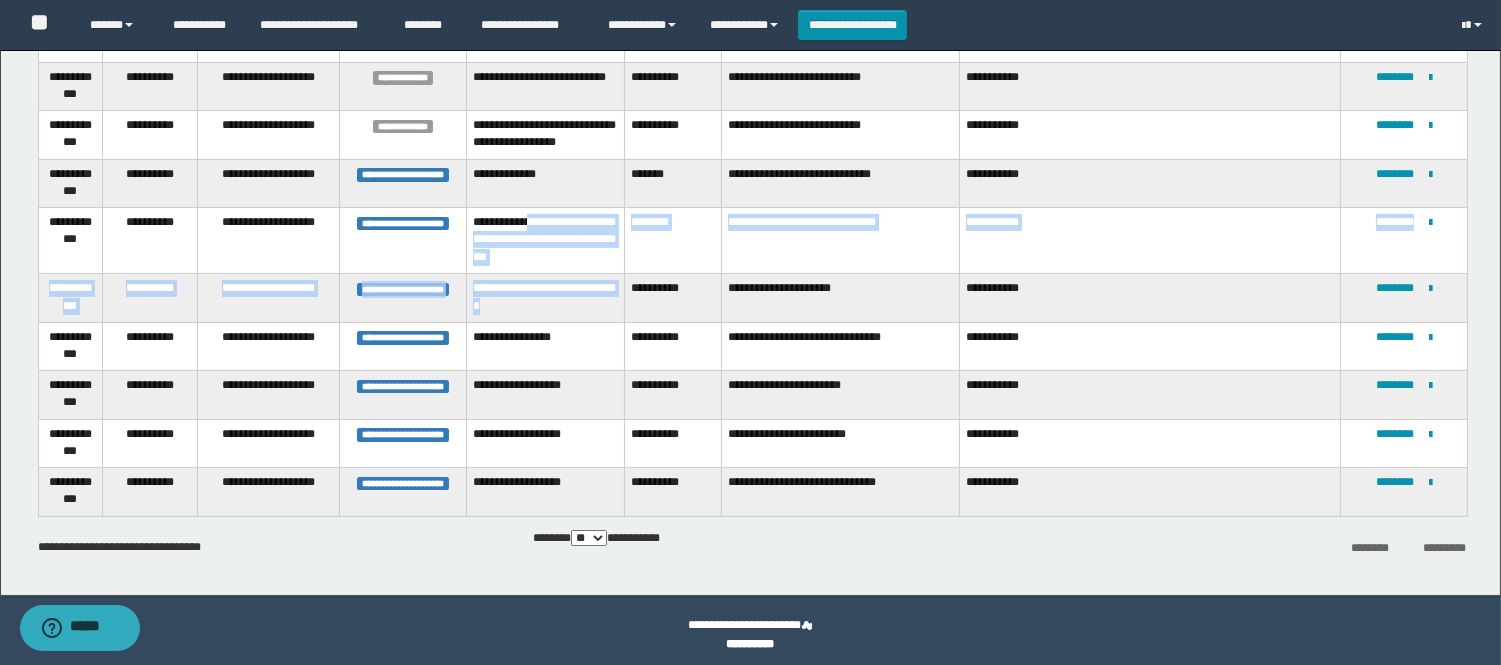 click on "**********" at bounding box center (841, 241) 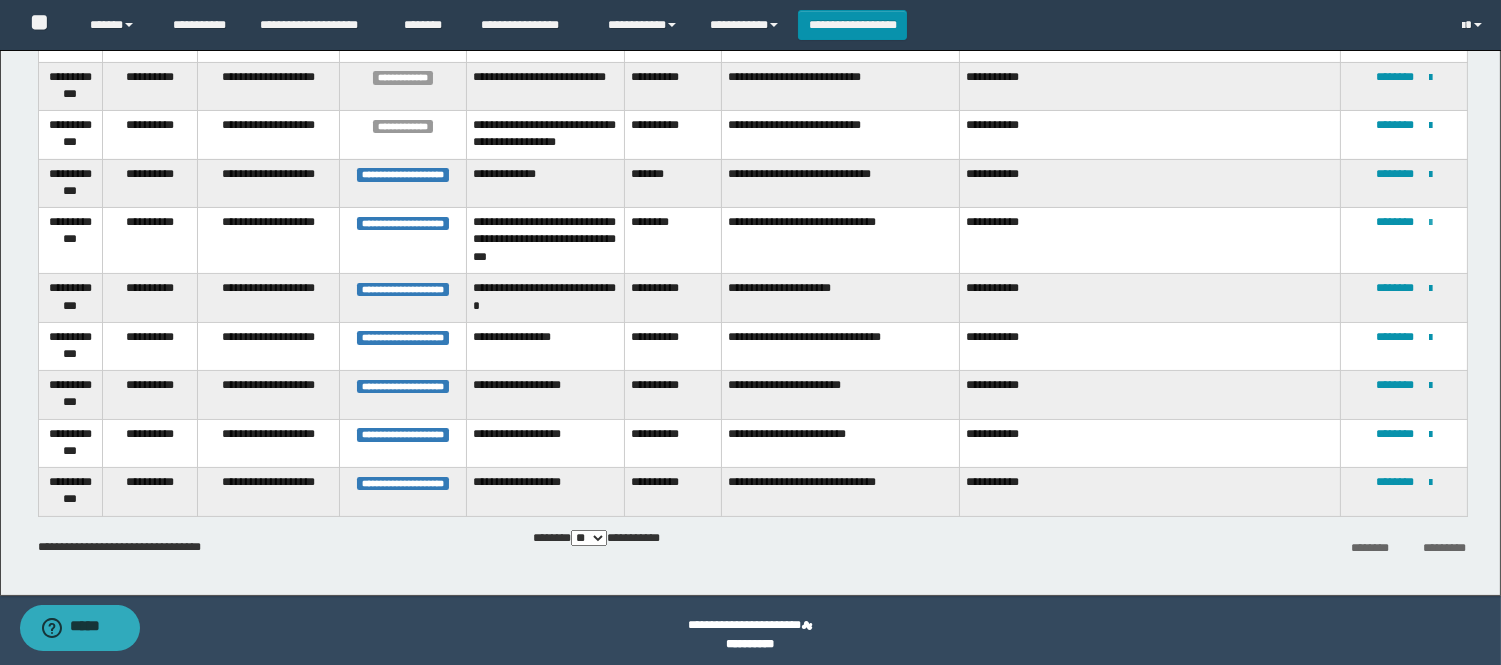 click at bounding box center (1430, 223) 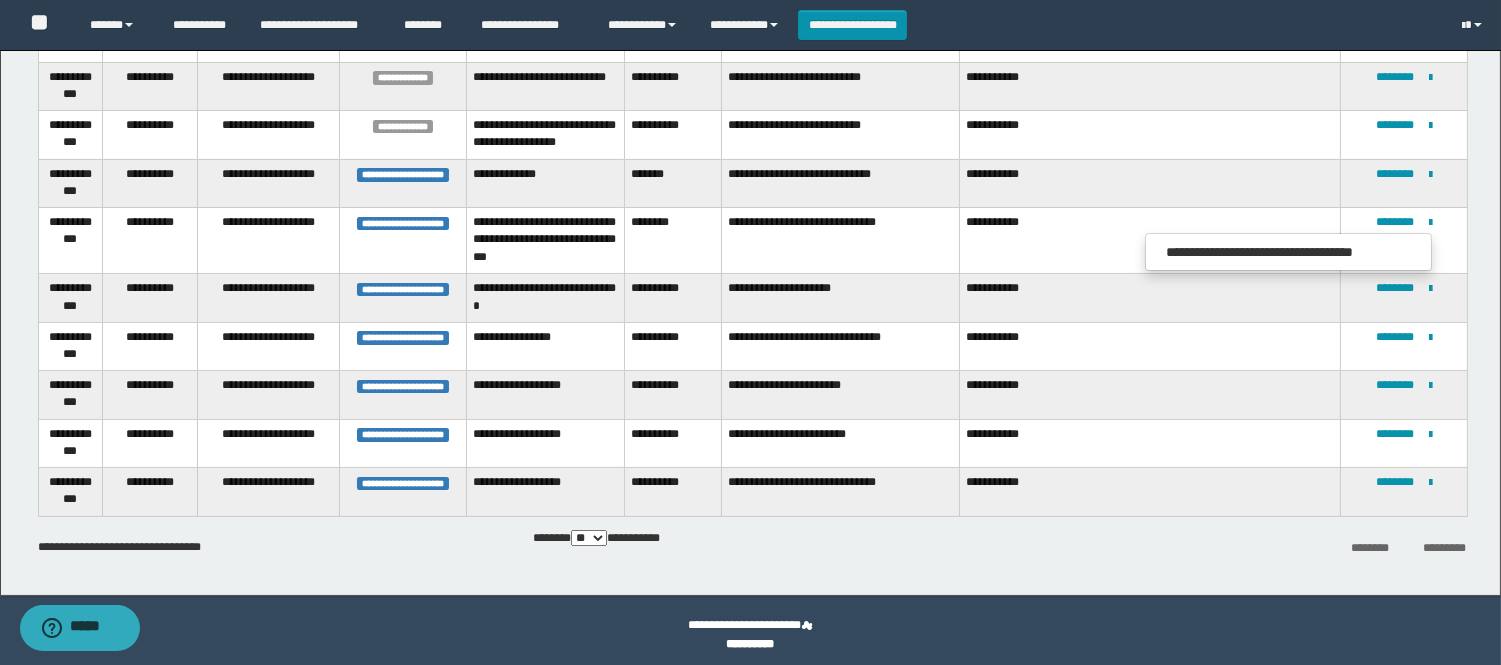 click on "**********" at bounding box center (841, 241) 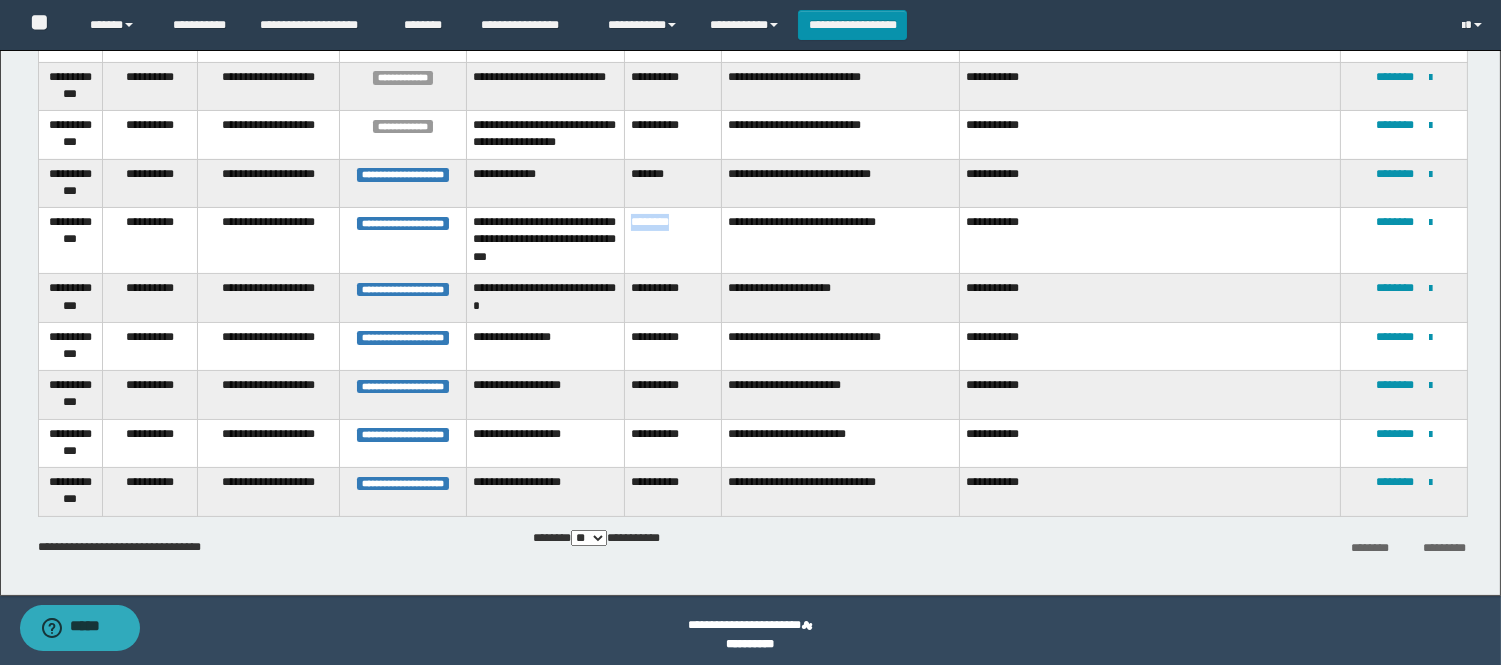 drag, startPoint x: 634, startPoint y: 233, endPoint x: 684, endPoint y: 255, distance: 54.626 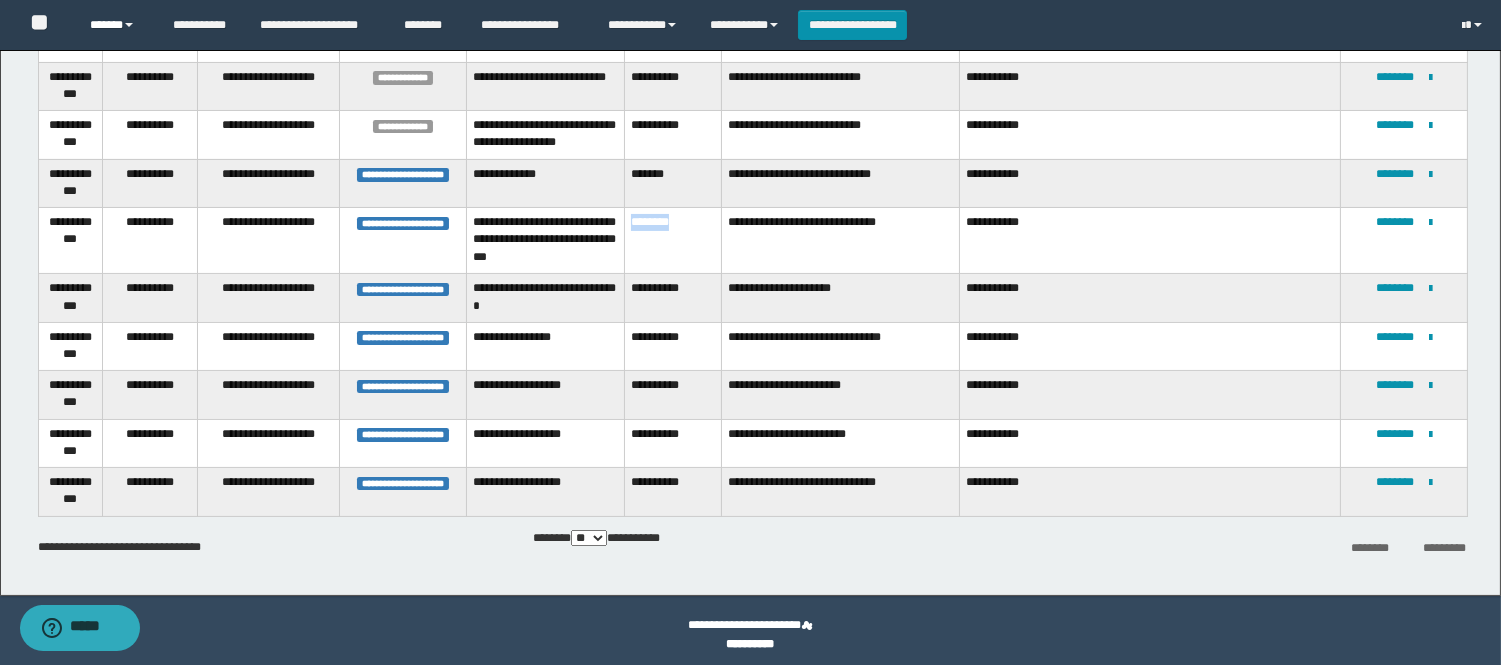 click on "******" at bounding box center (116, 25) 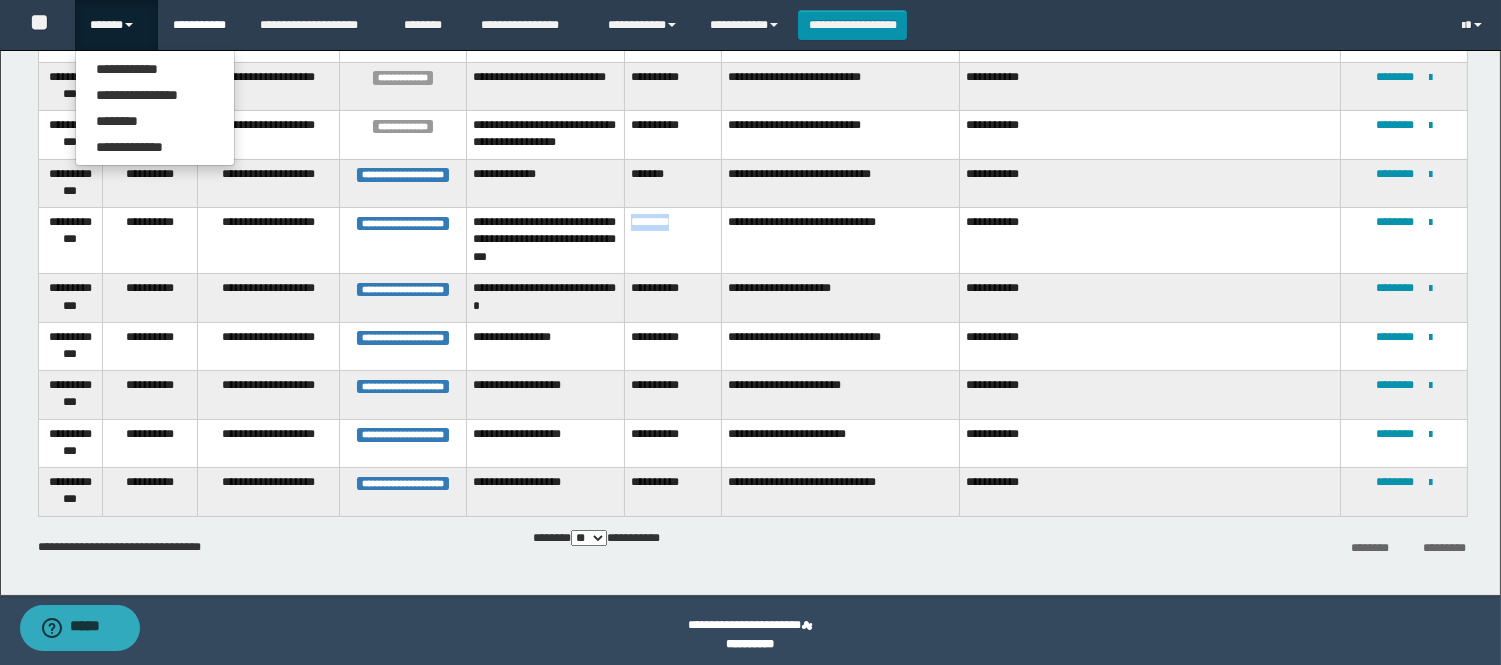 click on "**********" at bounding box center (201, 25) 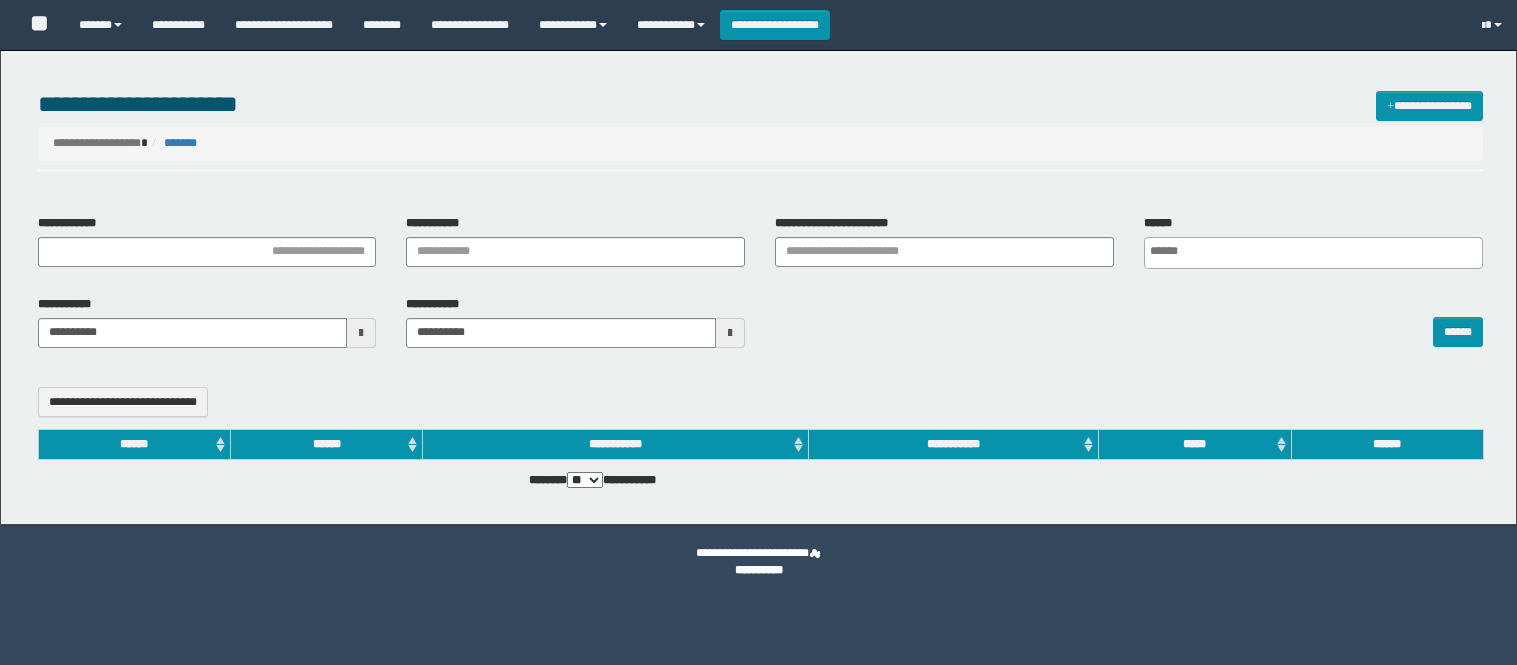 select 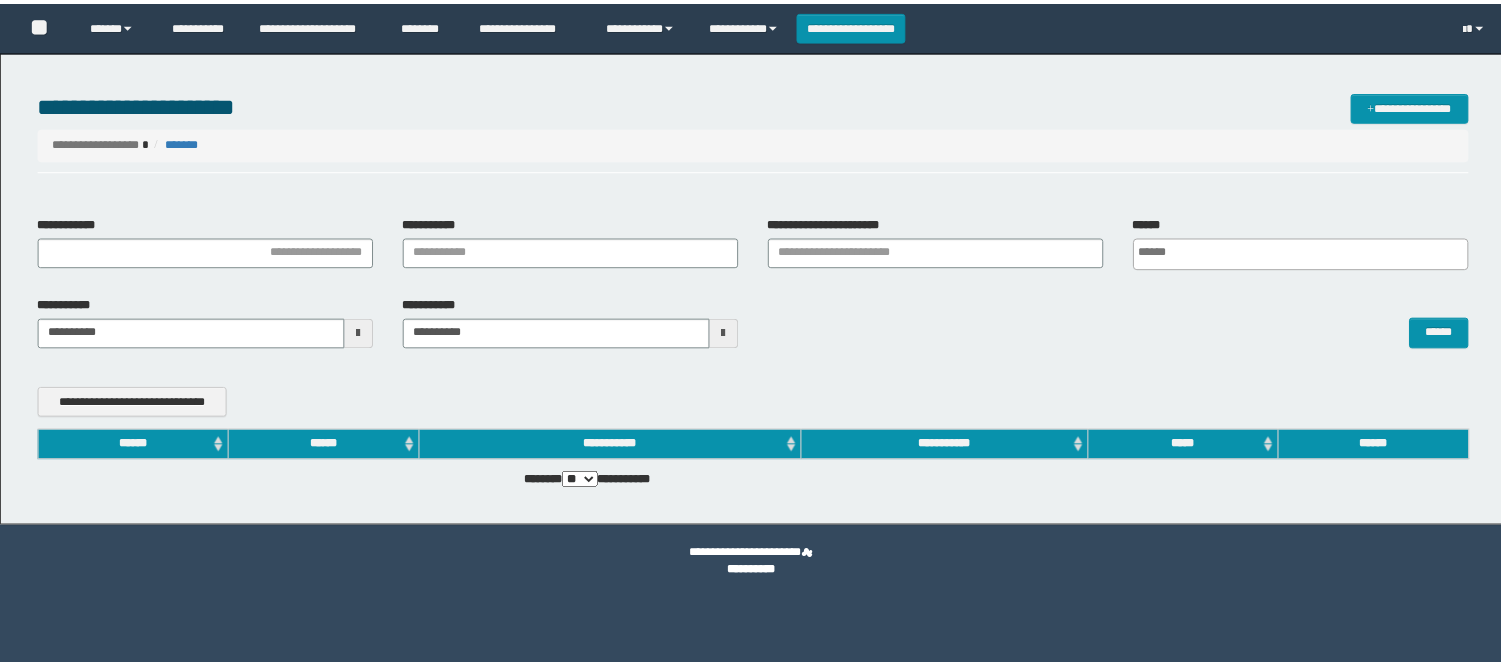 scroll, scrollTop: 0, scrollLeft: 0, axis: both 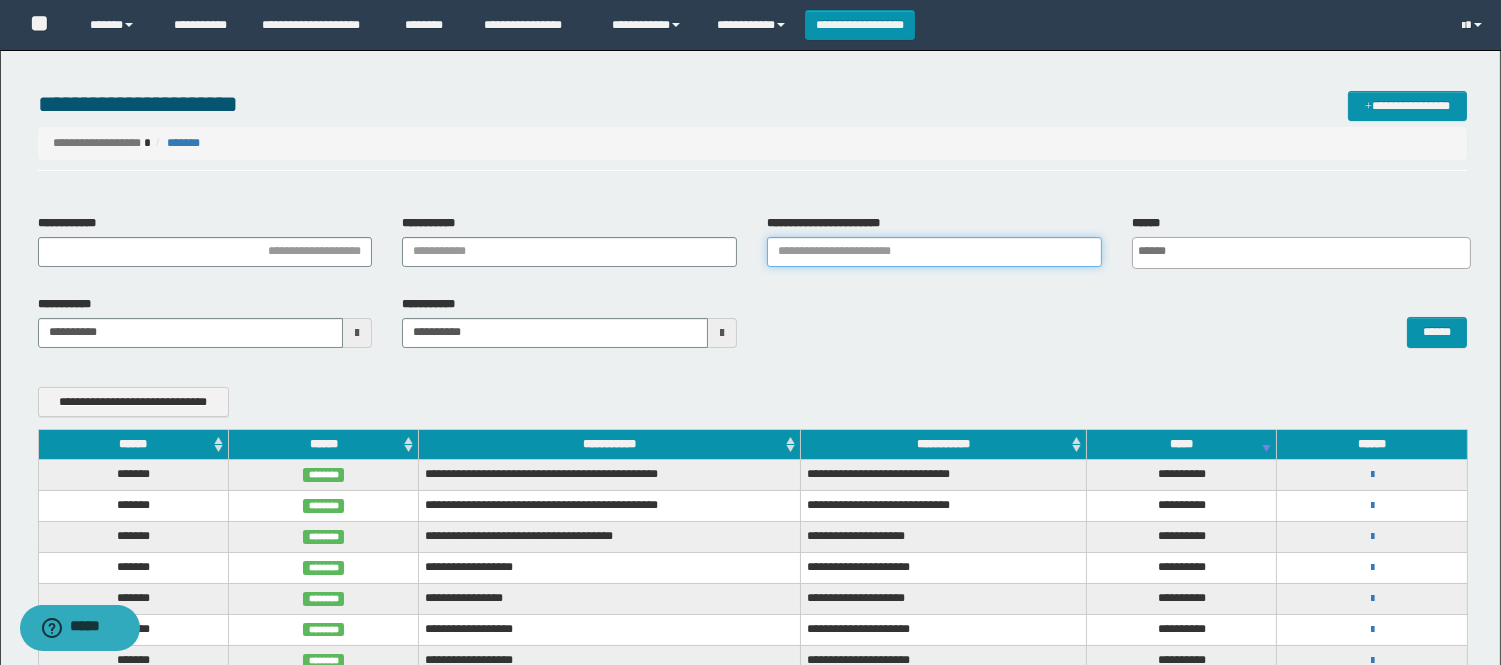 click on "**********" at bounding box center [934, 252] 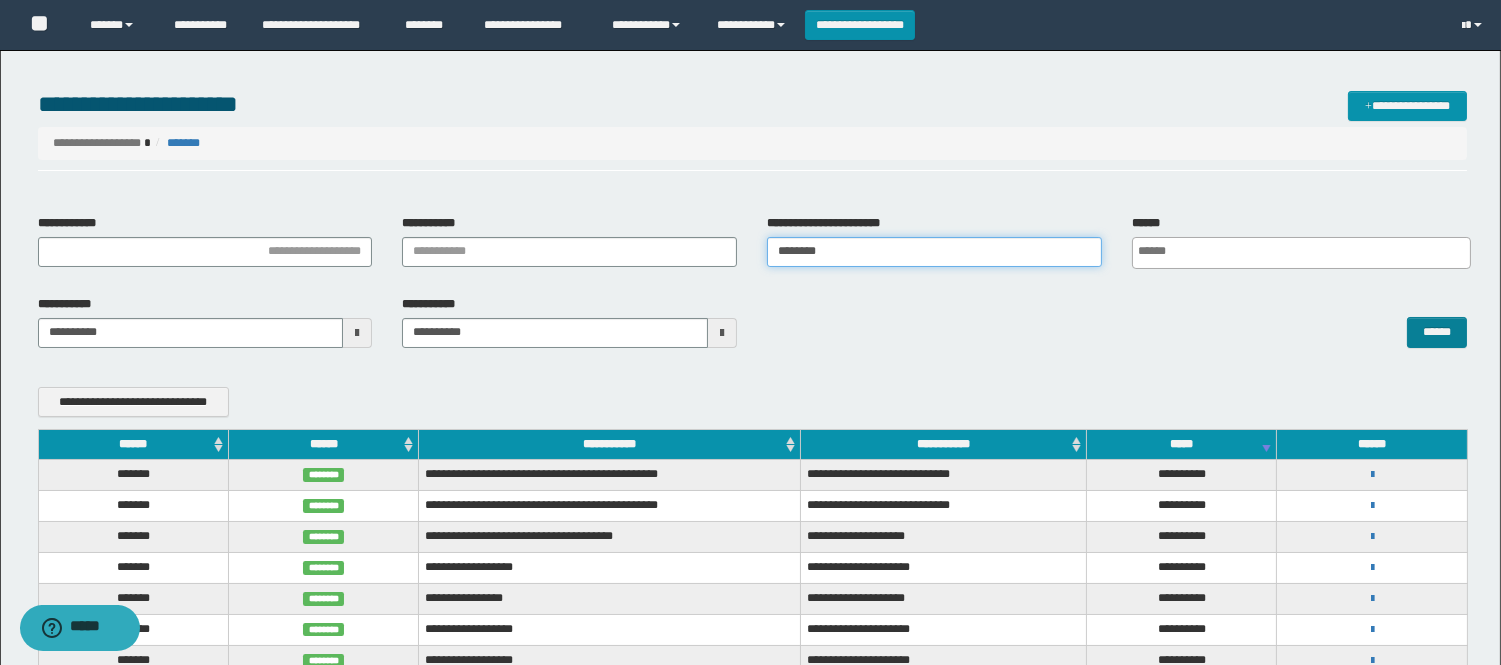 type on "********" 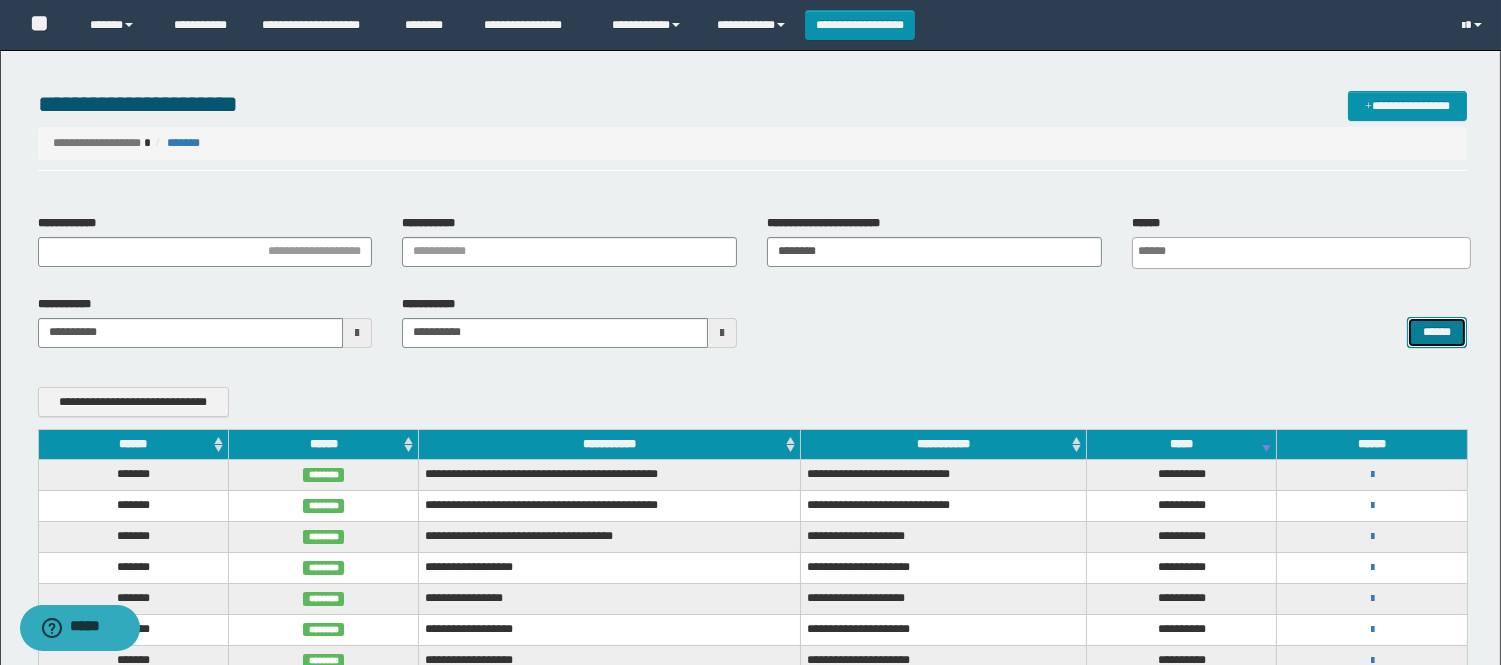 click on "******" at bounding box center (1437, 332) 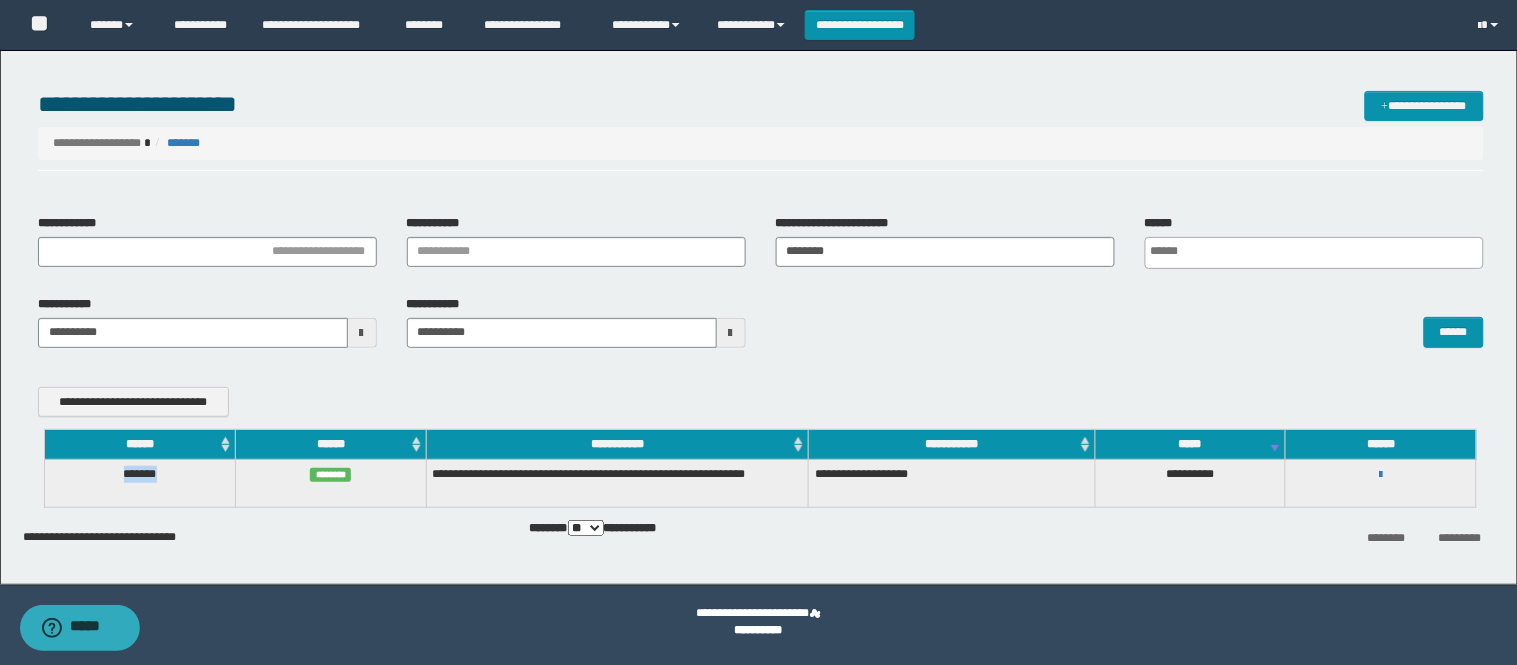 drag, startPoint x: 147, startPoint y: 443, endPoint x: 101, endPoint y: 461, distance: 49.396355 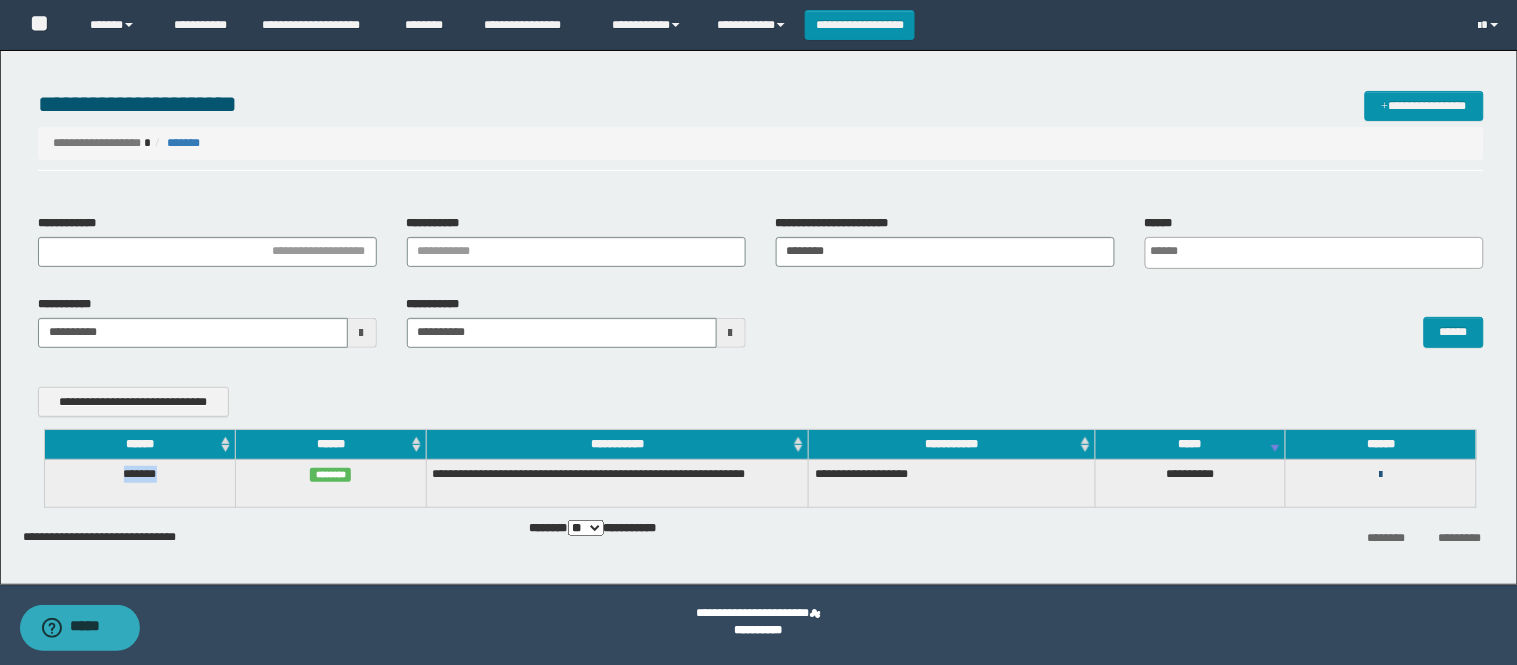 click at bounding box center (1381, 475) 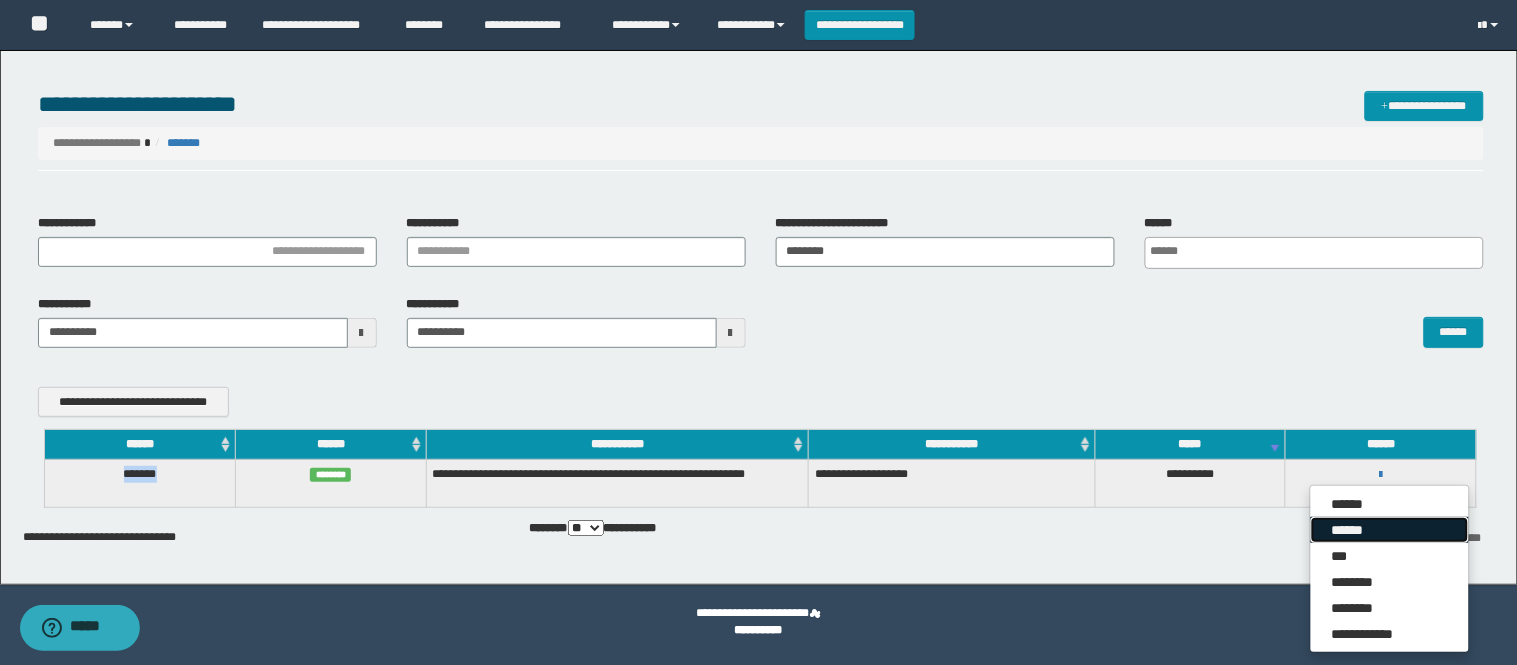 click on "******" at bounding box center (1390, 530) 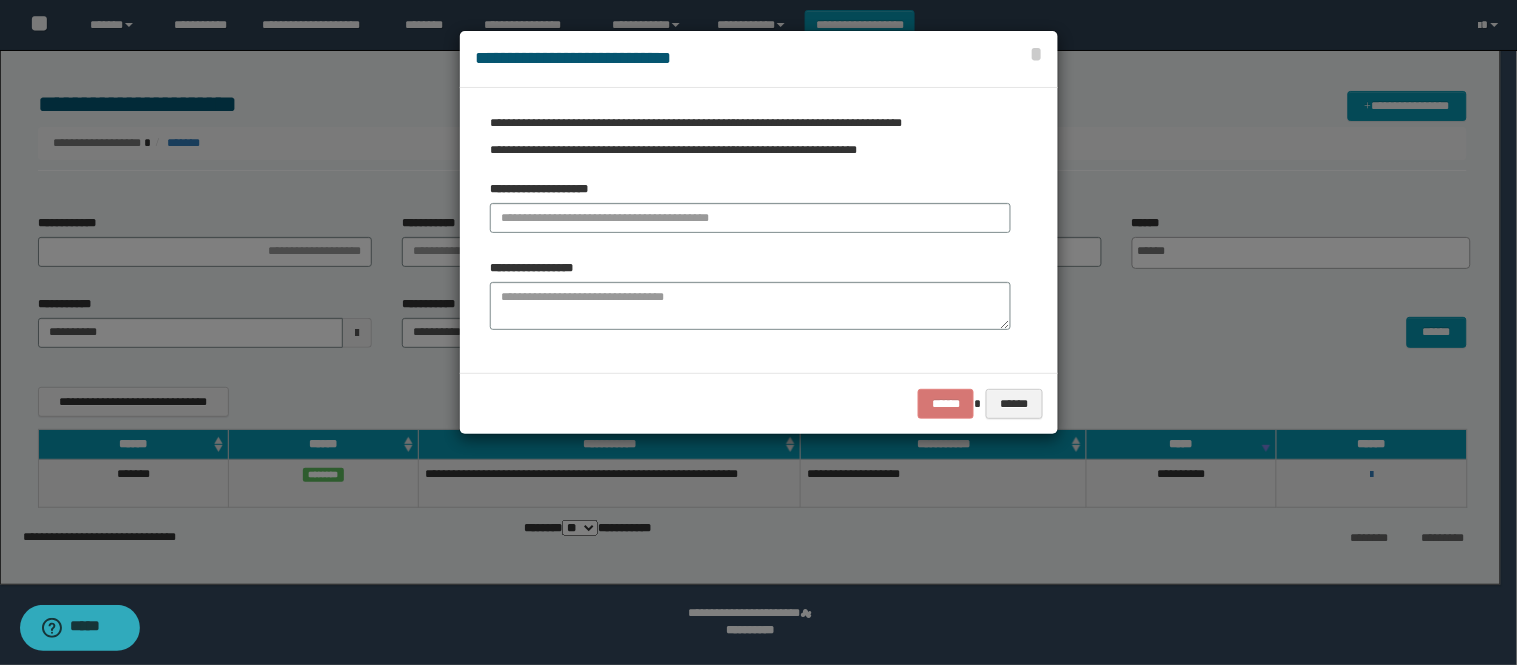 click on "**********" at bounding box center [750, 214] 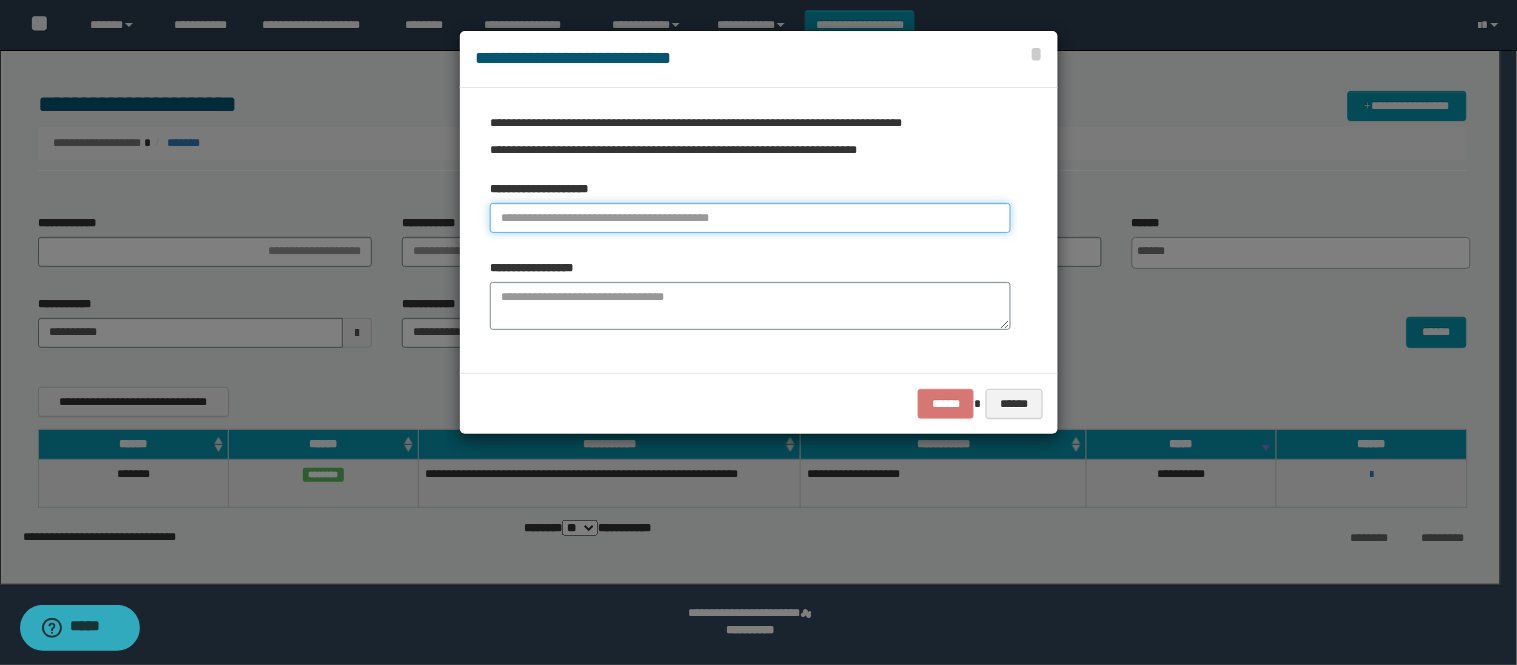 click at bounding box center (750, 218) 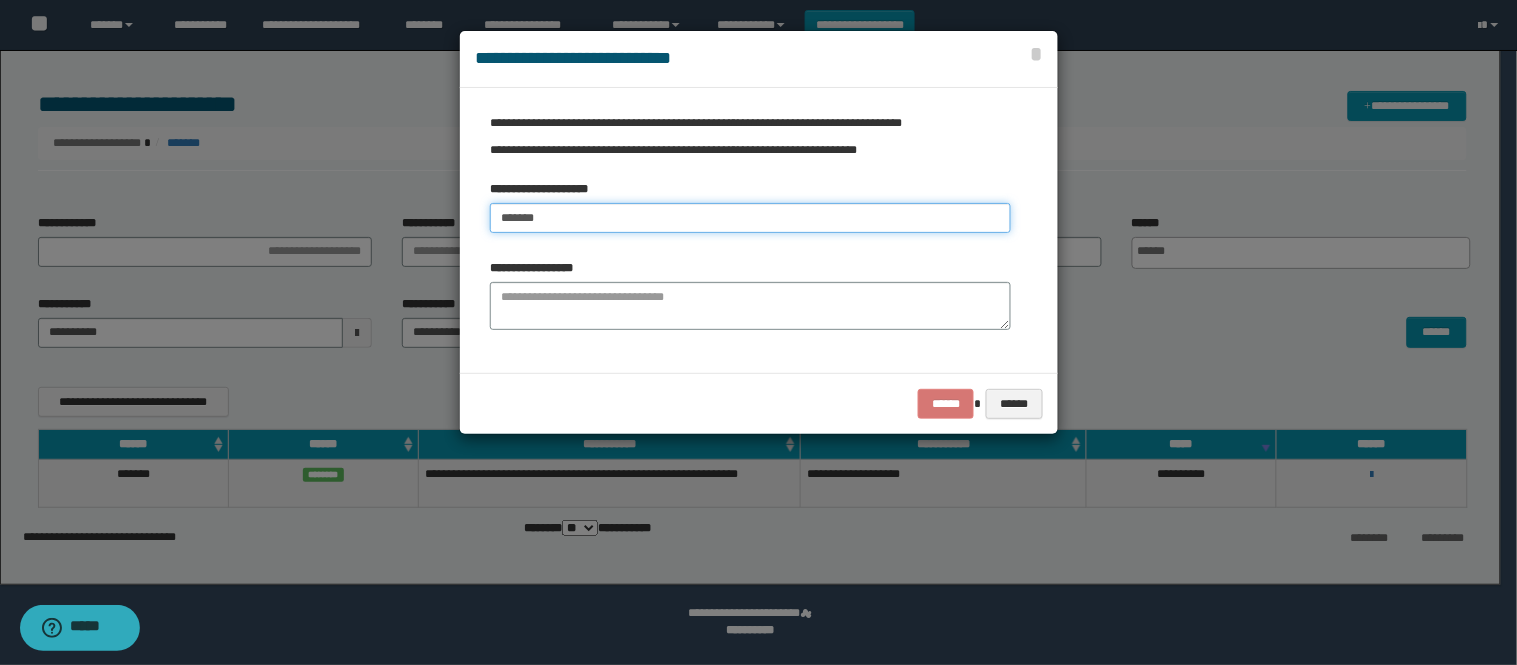 type on "*******" 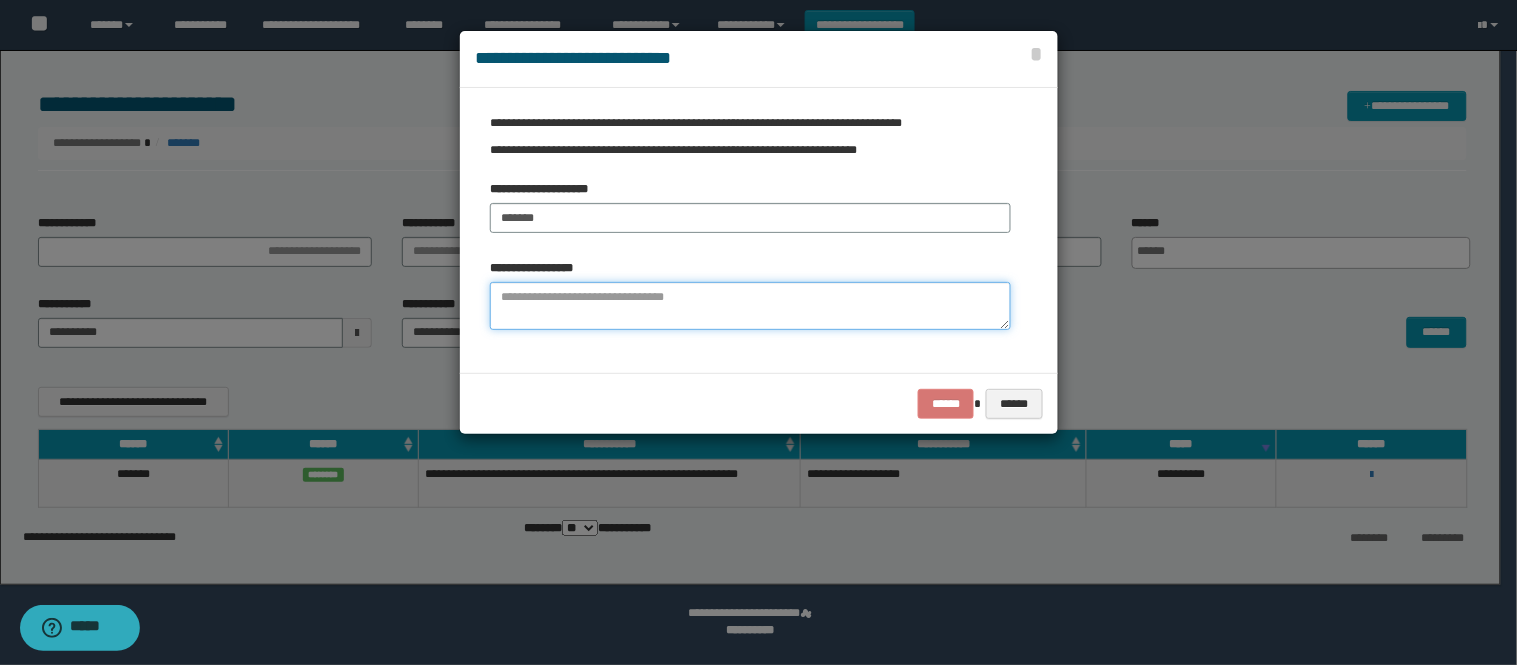 click at bounding box center [750, 306] 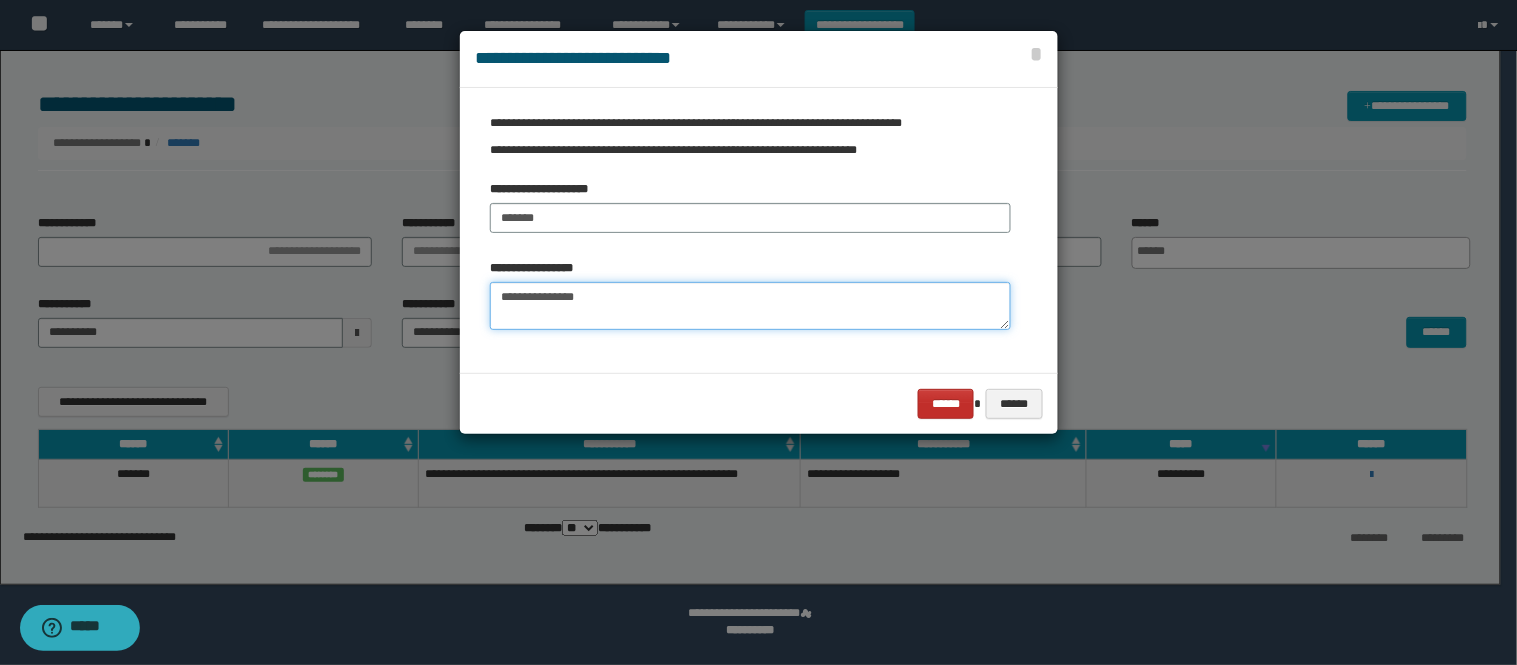 type on "**********" 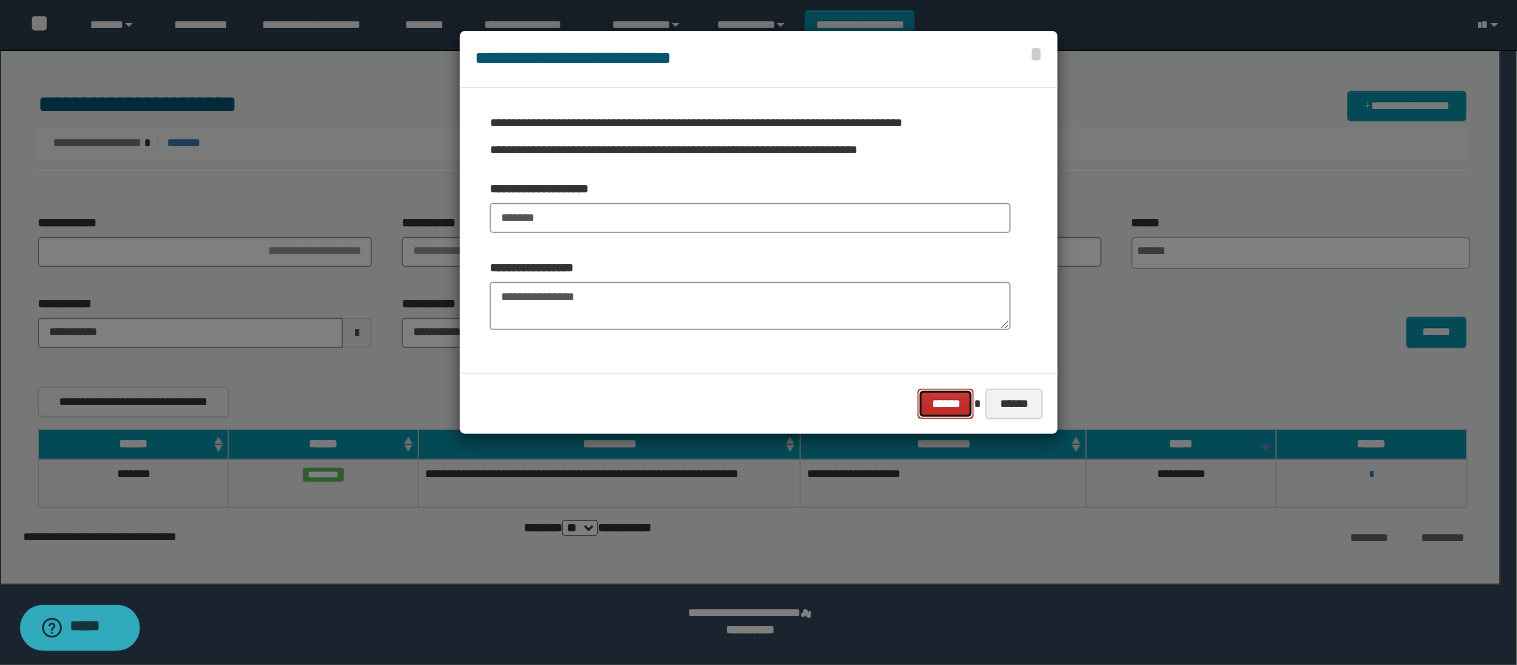 click on "******" at bounding box center (946, 404) 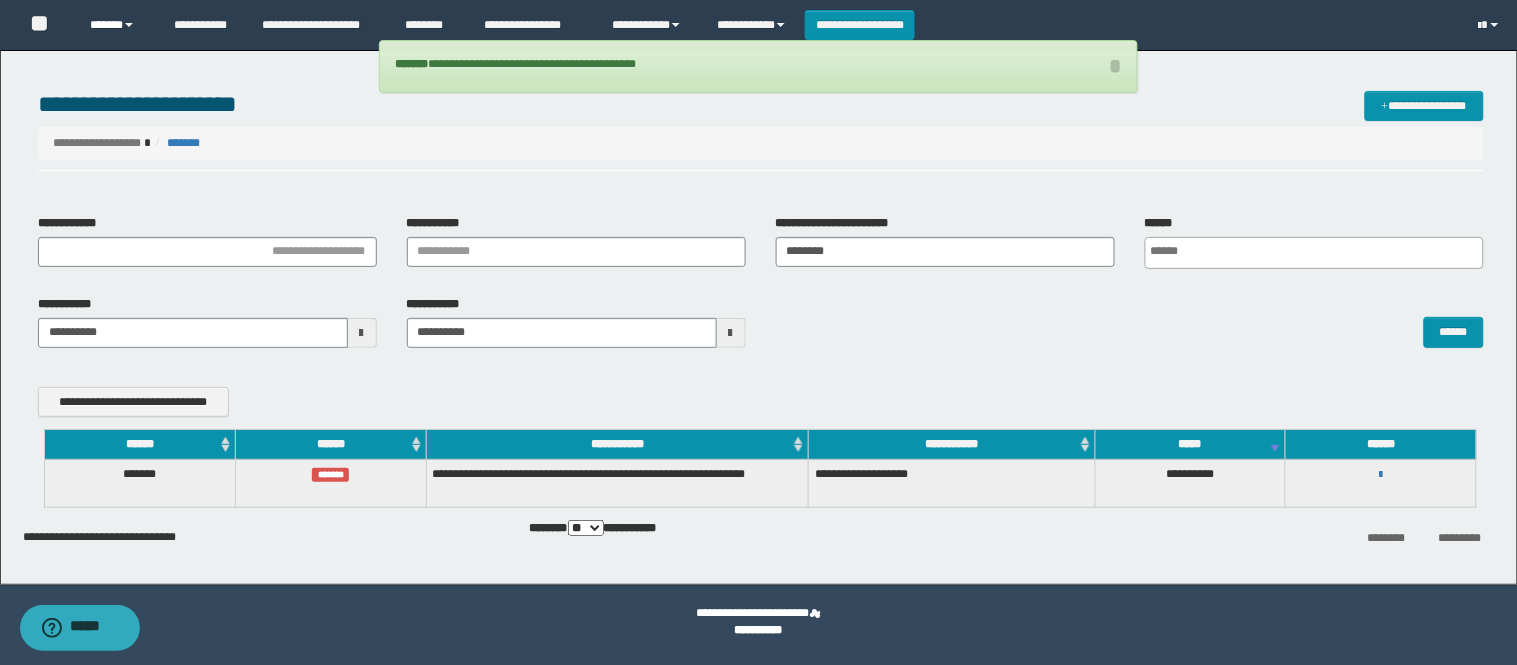 click on "******" at bounding box center (116, 25) 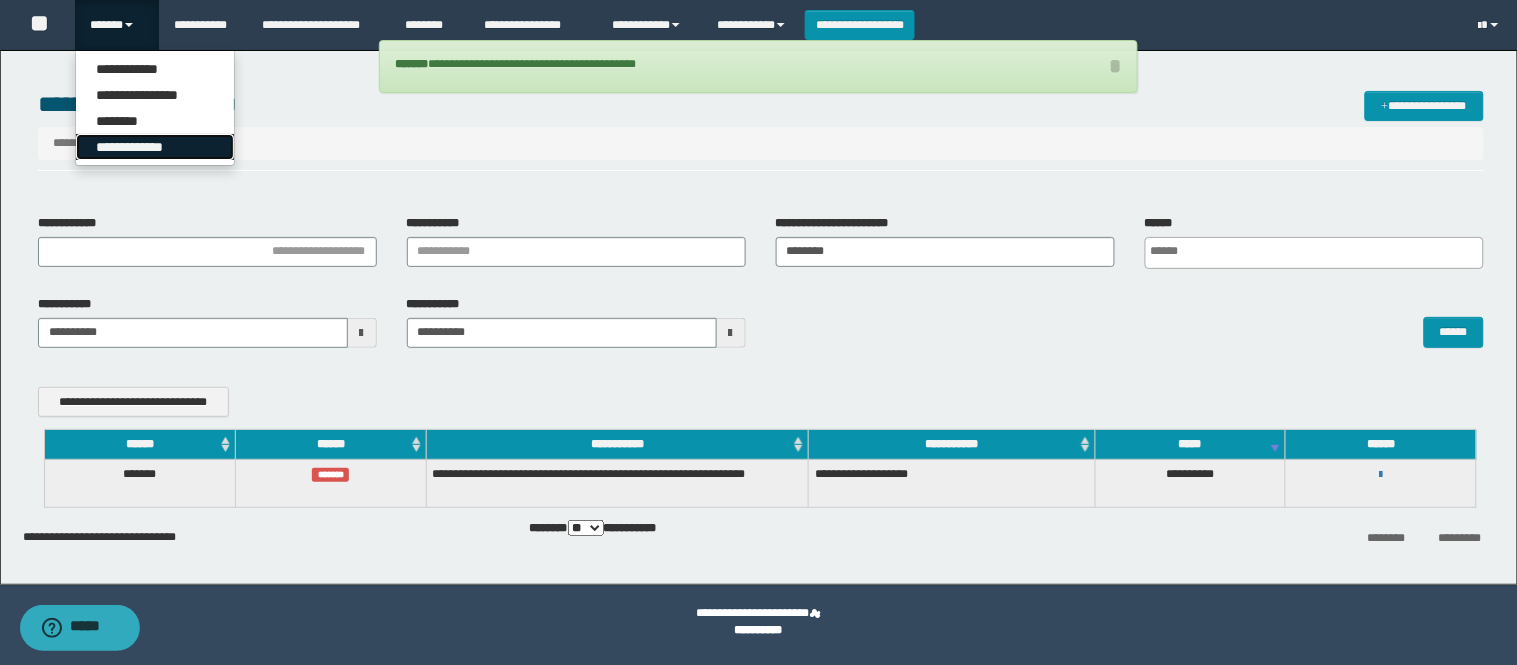 click on "**********" at bounding box center (155, 147) 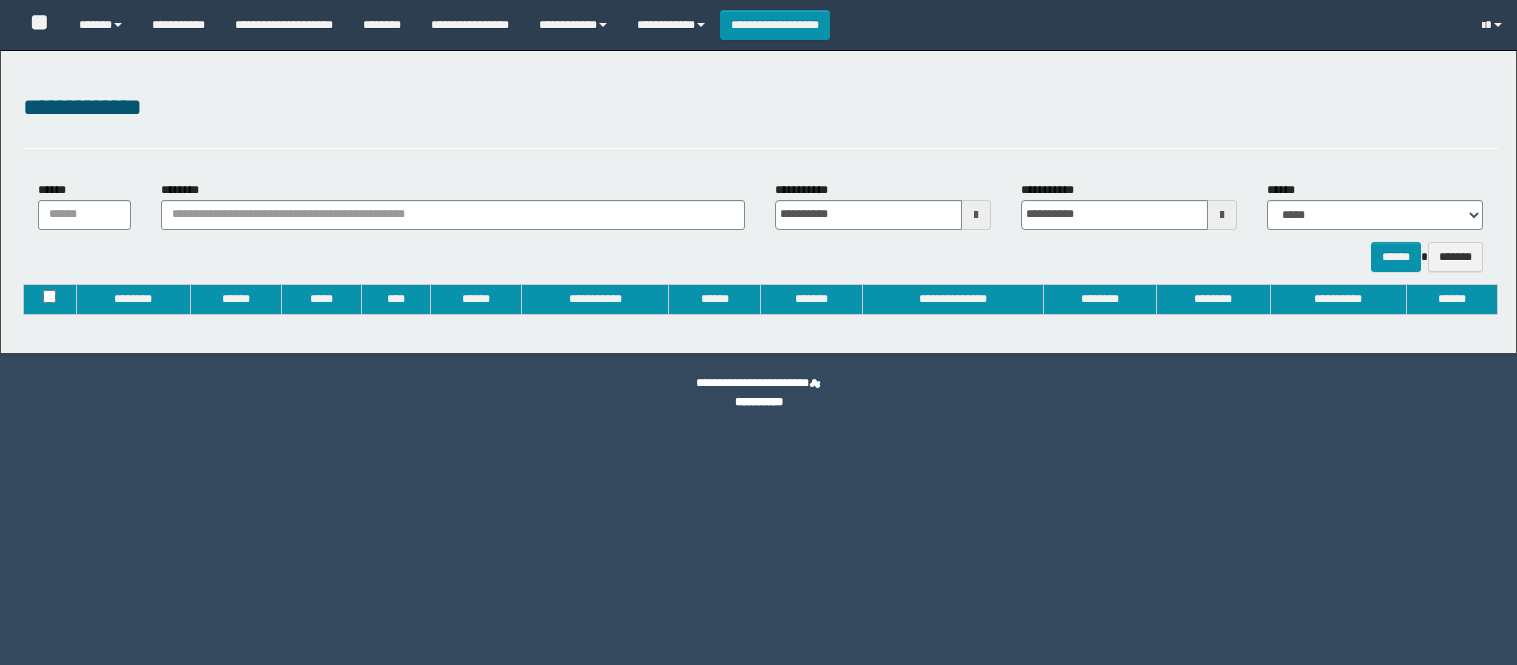 type on "**********" 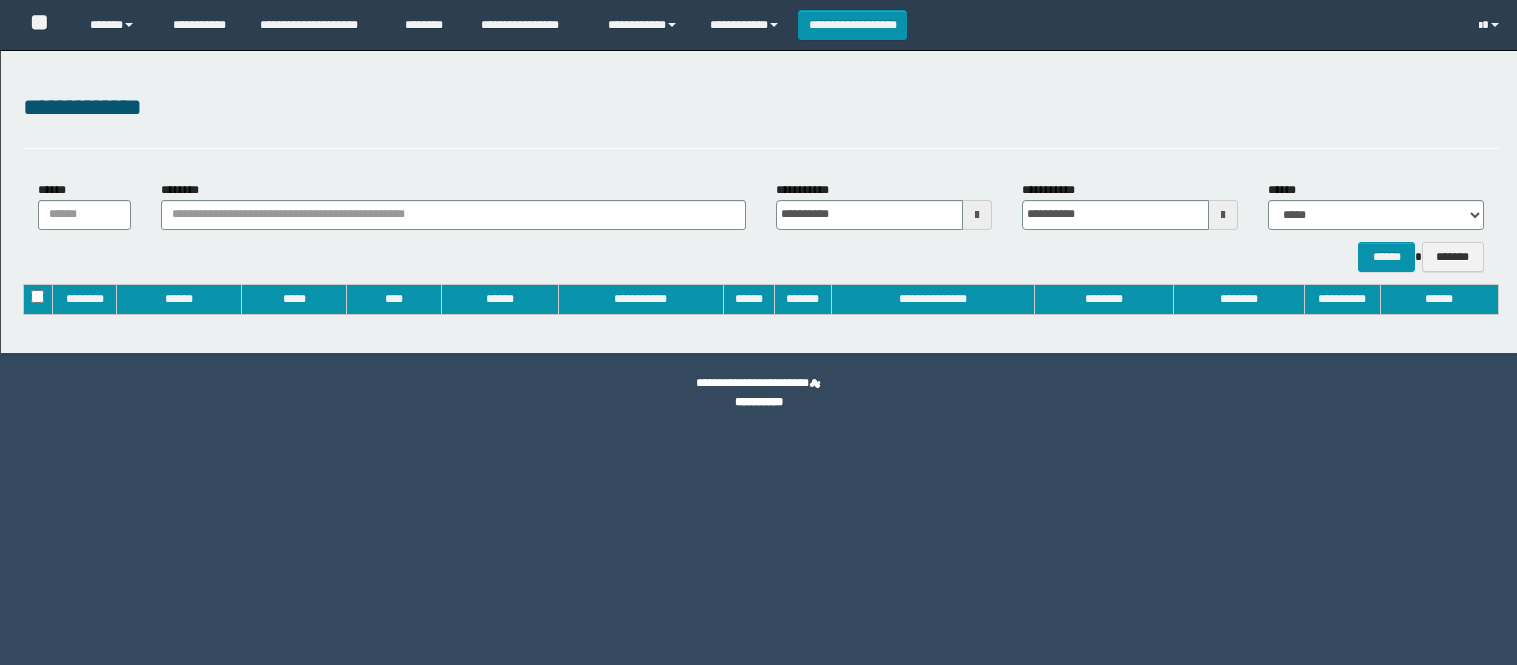 scroll, scrollTop: 0, scrollLeft: 0, axis: both 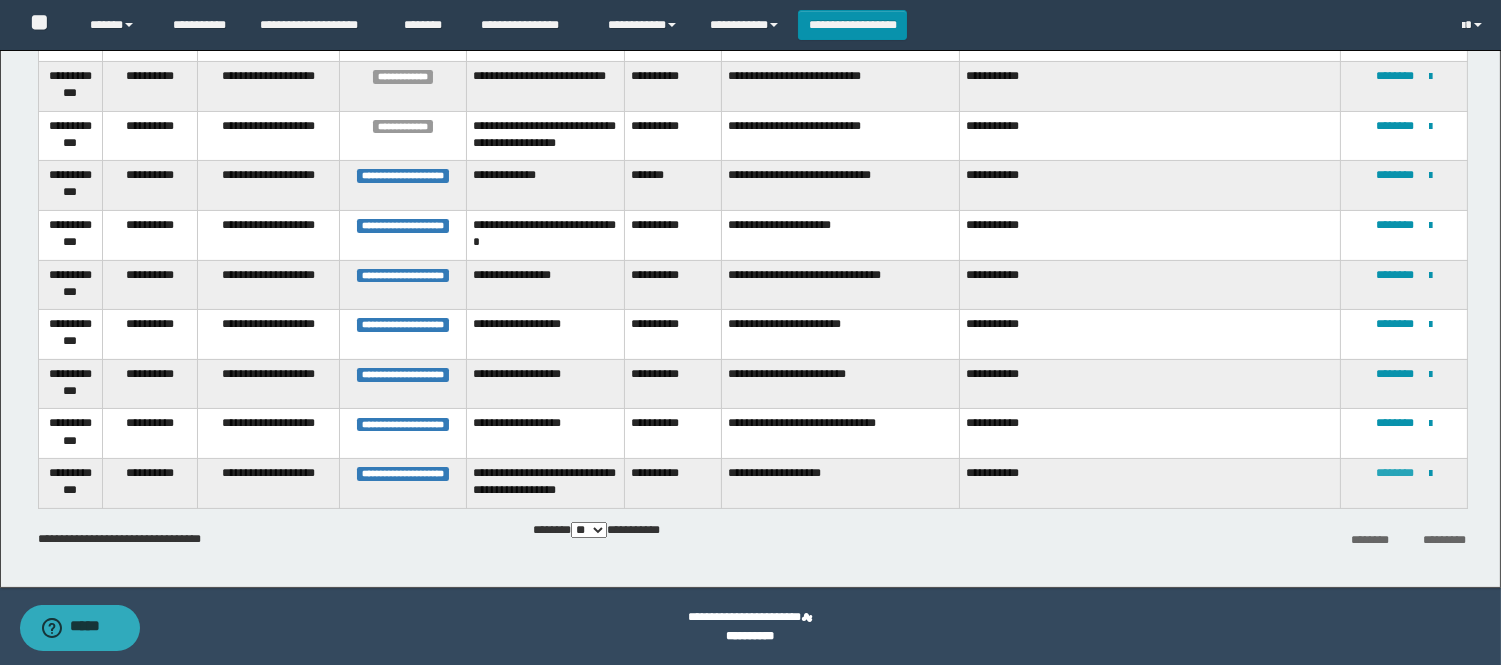 click on "********" at bounding box center (1395, 473) 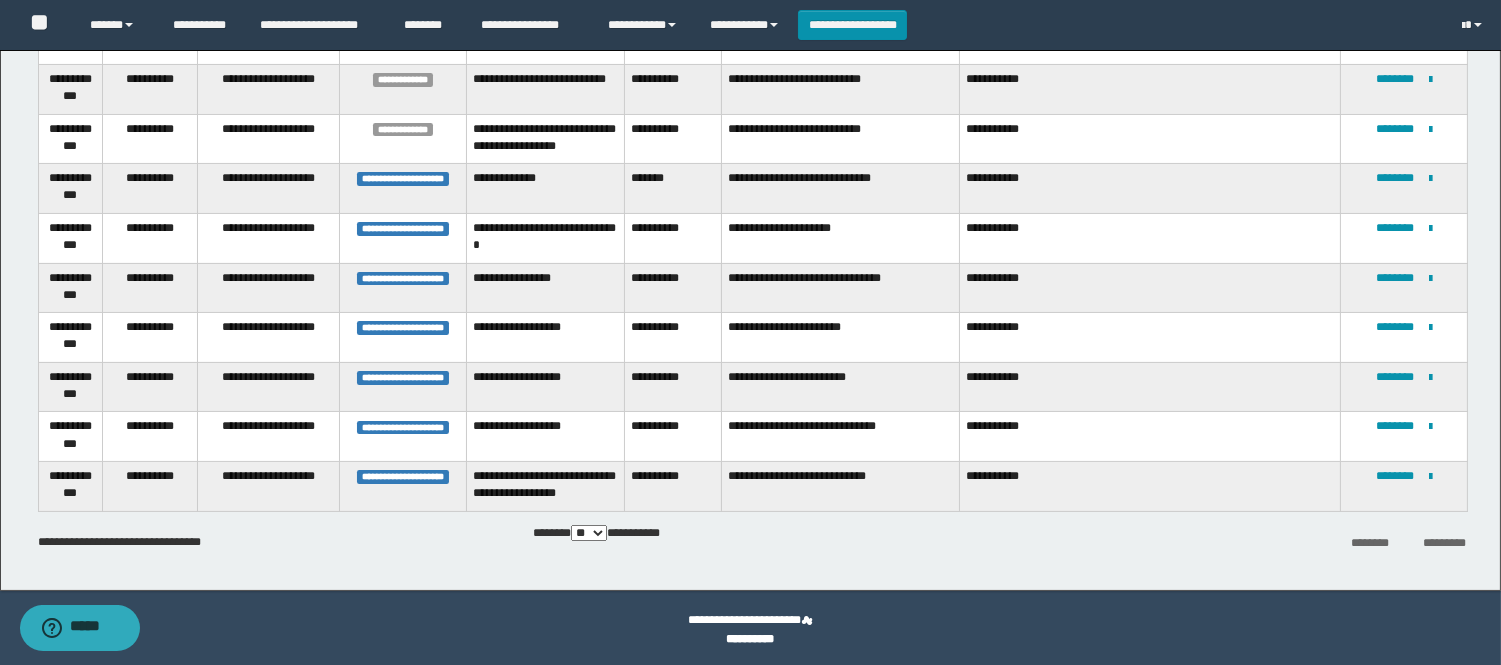 scroll, scrollTop: 563, scrollLeft: 0, axis: vertical 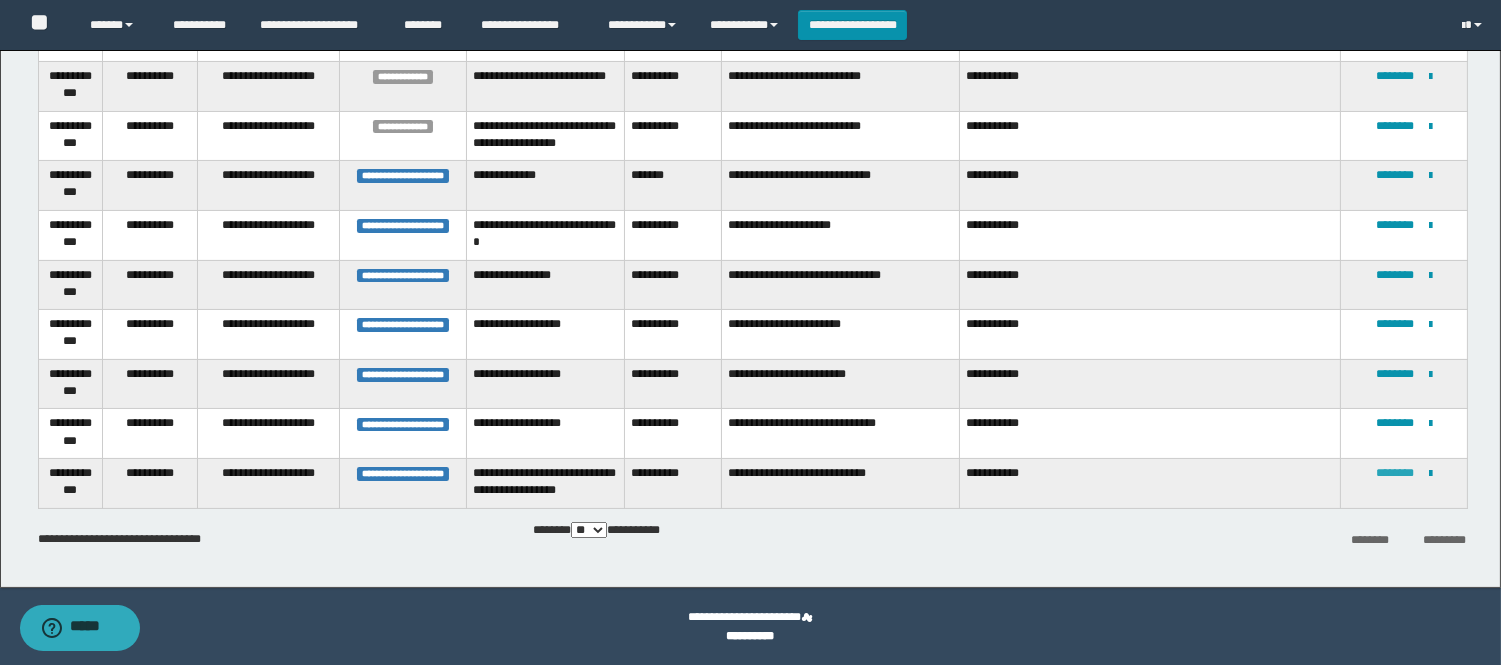click on "********" at bounding box center [1395, 473] 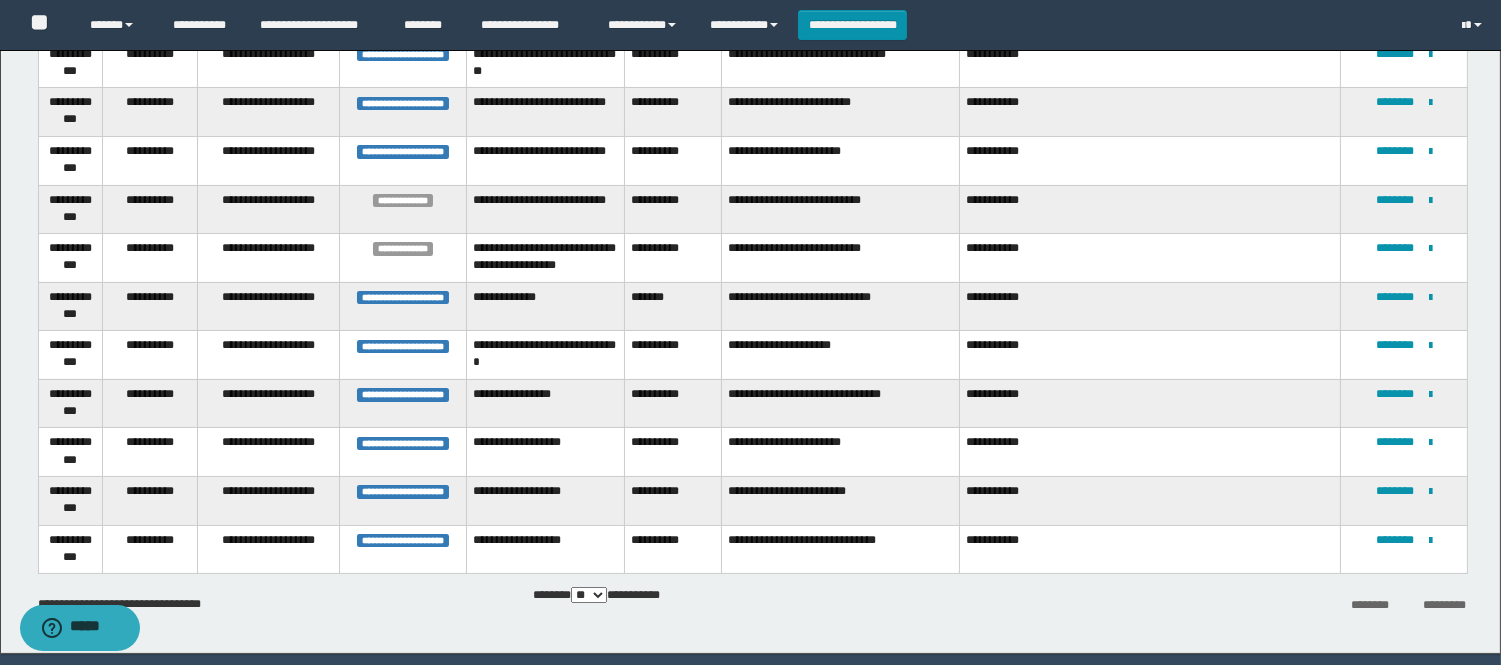 scroll, scrollTop: 498, scrollLeft: 0, axis: vertical 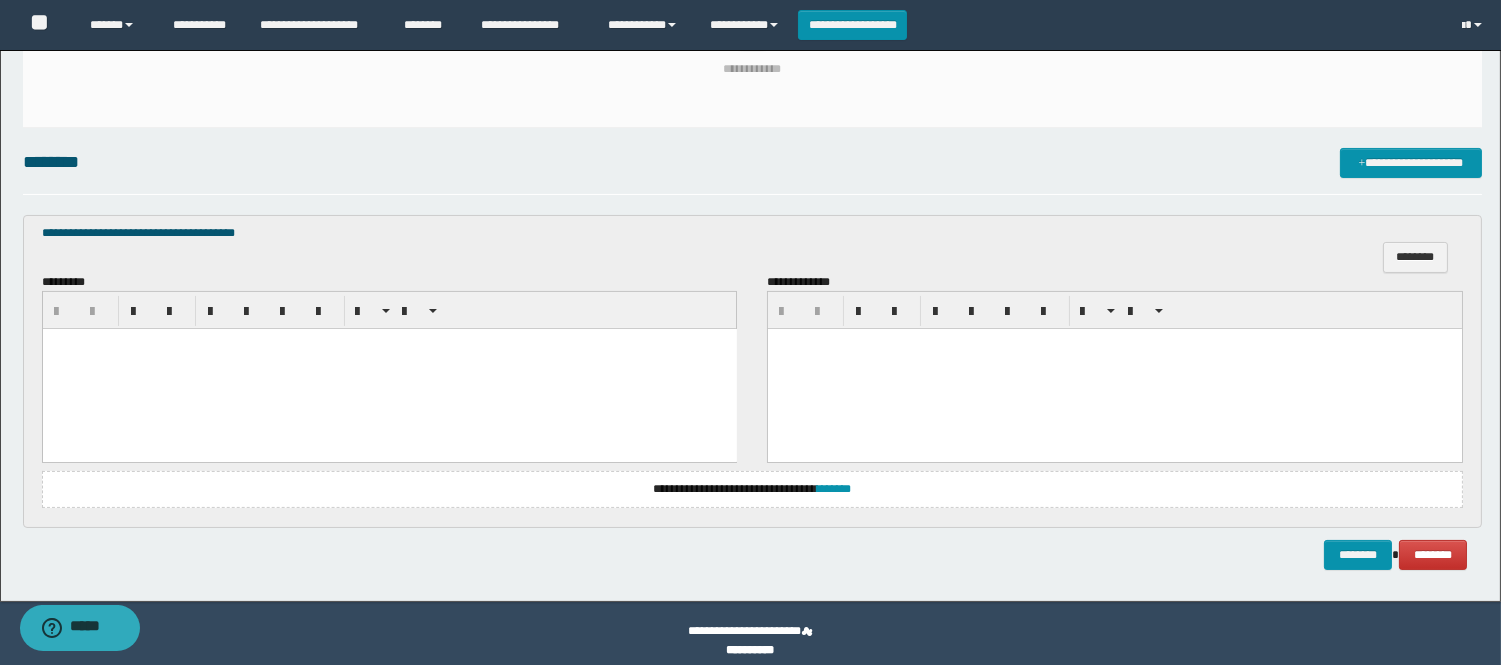 click at bounding box center (389, 369) 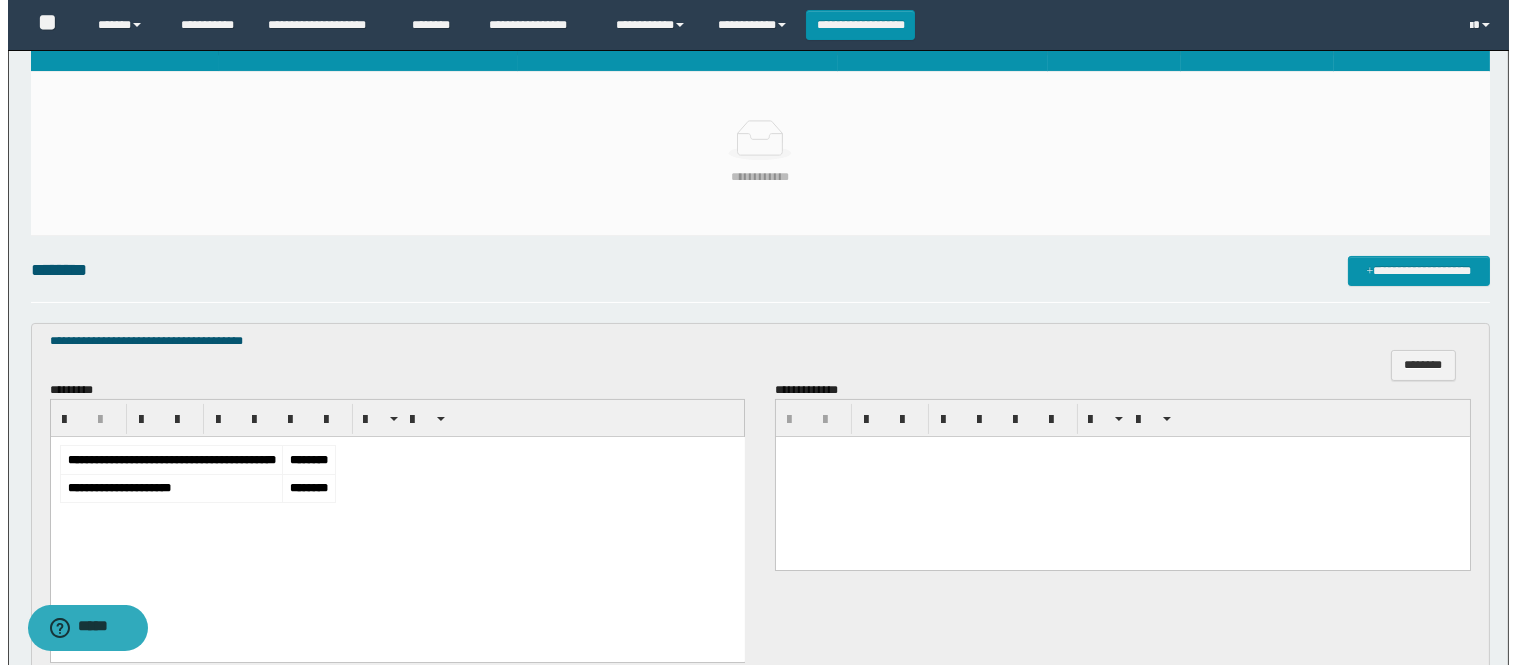 scroll, scrollTop: 330, scrollLeft: 0, axis: vertical 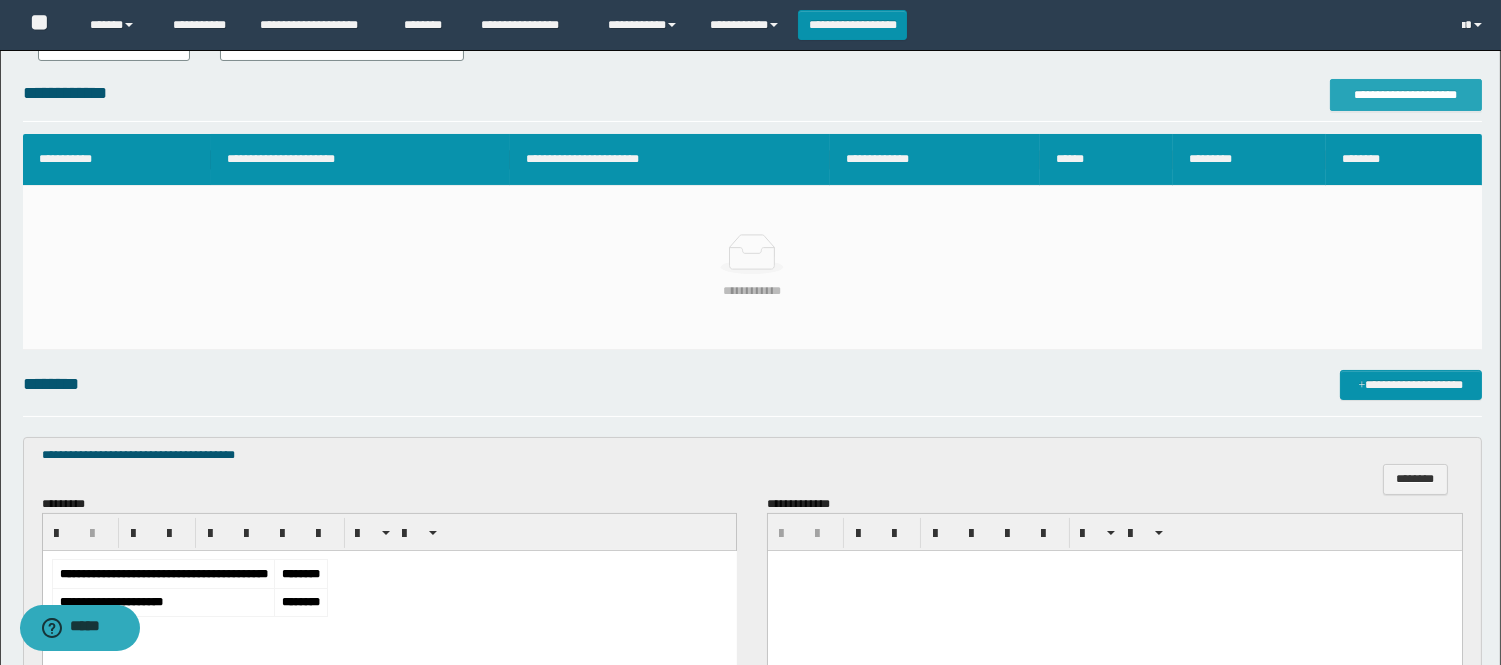 click on "**********" at bounding box center (1406, 95) 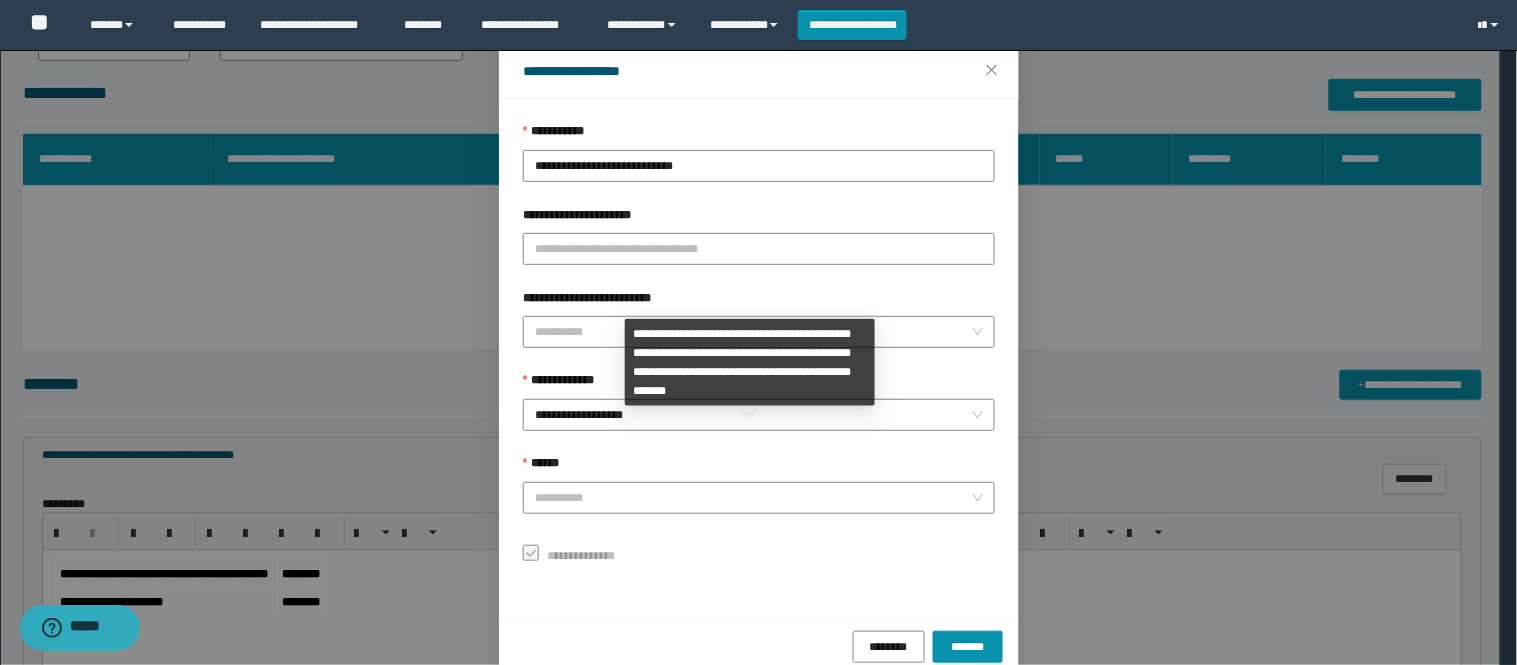 scroll, scrollTop: 87, scrollLeft: 0, axis: vertical 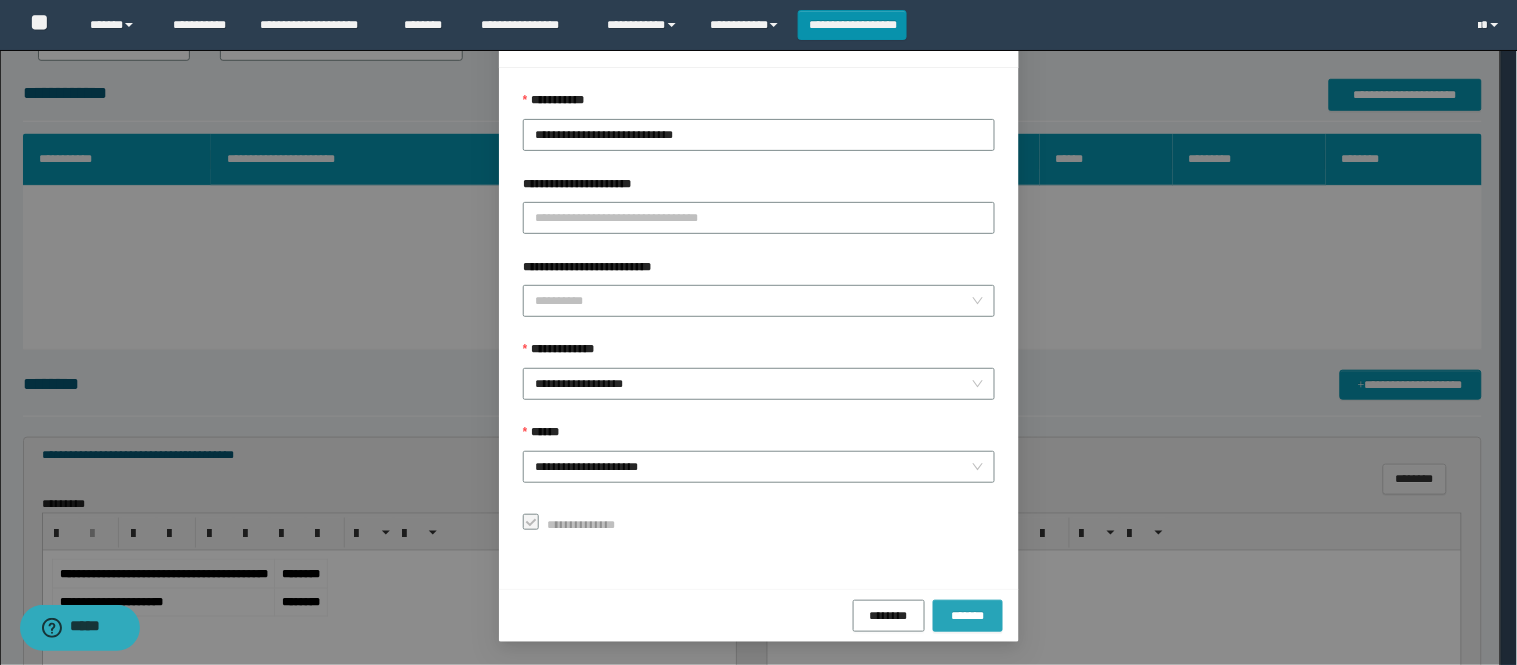 click on "*******" at bounding box center (968, 615) 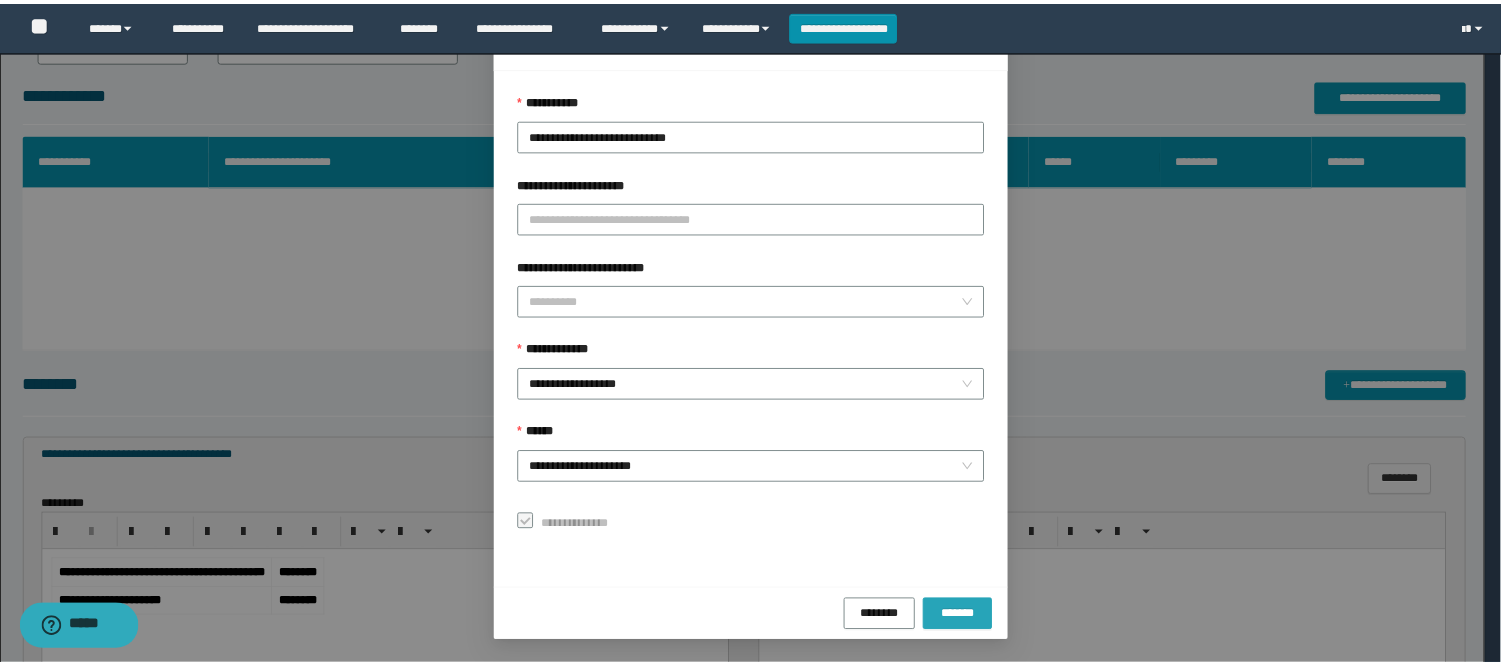 scroll, scrollTop: 41, scrollLeft: 0, axis: vertical 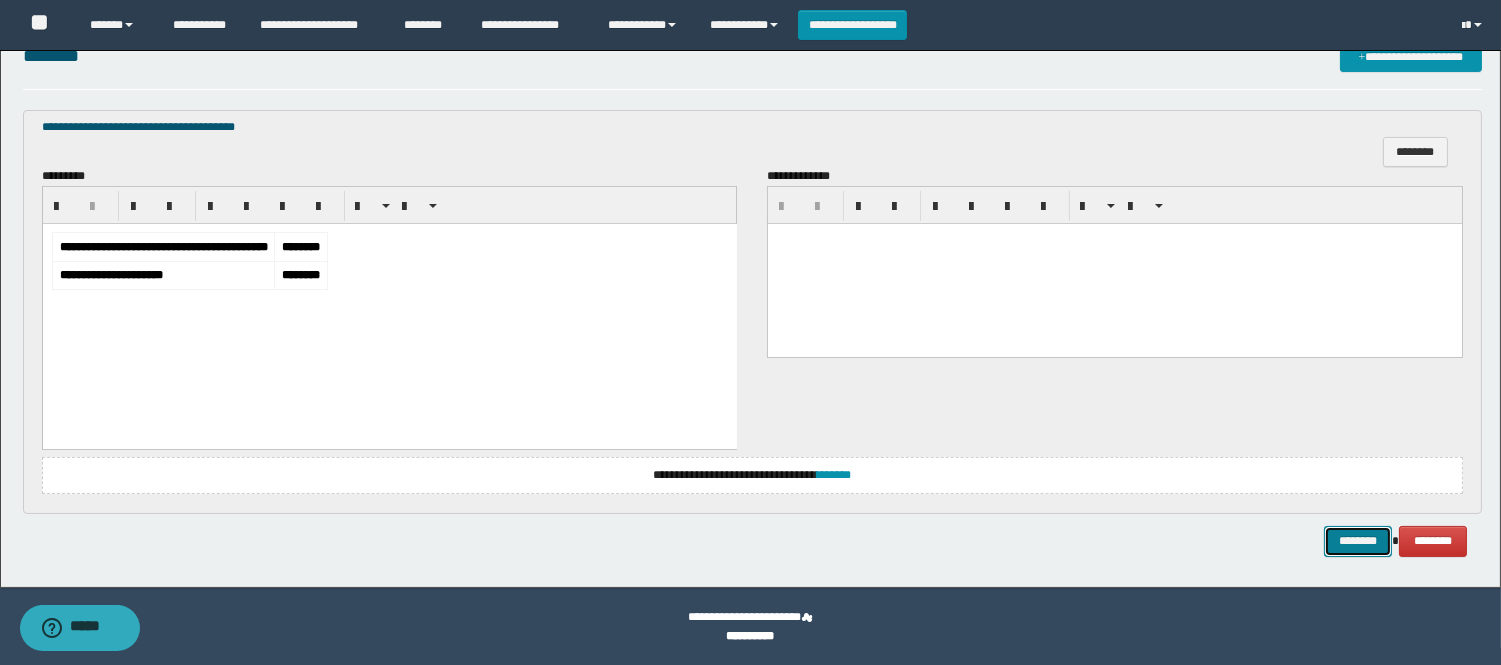 click on "********" at bounding box center (1358, 541) 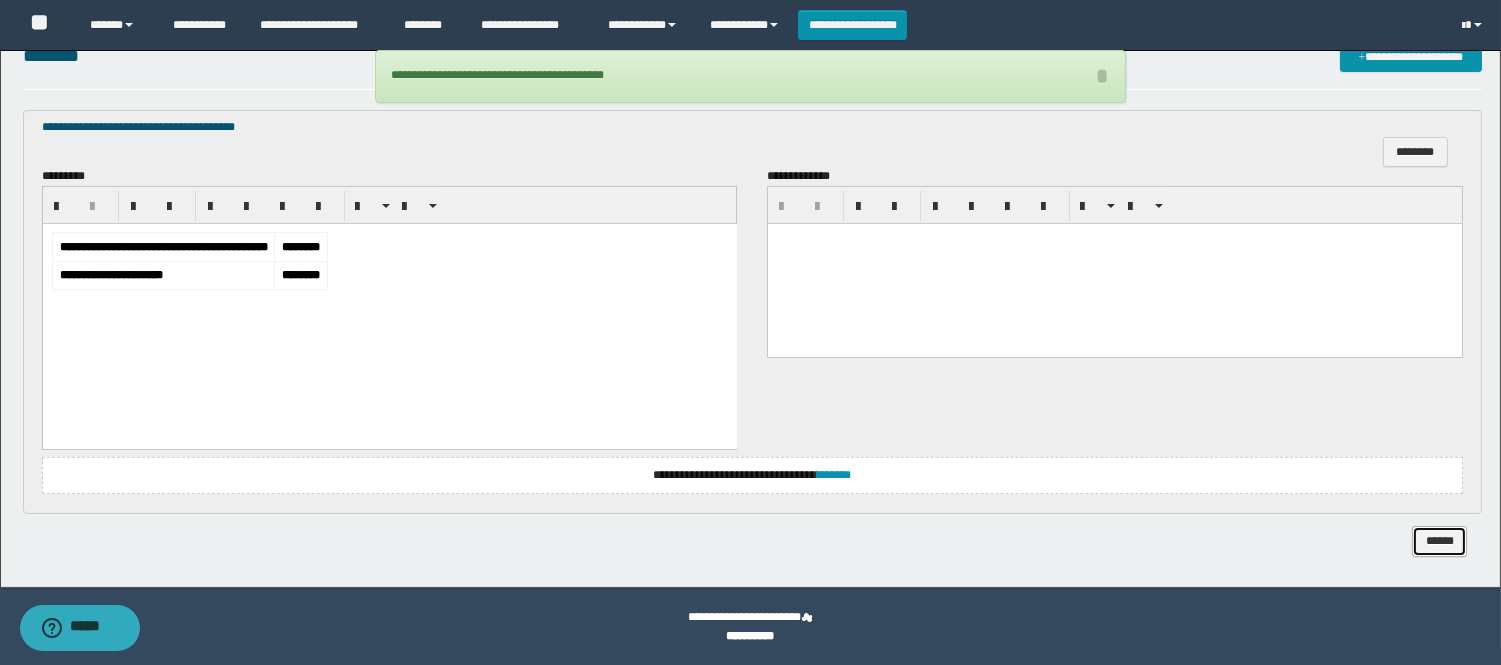 click on "******" at bounding box center [1439, 541] 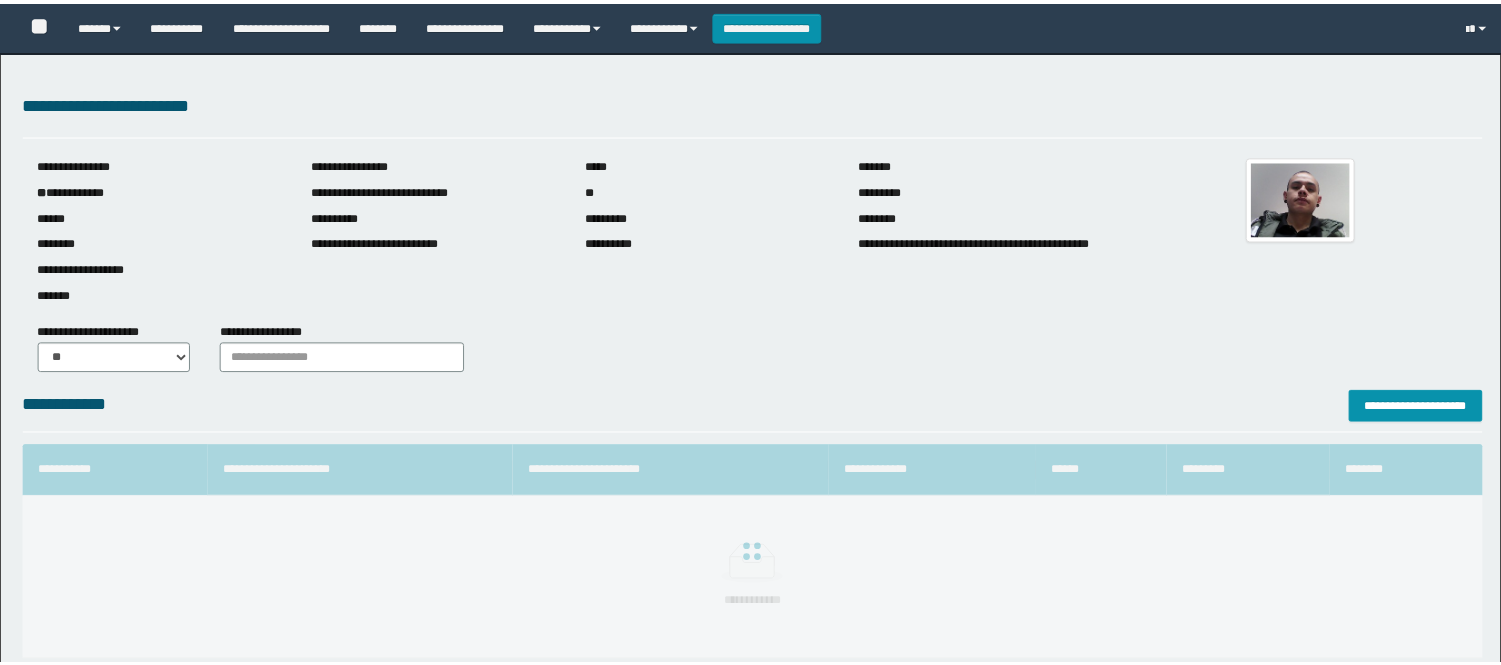 scroll, scrollTop: 0, scrollLeft: 0, axis: both 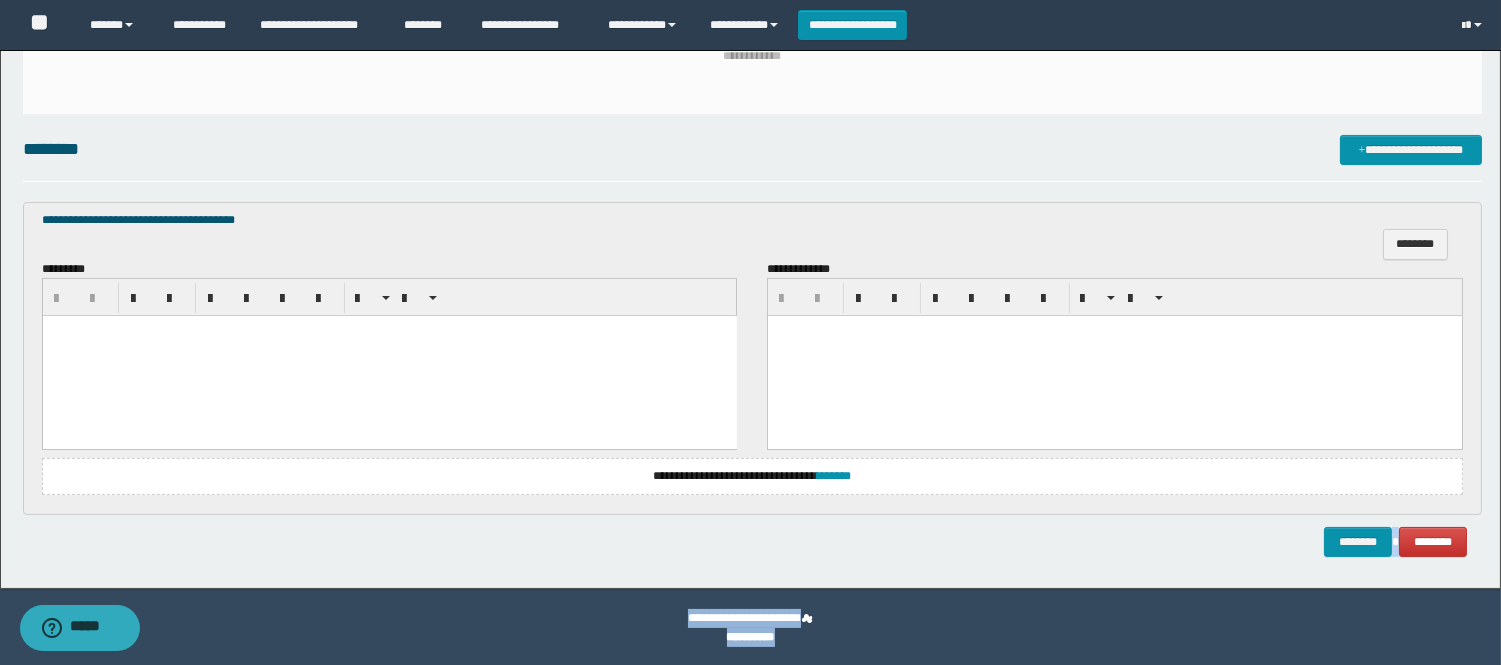 drag, startPoint x: 1211, startPoint y: 550, endPoint x: 1116, endPoint y: 532, distance: 96.69022 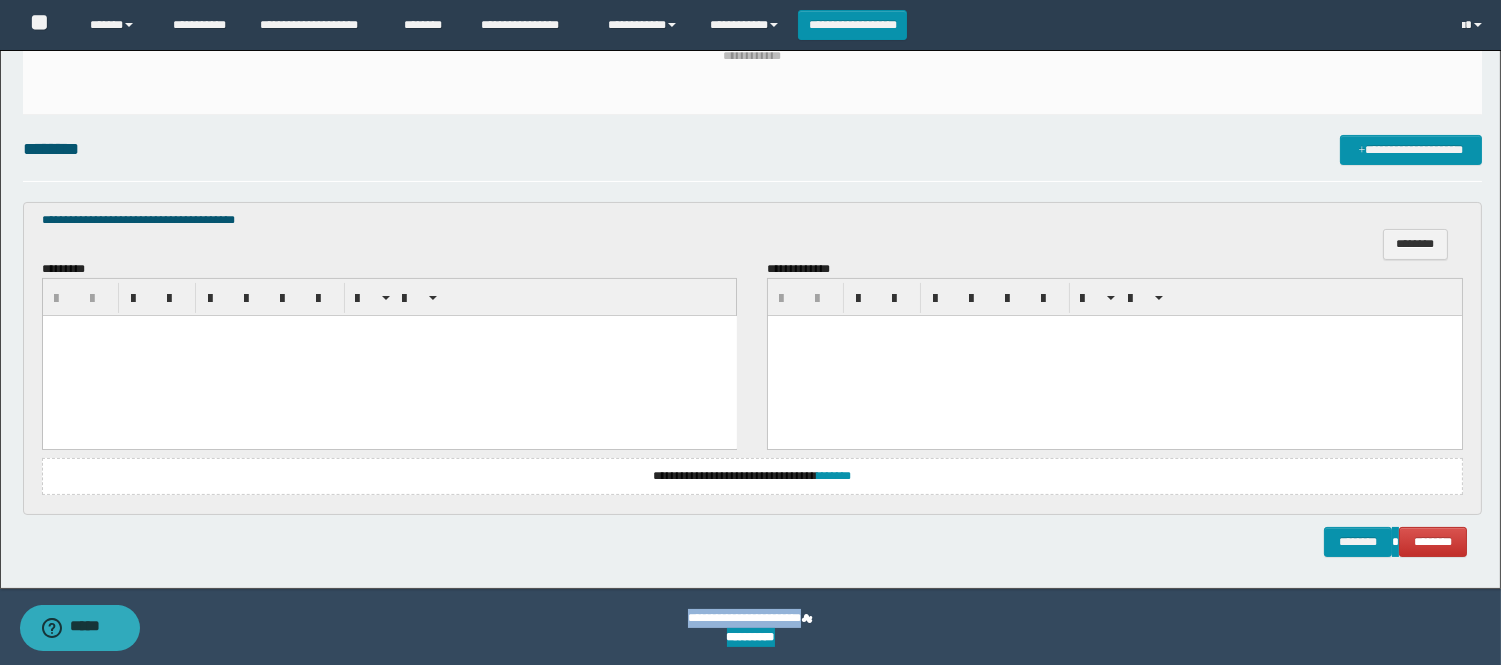 paste 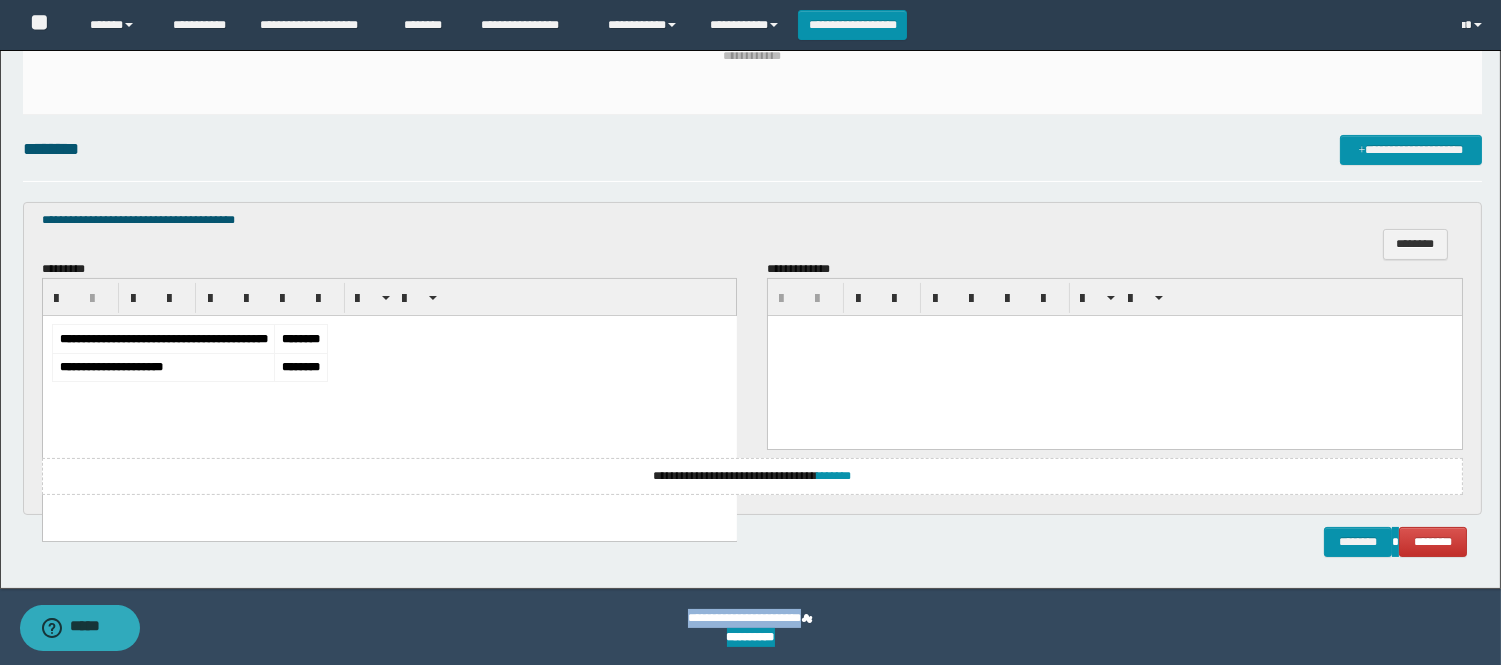 drag, startPoint x: 526, startPoint y: 340, endPoint x: 731, endPoint y: 335, distance: 205.06097 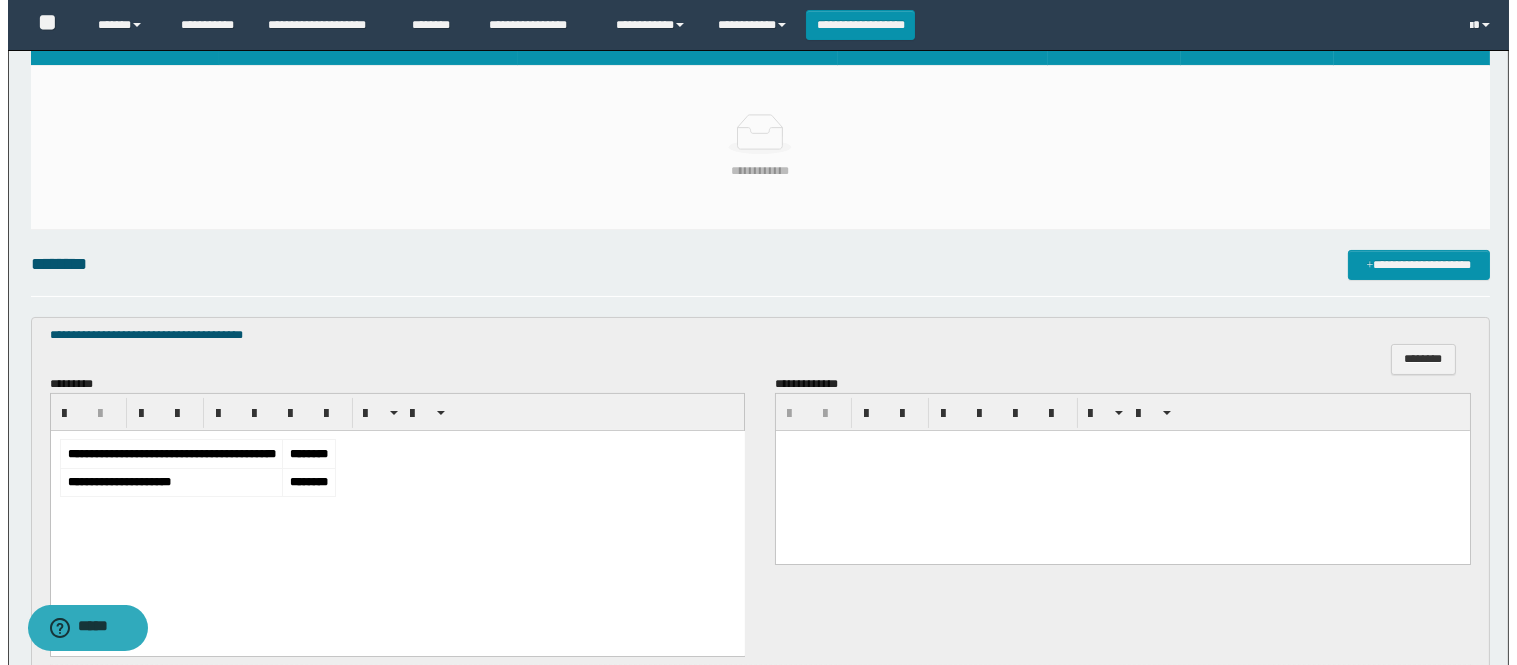 scroll, scrollTop: 232, scrollLeft: 0, axis: vertical 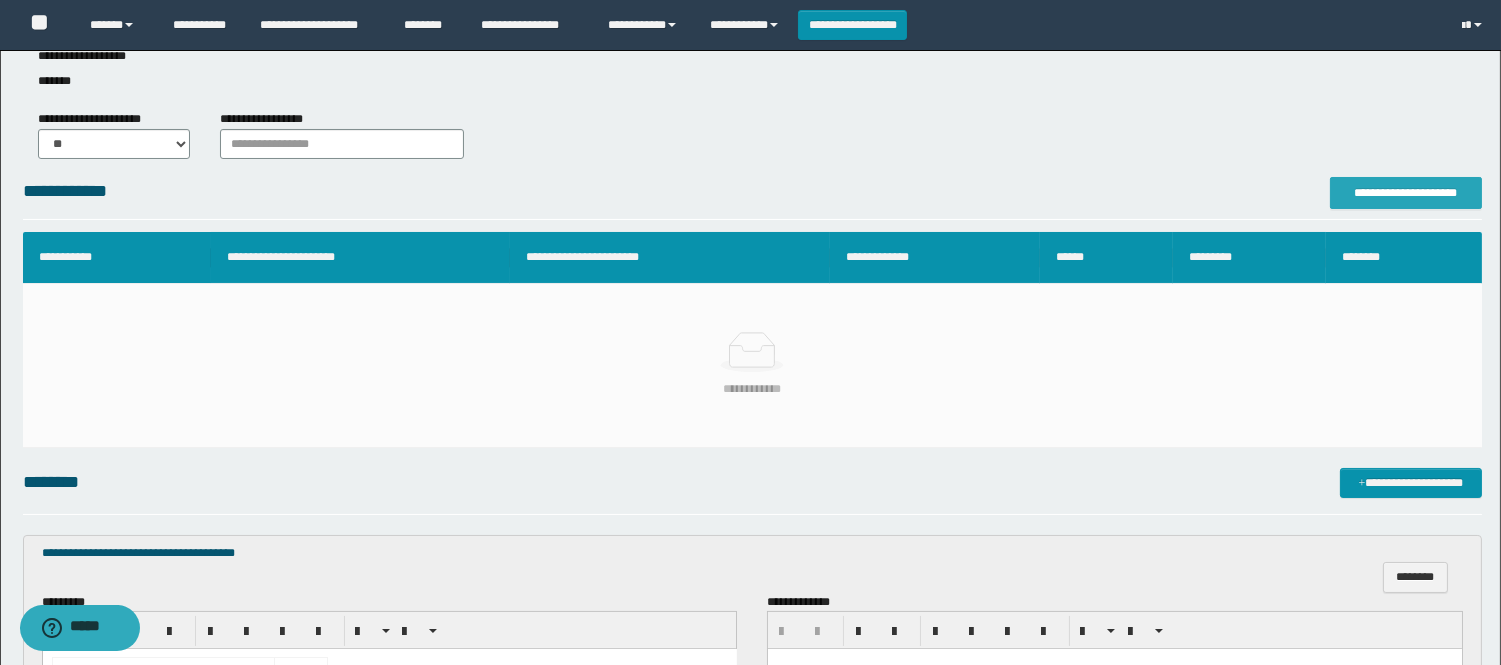 click on "**********" at bounding box center (1406, 193) 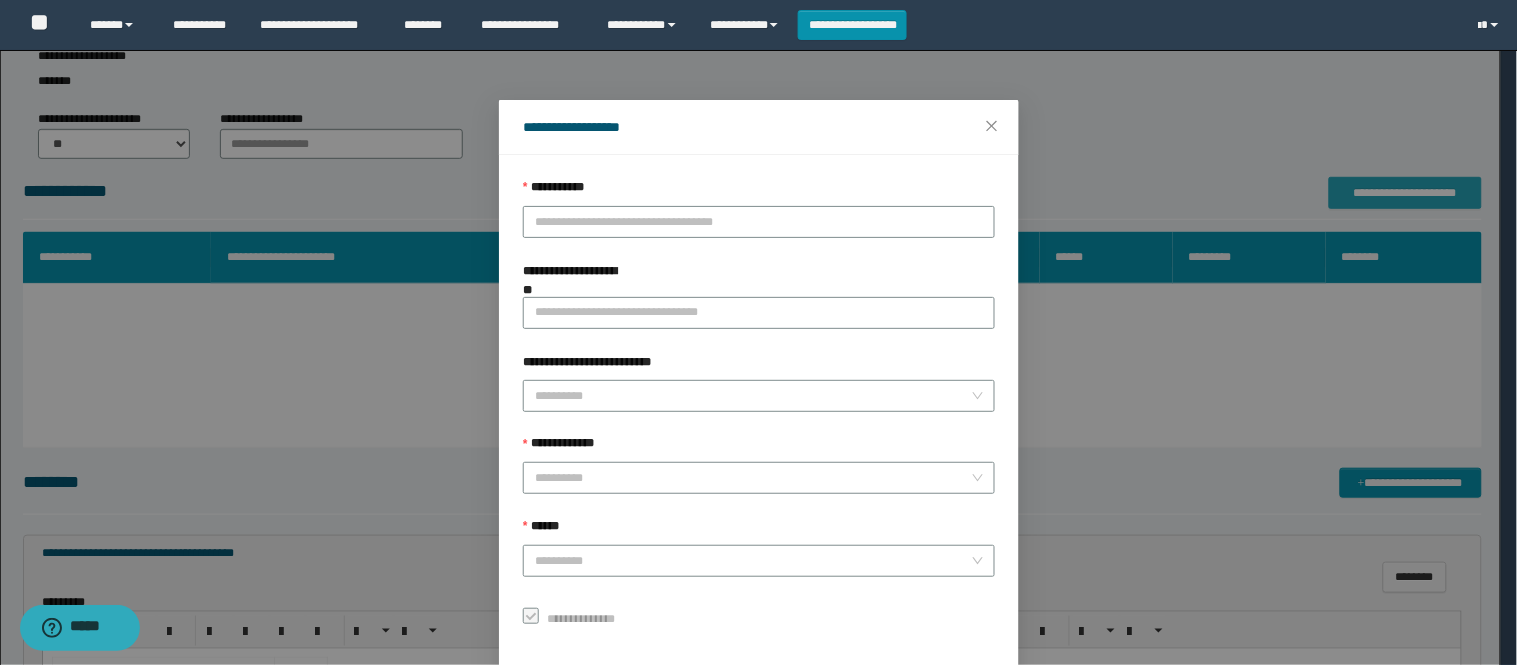 type 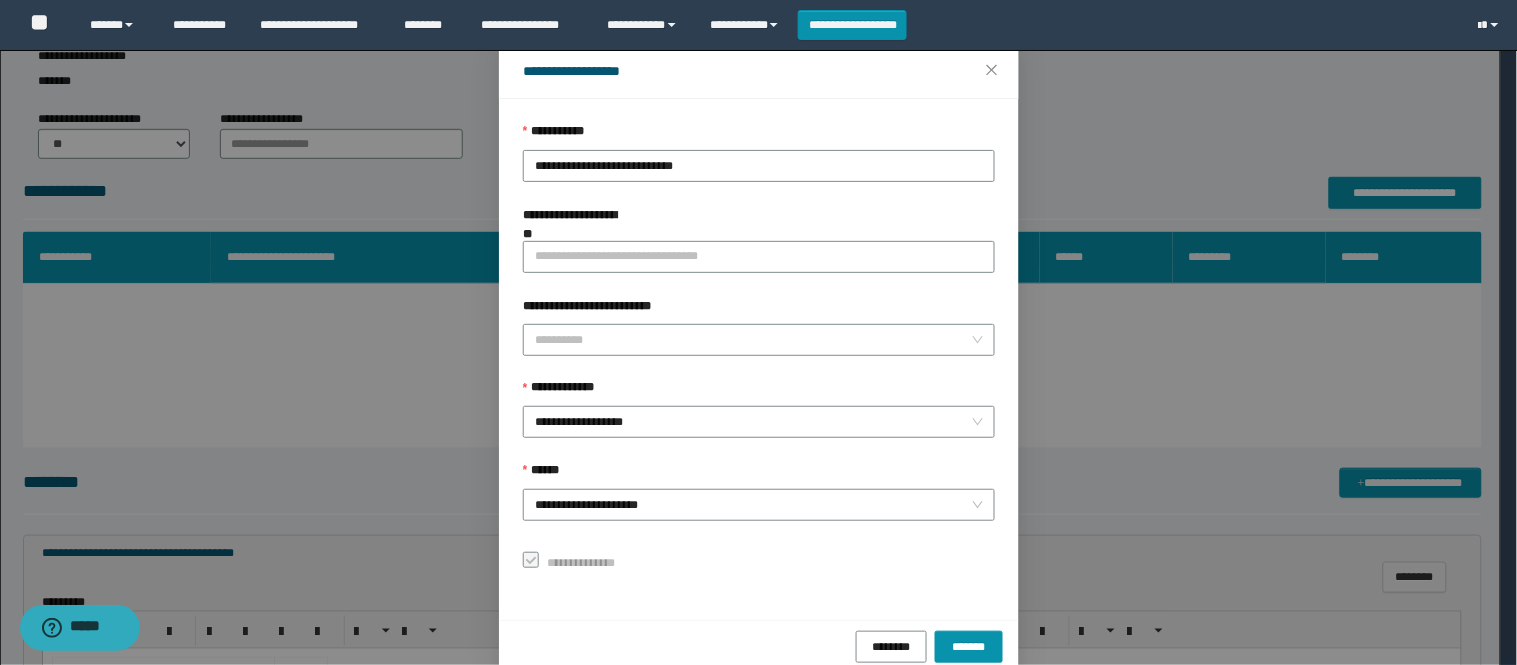 scroll, scrollTop: 87, scrollLeft: 0, axis: vertical 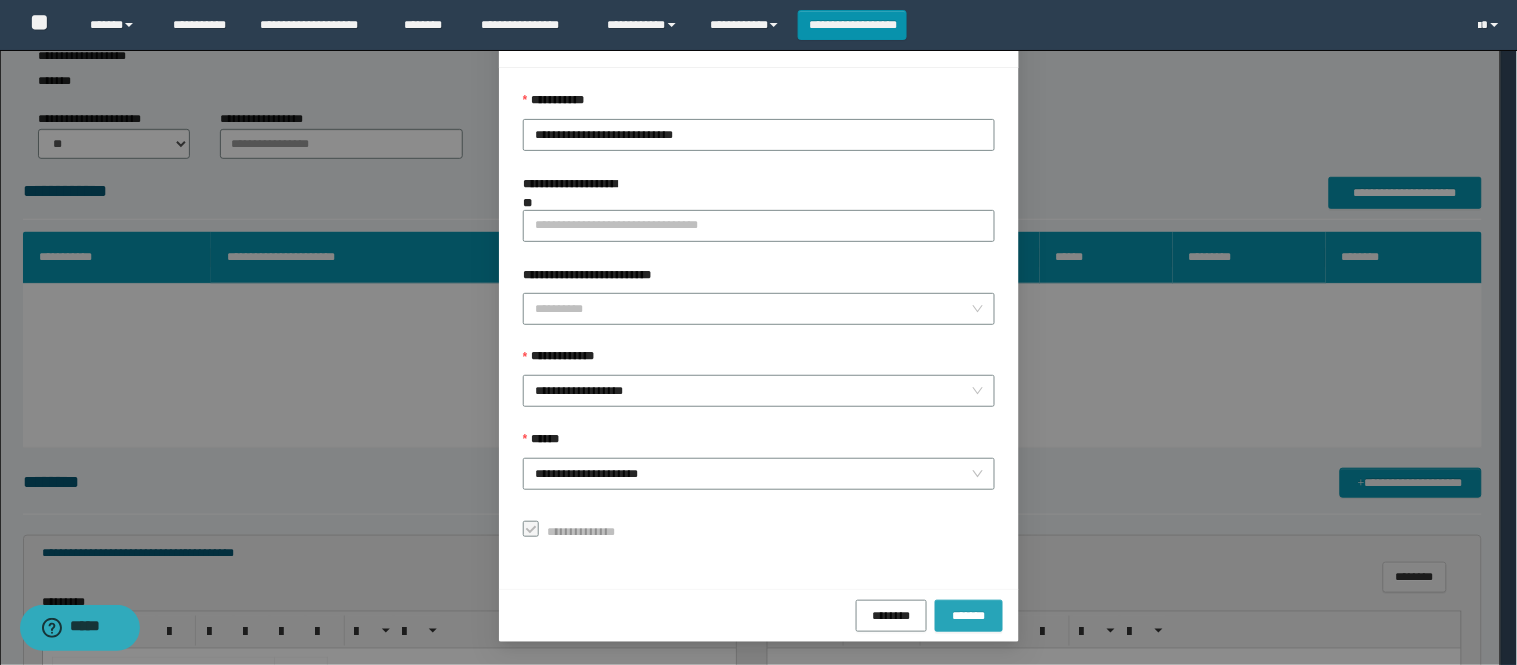 drag, startPoint x: 972, startPoint y: 605, endPoint x: 1302, endPoint y: 431, distance: 373.063 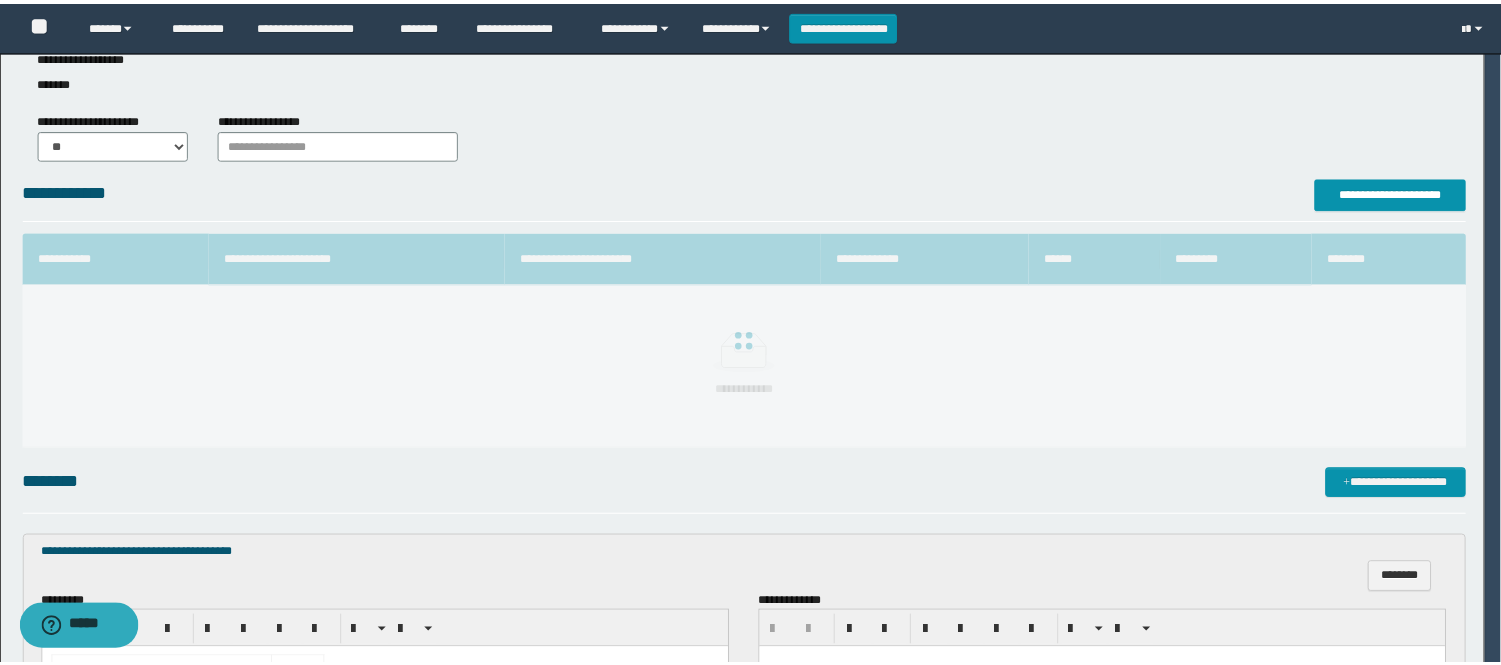 scroll, scrollTop: 41, scrollLeft: 0, axis: vertical 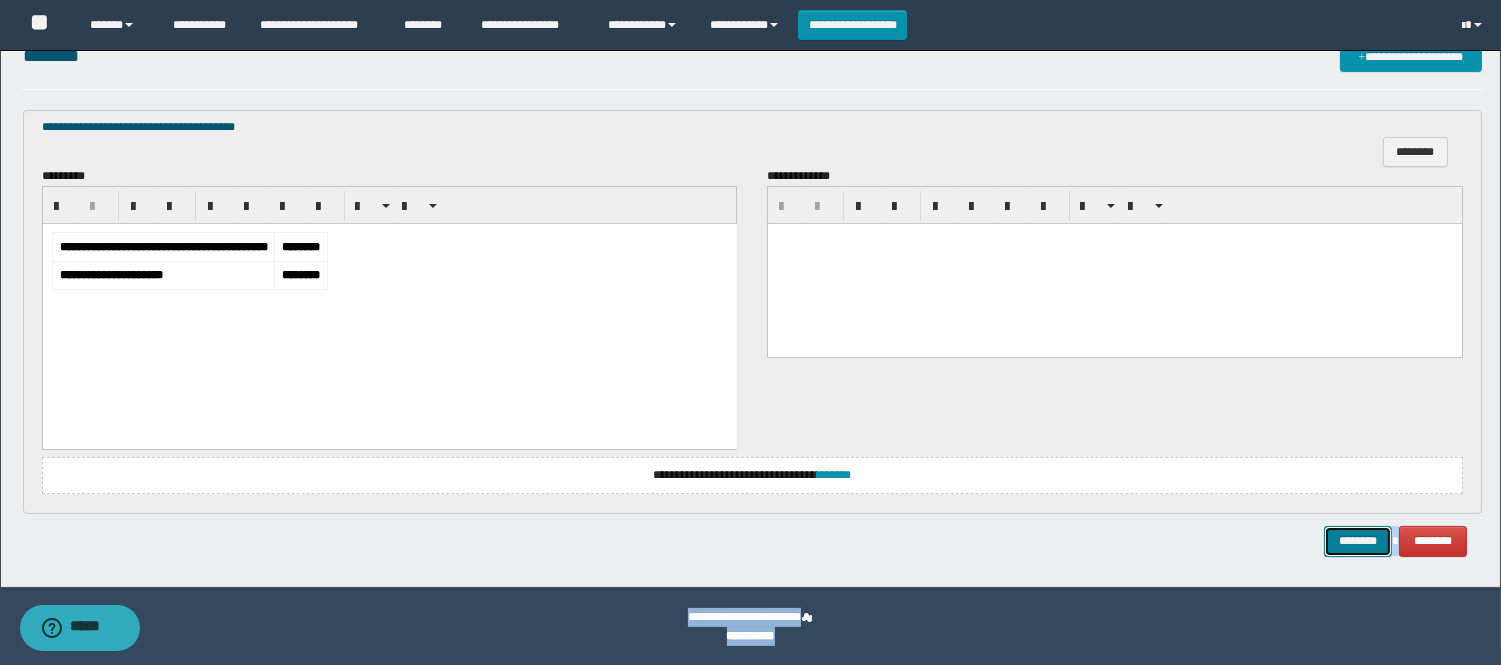 click on "********" at bounding box center [1358, 541] 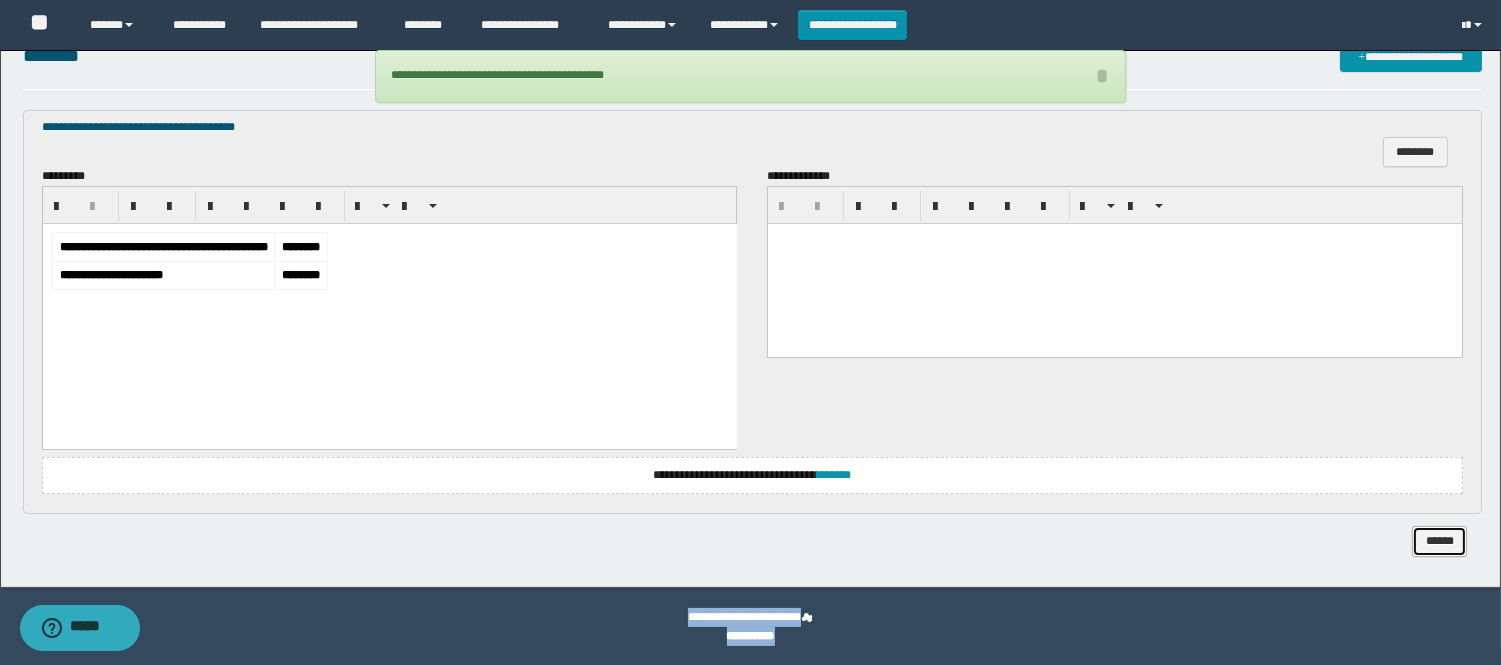 click on "******" at bounding box center (1439, 541) 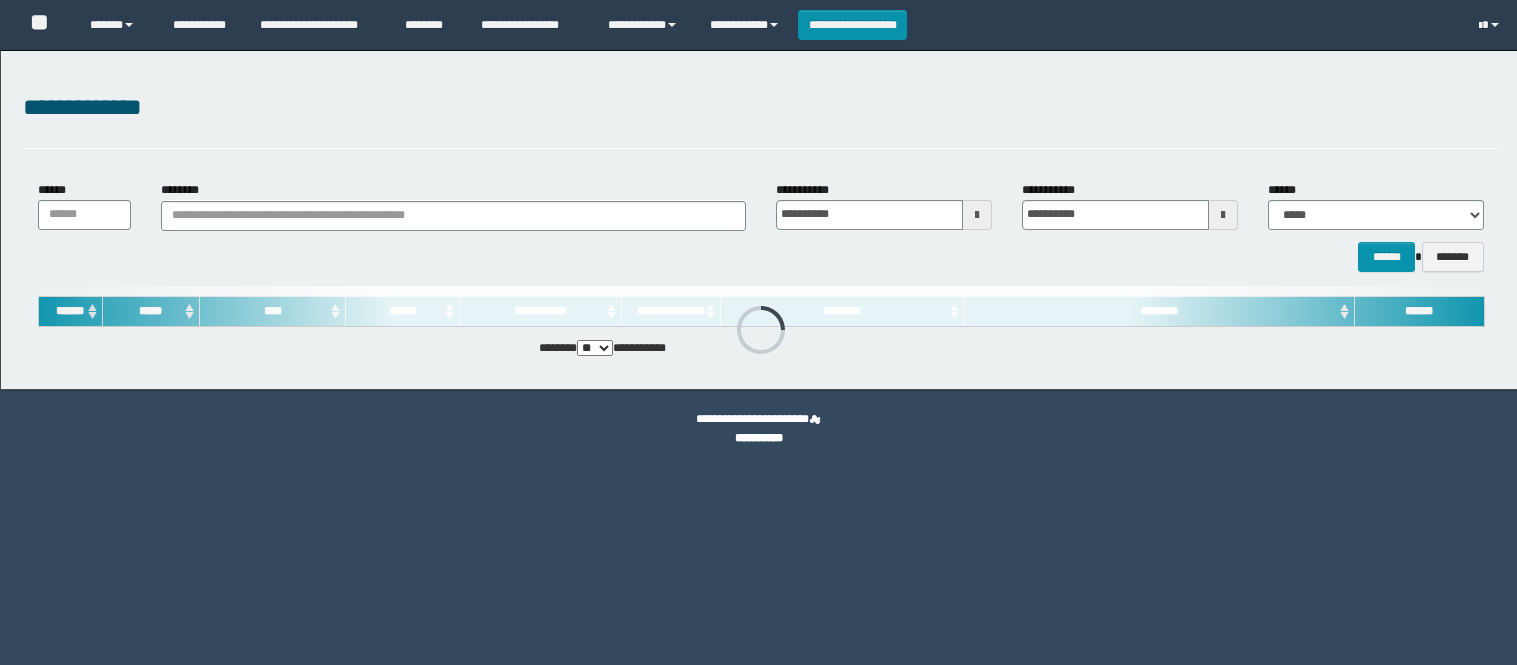 scroll, scrollTop: 0, scrollLeft: 0, axis: both 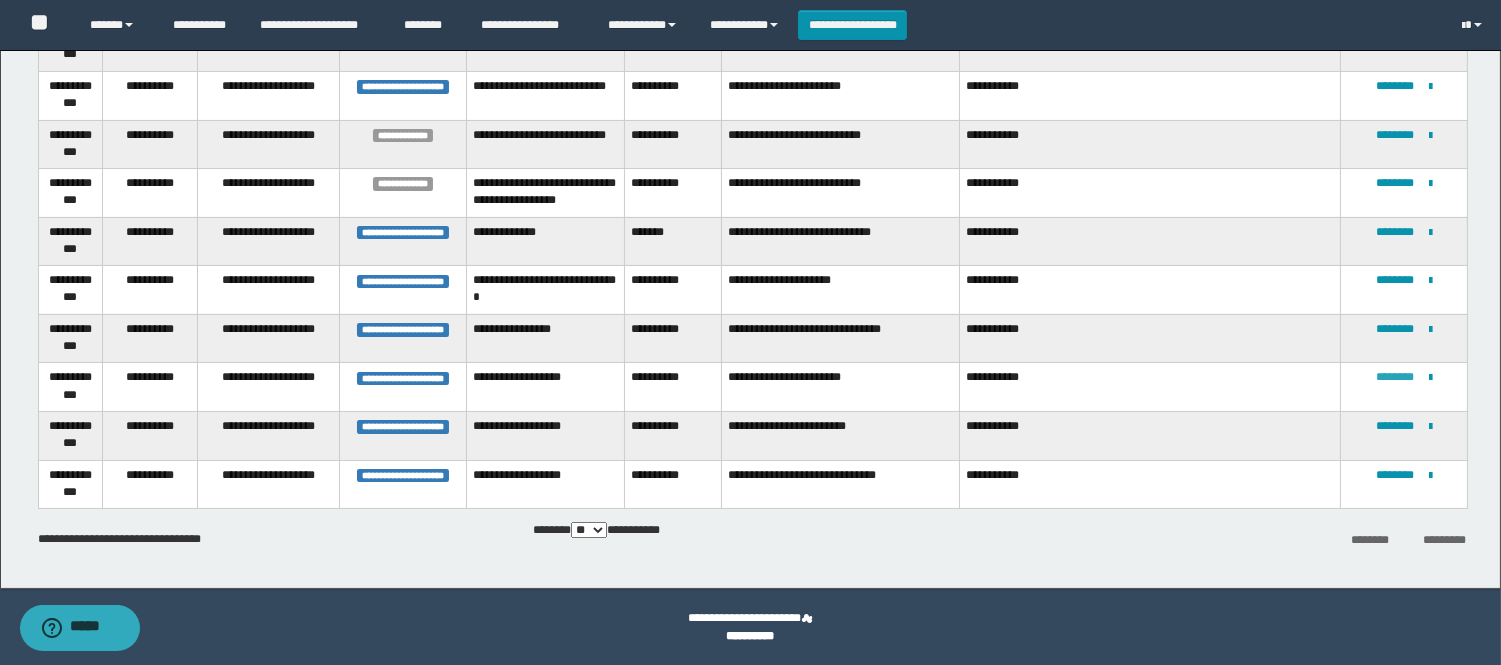 click on "********" at bounding box center (1395, 377) 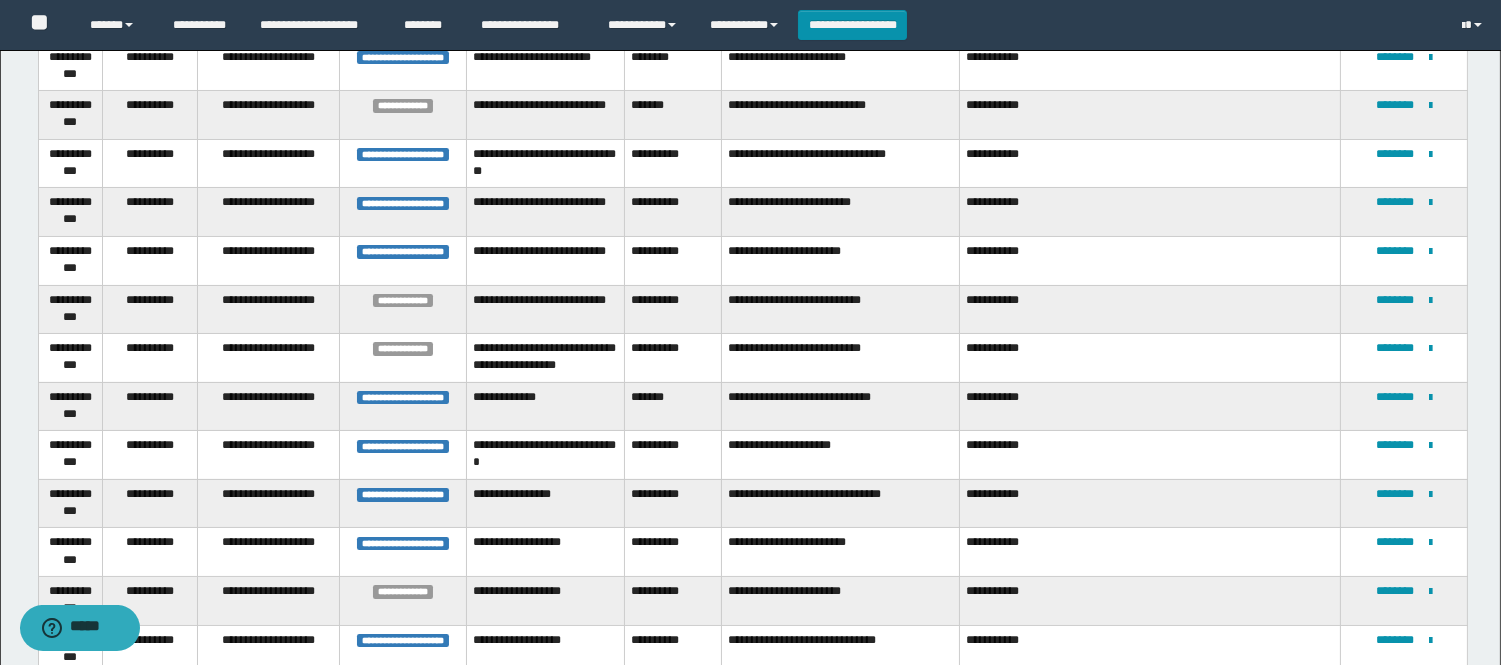 scroll, scrollTop: 498, scrollLeft: 0, axis: vertical 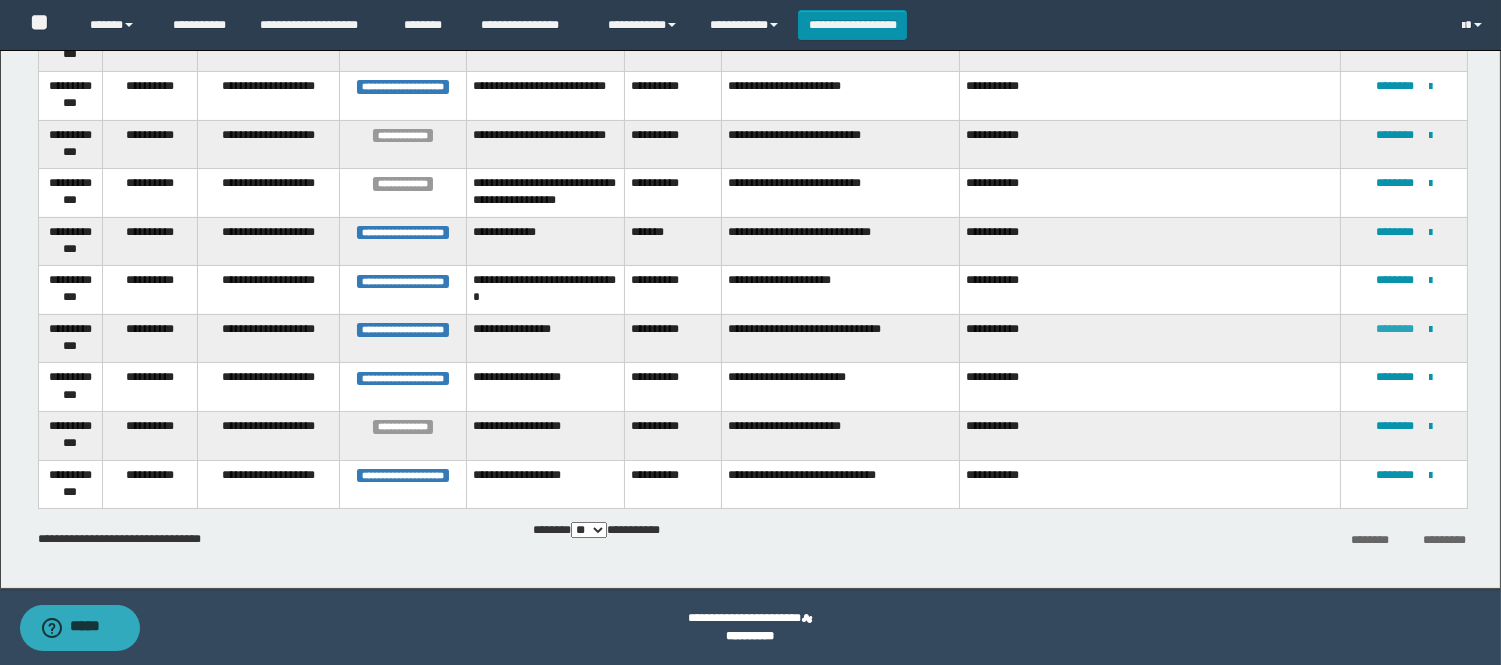 click on "********" at bounding box center (1395, 329) 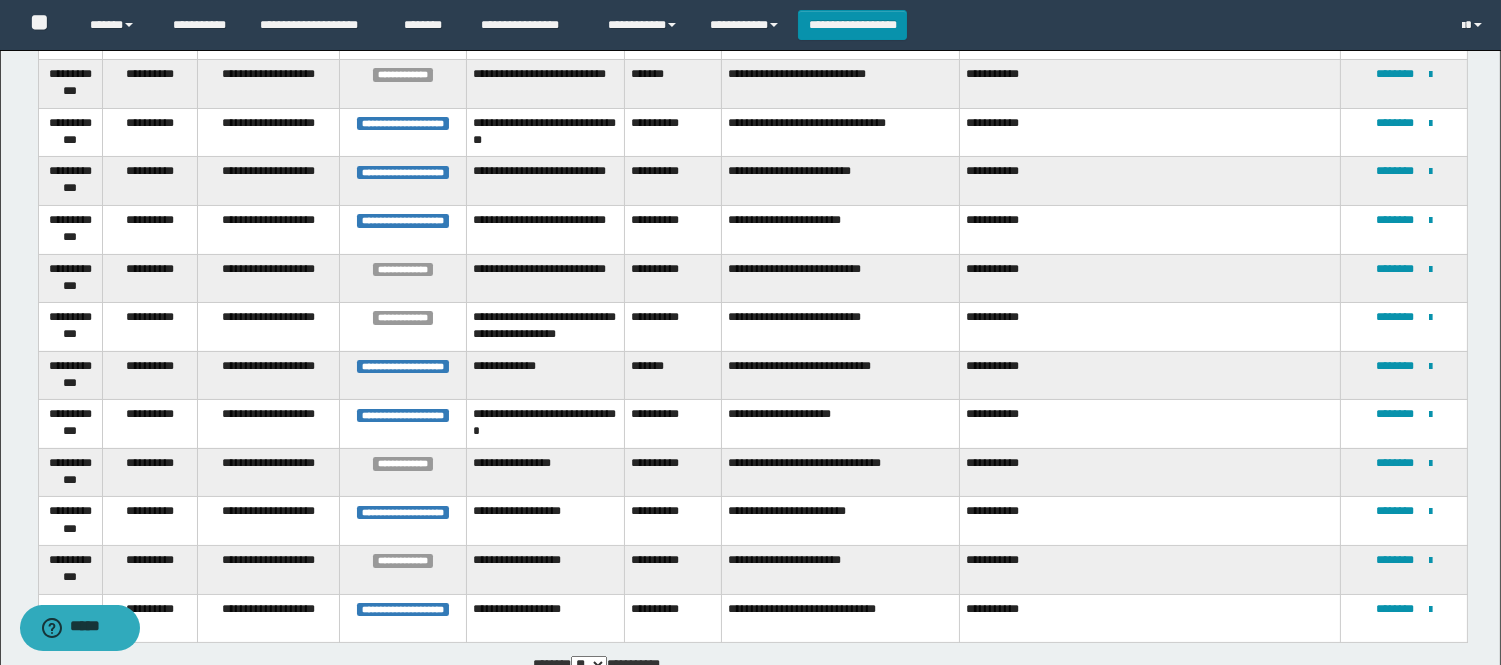 scroll, scrollTop: 498, scrollLeft: 0, axis: vertical 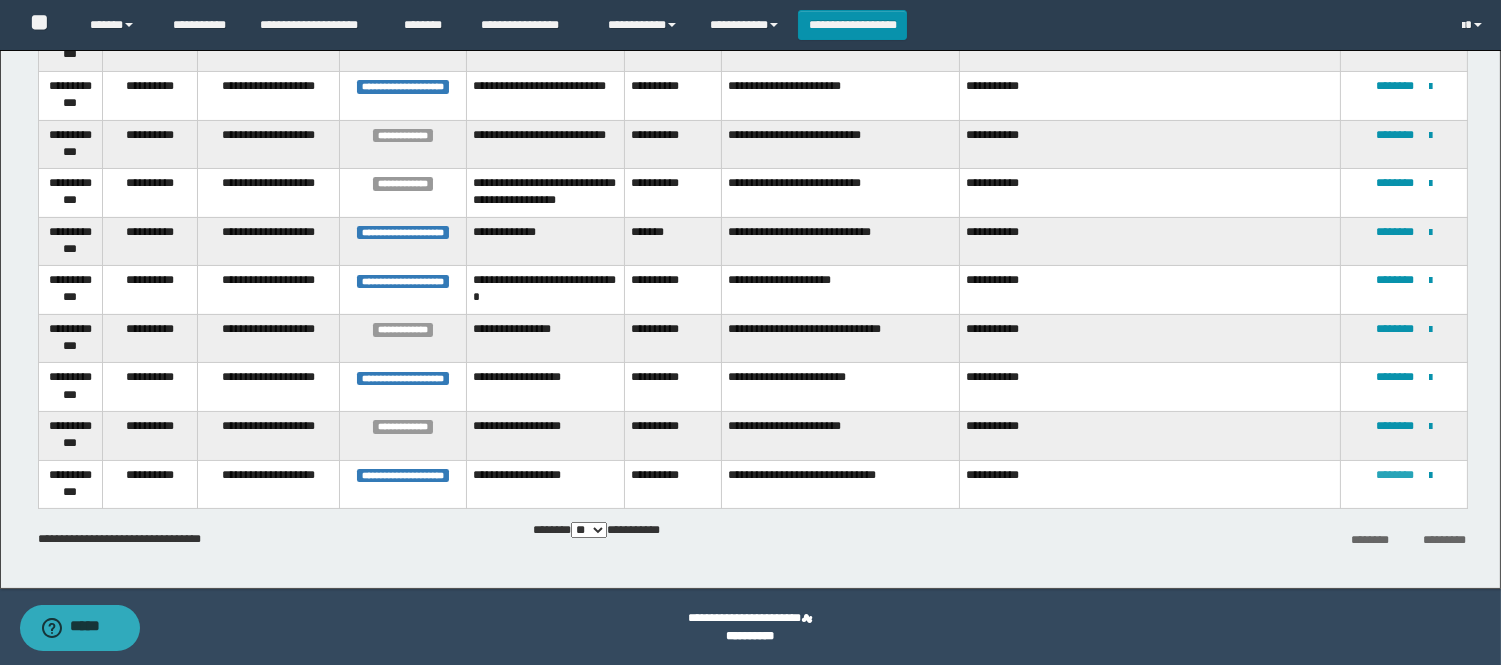 click on "********" at bounding box center [1395, 475] 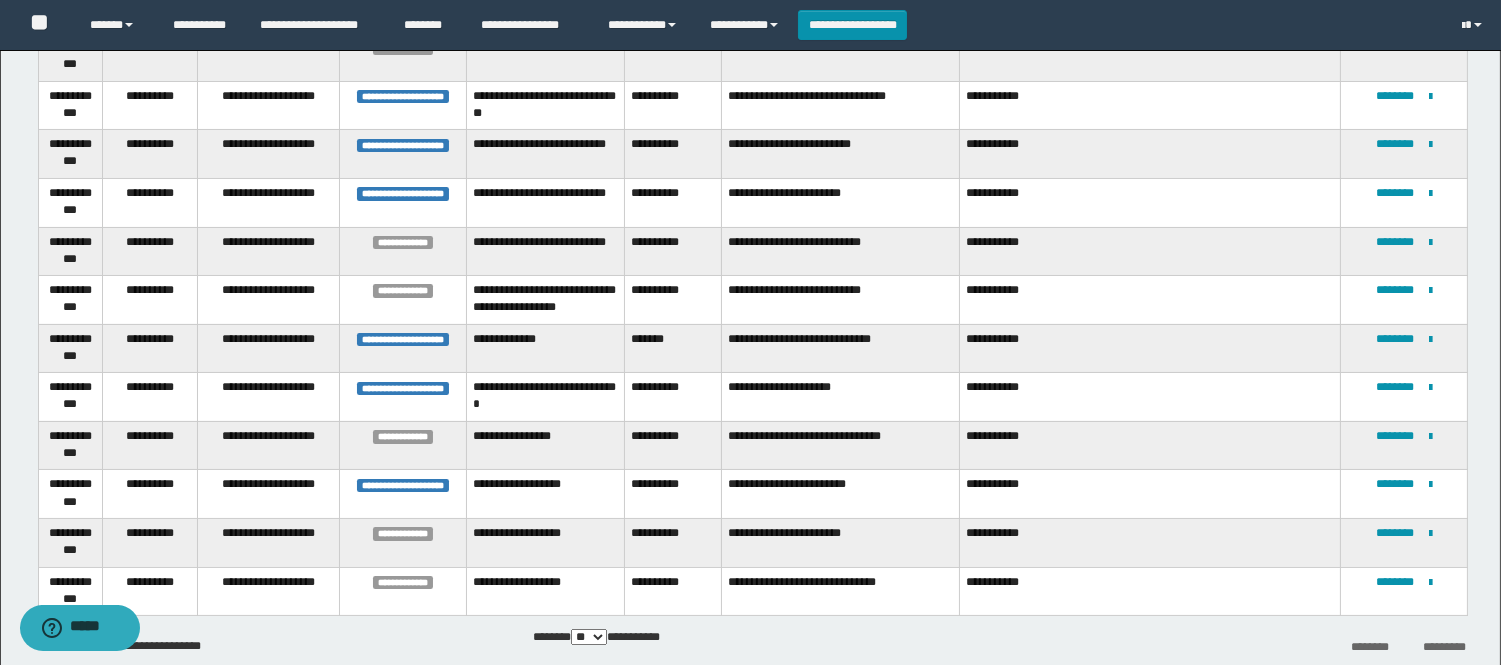scroll, scrollTop: 498, scrollLeft: 0, axis: vertical 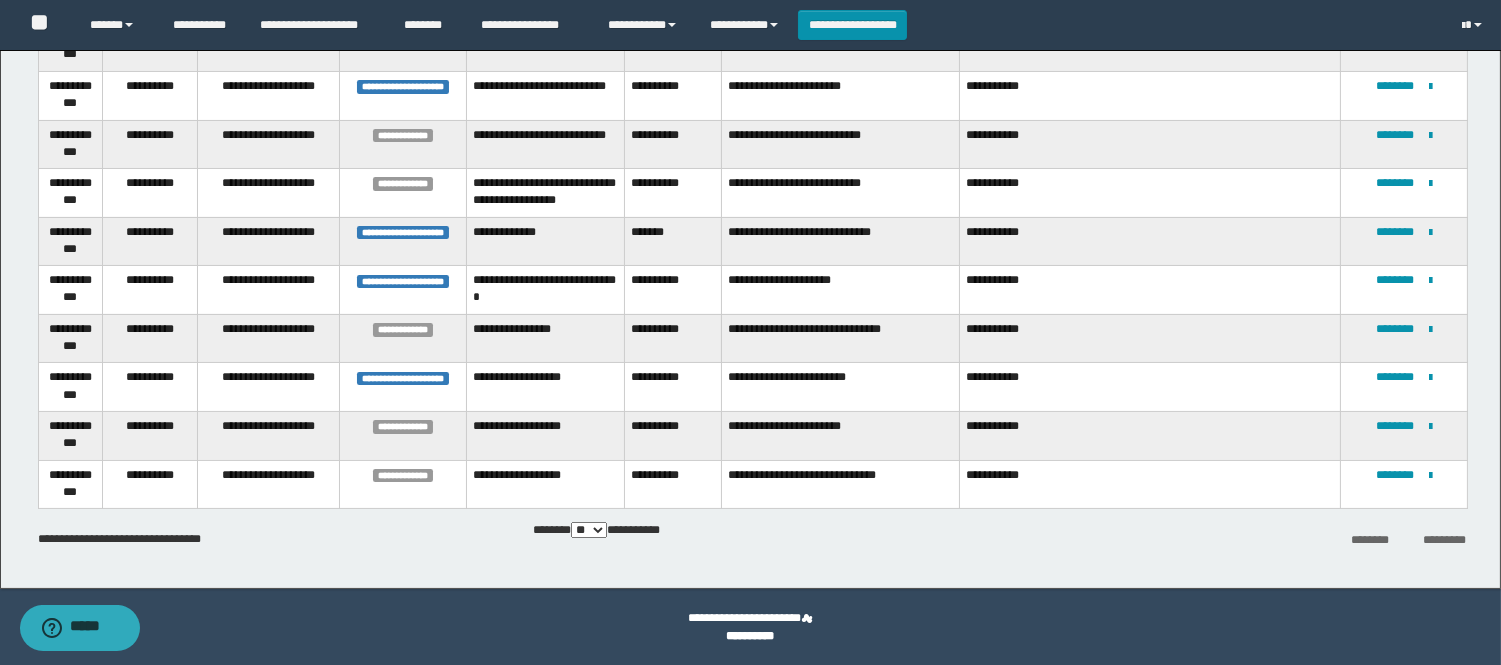 click on "**********" at bounding box center [1404, 387] 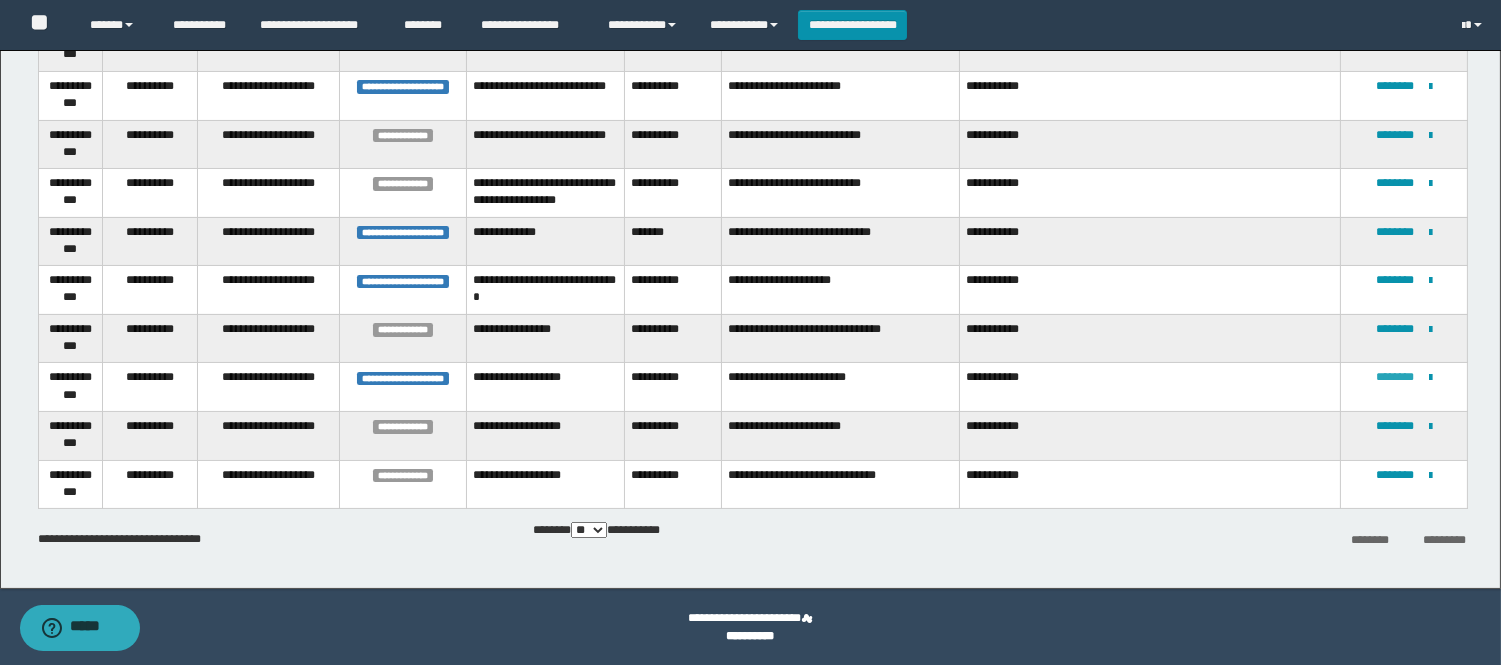 click on "********" at bounding box center [1395, 377] 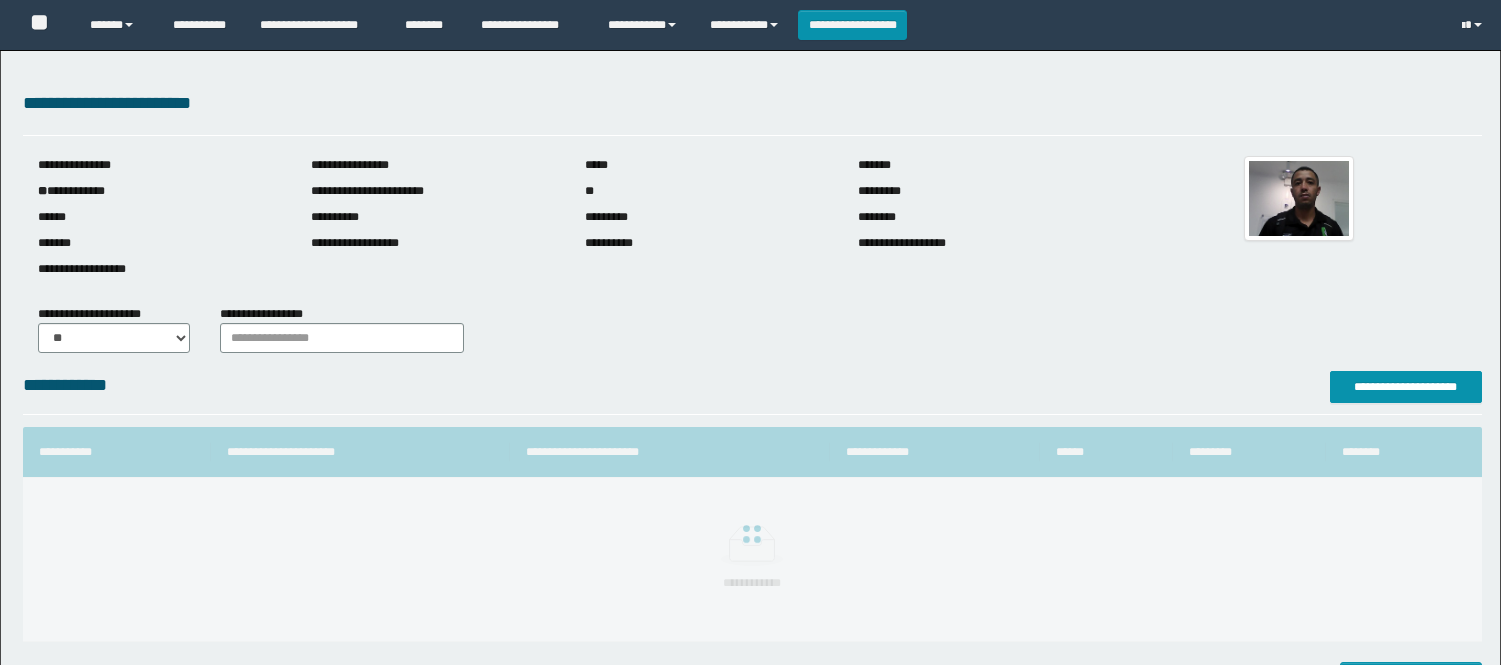 scroll, scrollTop: 0, scrollLeft: 0, axis: both 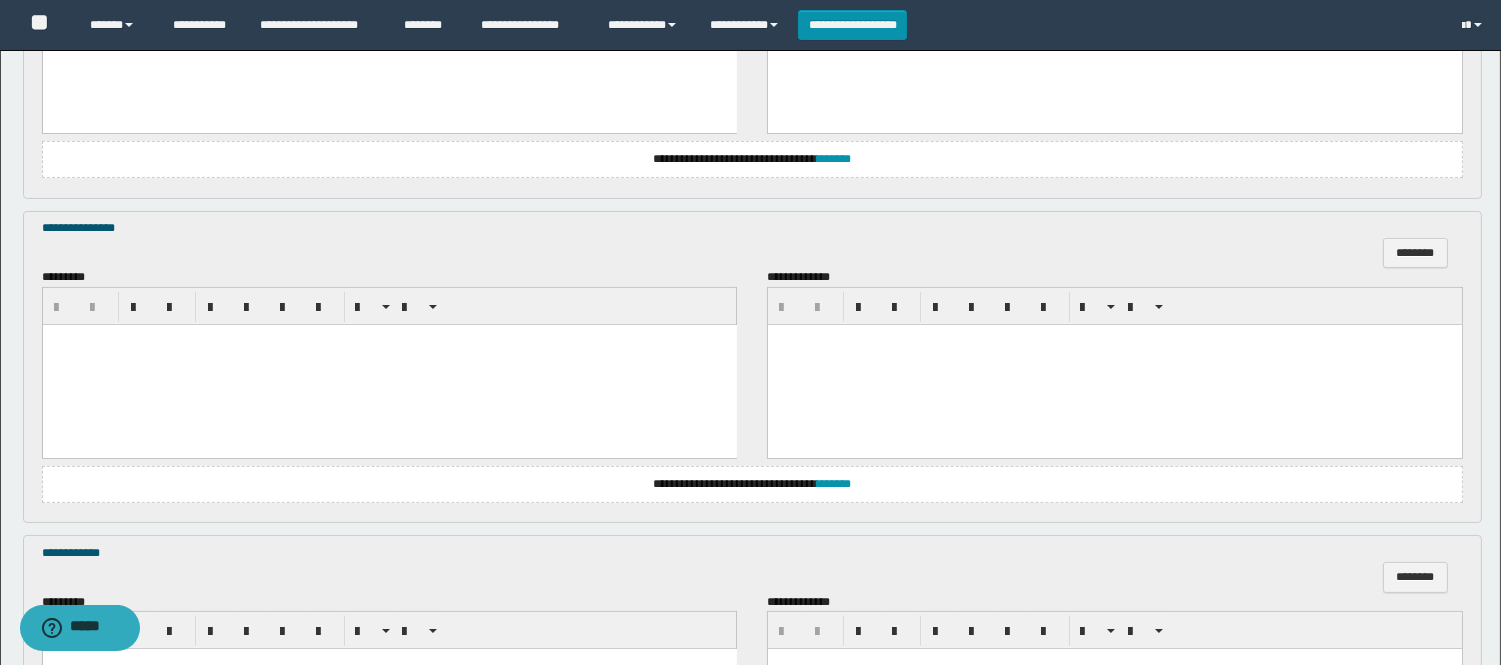 click at bounding box center (389, 364) 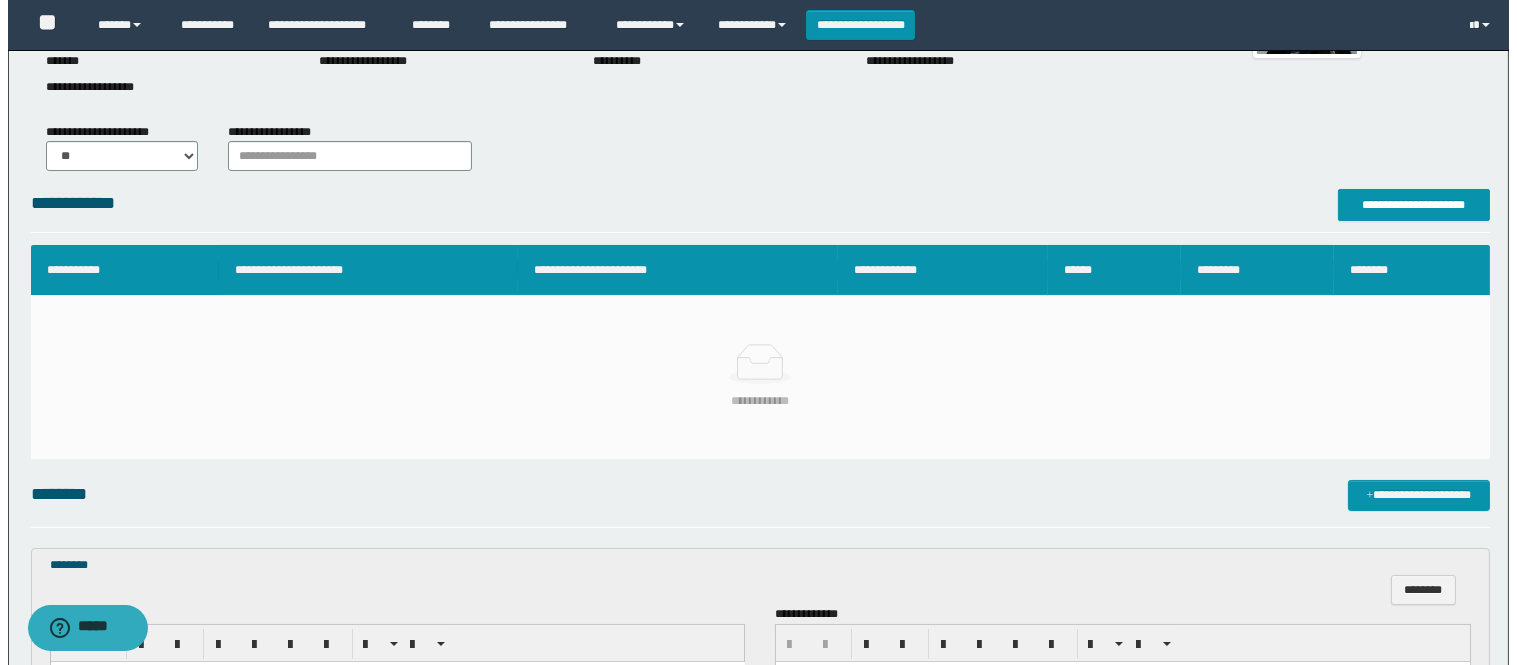 scroll, scrollTop: 177, scrollLeft: 0, axis: vertical 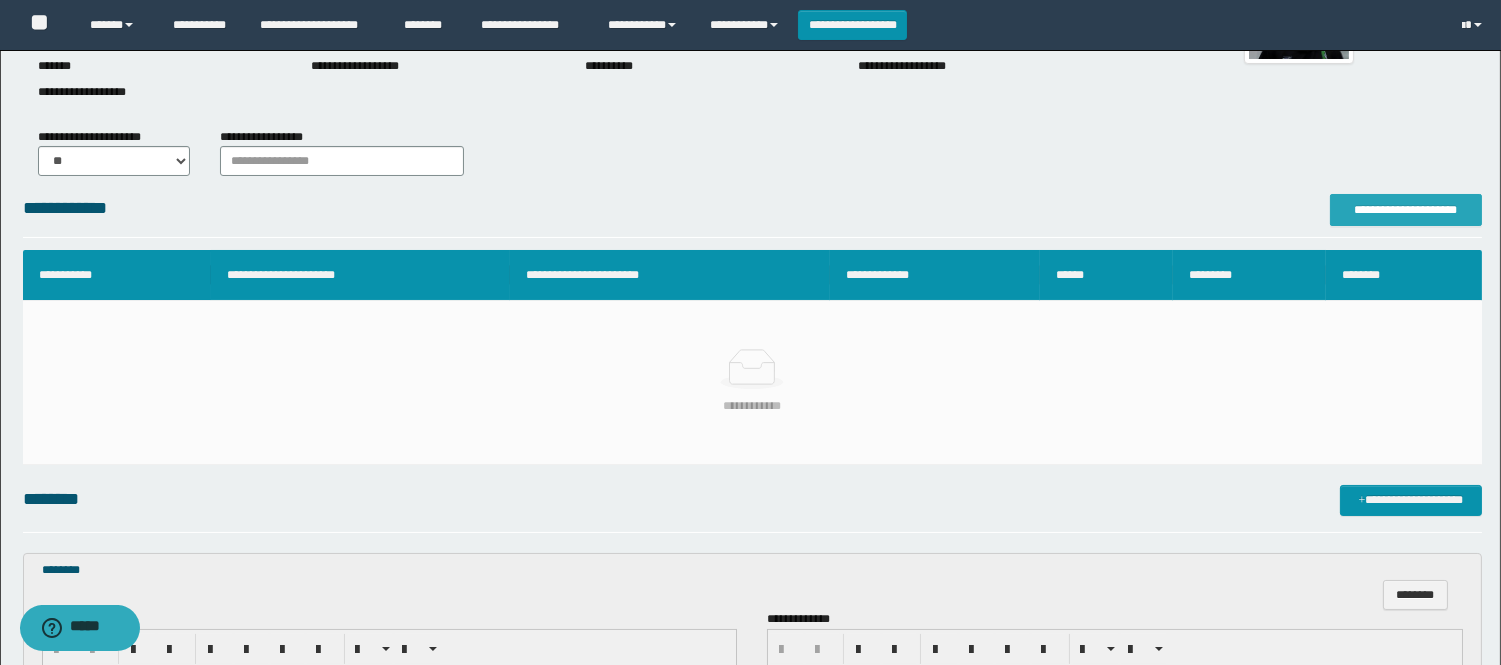 click on "**********" at bounding box center [1406, 210] 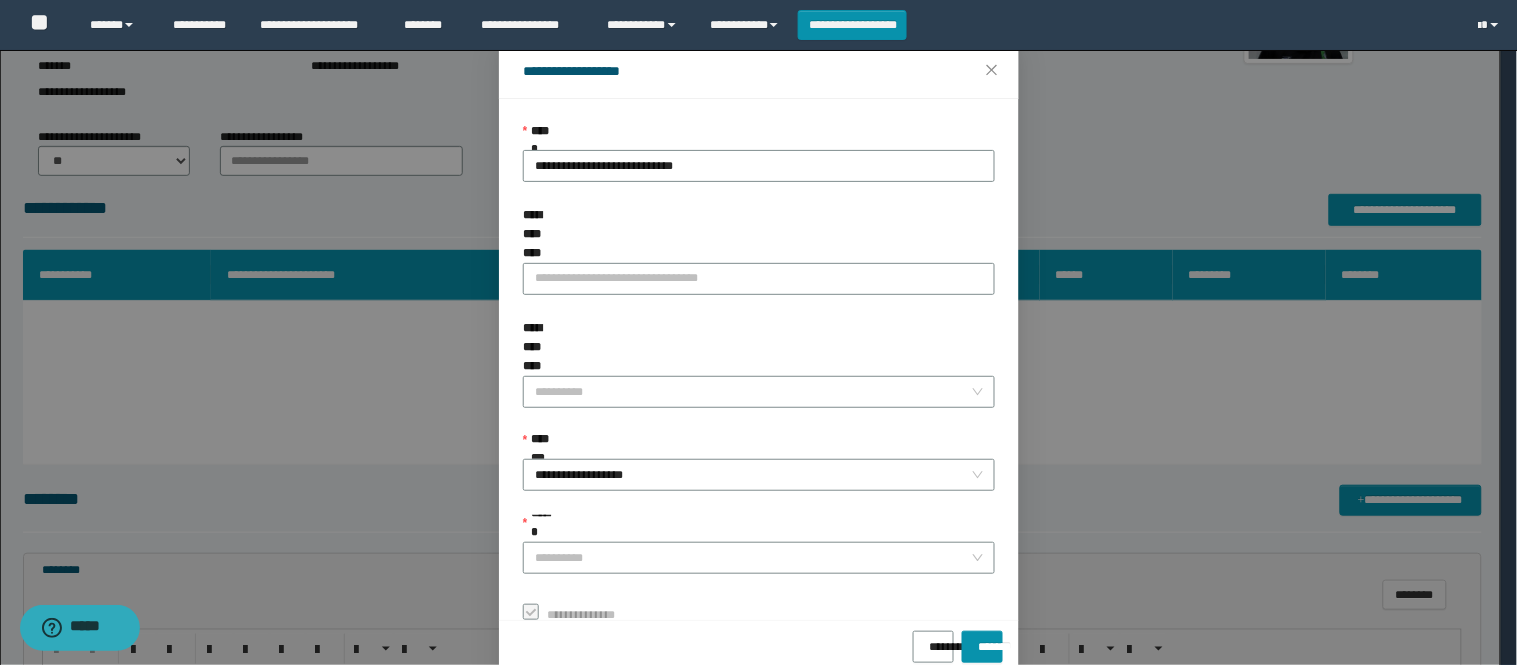 scroll, scrollTop: 87, scrollLeft: 0, axis: vertical 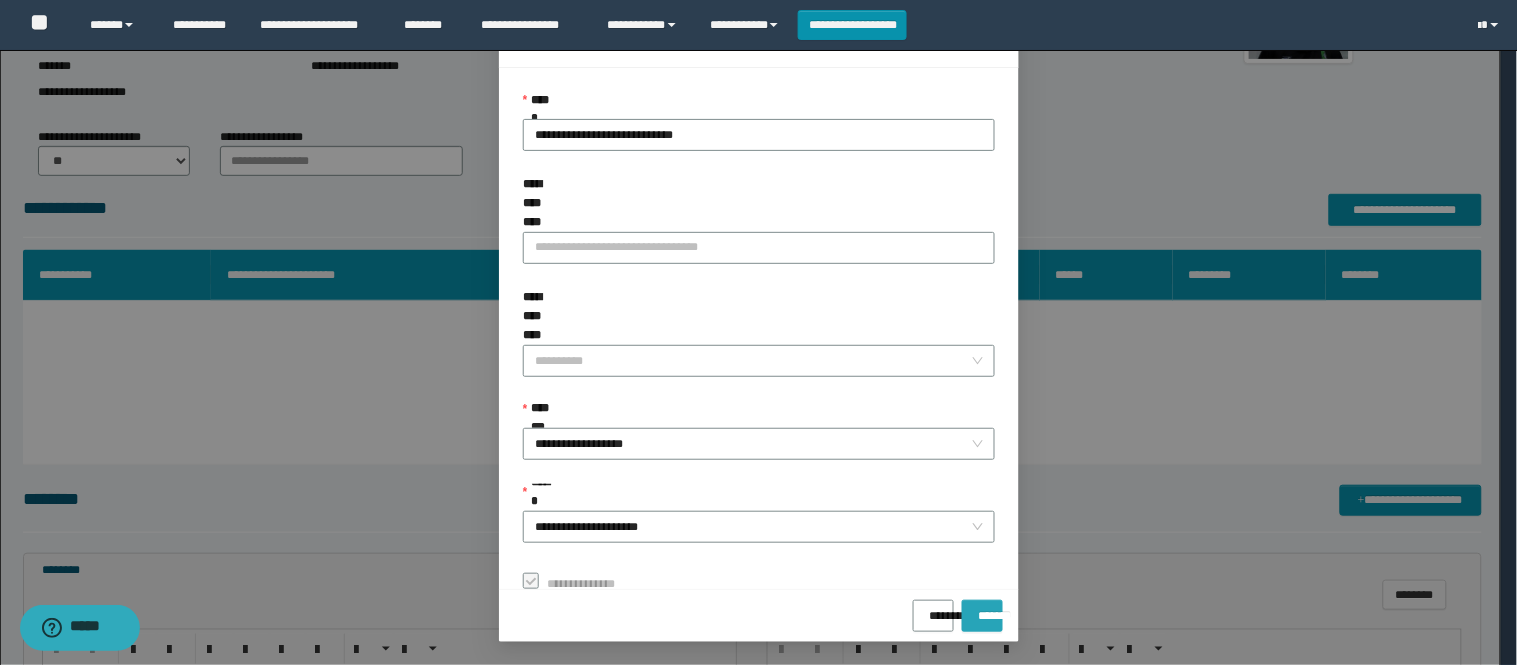 click on "*******" at bounding box center (982, 609) 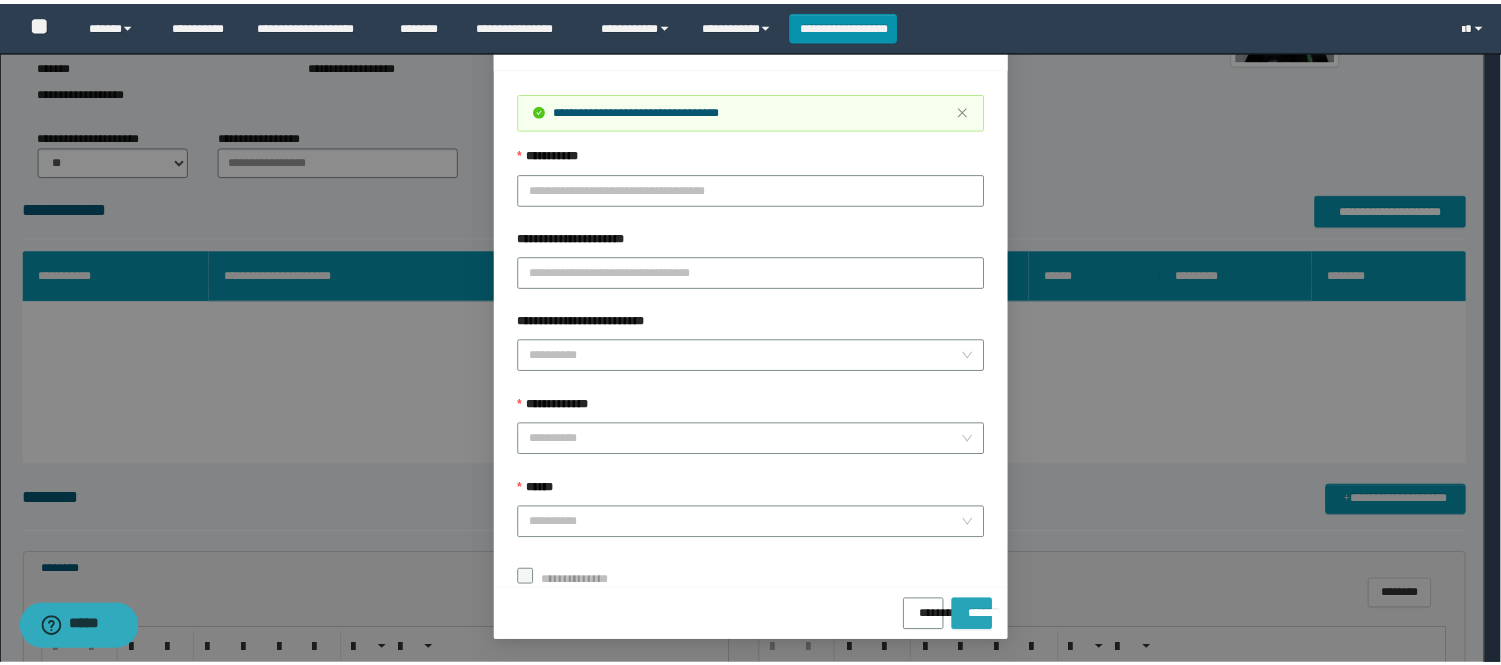 scroll, scrollTop: 41, scrollLeft: 0, axis: vertical 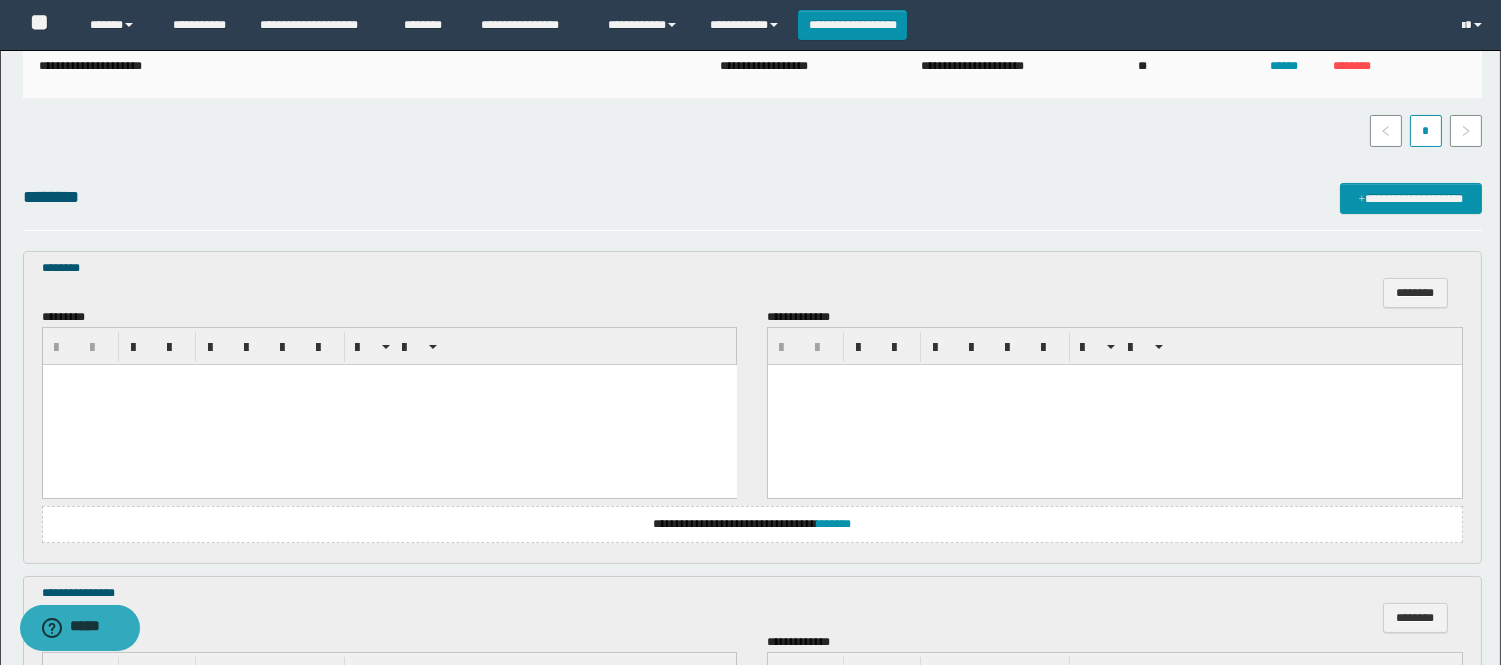 click at bounding box center (389, 404) 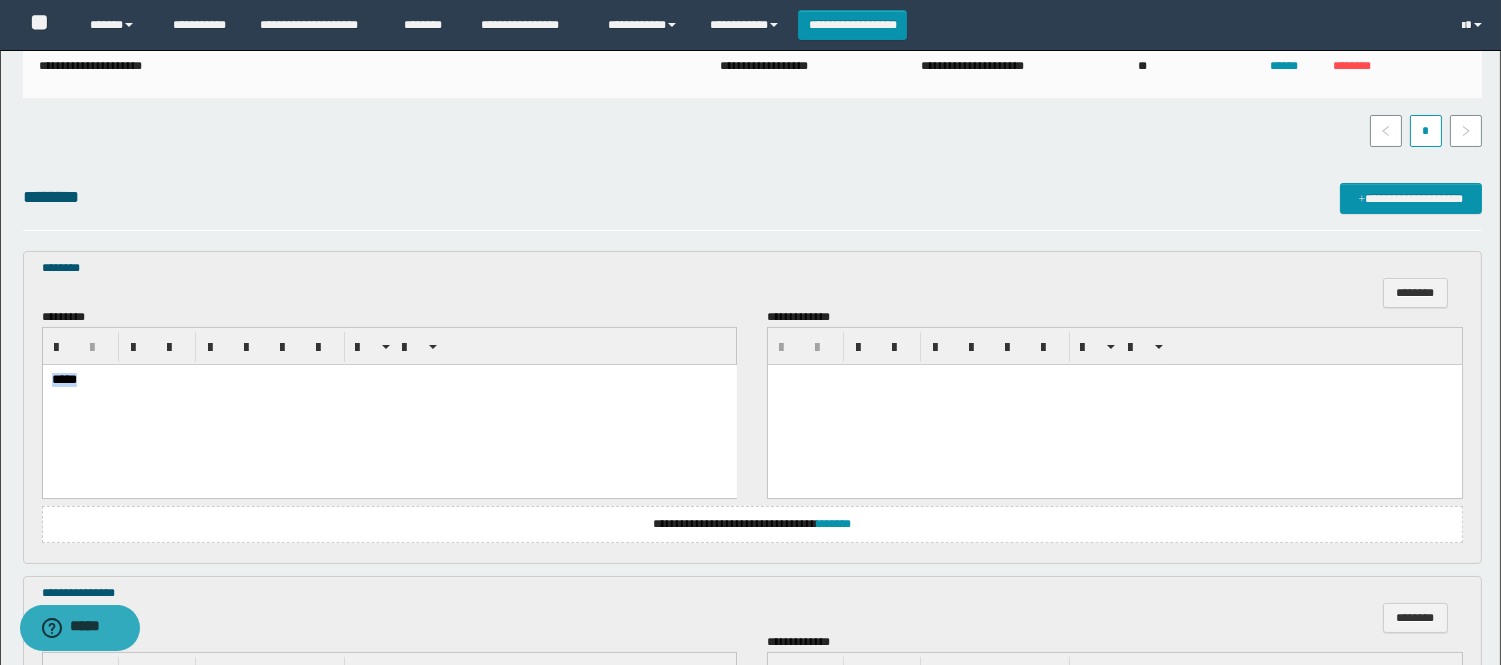 drag, startPoint x: 105, startPoint y: 399, endPoint x: 7, endPoint y: 361, distance: 105.10947 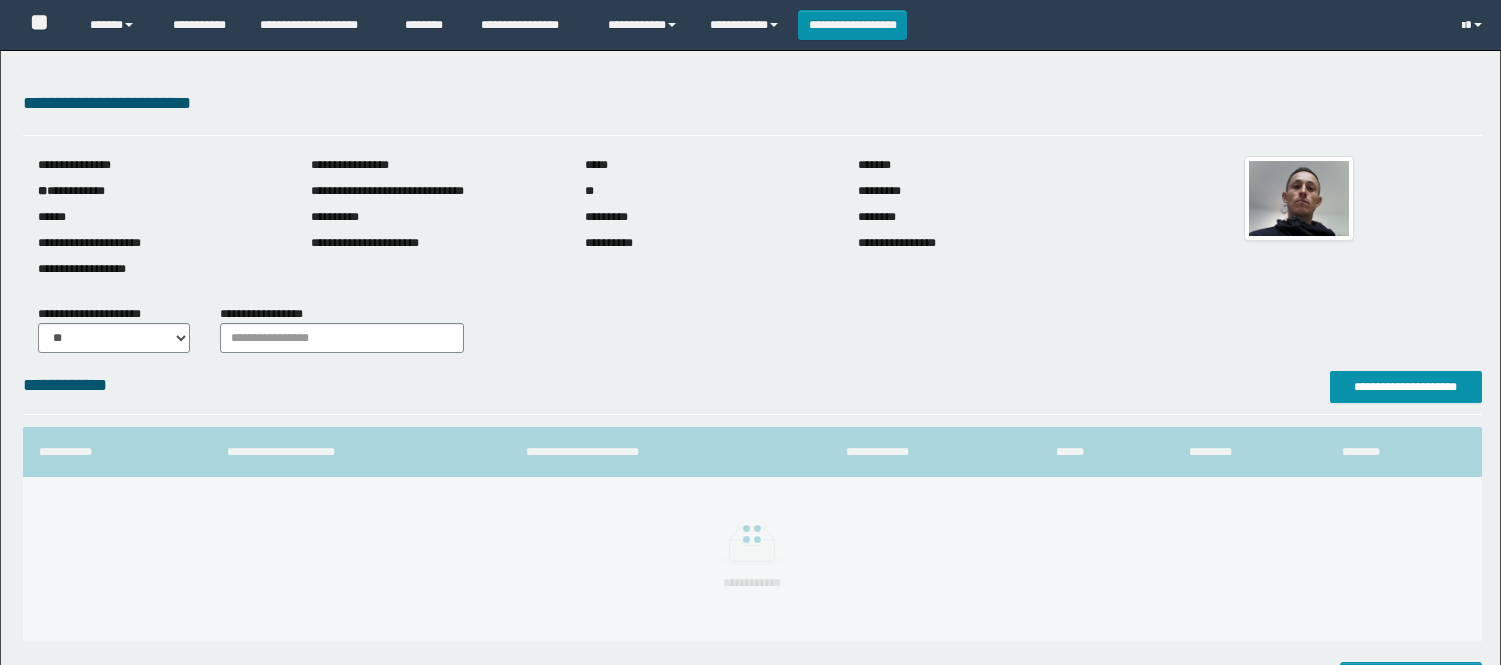 scroll, scrollTop: 0, scrollLeft: 0, axis: both 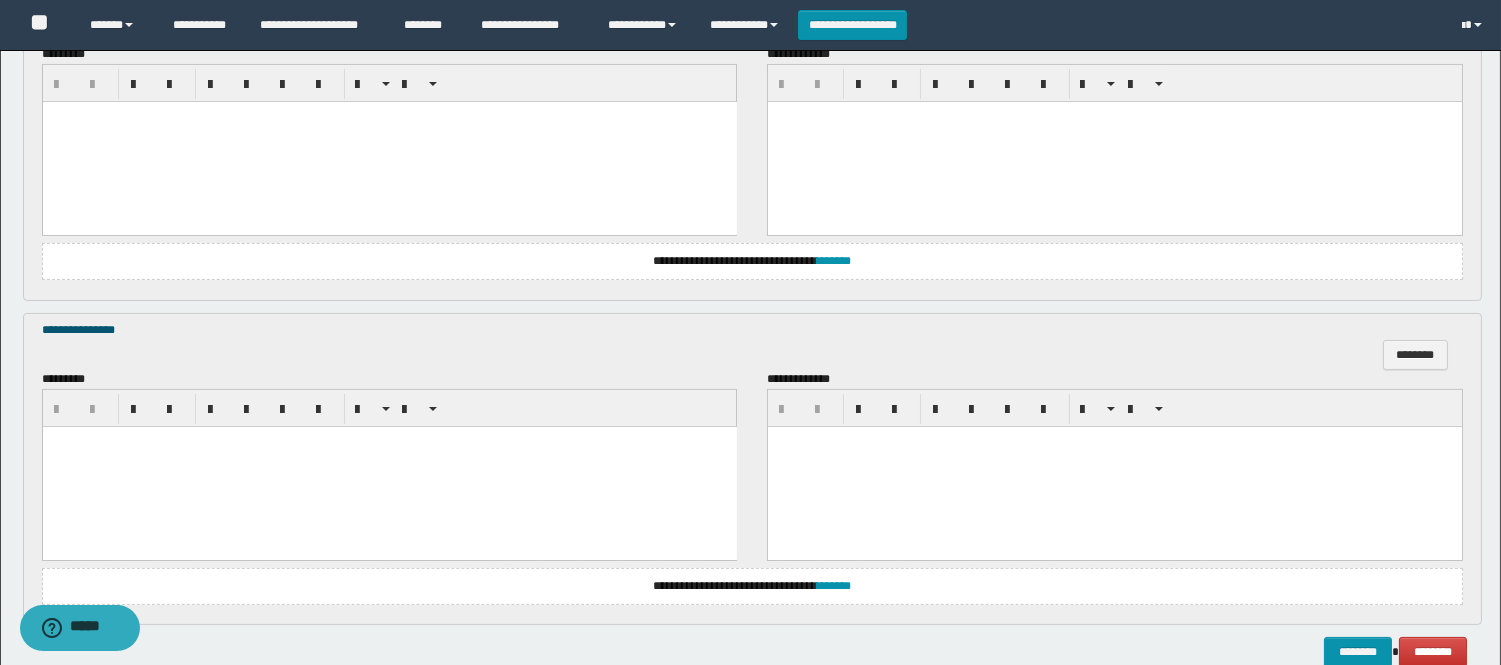 click at bounding box center [389, 466] 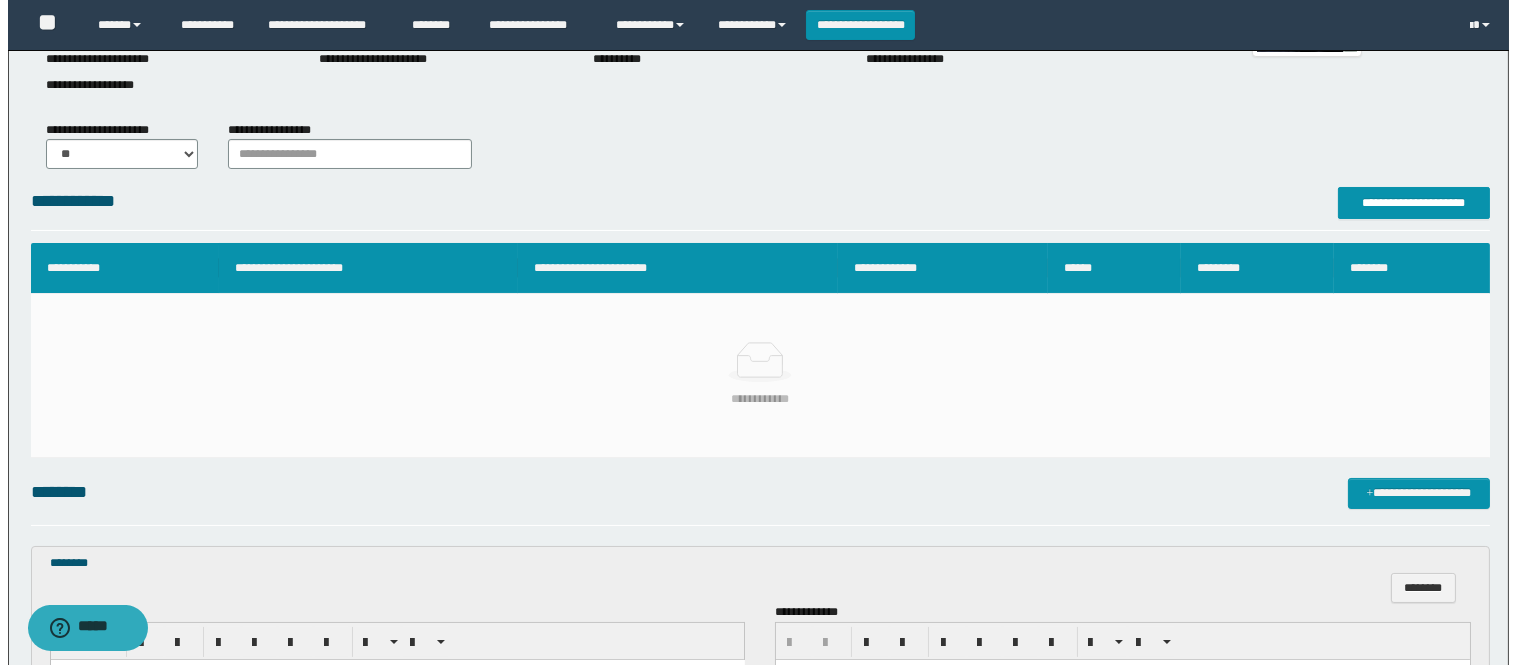 scroll, scrollTop: 75, scrollLeft: 0, axis: vertical 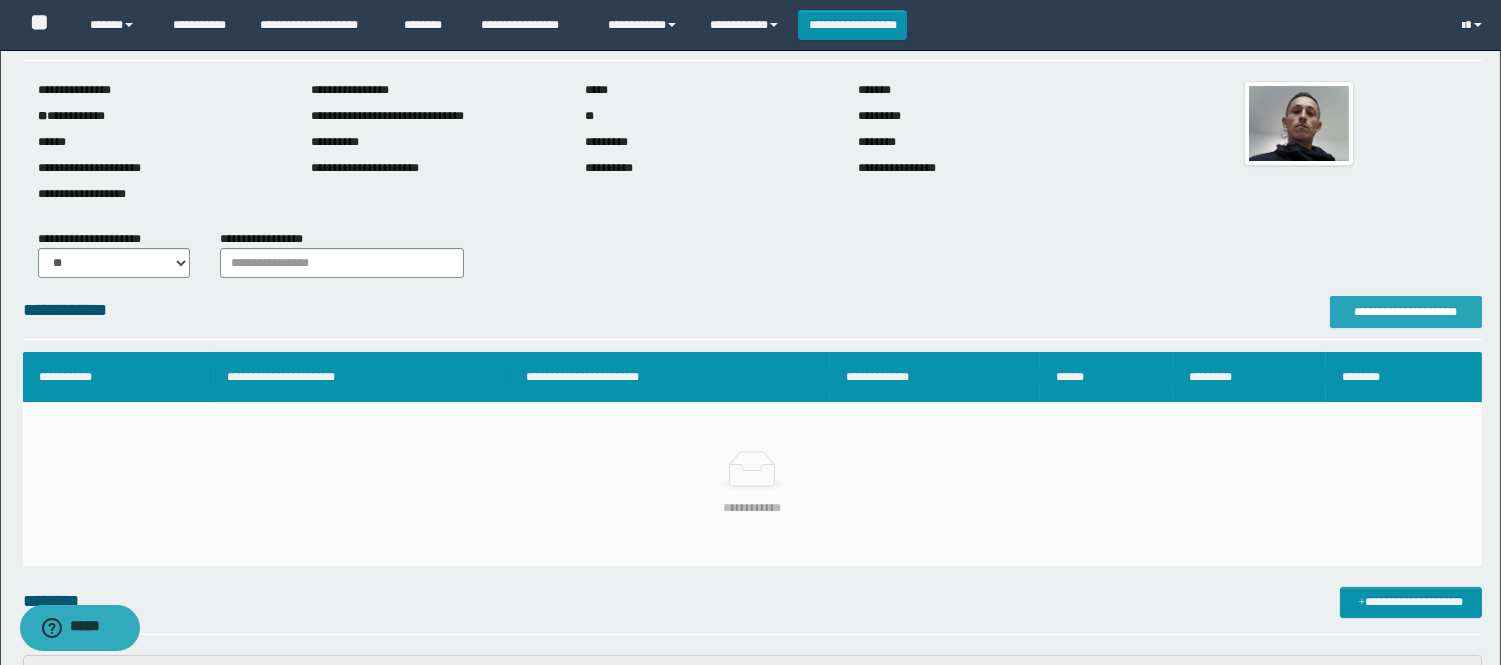 click on "**********" at bounding box center [1406, 312] 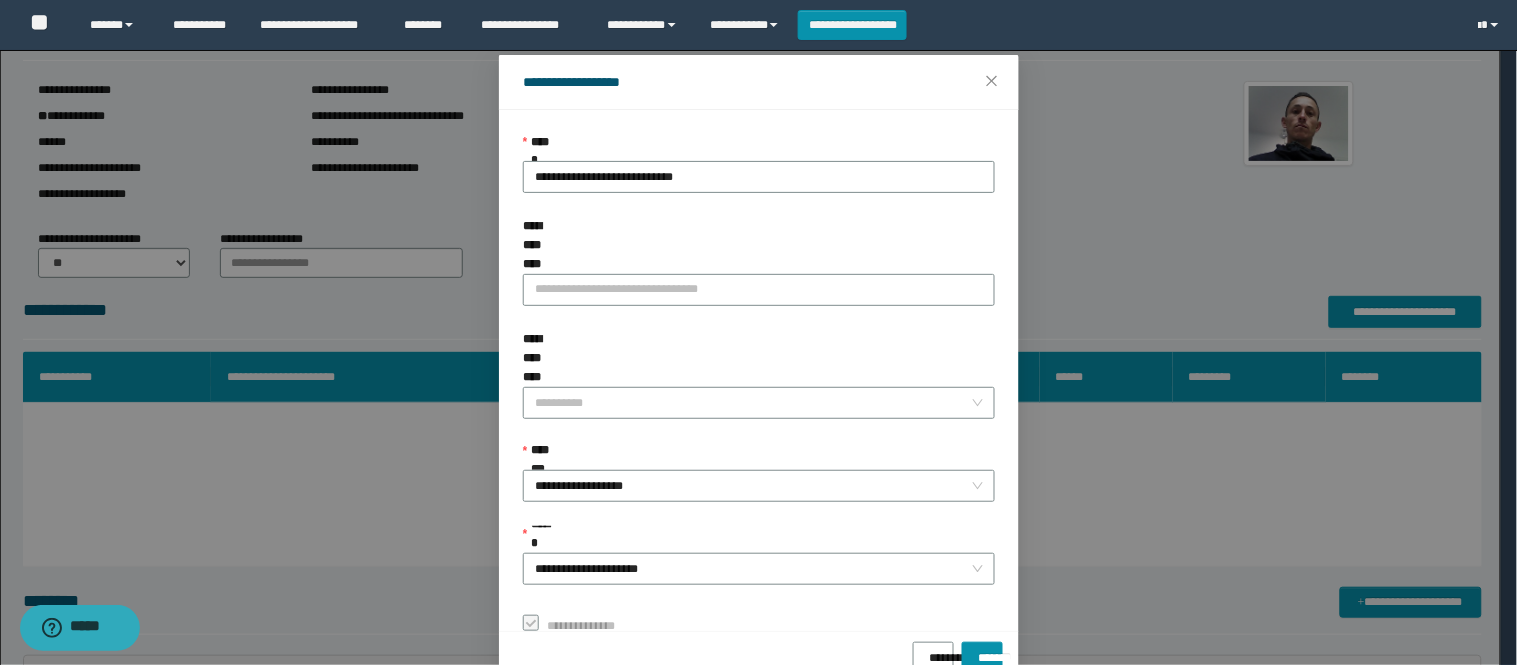 scroll, scrollTop: 87, scrollLeft: 0, axis: vertical 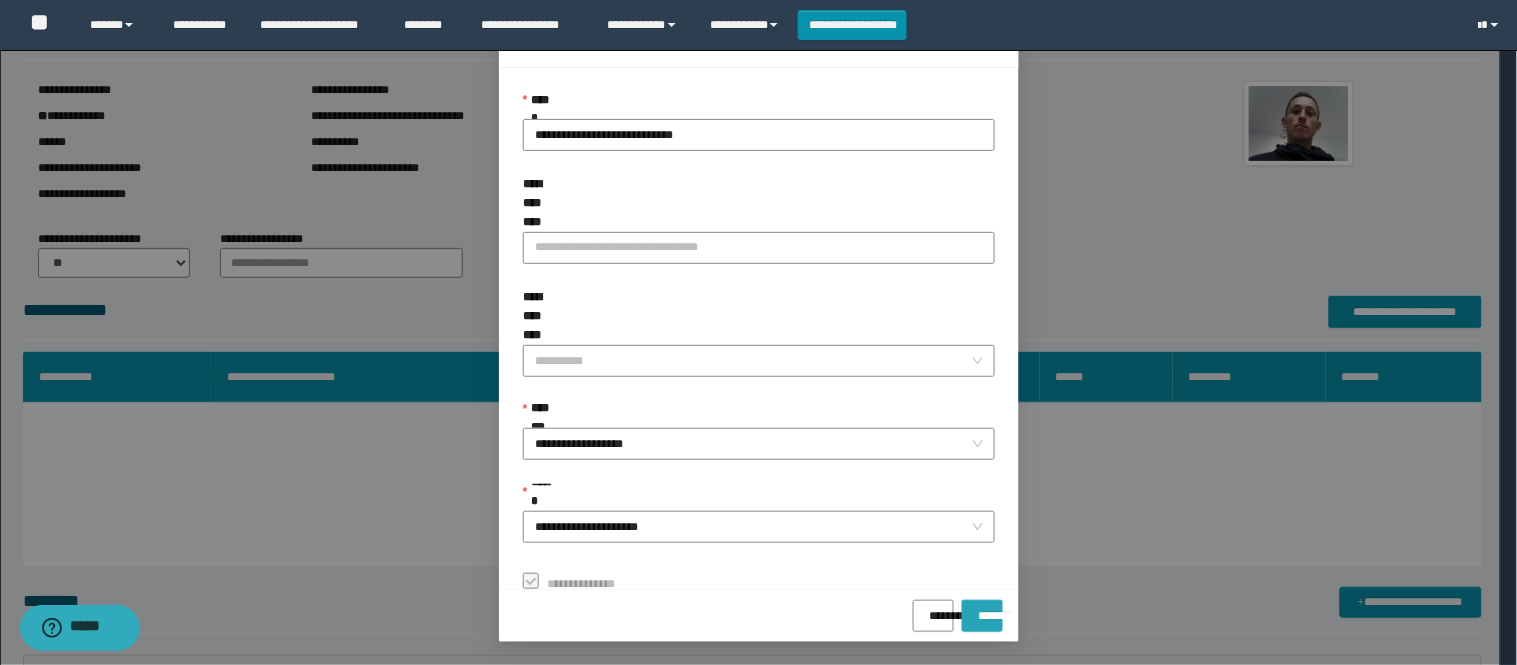 click on "*******" at bounding box center [982, 609] 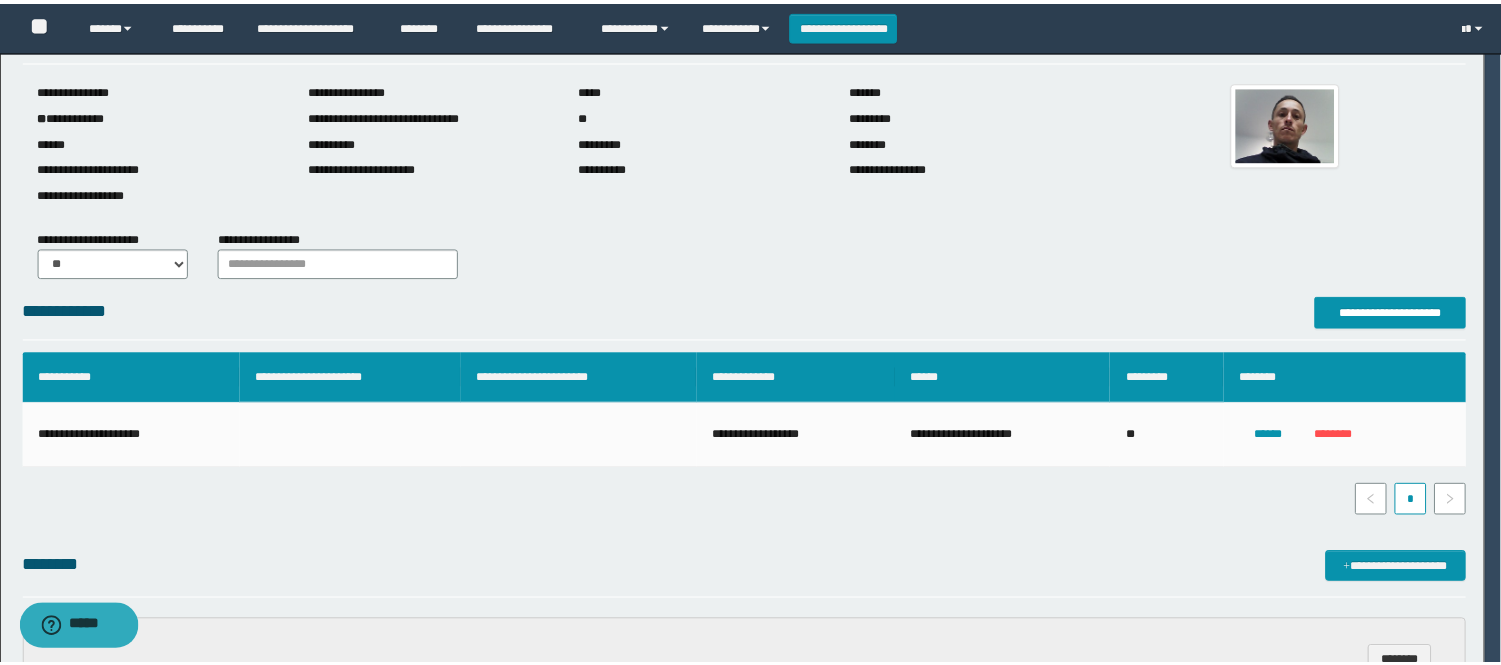 scroll, scrollTop: 41, scrollLeft: 0, axis: vertical 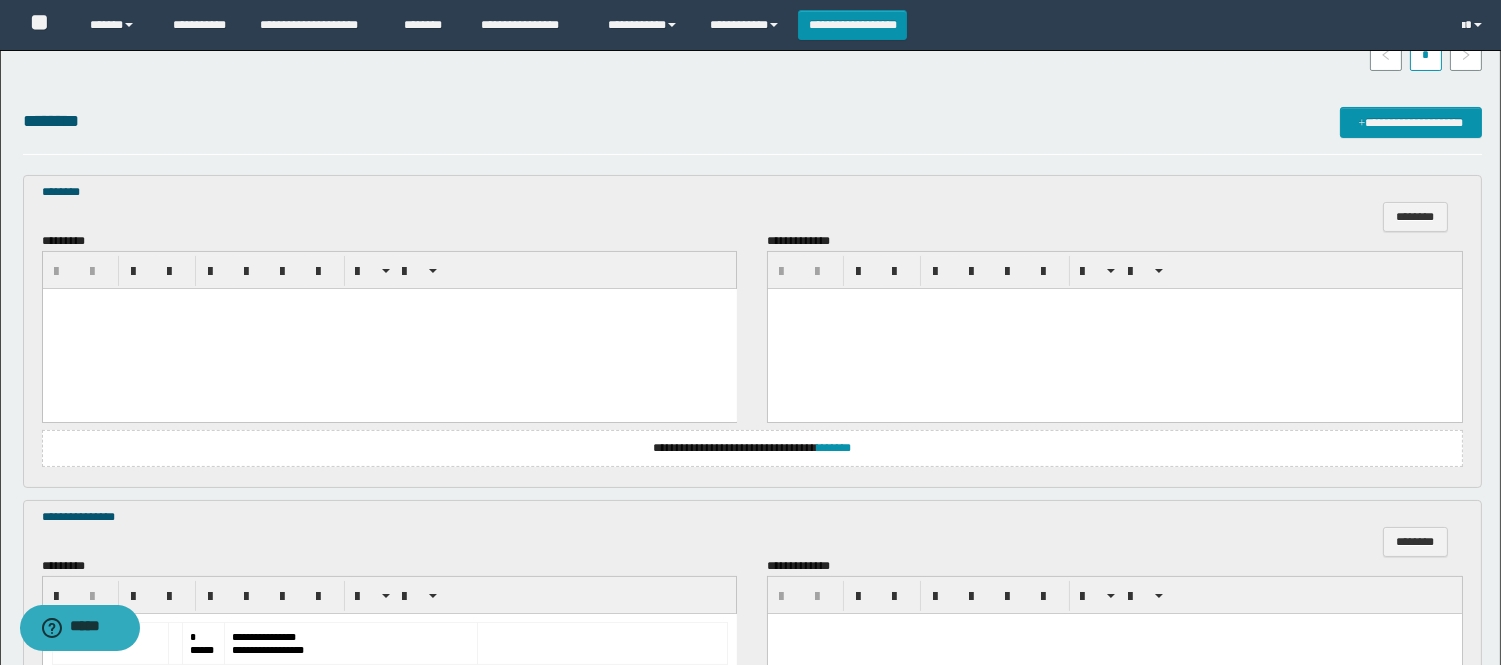click at bounding box center (389, 328) 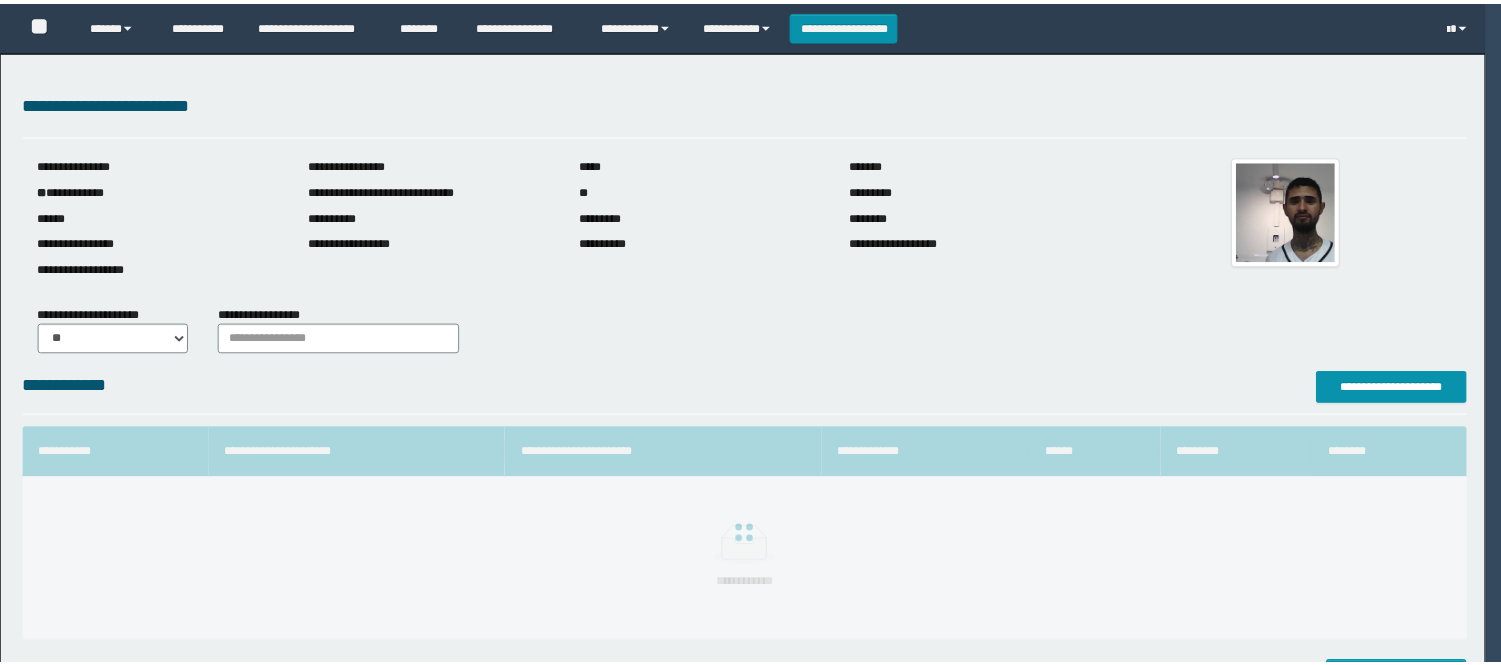 scroll, scrollTop: 0, scrollLeft: 0, axis: both 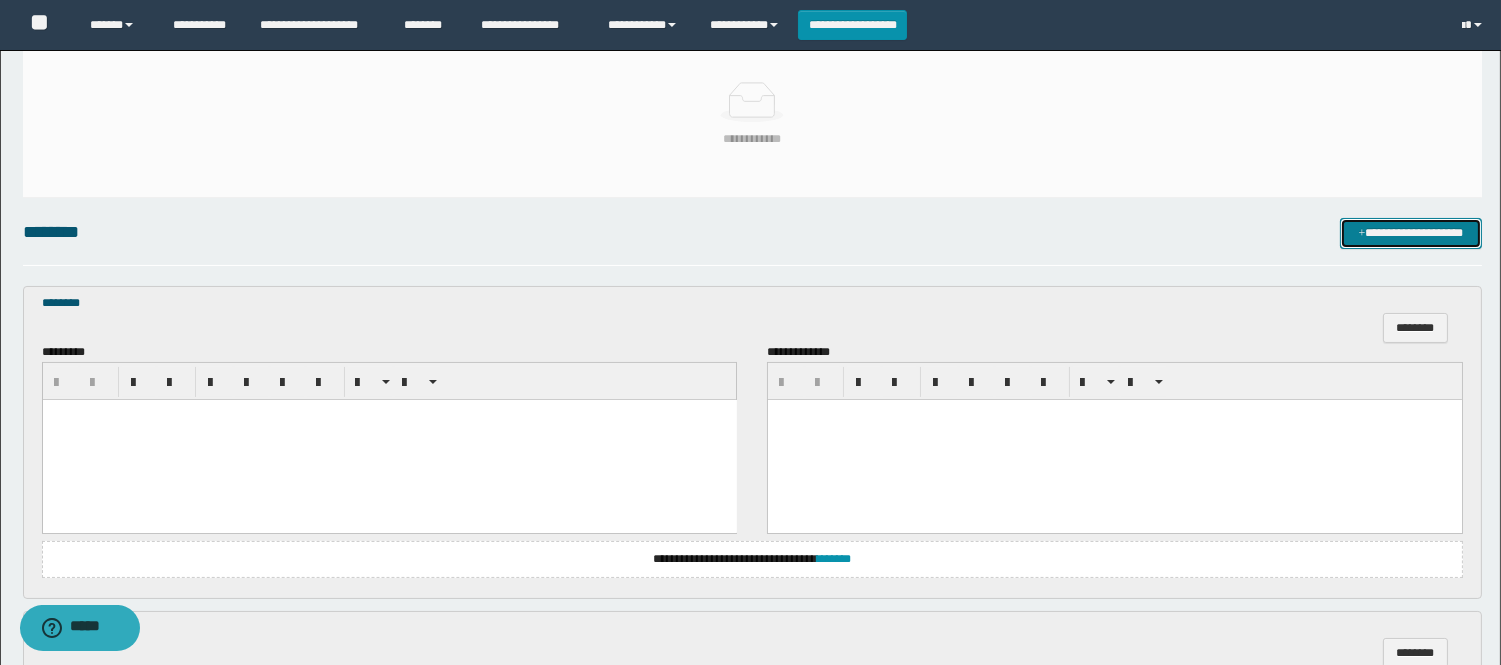 click on "**********" at bounding box center (1411, 233) 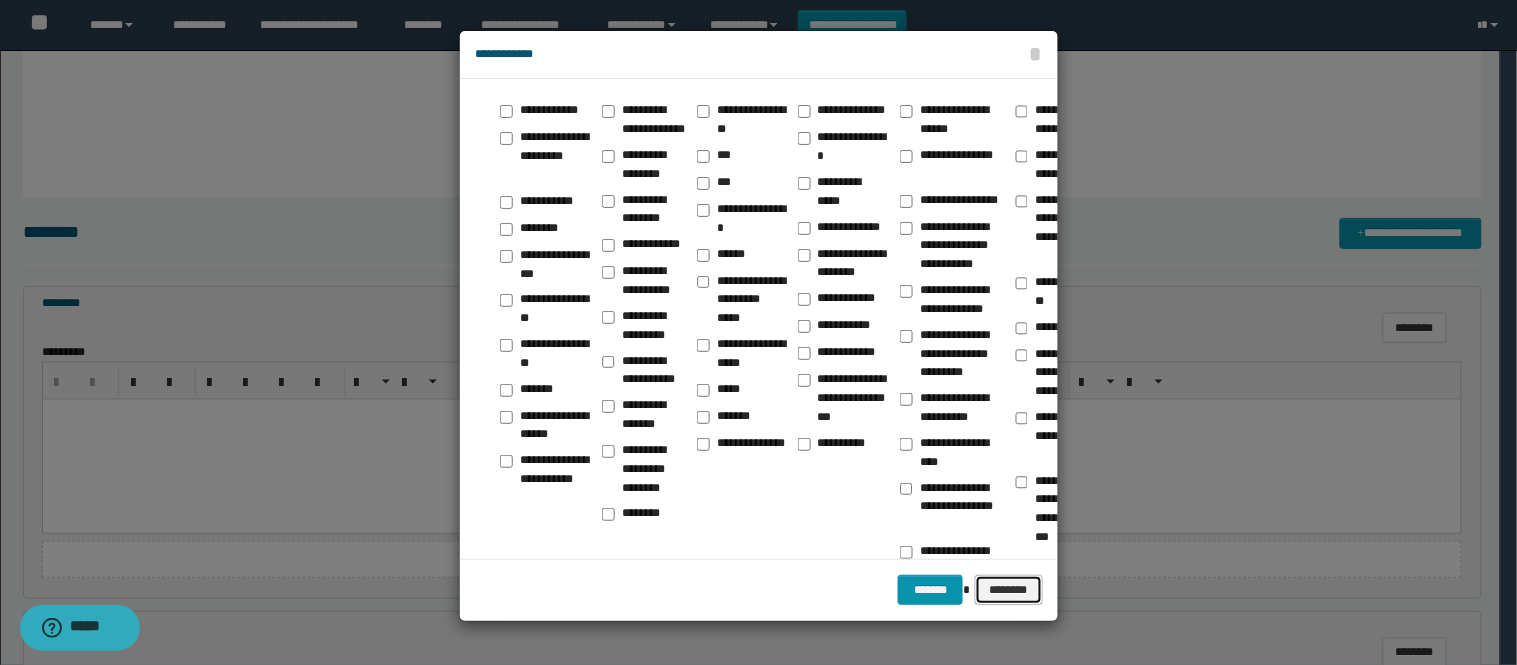 click on "********" at bounding box center [1009, 590] 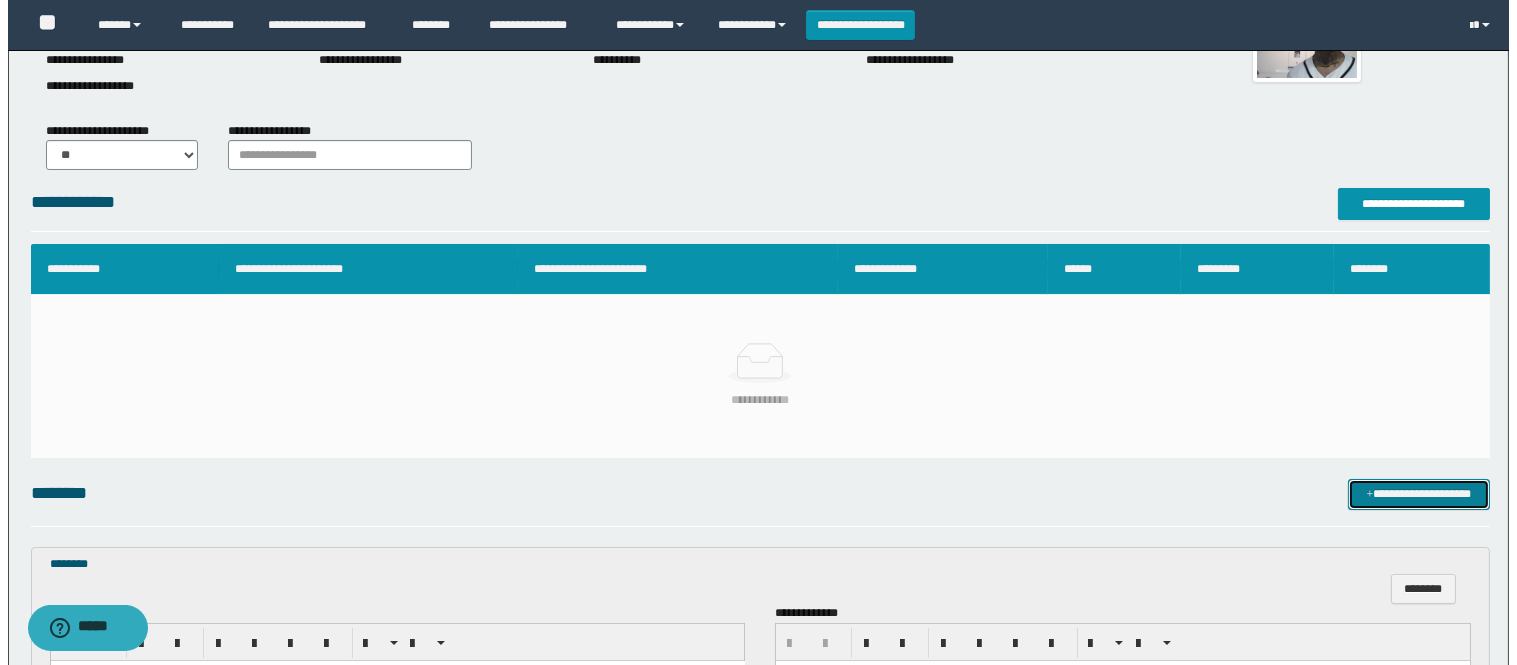 scroll, scrollTop: 0, scrollLeft: 0, axis: both 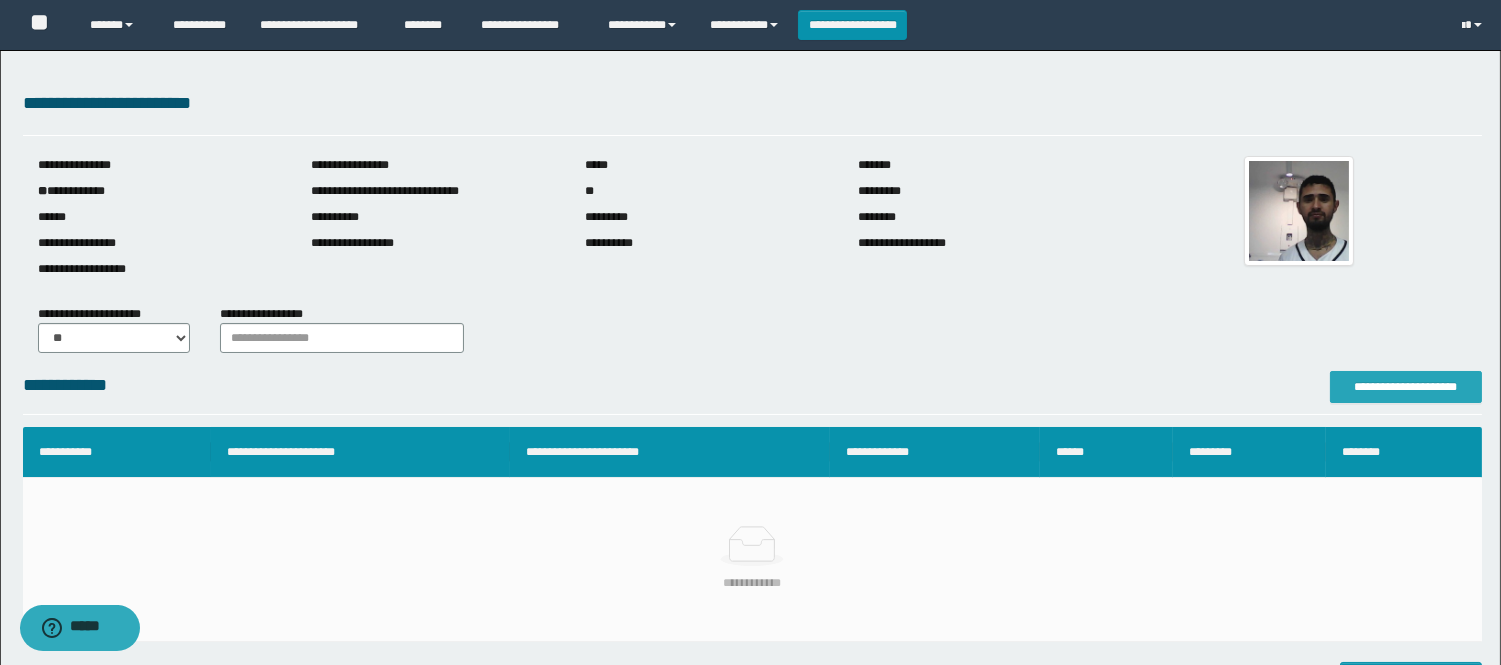 click on "**********" at bounding box center [1406, 387] 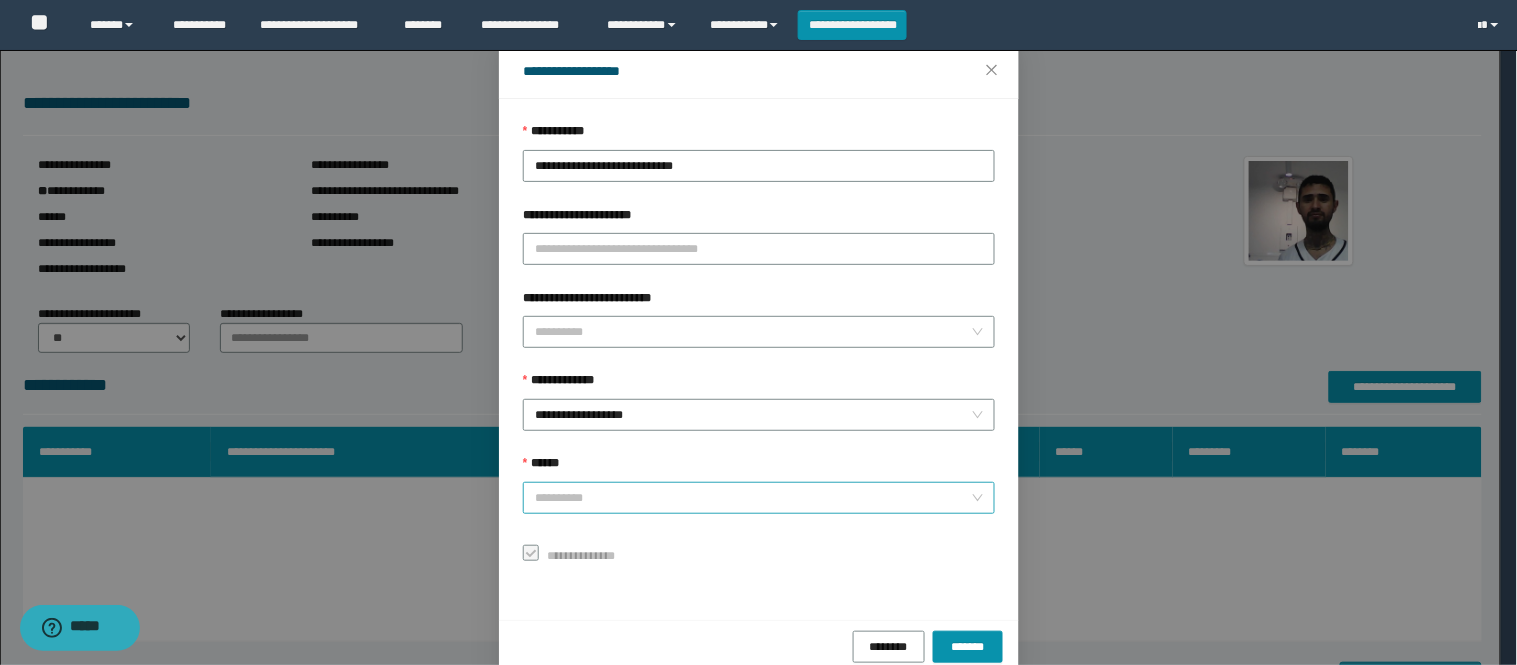 scroll, scrollTop: 87, scrollLeft: 0, axis: vertical 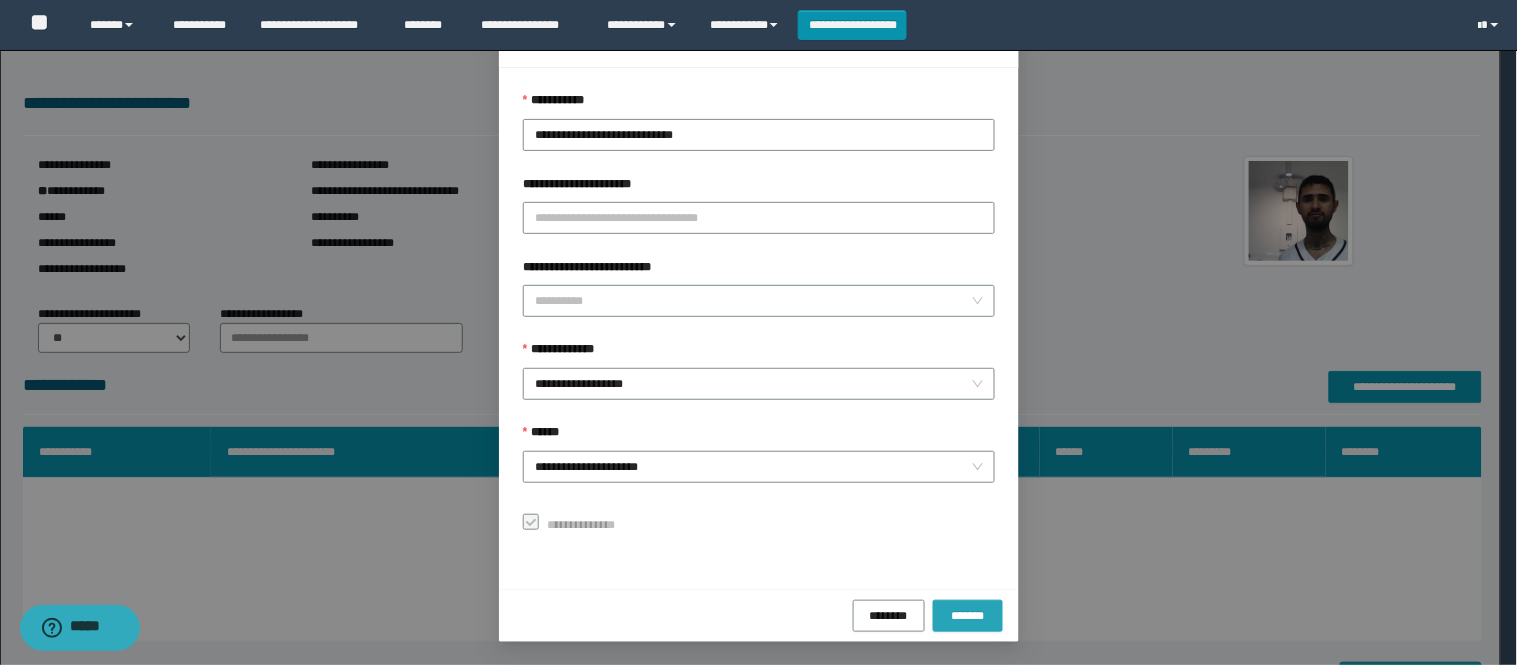click on "*******" at bounding box center [968, 615] 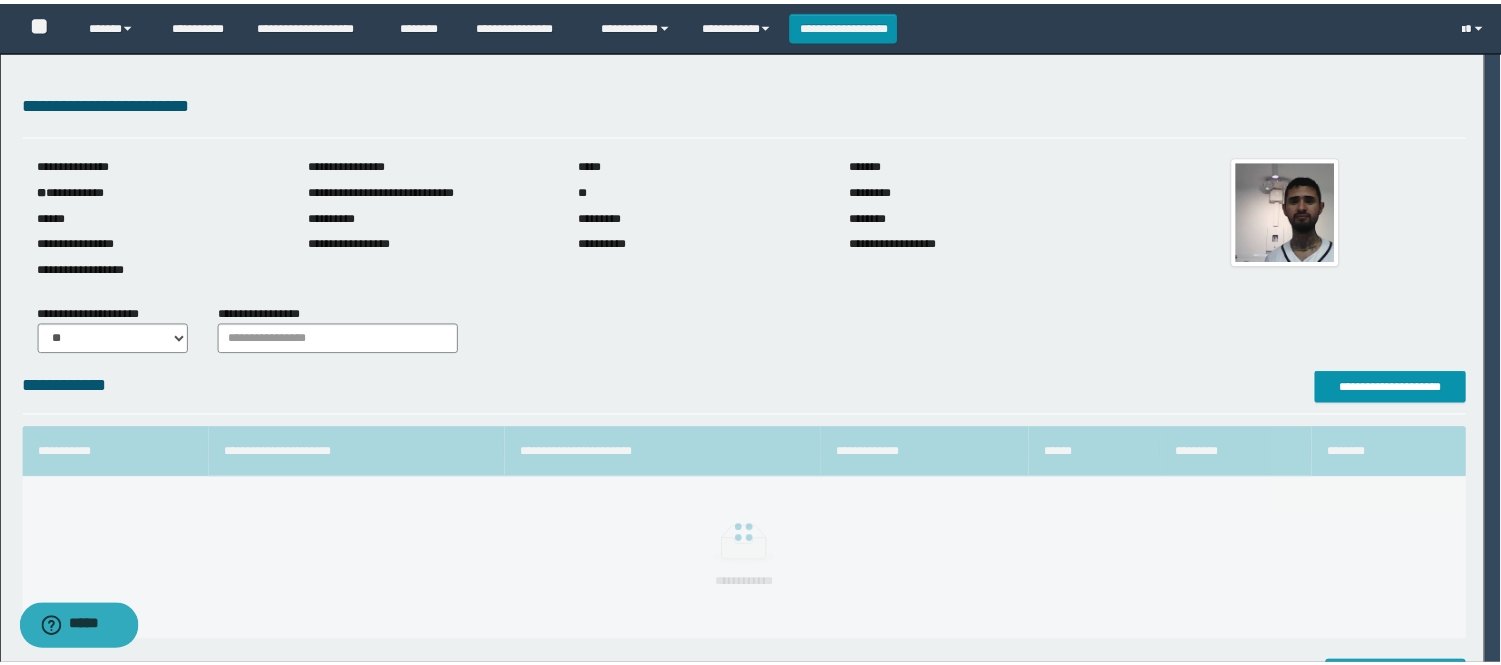 scroll, scrollTop: 41, scrollLeft: 0, axis: vertical 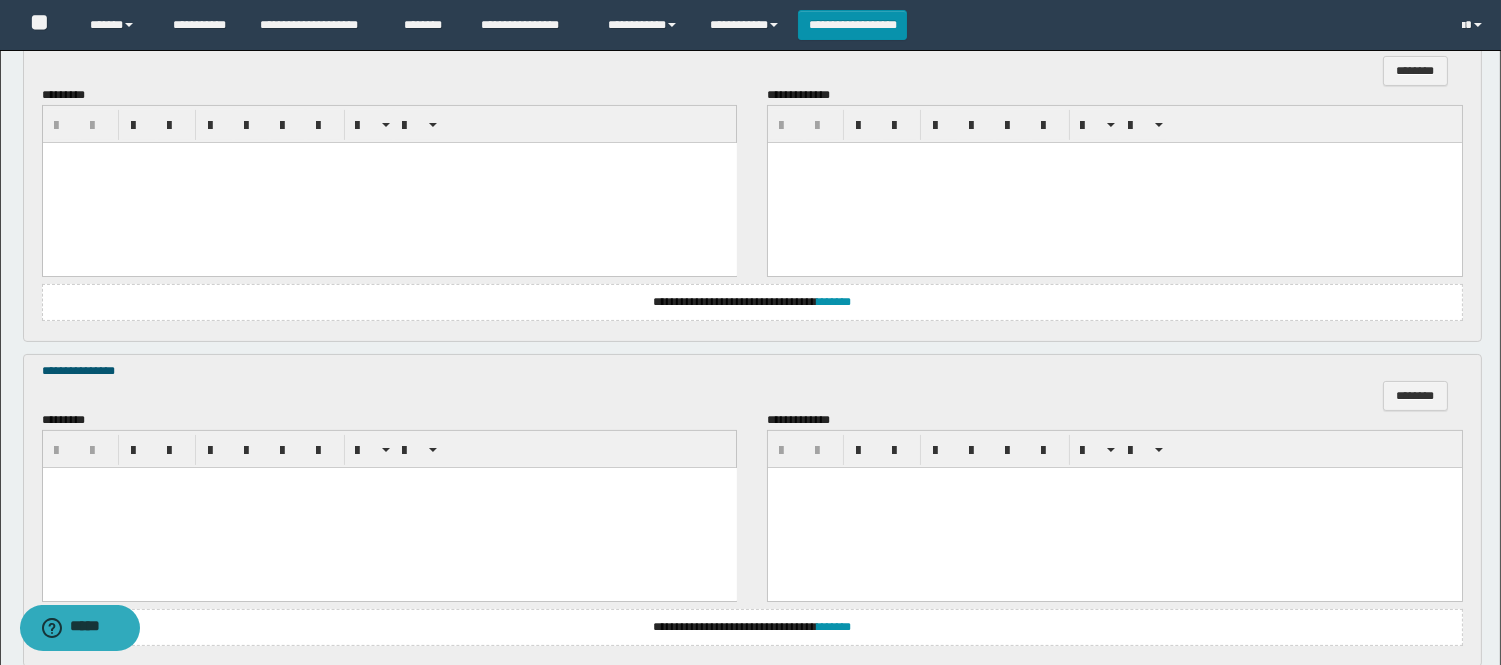 click at bounding box center (389, 507) 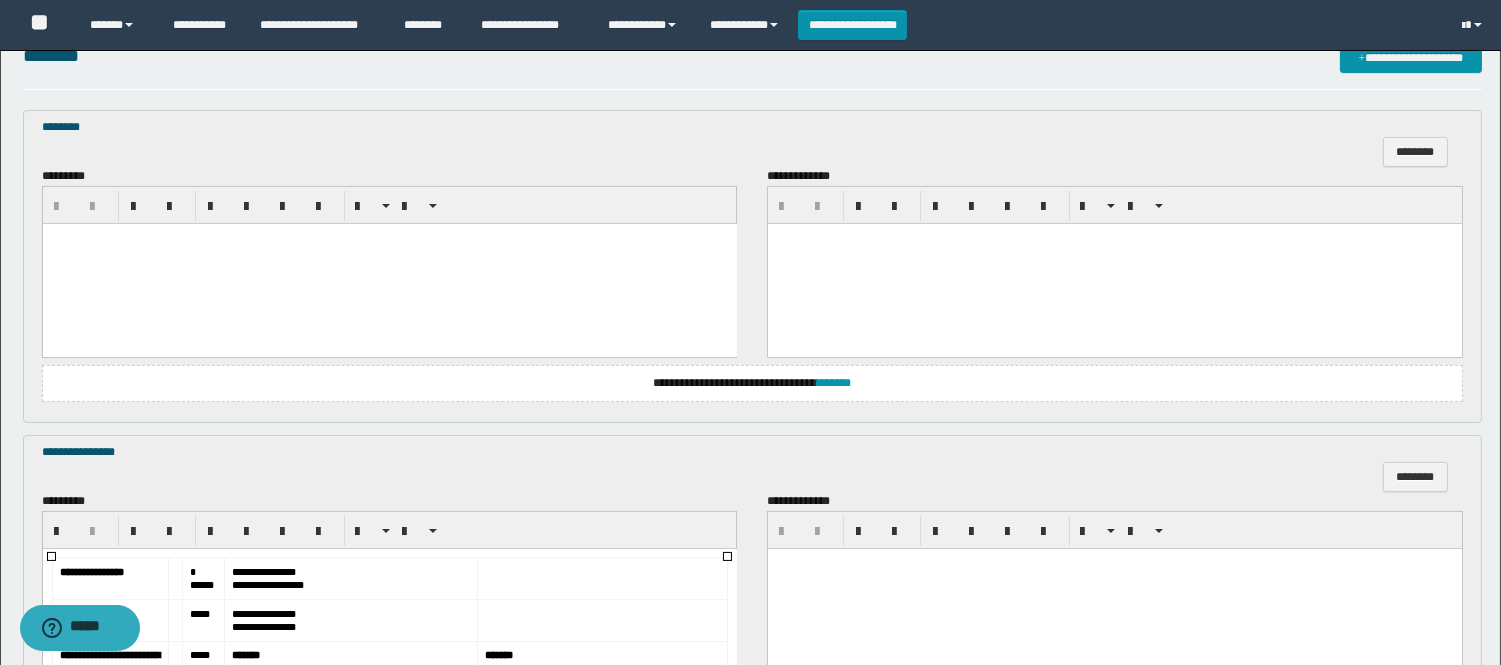 scroll, scrollTop: 555, scrollLeft: 0, axis: vertical 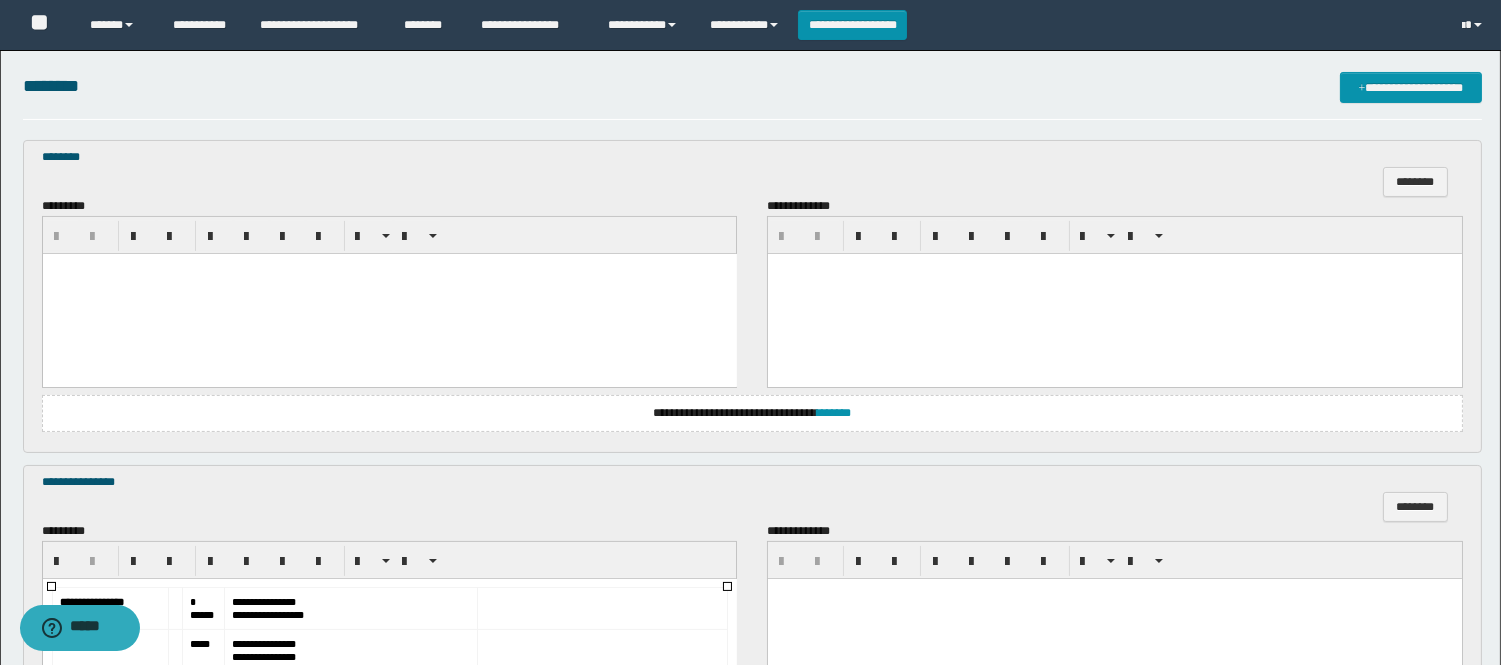 click at bounding box center (389, 293) 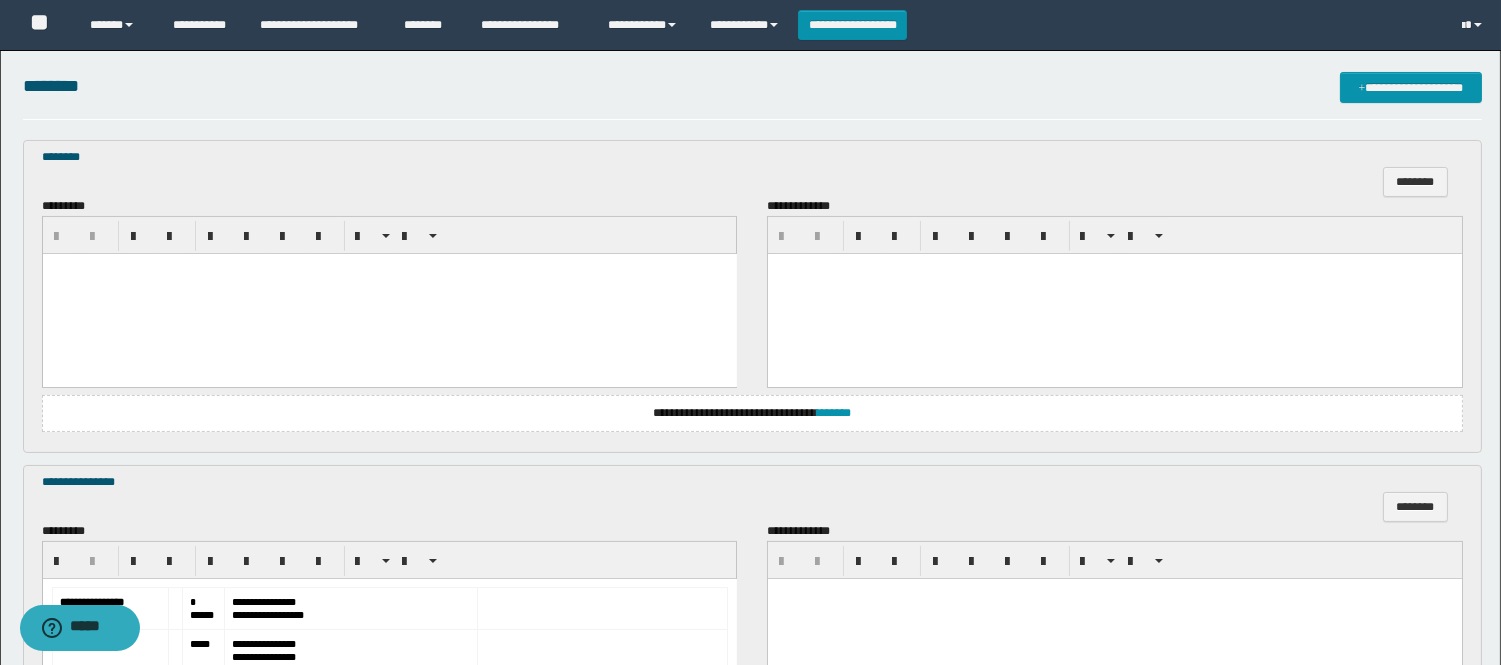 type 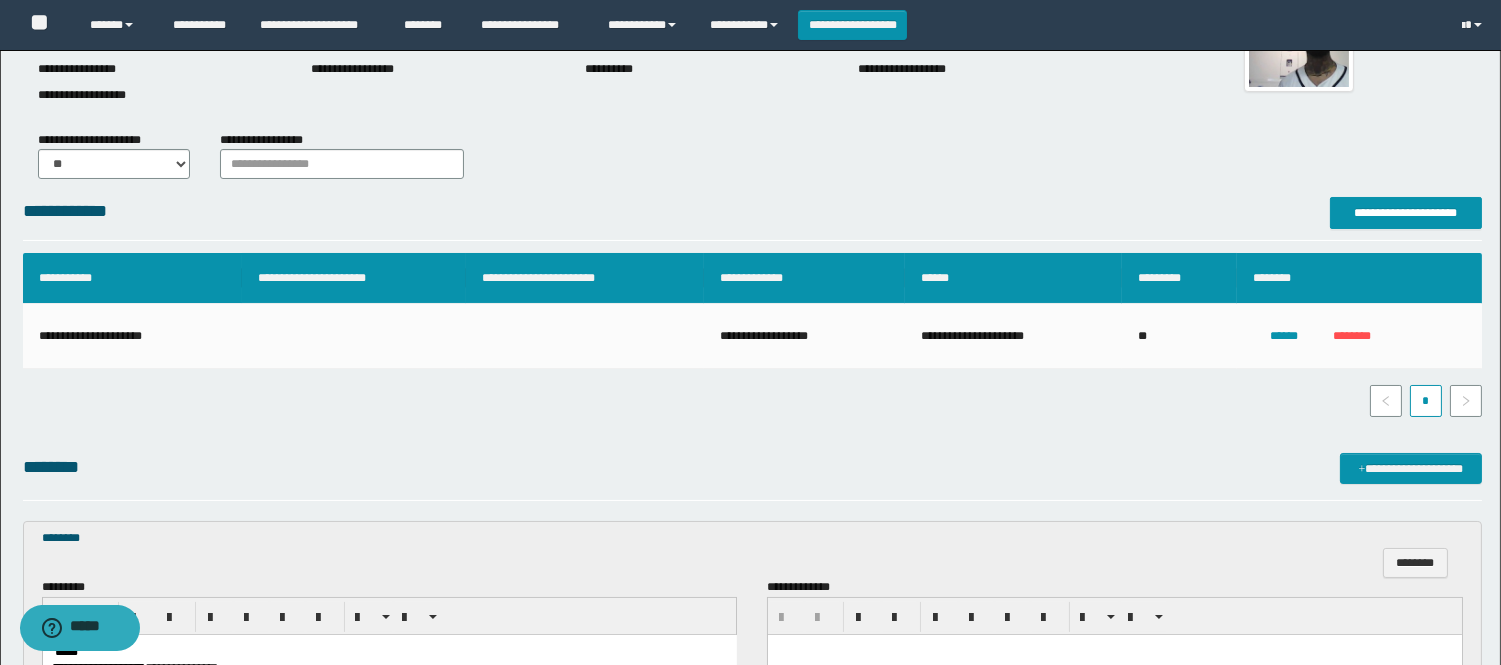 scroll, scrollTop: 111, scrollLeft: 0, axis: vertical 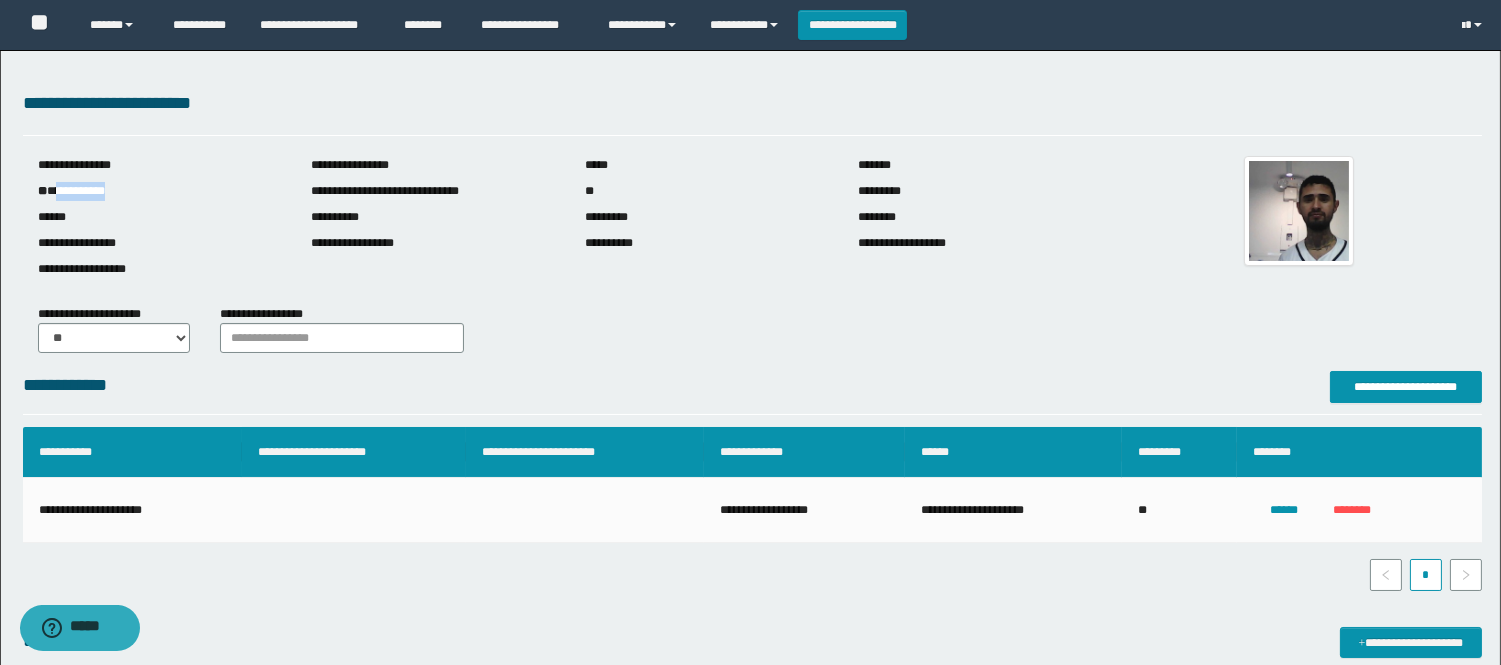 drag, startPoint x: 122, startPoint y: 192, endPoint x: 58, endPoint y: 191, distance: 64.00781 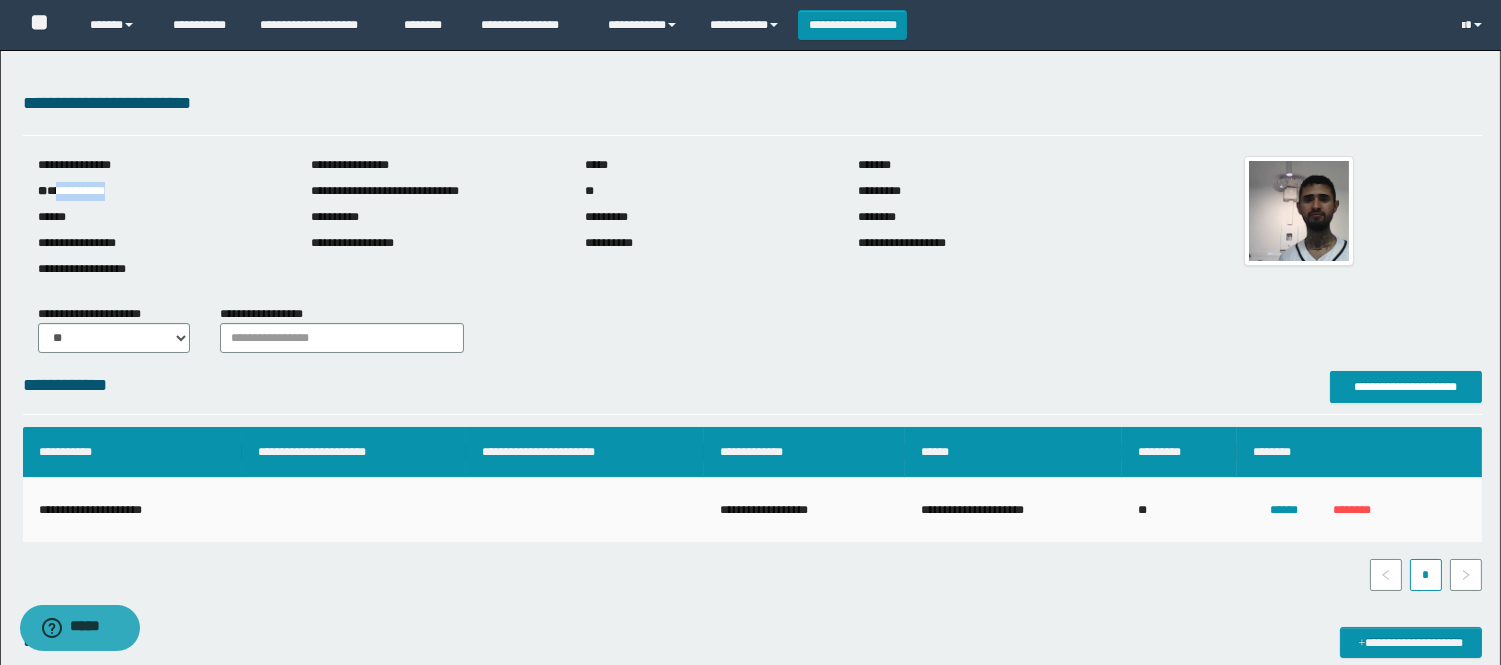 copy on "**********" 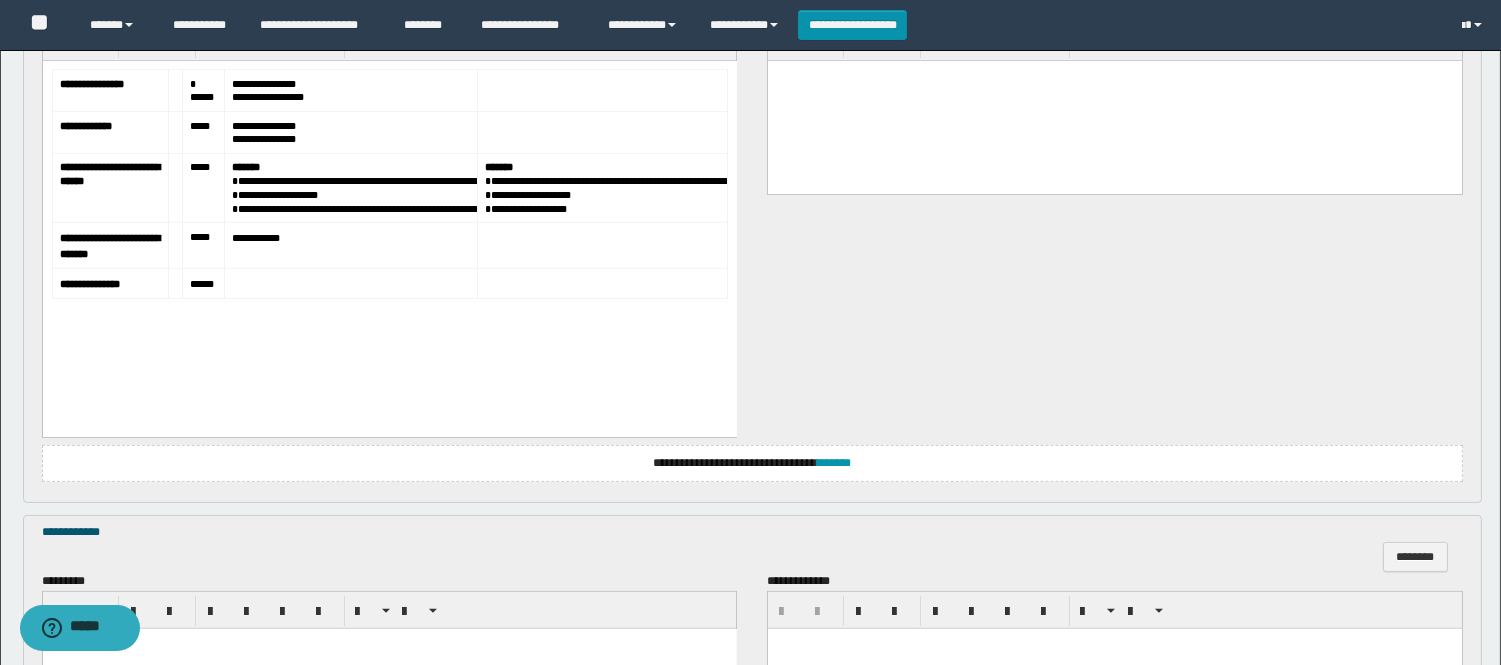 scroll, scrollTop: 1333, scrollLeft: 0, axis: vertical 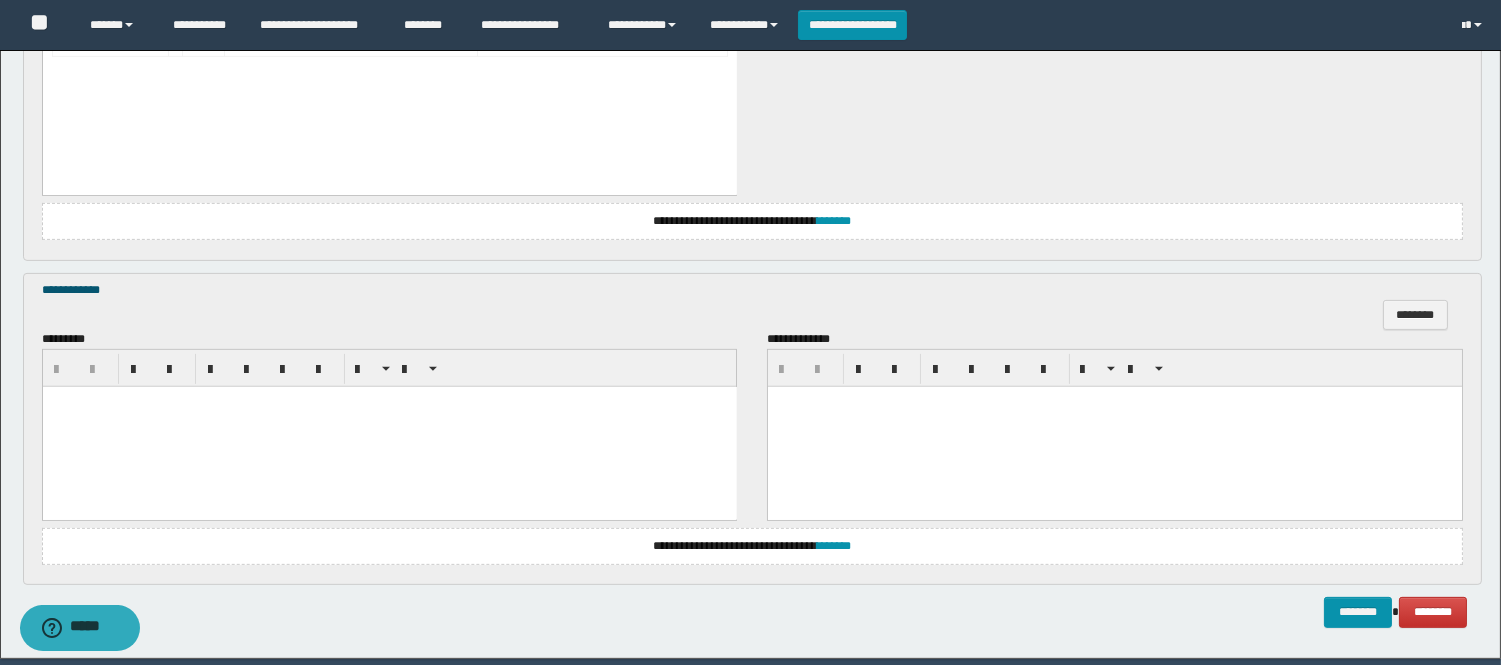 click on "**********" at bounding box center (752, 546) 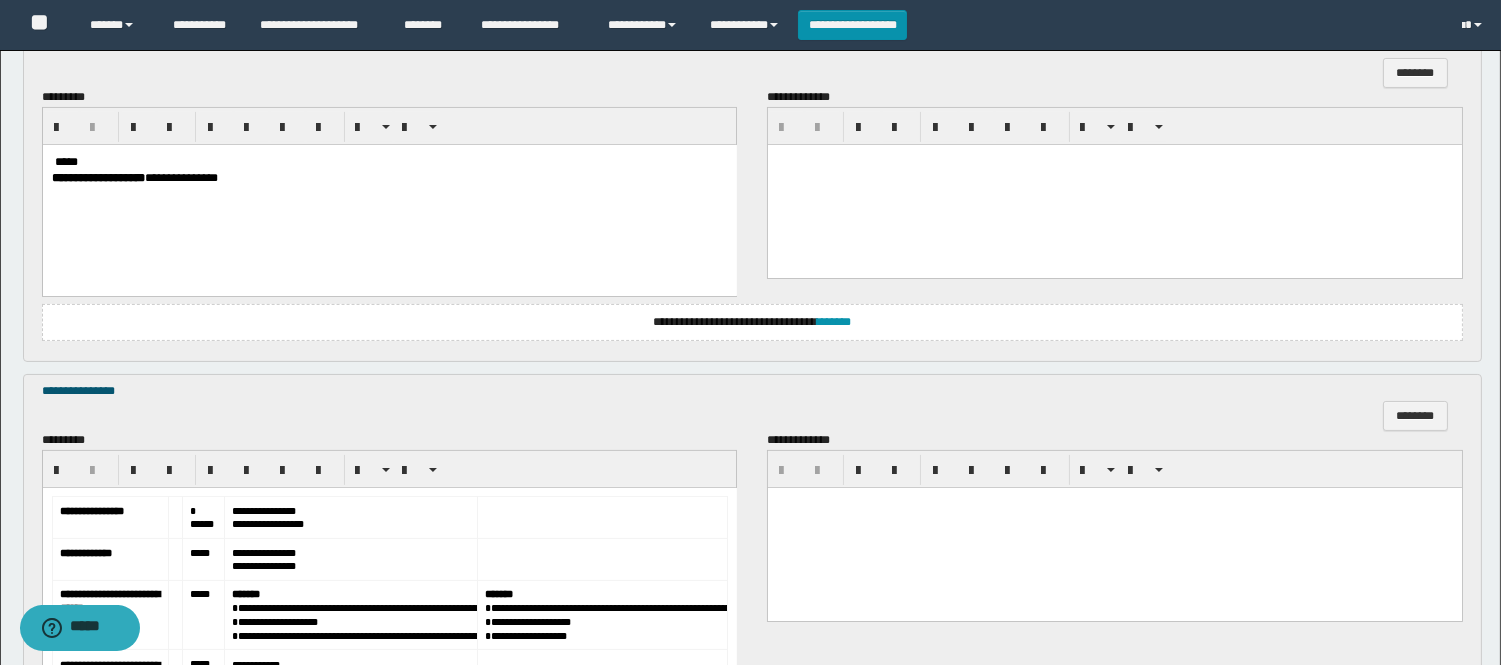 scroll, scrollTop: 666, scrollLeft: 0, axis: vertical 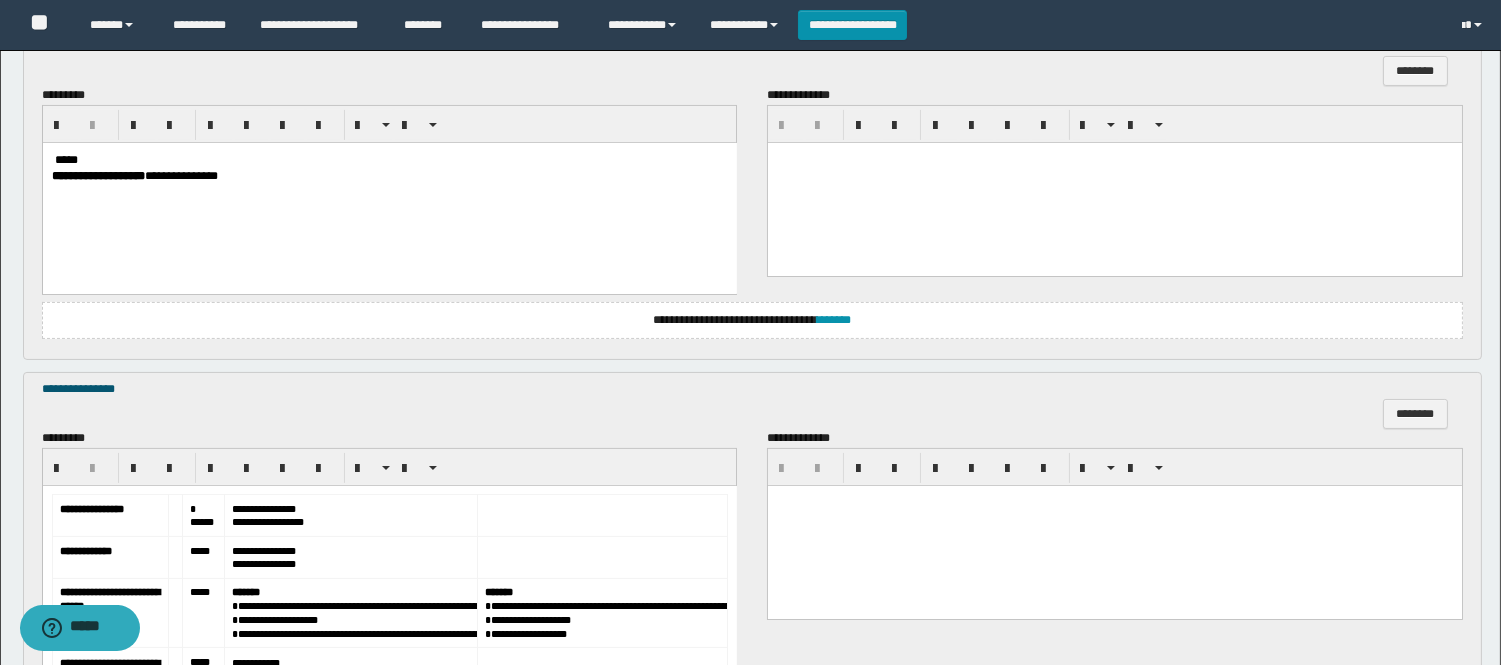 click at bounding box center [52, 159] 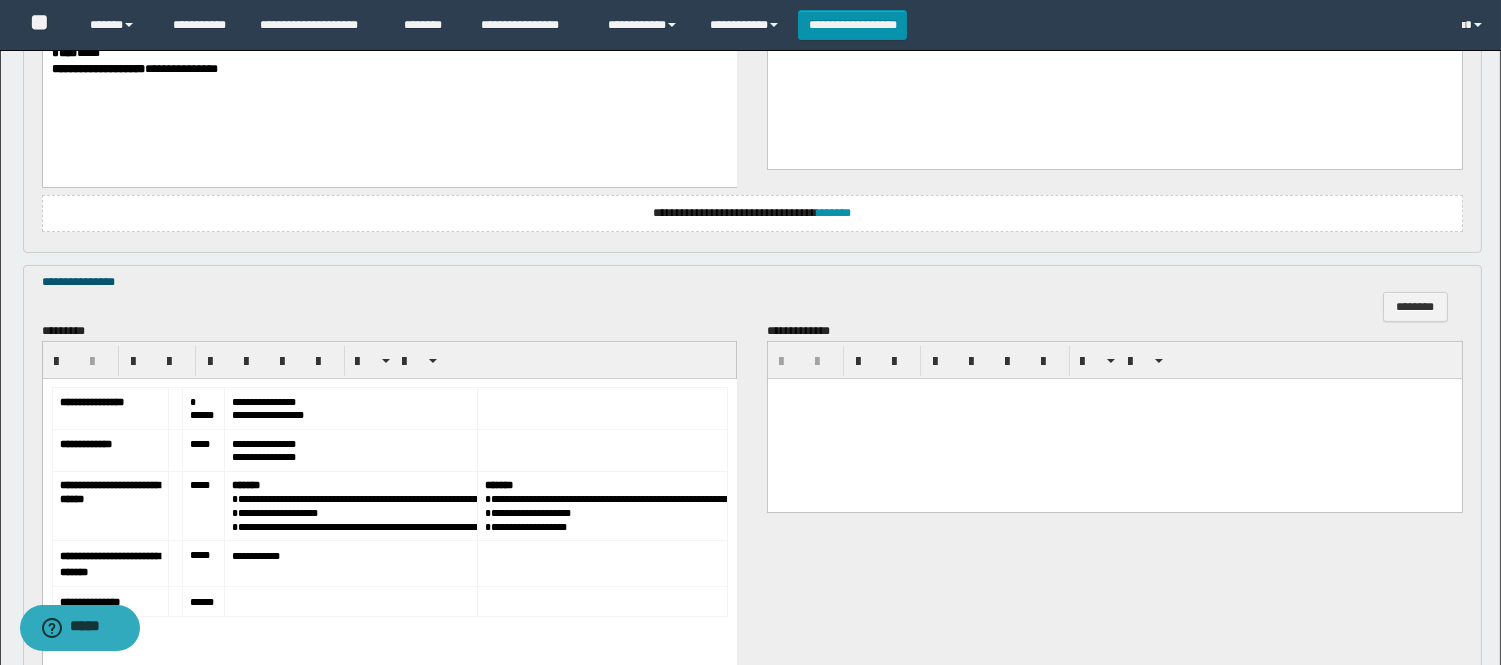 scroll, scrollTop: 888, scrollLeft: 0, axis: vertical 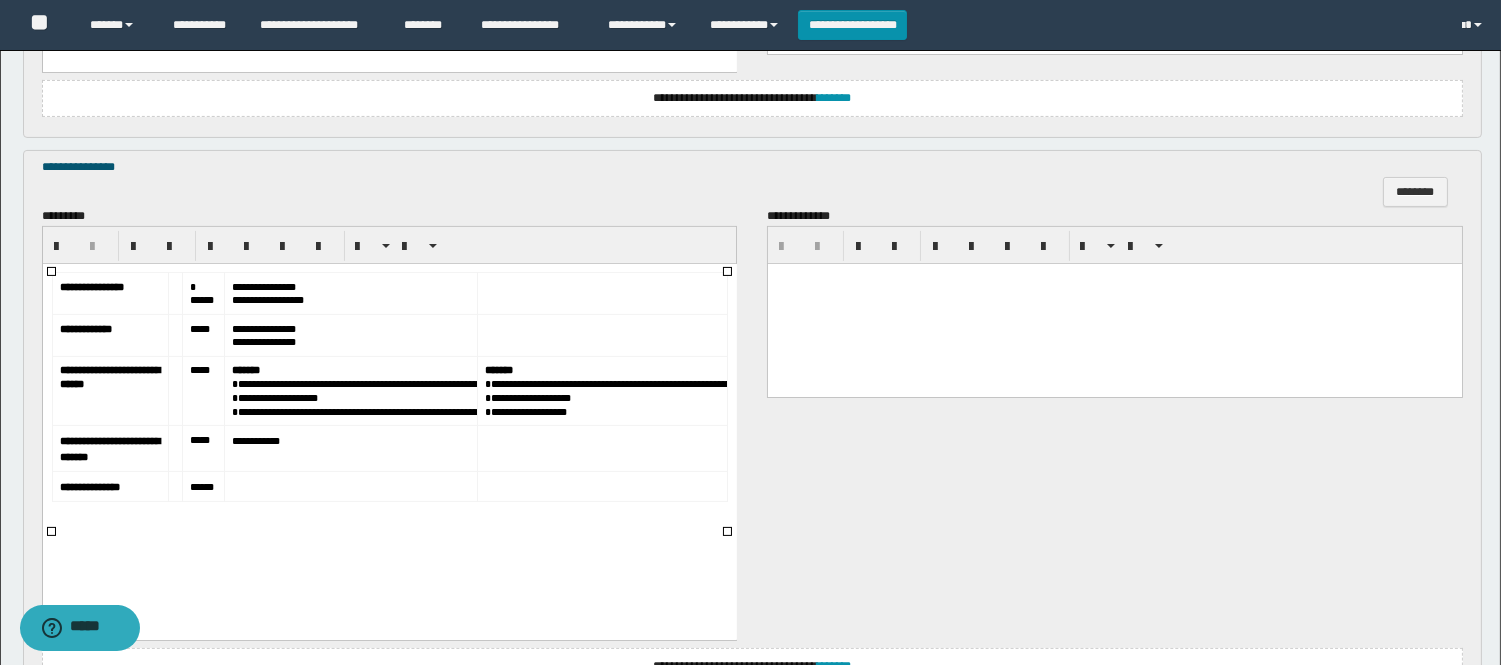 click on "*****" at bounding box center [203, 293] 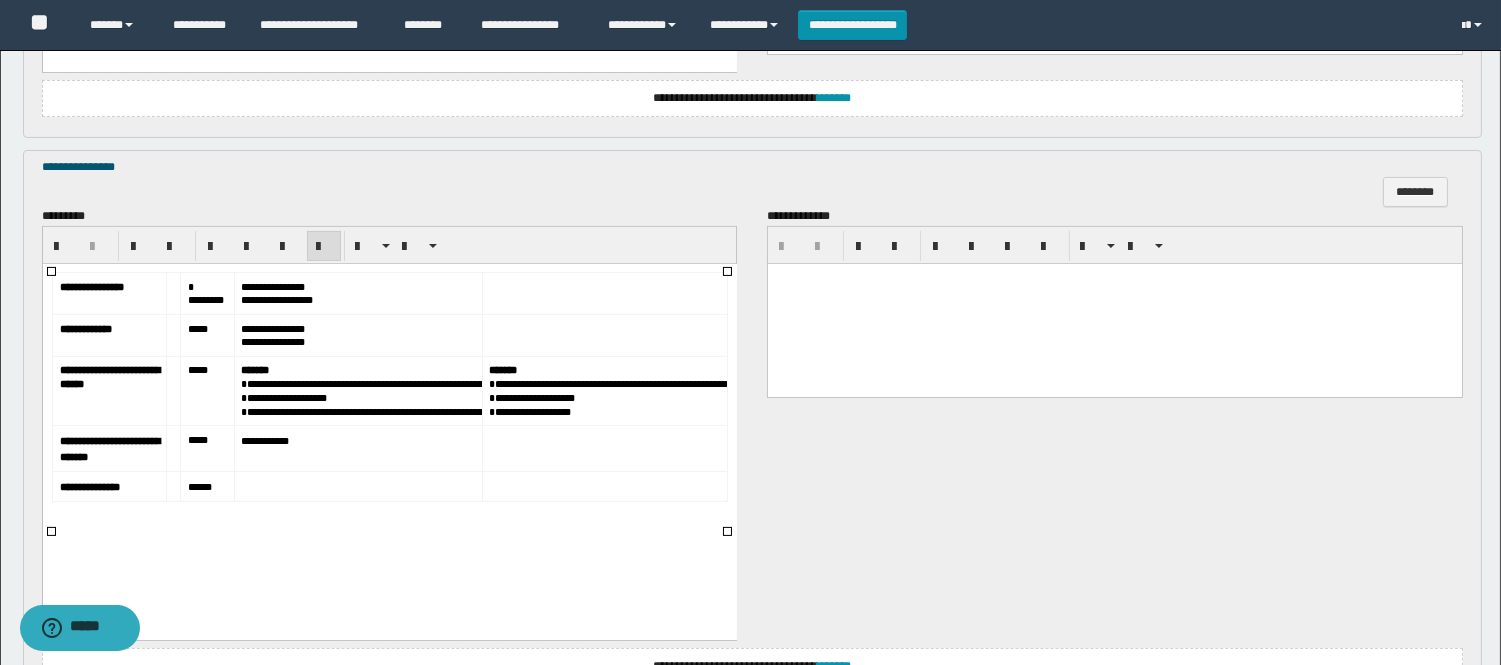 click on "*****" at bounding box center (206, 334) 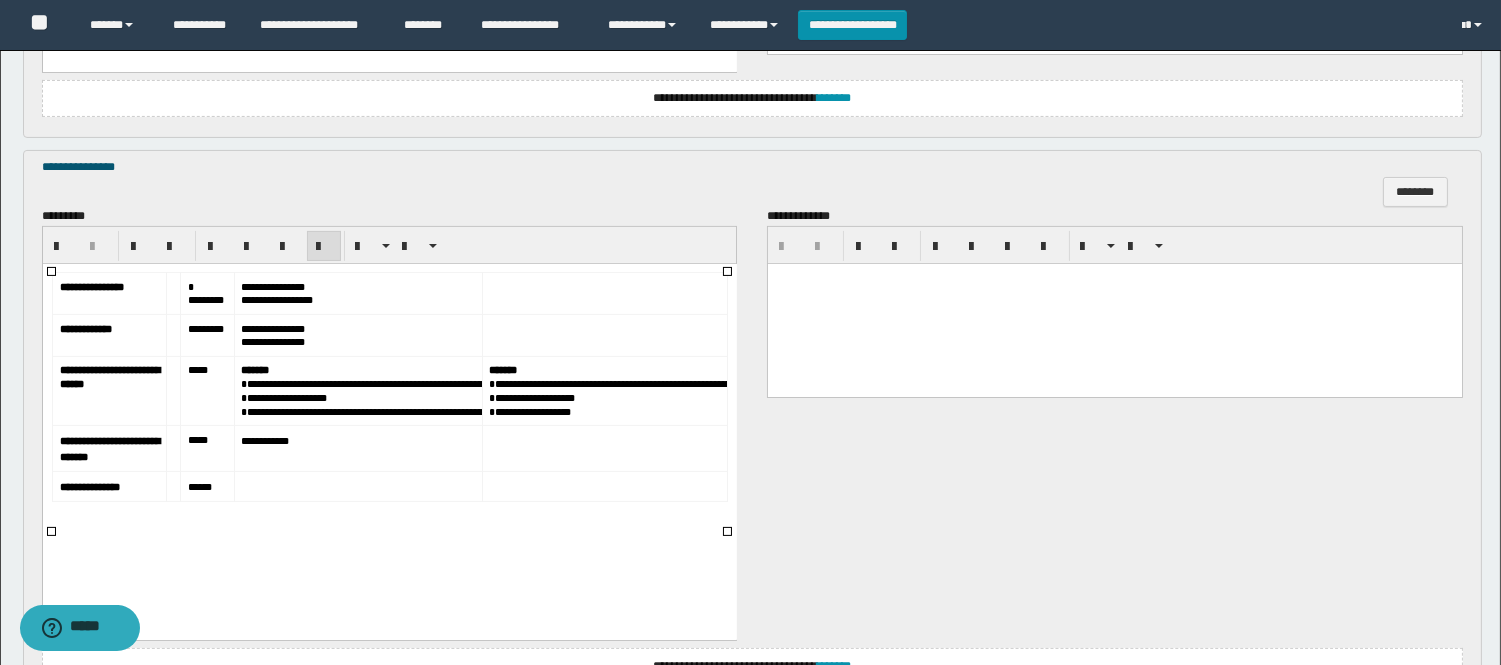 click on "*****" at bounding box center (206, 390) 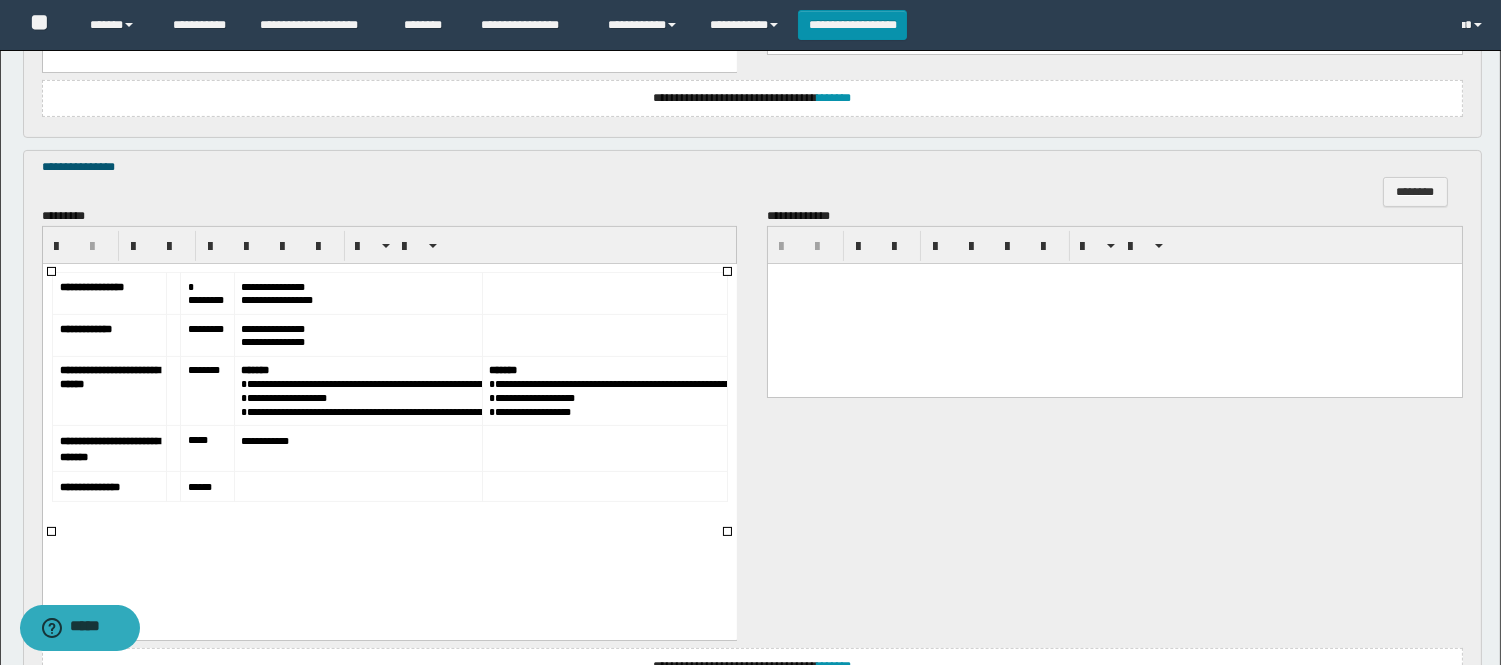 click on "*****" at bounding box center [197, 439] 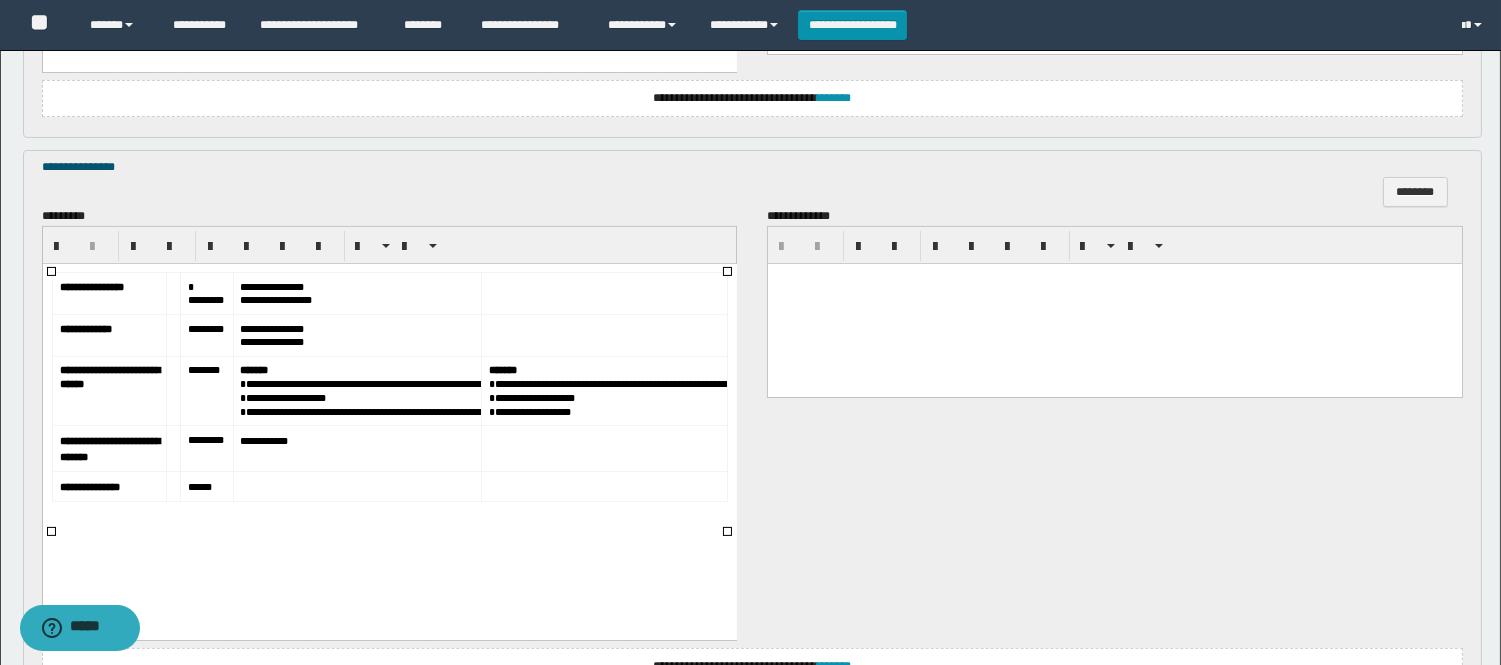 click on "*****" at bounding box center (206, 486) 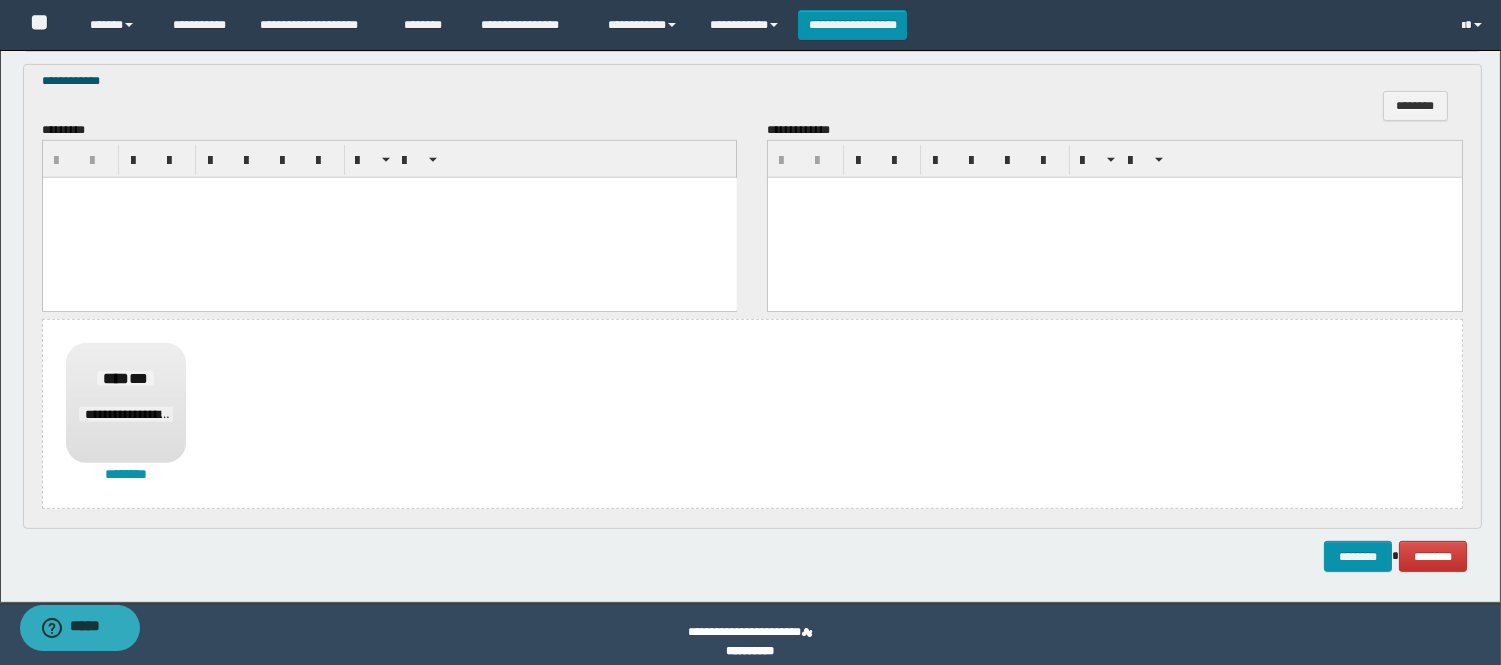 scroll, scrollTop: 1555, scrollLeft: 0, axis: vertical 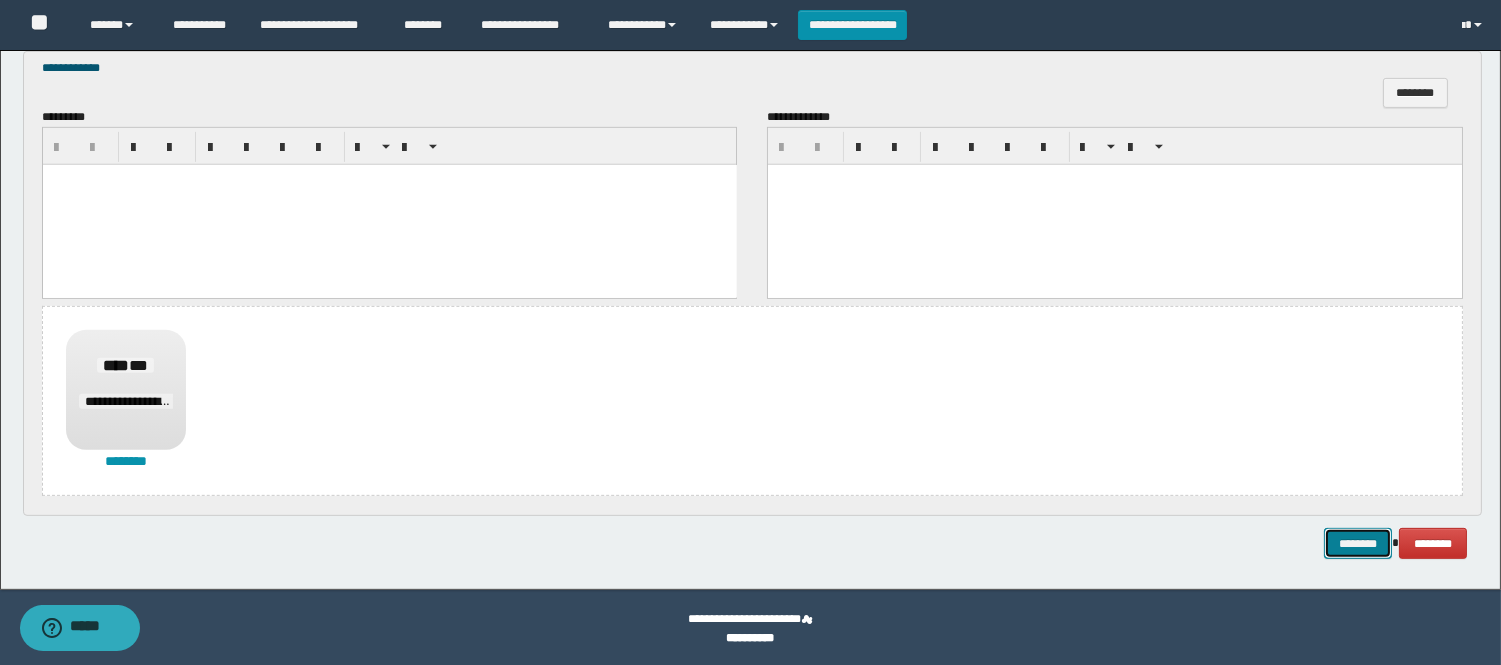 click on "********" at bounding box center [1358, 543] 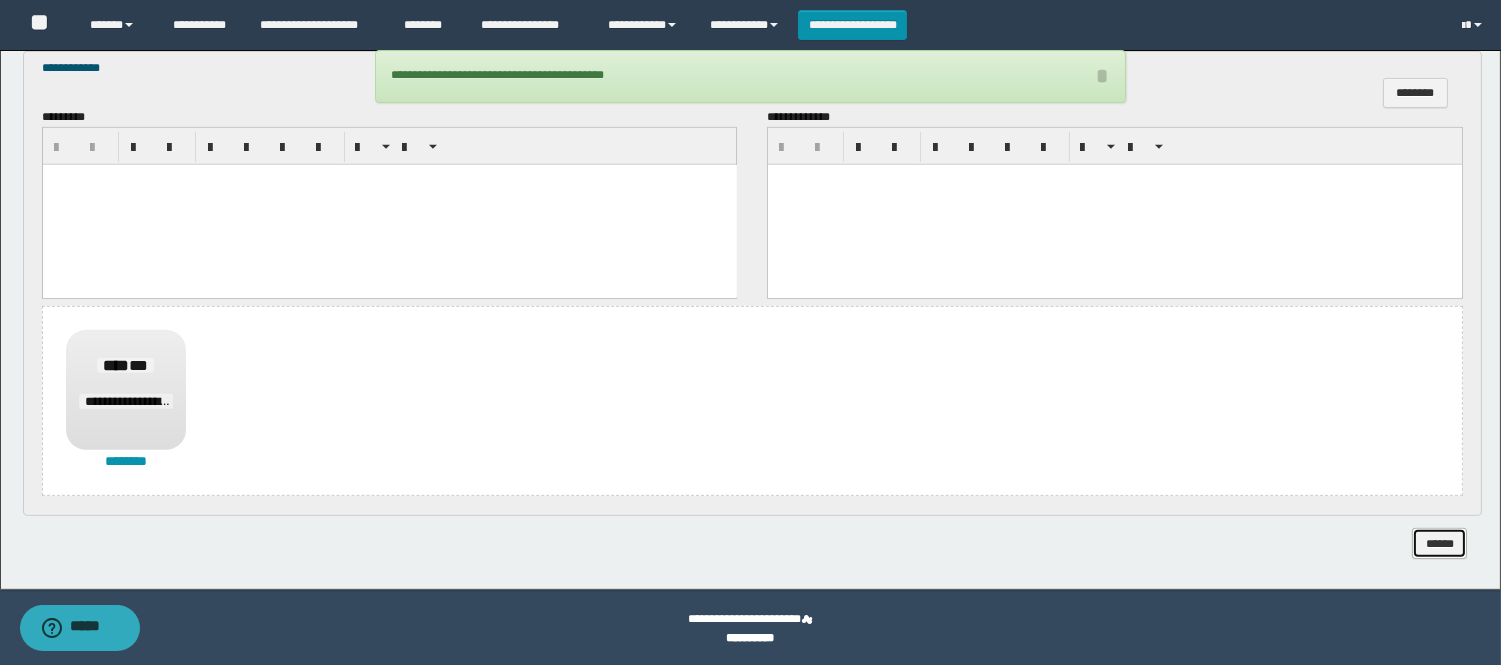 click on "******" at bounding box center [1439, 543] 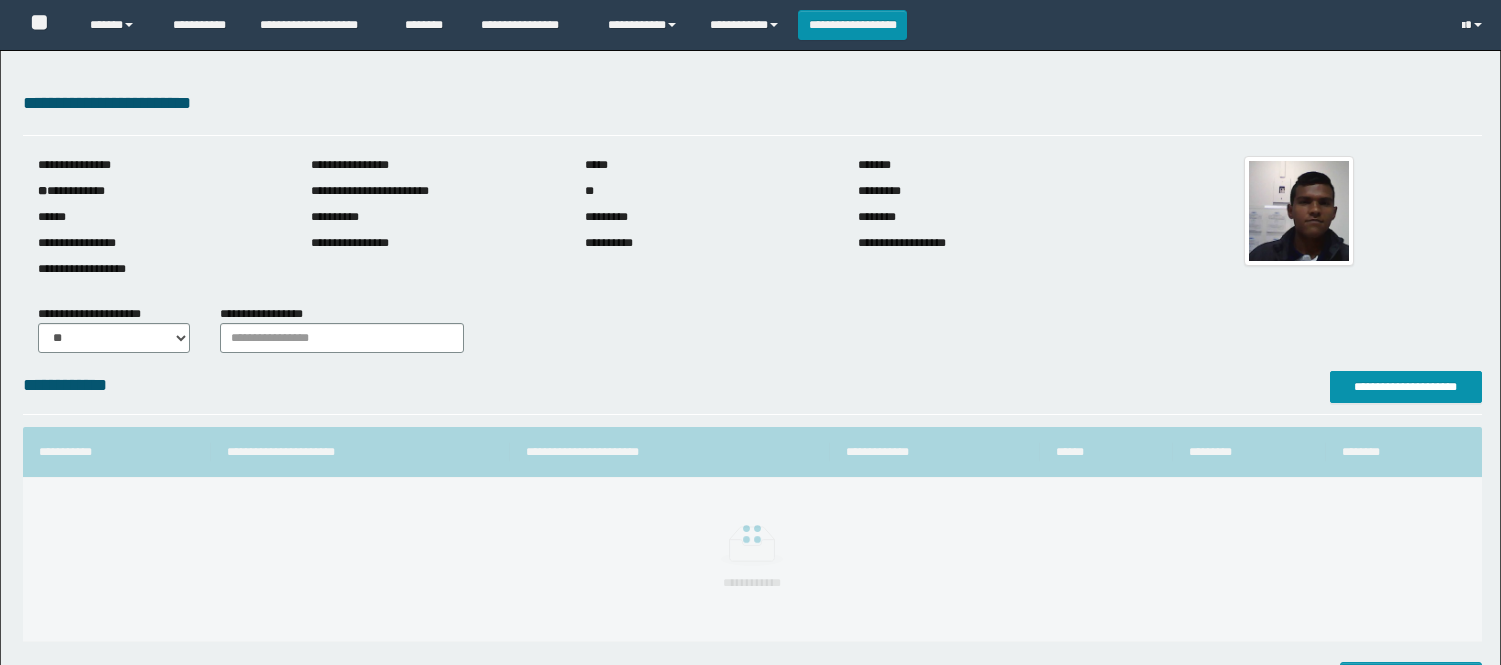 scroll, scrollTop: 0, scrollLeft: 0, axis: both 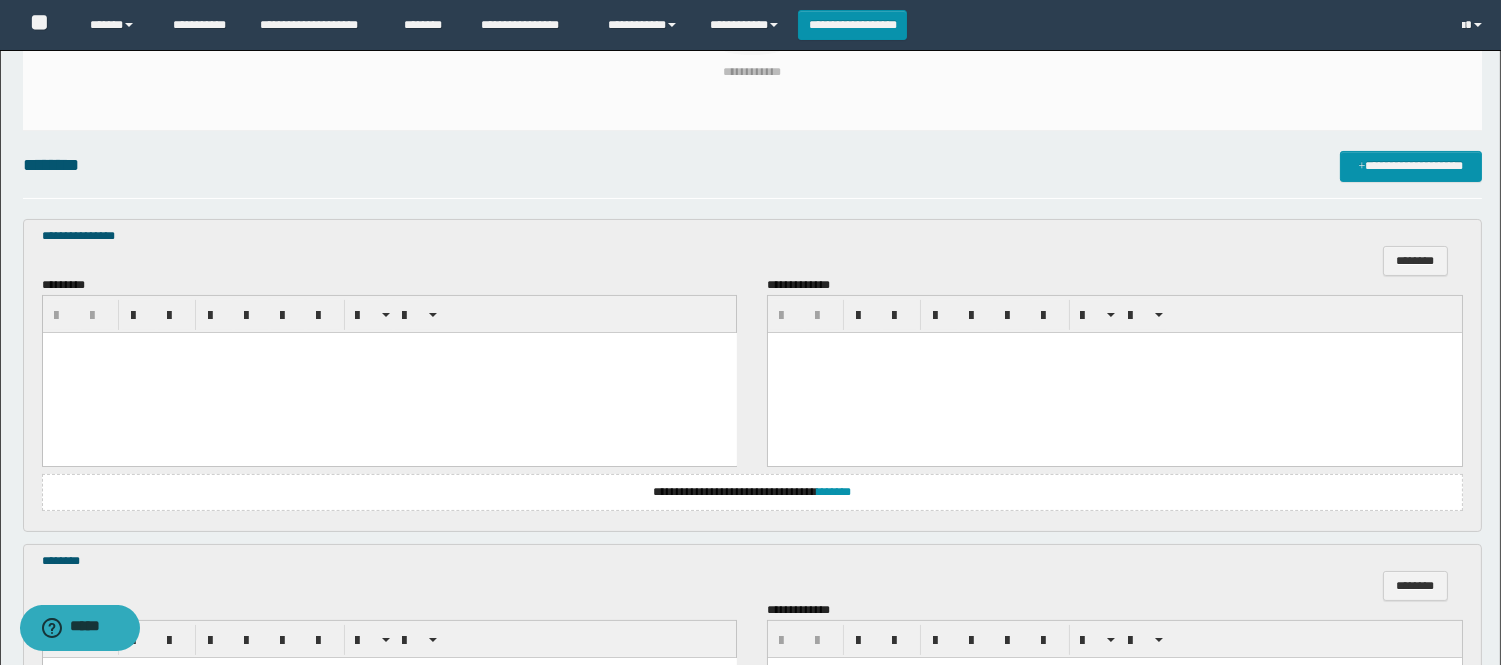 click at bounding box center (389, 372) 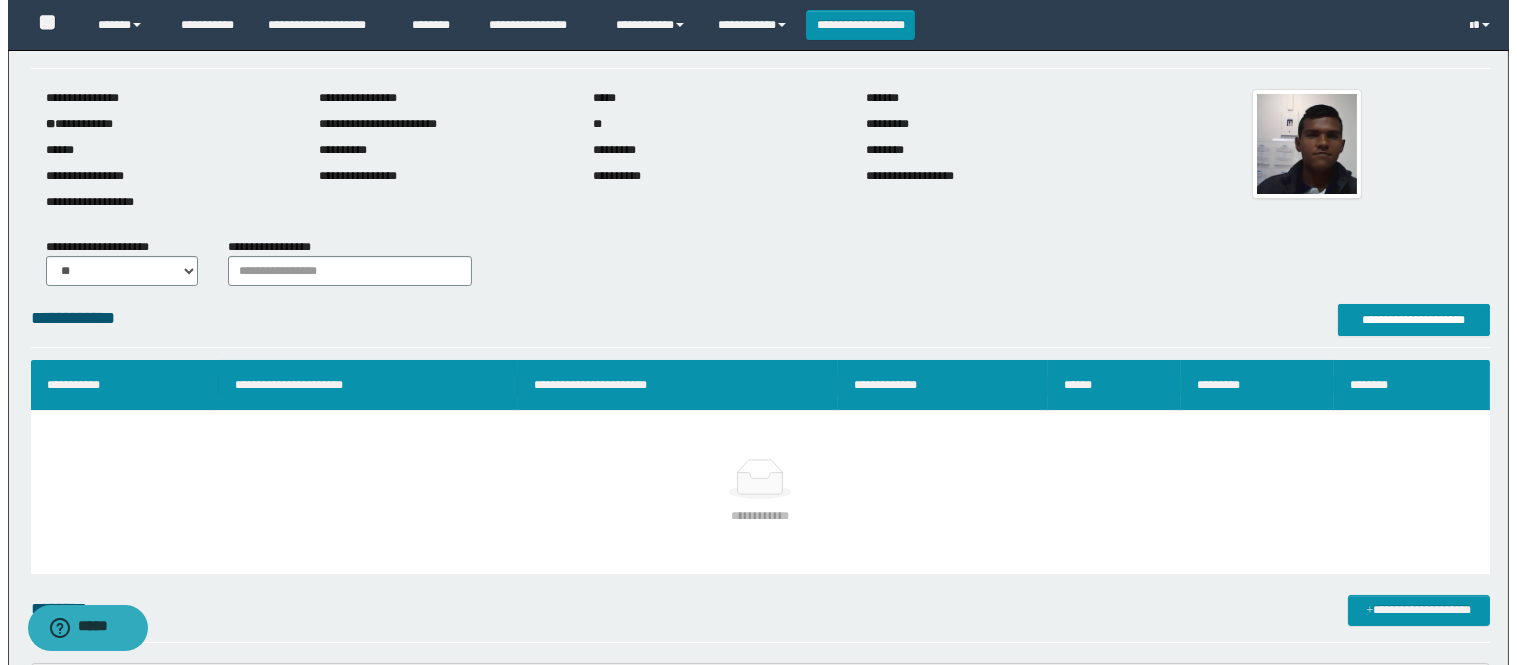 scroll, scrollTop: 66, scrollLeft: 0, axis: vertical 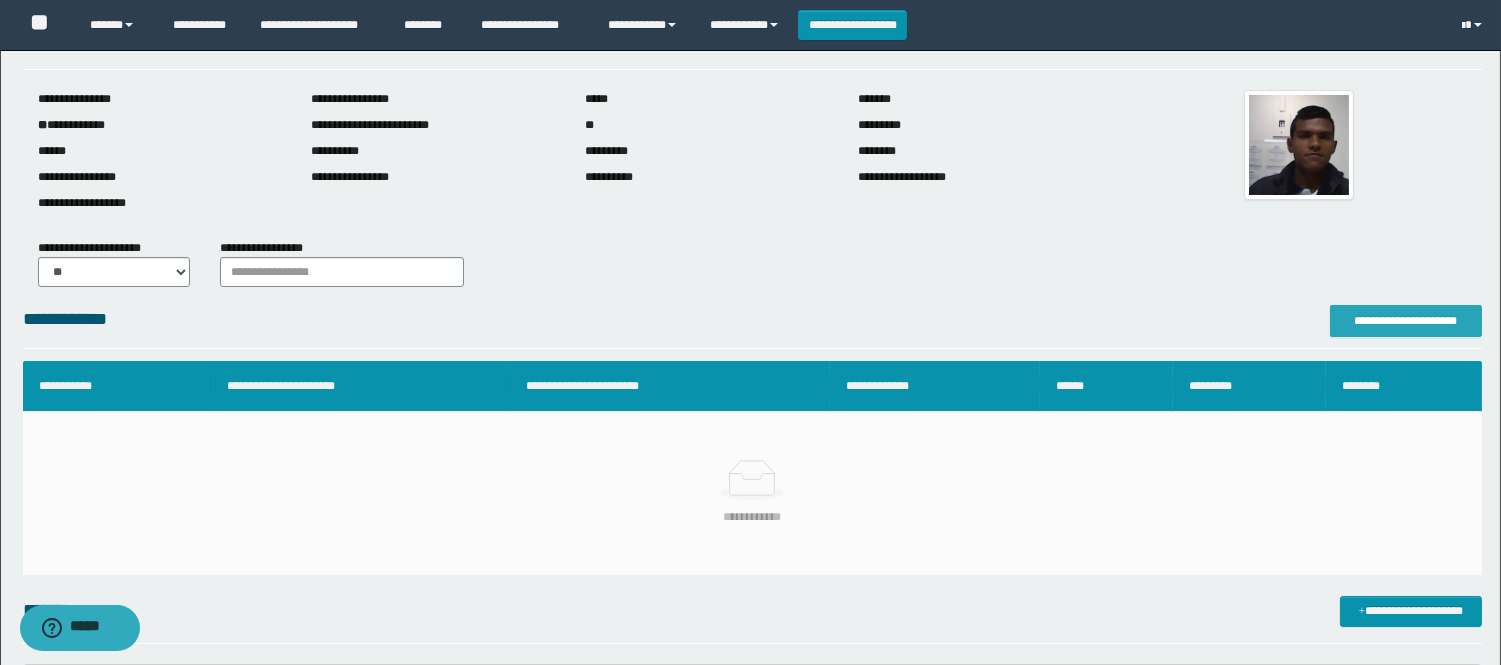 click on "**********" at bounding box center (1406, 321) 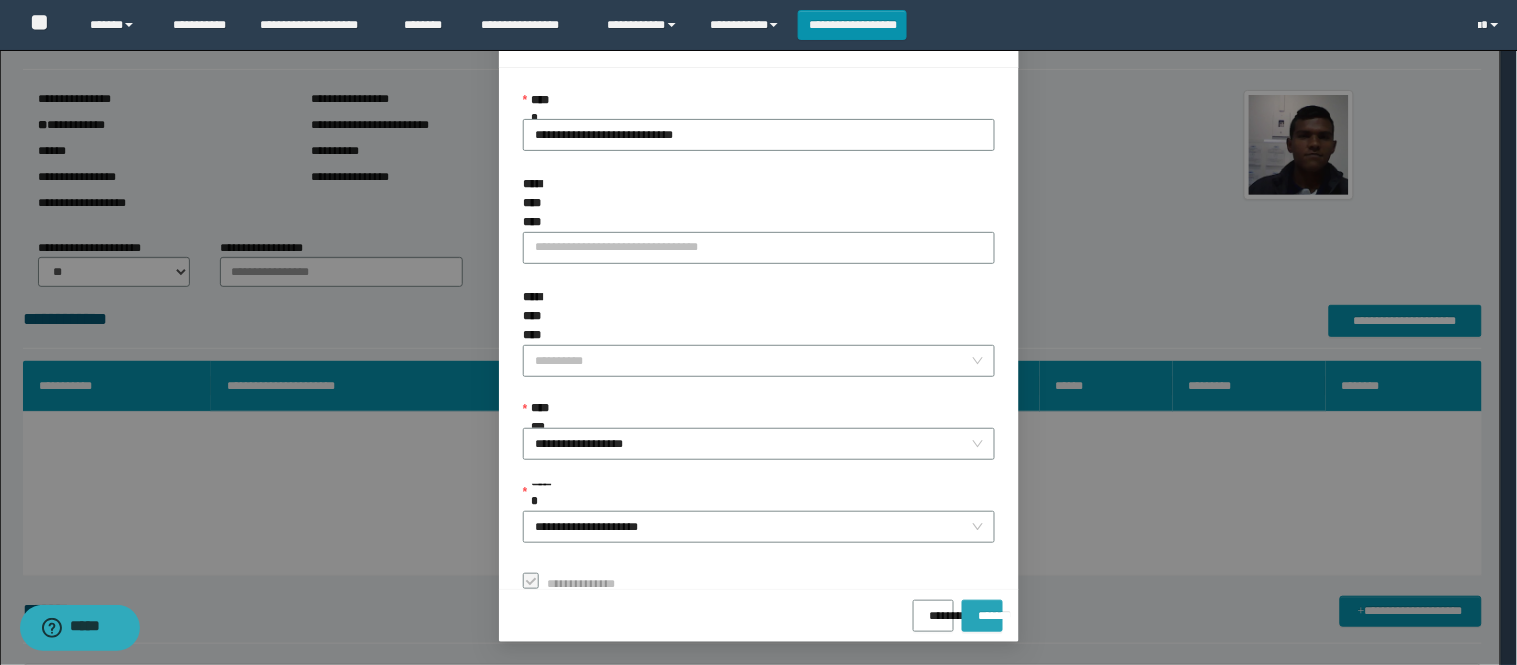 click on "*******" at bounding box center (982, 609) 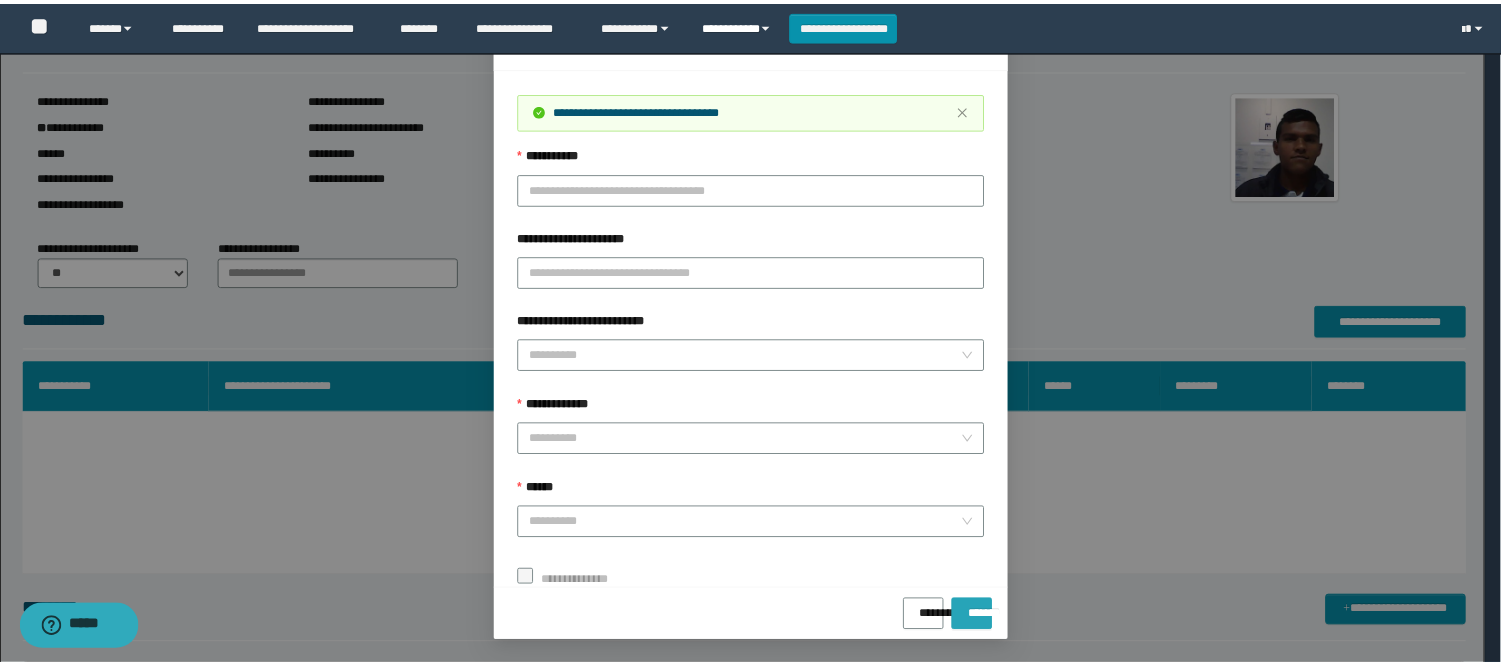 scroll, scrollTop: 41, scrollLeft: 0, axis: vertical 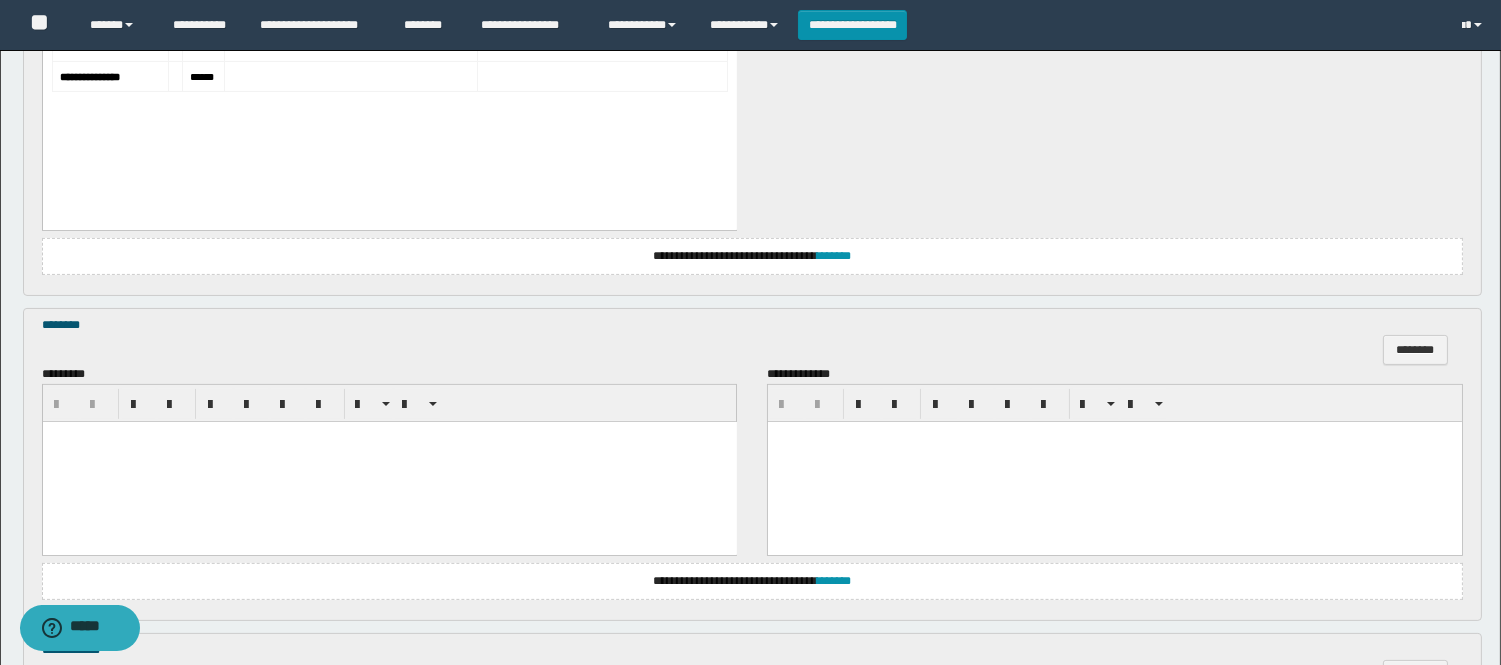 click at bounding box center [389, 461] 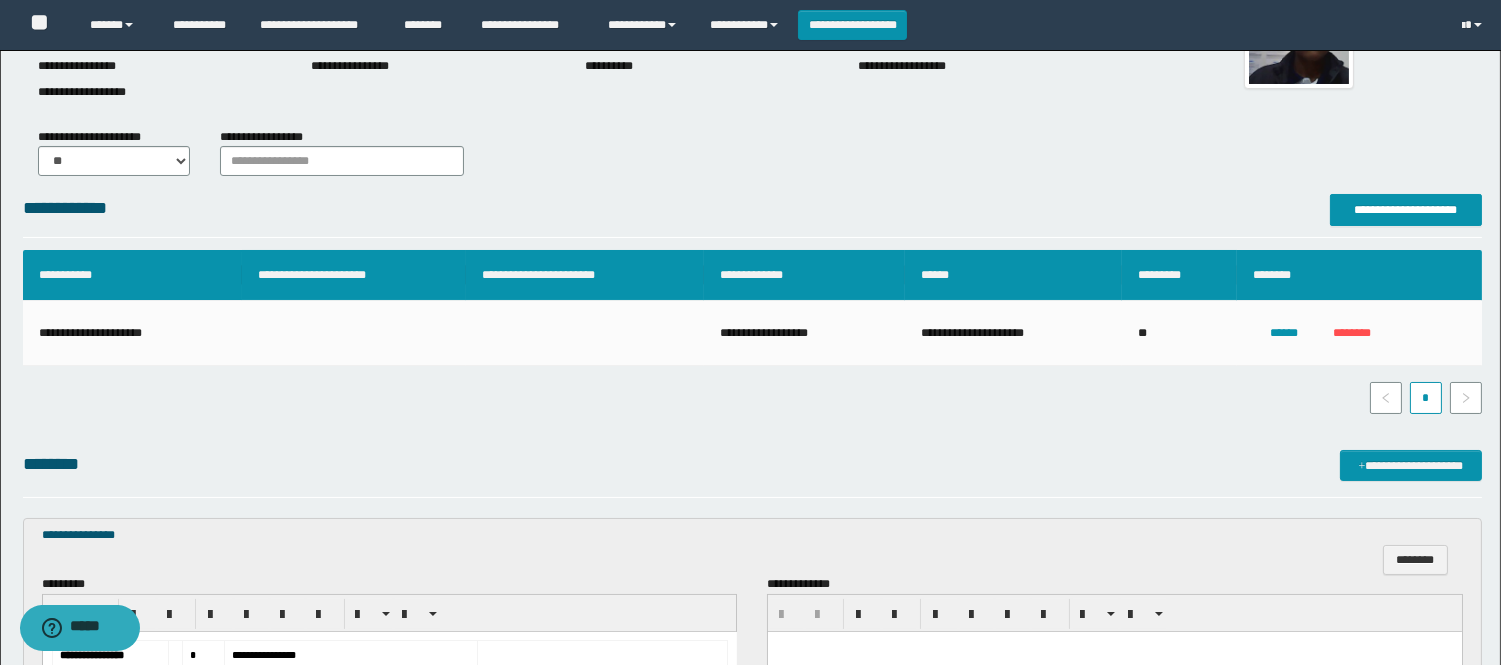 scroll, scrollTop: 0, scrollLeft: 0, axis: both 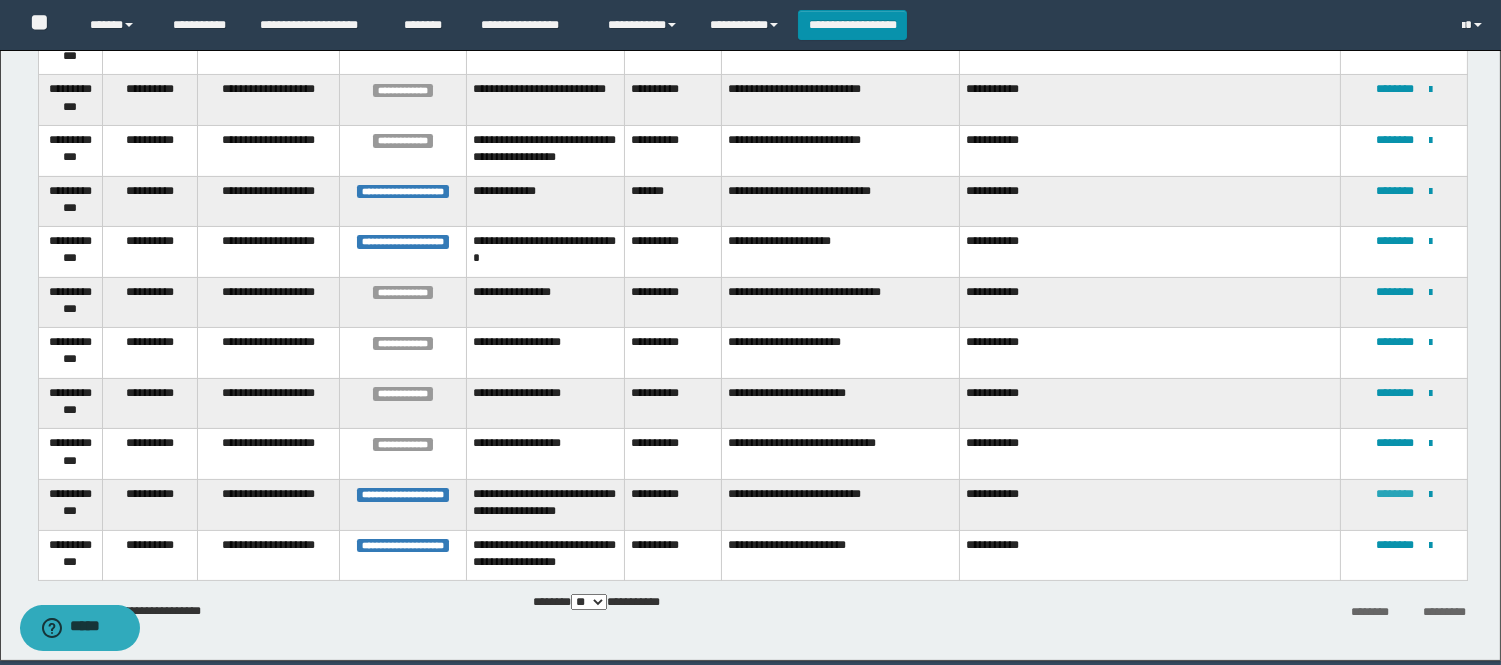 click on "********" at bounding box center [1395, 494] 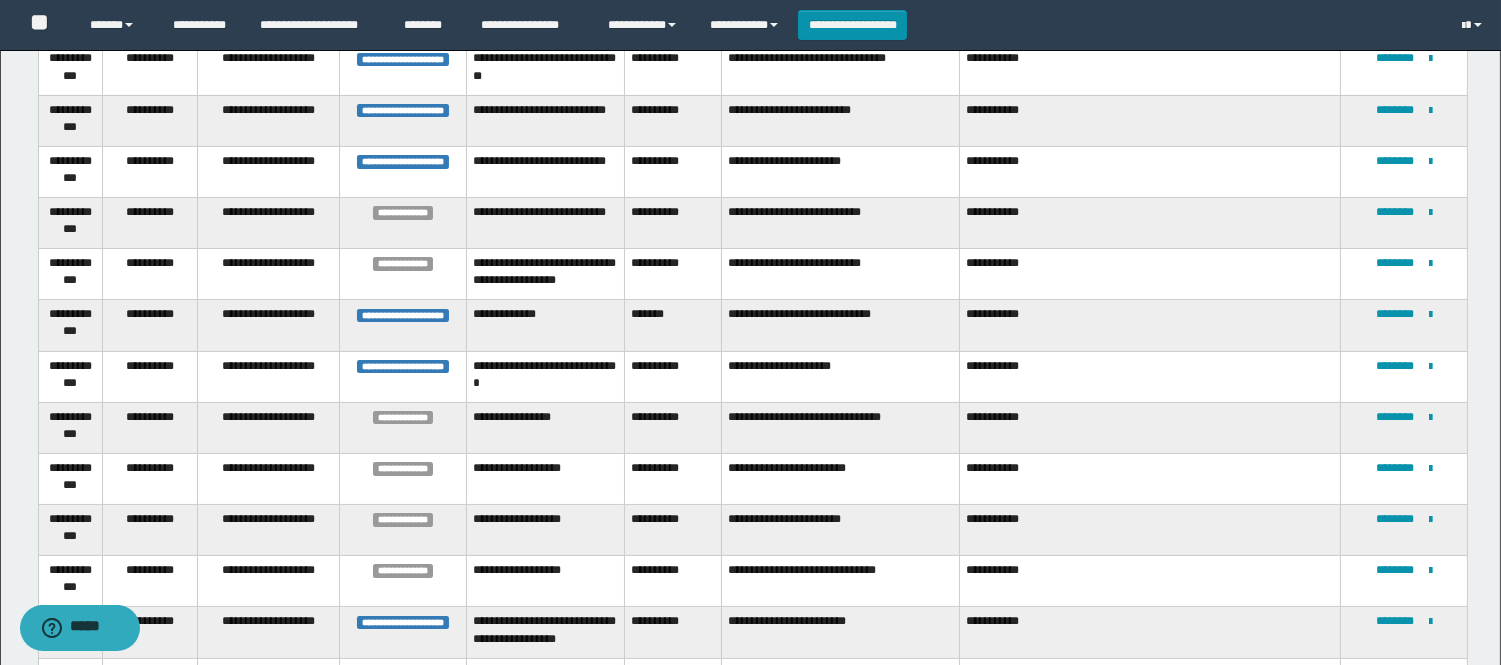 scroll, scrollTop: 740, scrollLeft: 0, axis: vertical 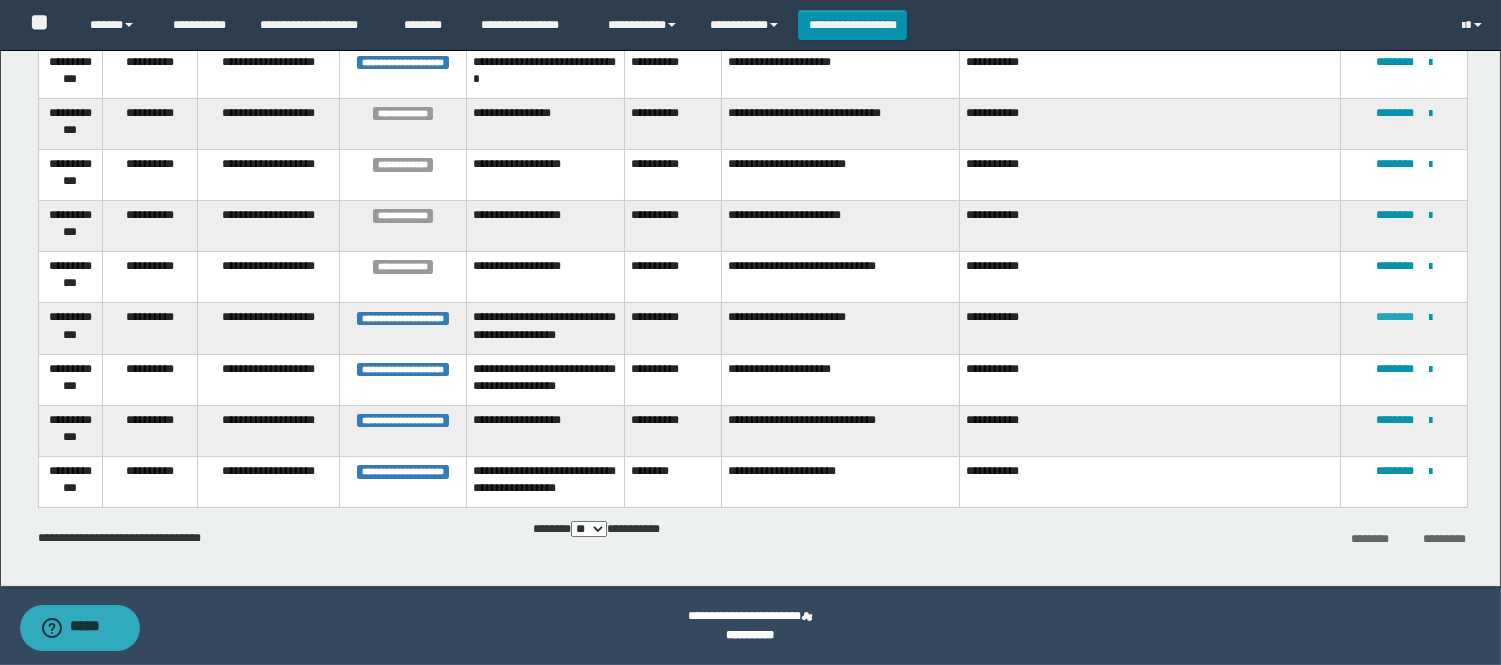 click on "********" at bounding box center (1395, 317) 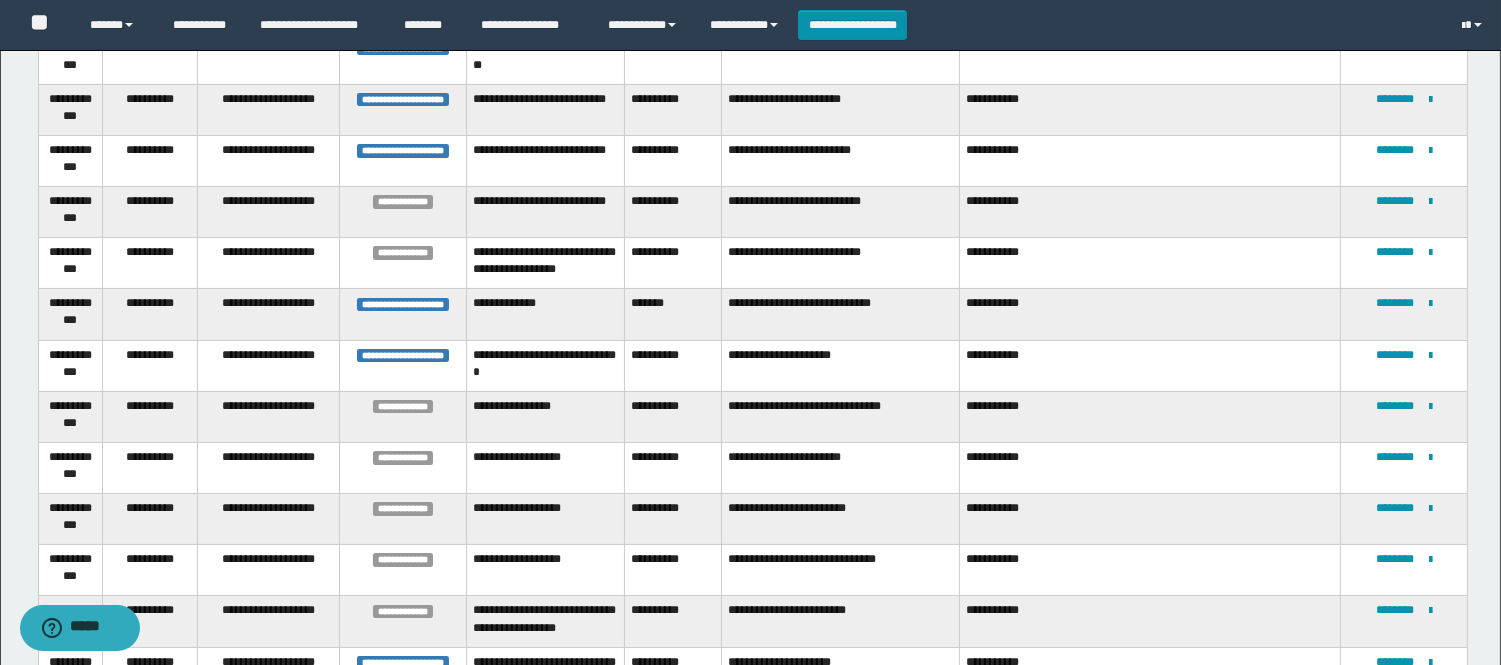 scroll, scrollTop: 725, scrollLeft: 0, axis: vertical 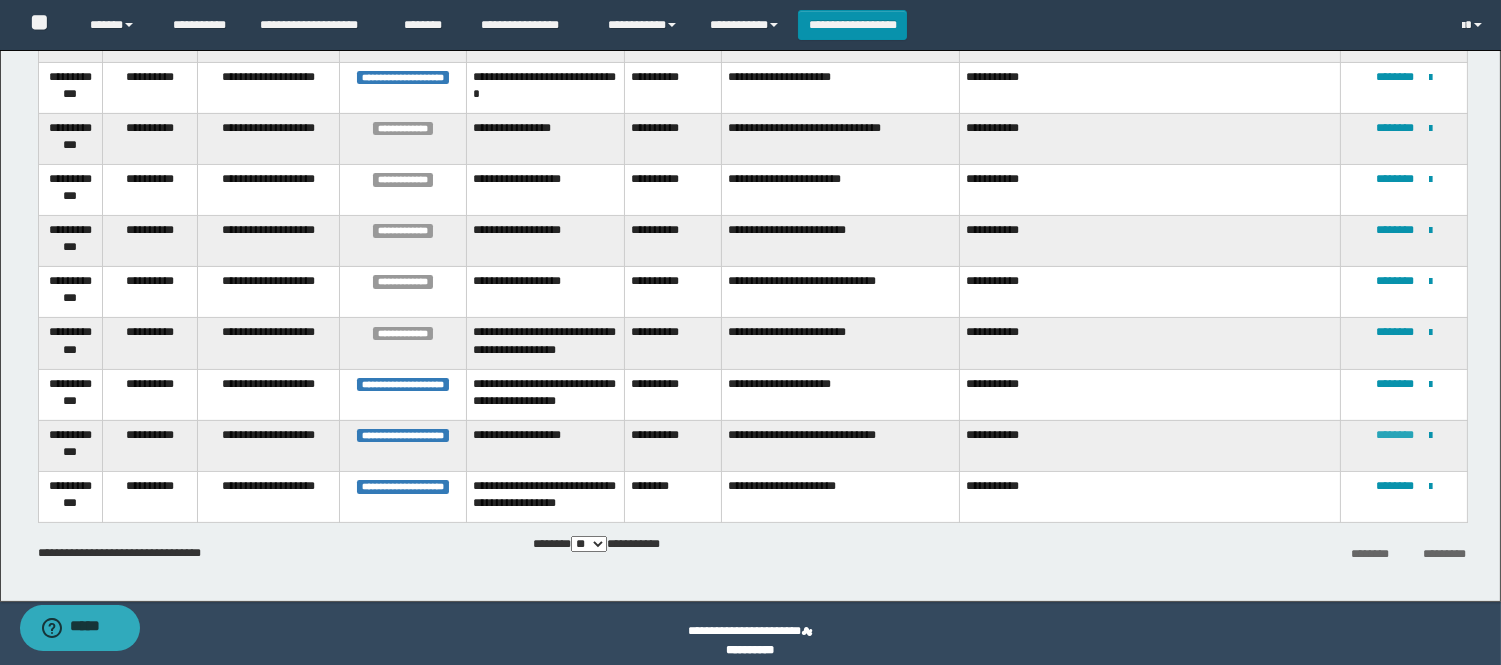 click on "********" at bounding box center (1395, 435) 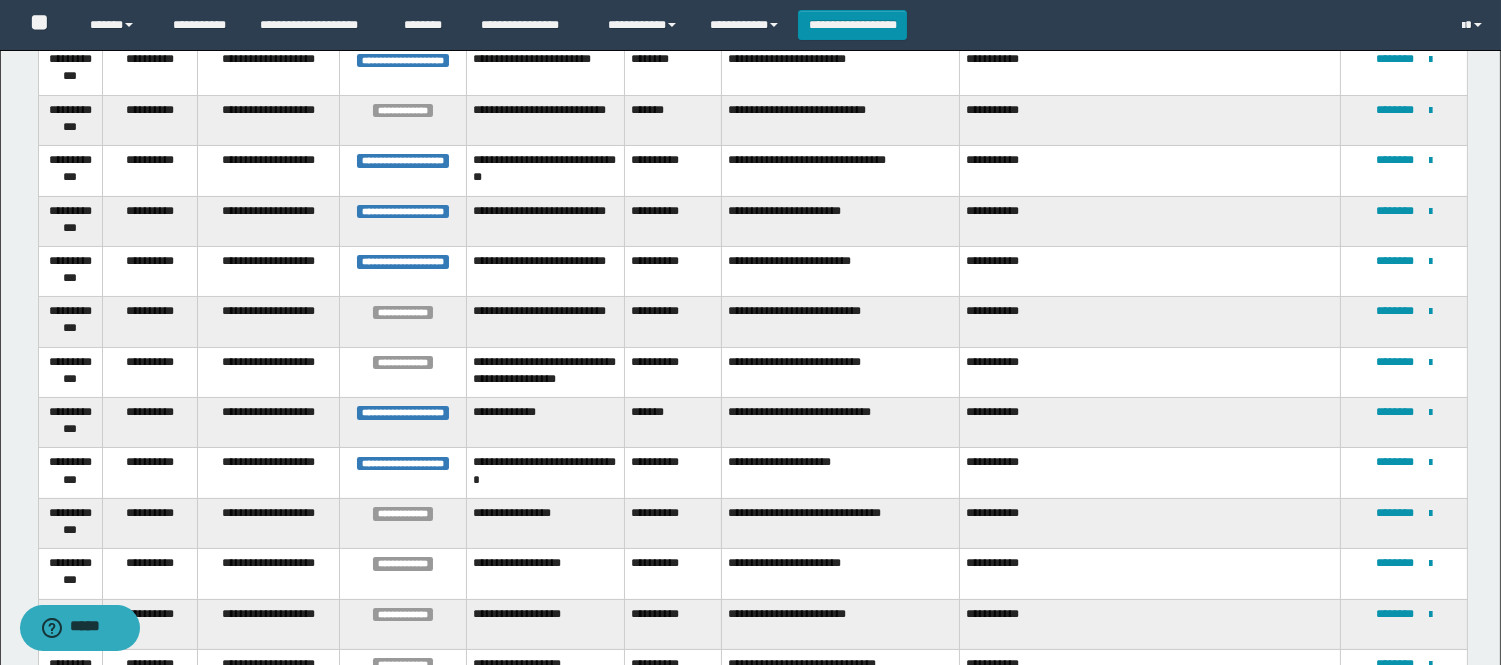scroll, scrollTop: 333, scrollLeft: 0, axis: vertical 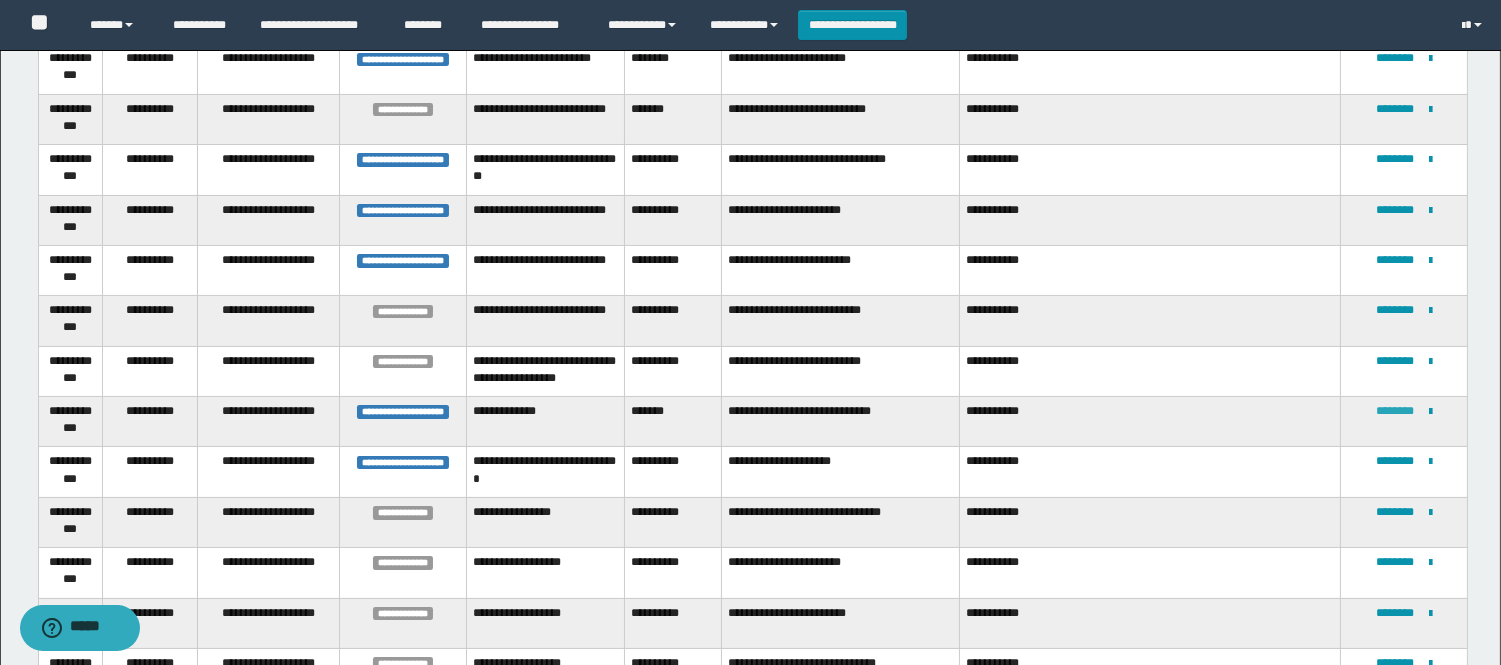 click on "********" at bounding box center (1395, 411) 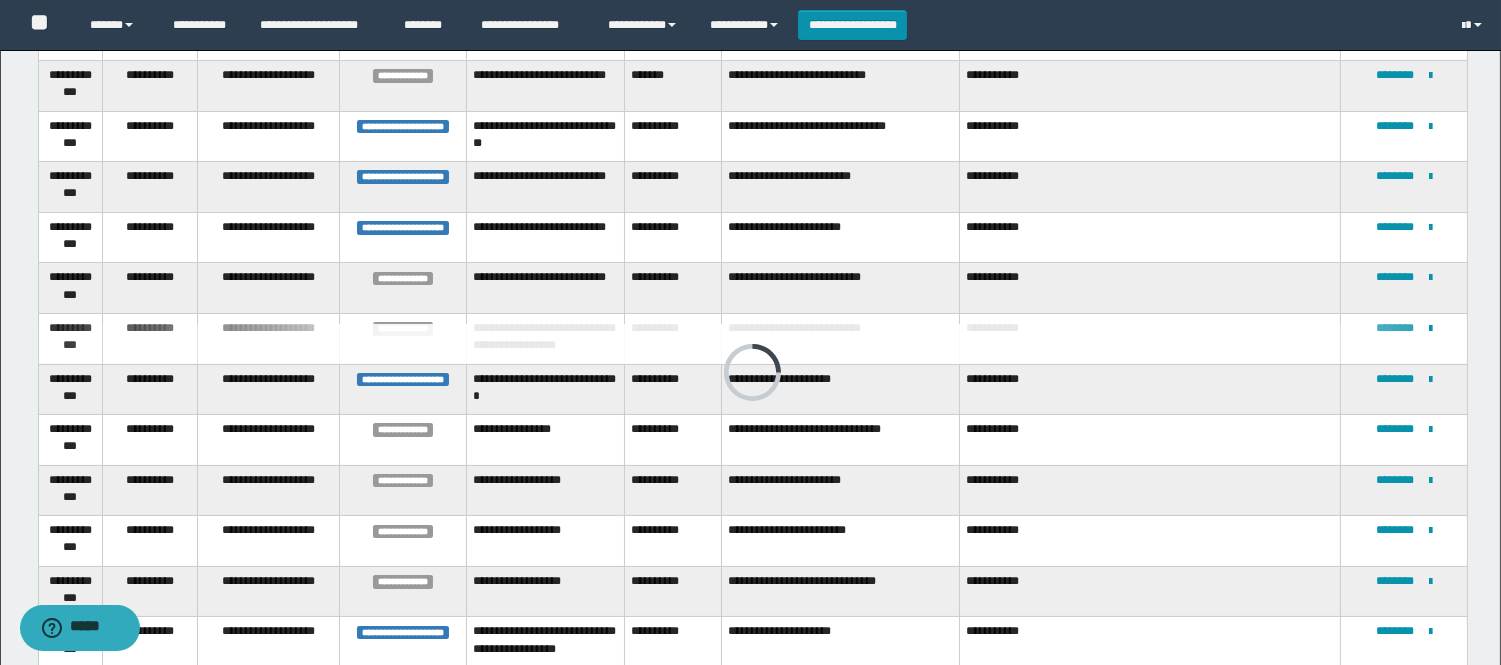 scroll, scrollTop: 627, scrollLeft: 0, axis: vertical 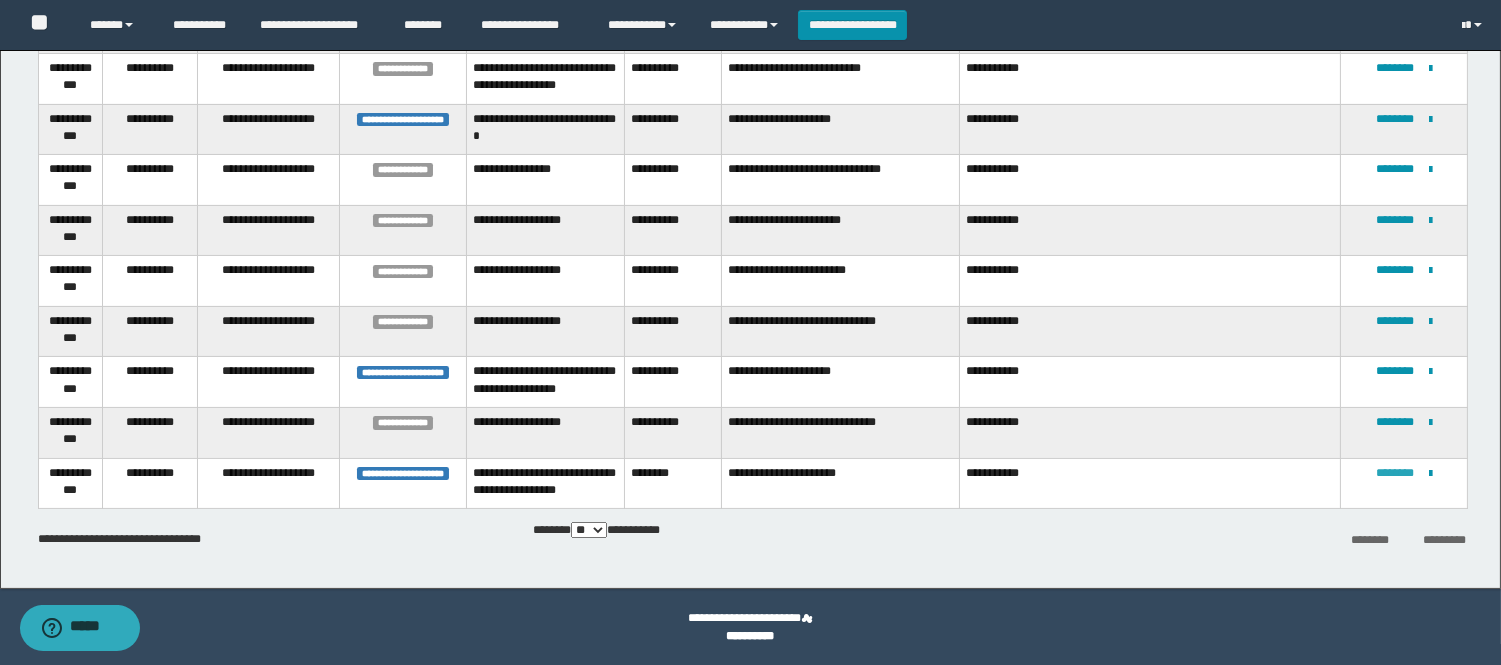 click on "********" at bounding box center (1395, 473) 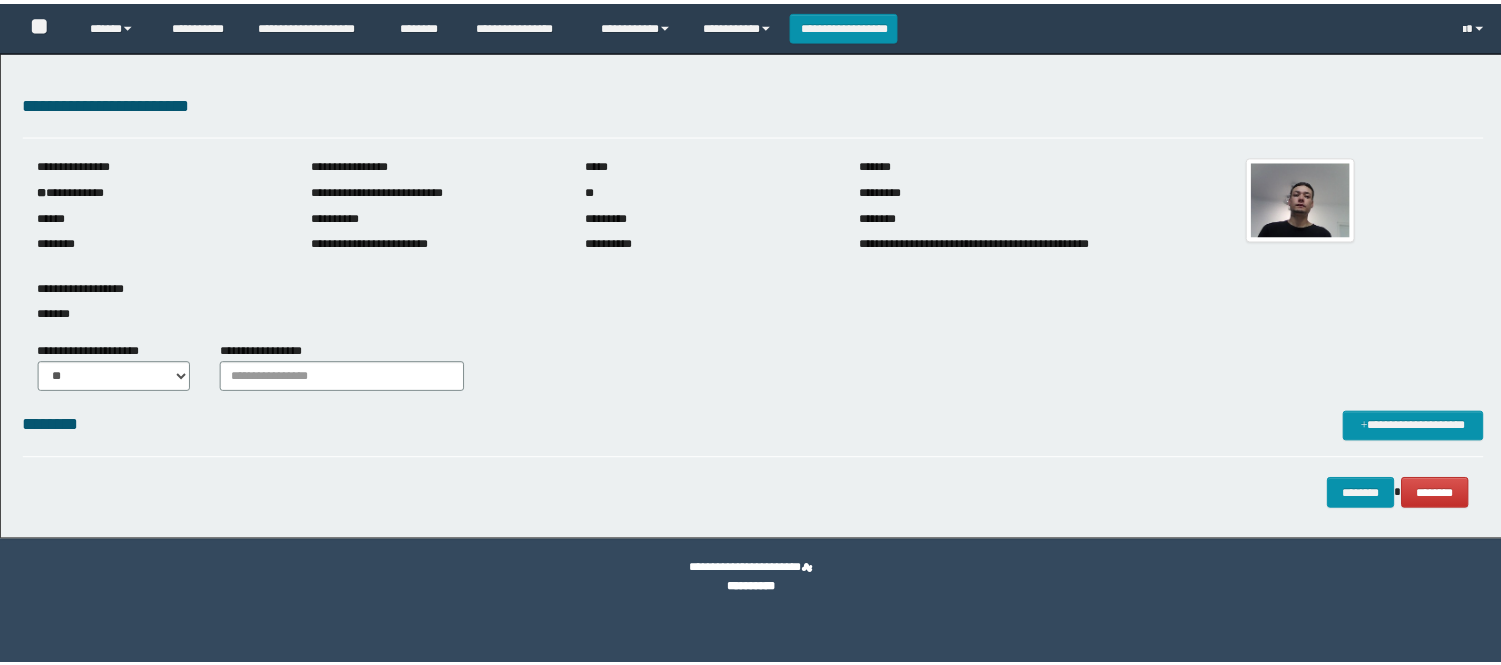 scroll, scrollTop: 0, scrollLeft: 0, axis: both 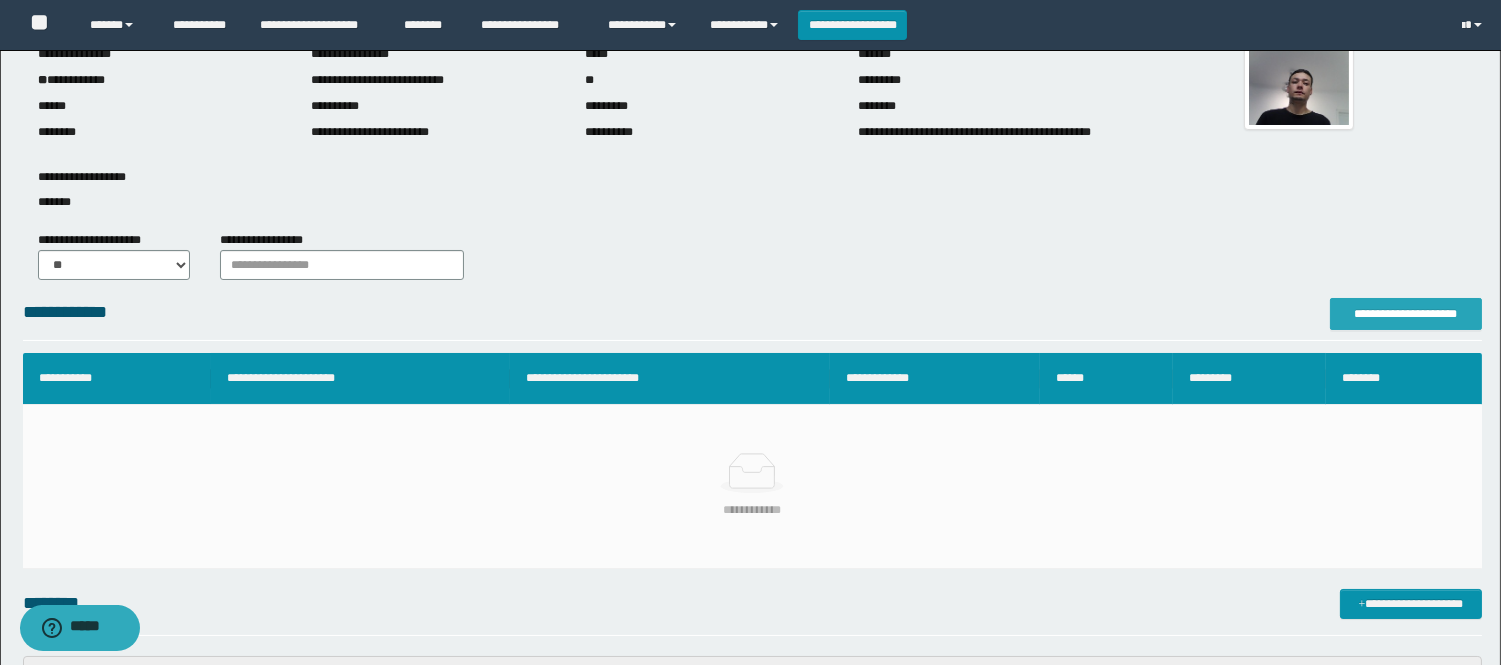 click on "**********" at bounding box center (1406, 314) 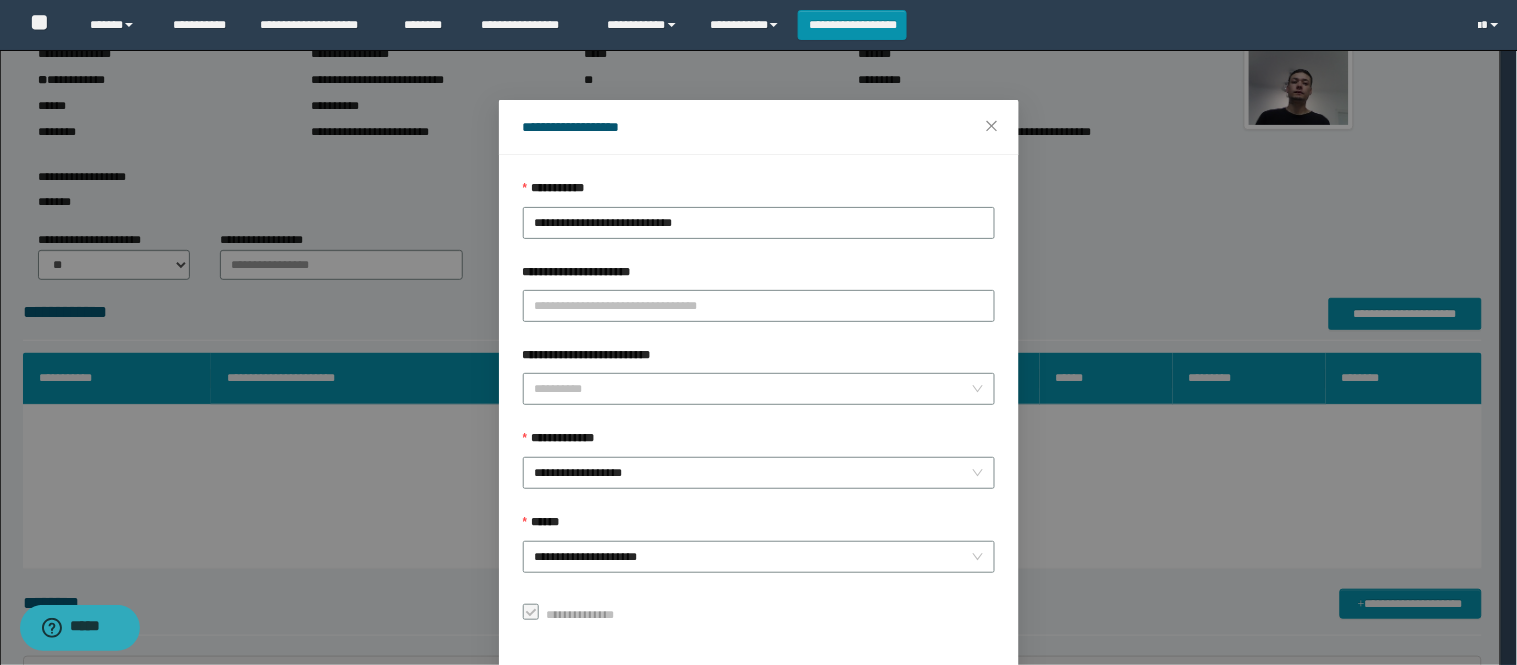 scroll, scrollTop: 87, scrollLeft: 0, axis: vertical 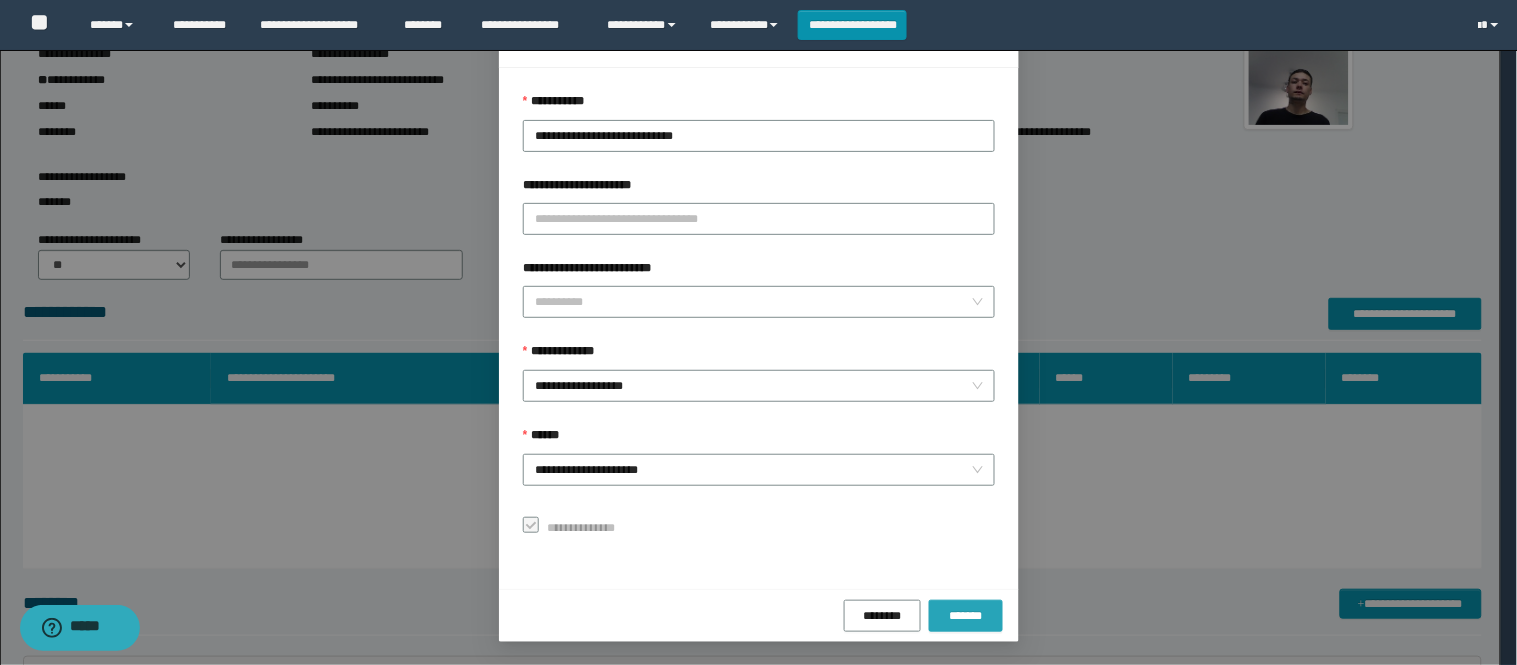 click on "*******" at bounding box center (966, 616) 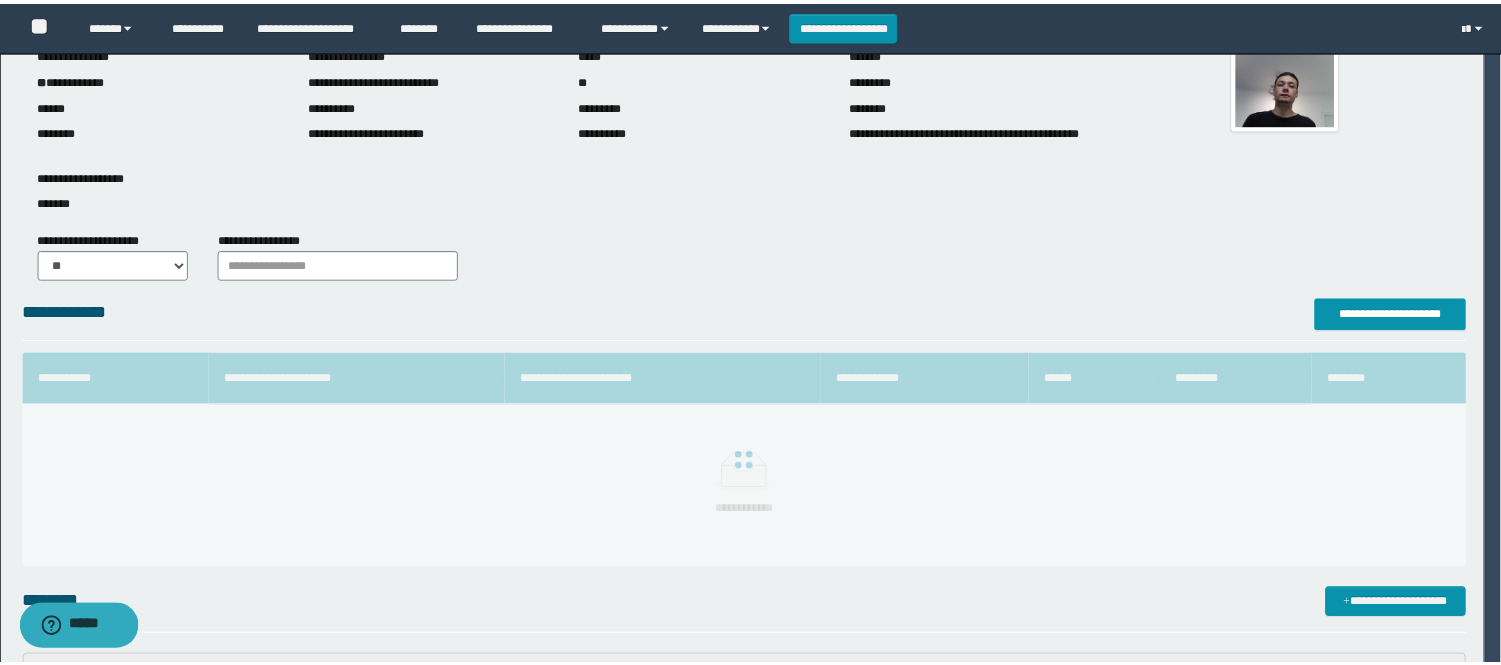 scroll, scrollTop: 41, scrollLeft: 0, axis: vertical 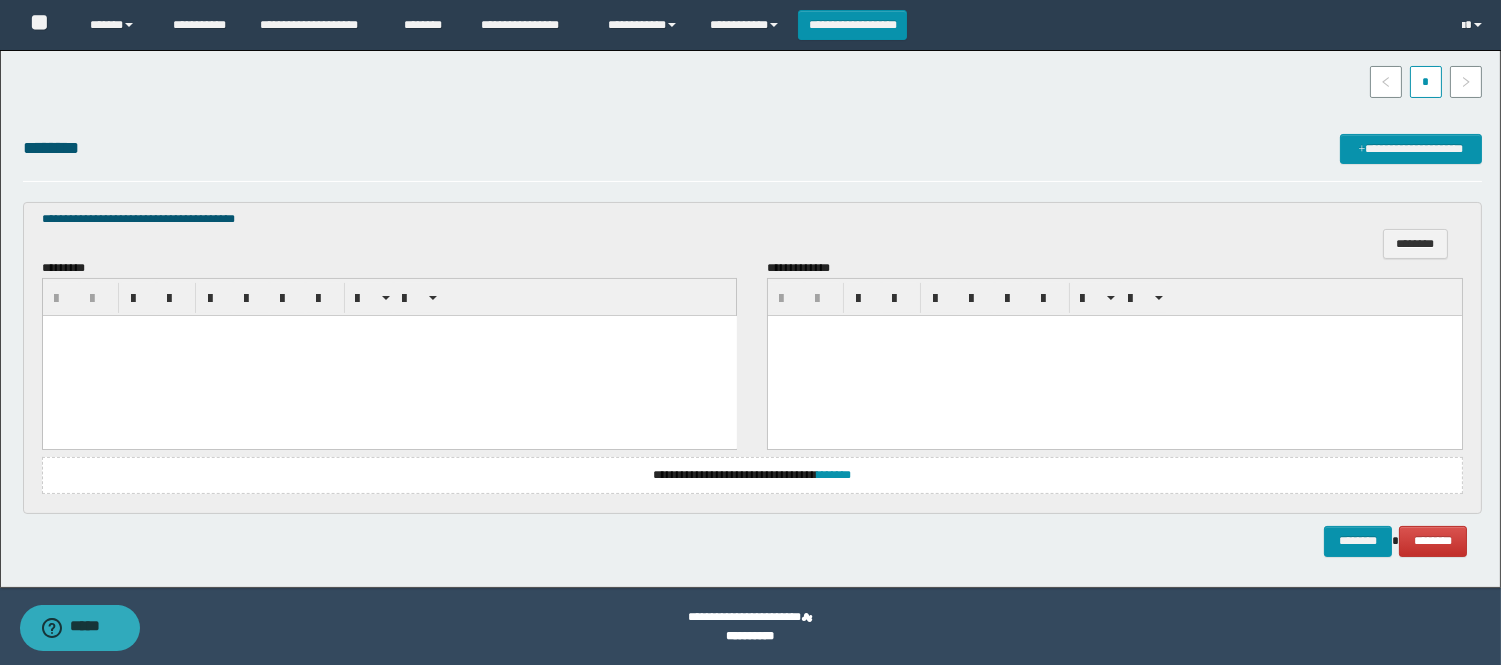 click at bounding box center [389, 330] 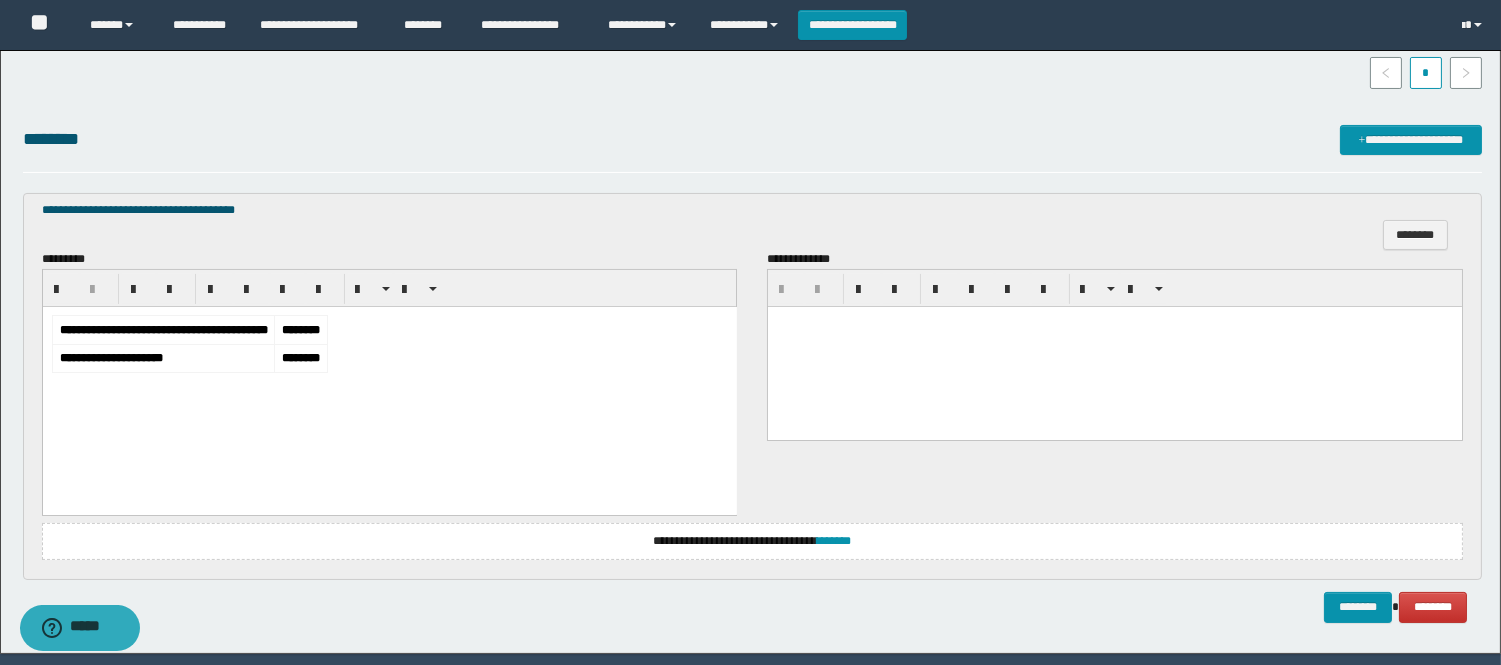 scroll, scrollTop: 555, scrollLeft: 0, axis: vertical 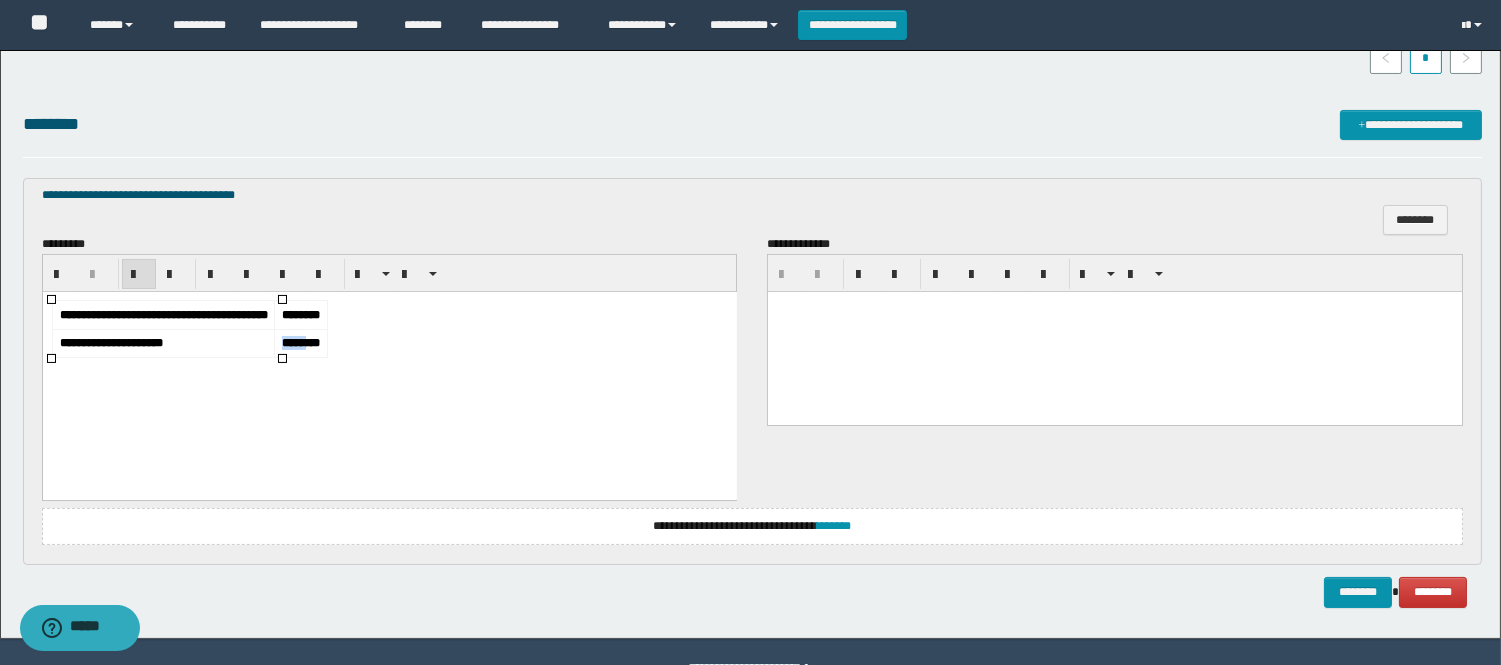 drag, startPoint x: 256, startPoint y: 339, endPoint x: 225, endPoint y: 337, distance: 31.06445 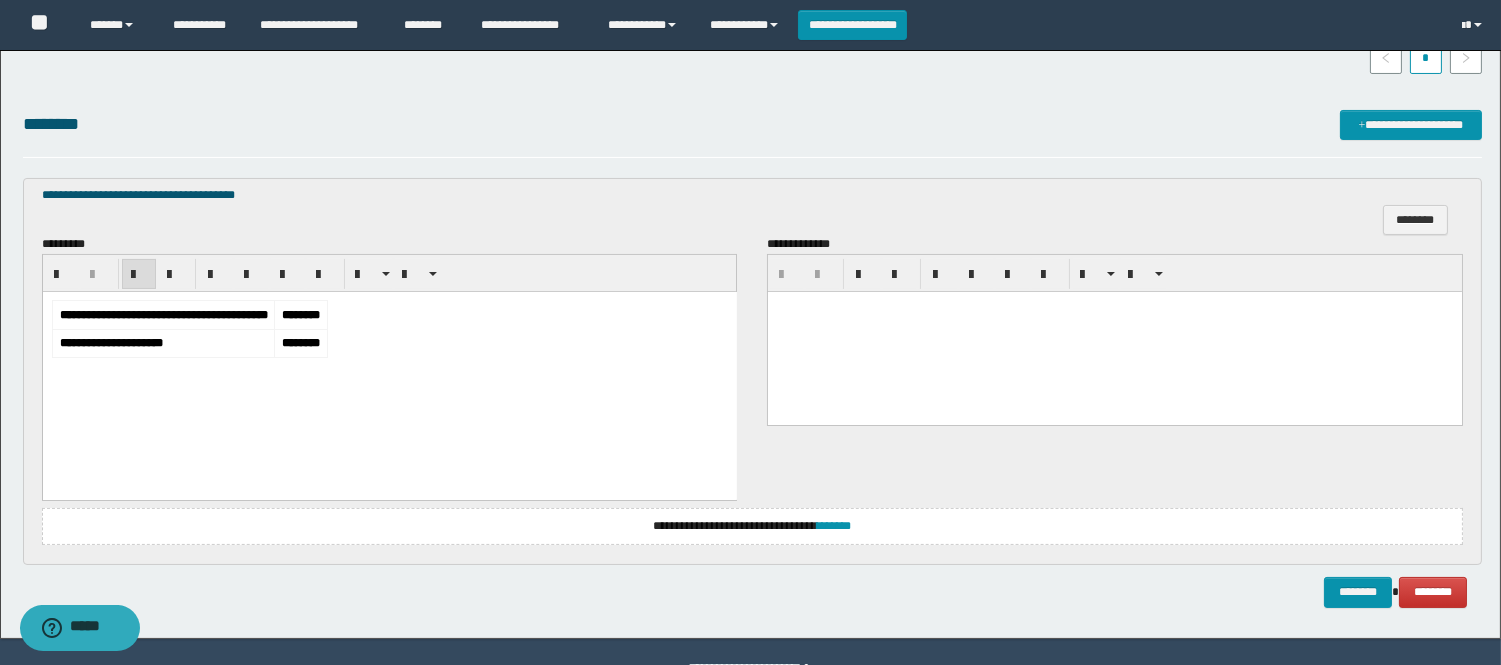 click on "**********" at bounding box center [389, 367] 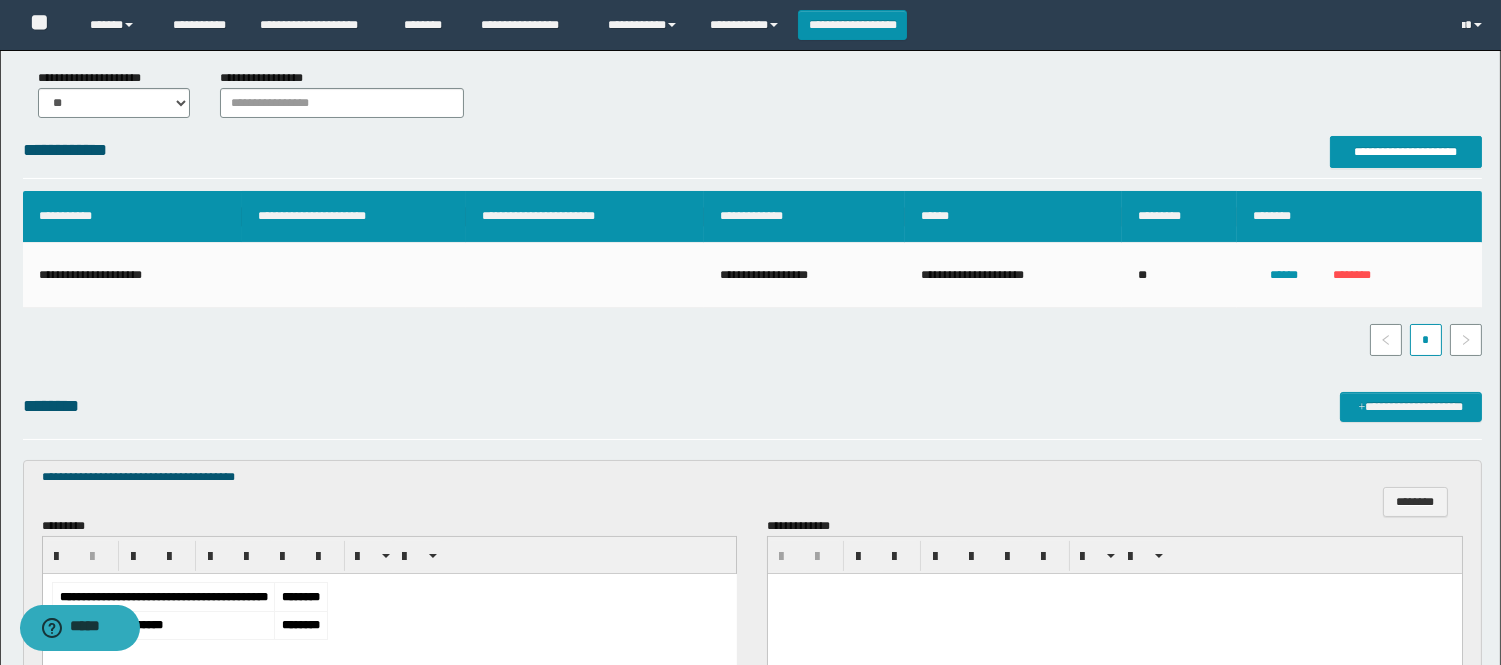 scroll, scrollTop: 555, scrollLeft: 0, axis: vertical 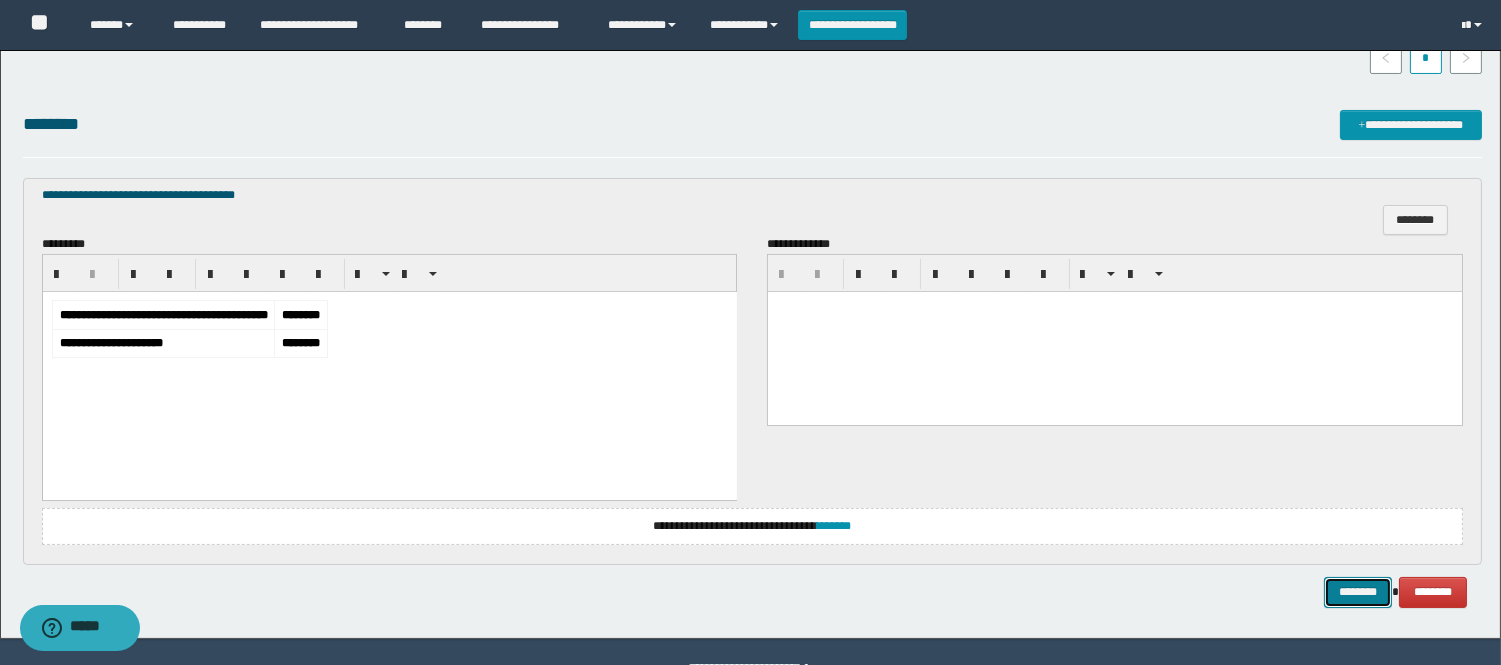 click on "********" at bounding box center [1358, 592] 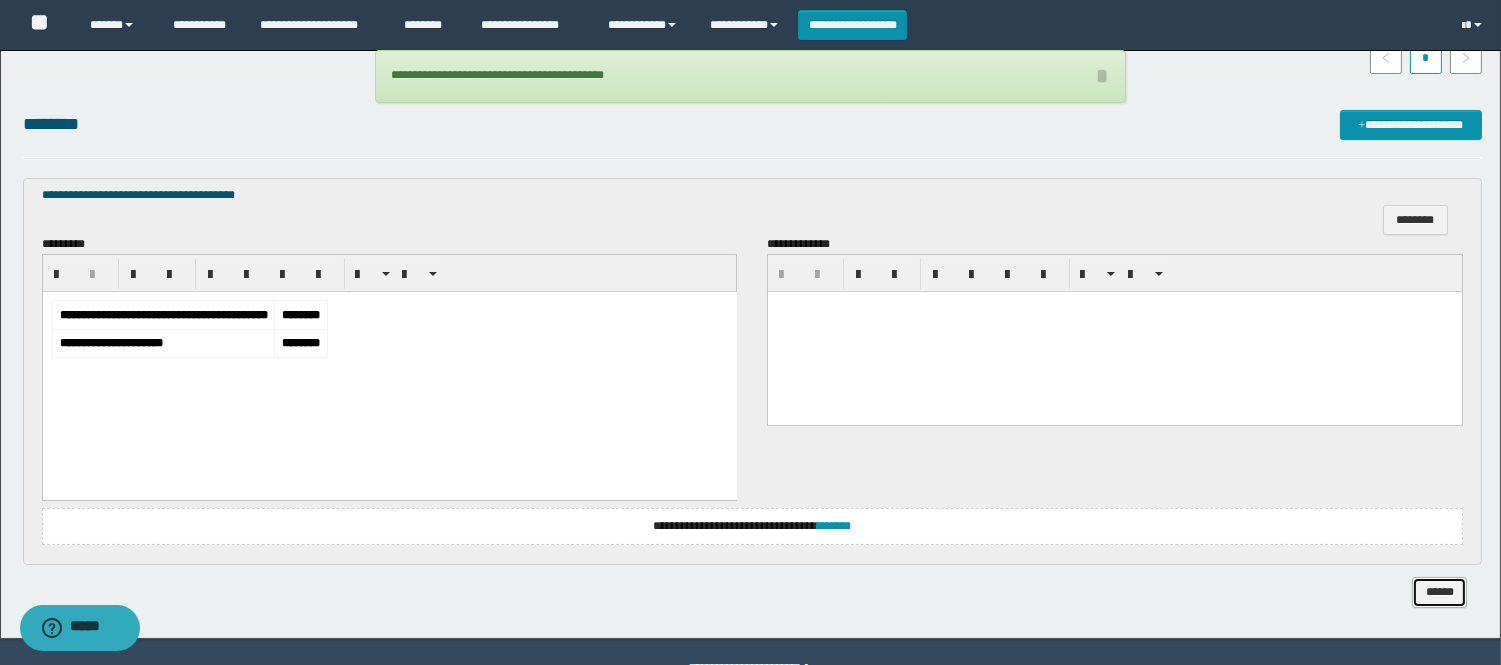 click on "******" at bounding box center [1439, 592] 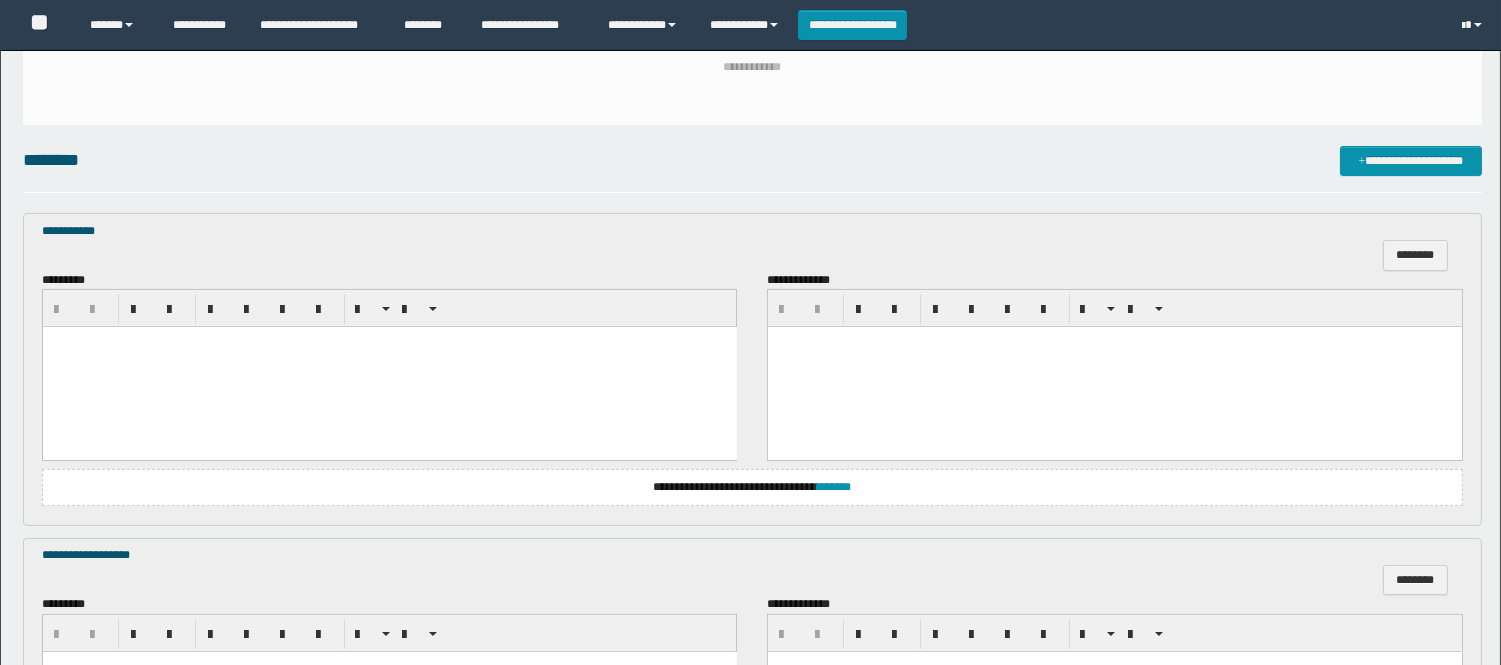 scroll, scrollTop: 0, scrollLeft: 0, axis: both 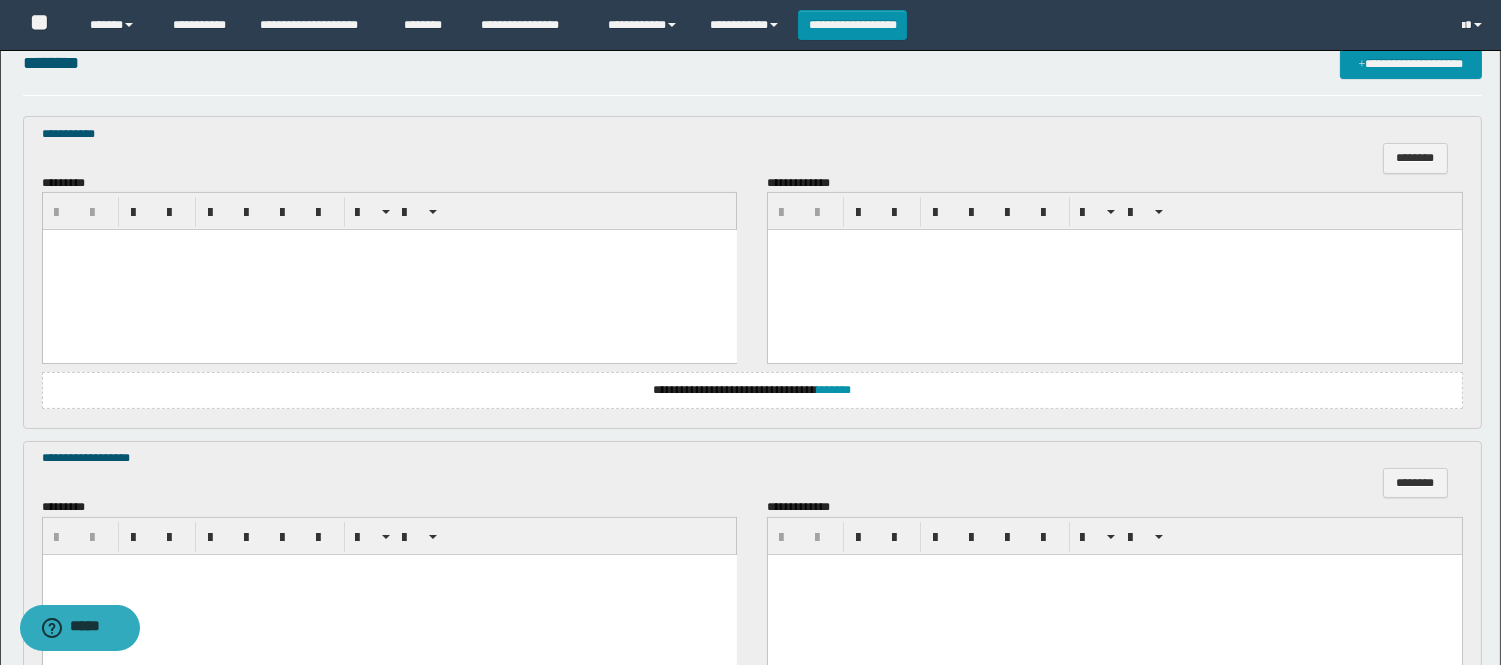 click on "**********" at bounding box center (752, 390) 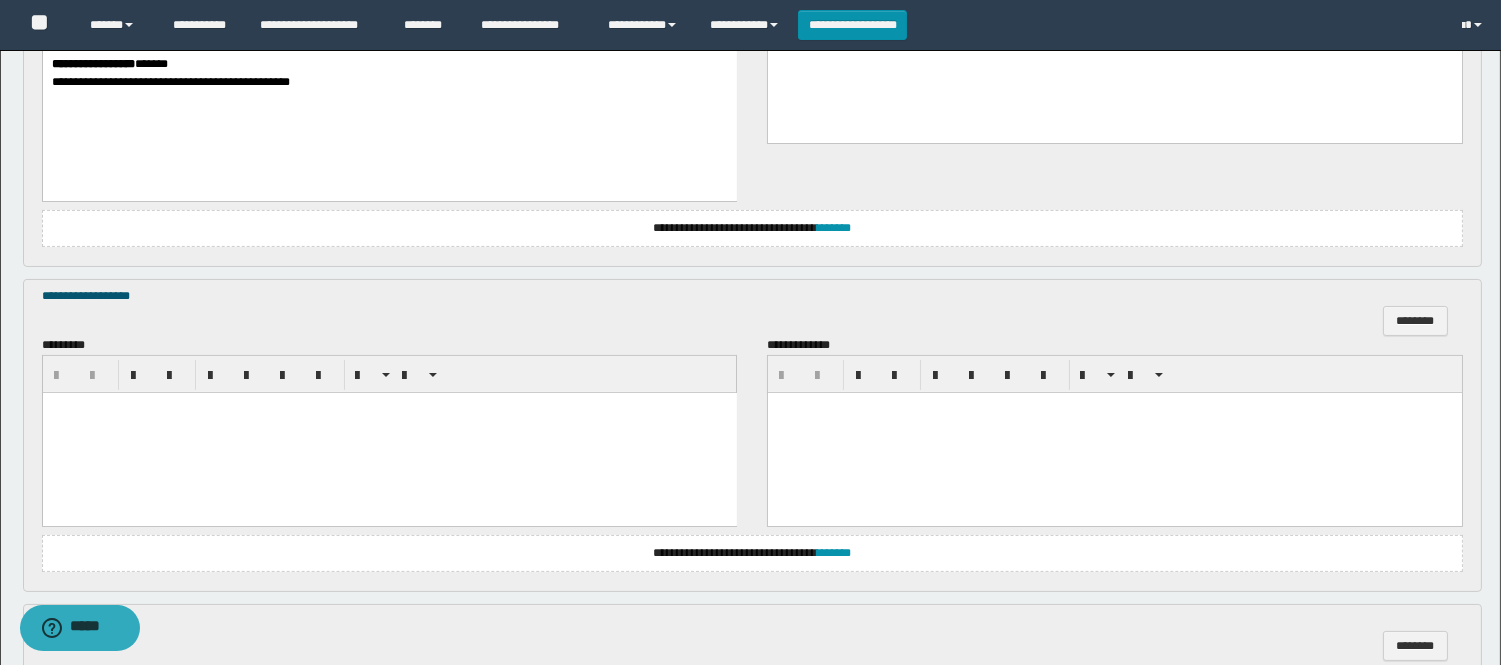 scroll, scrollTop: 873, scrollLeft: 0, axis: vertical 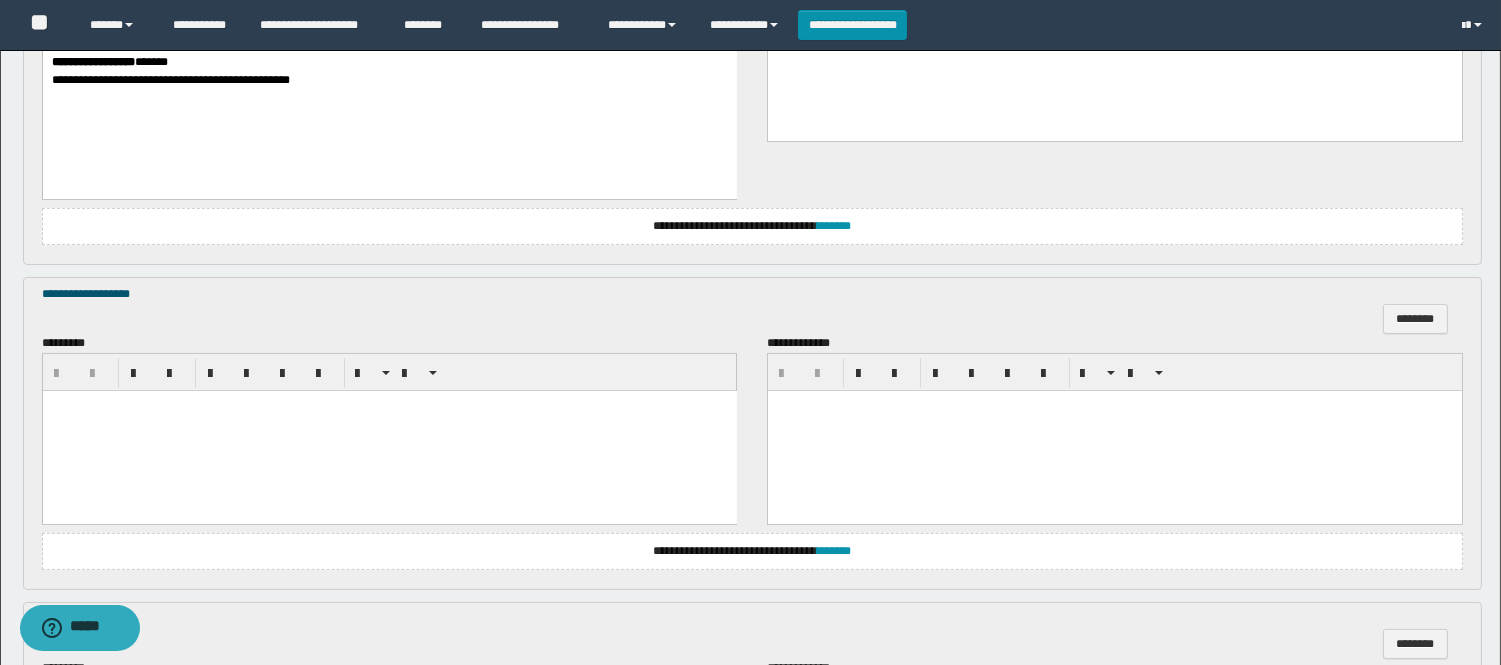 click at bounding box center [389, 431] 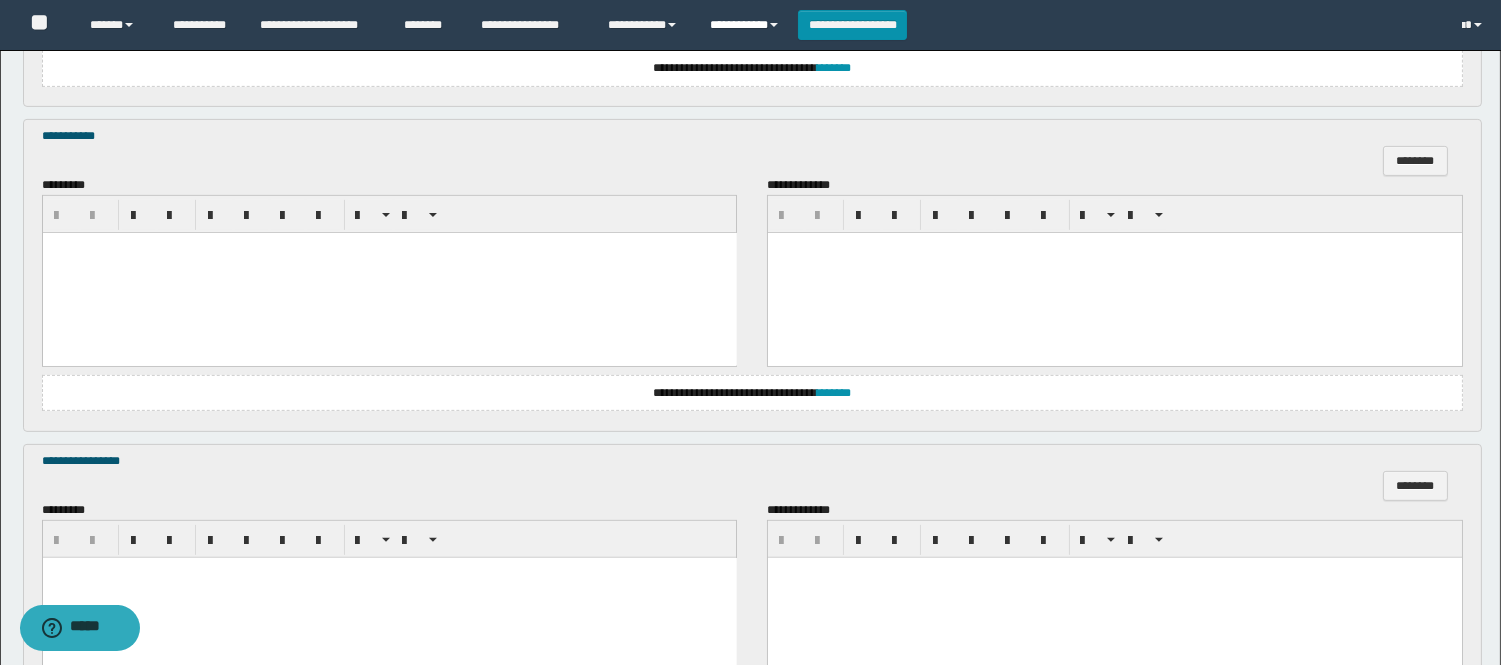 scroll, scrollTop: 1428, scrollLeft: 0, axis: vertical 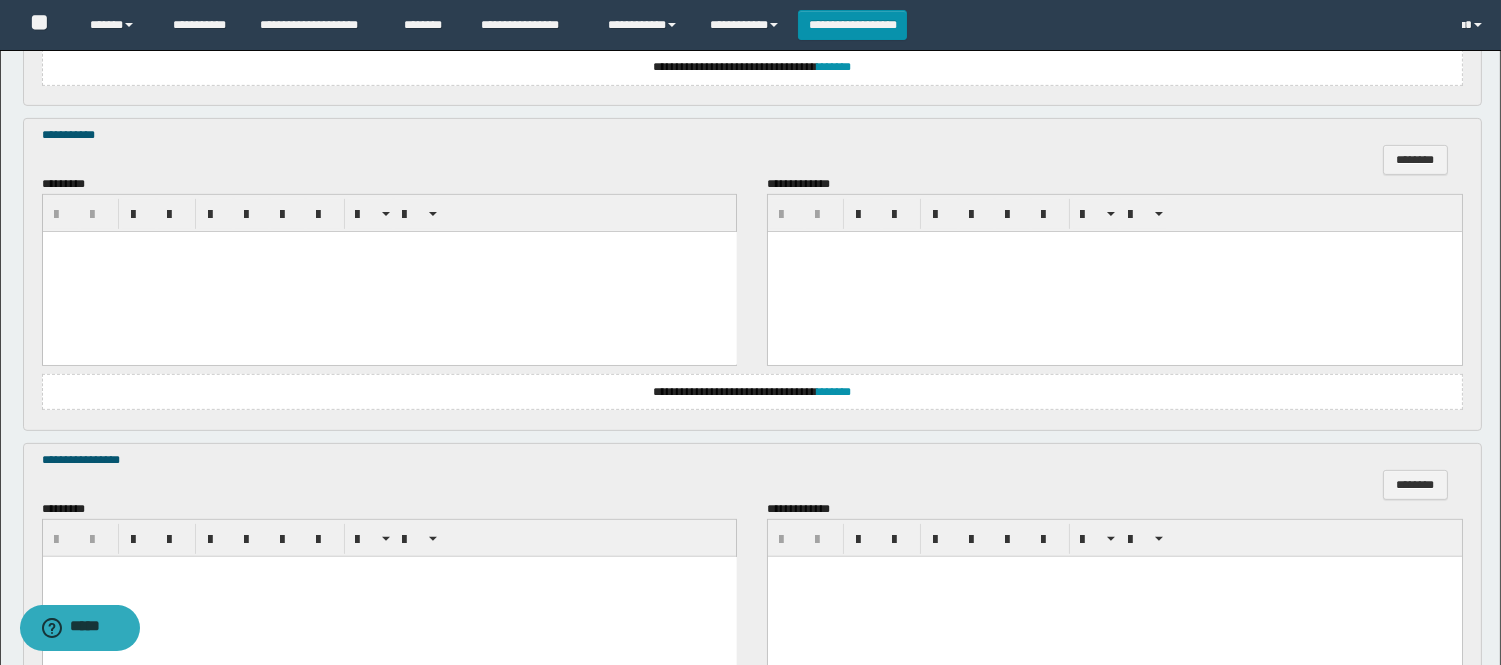 click at bounding box center (389, 272) 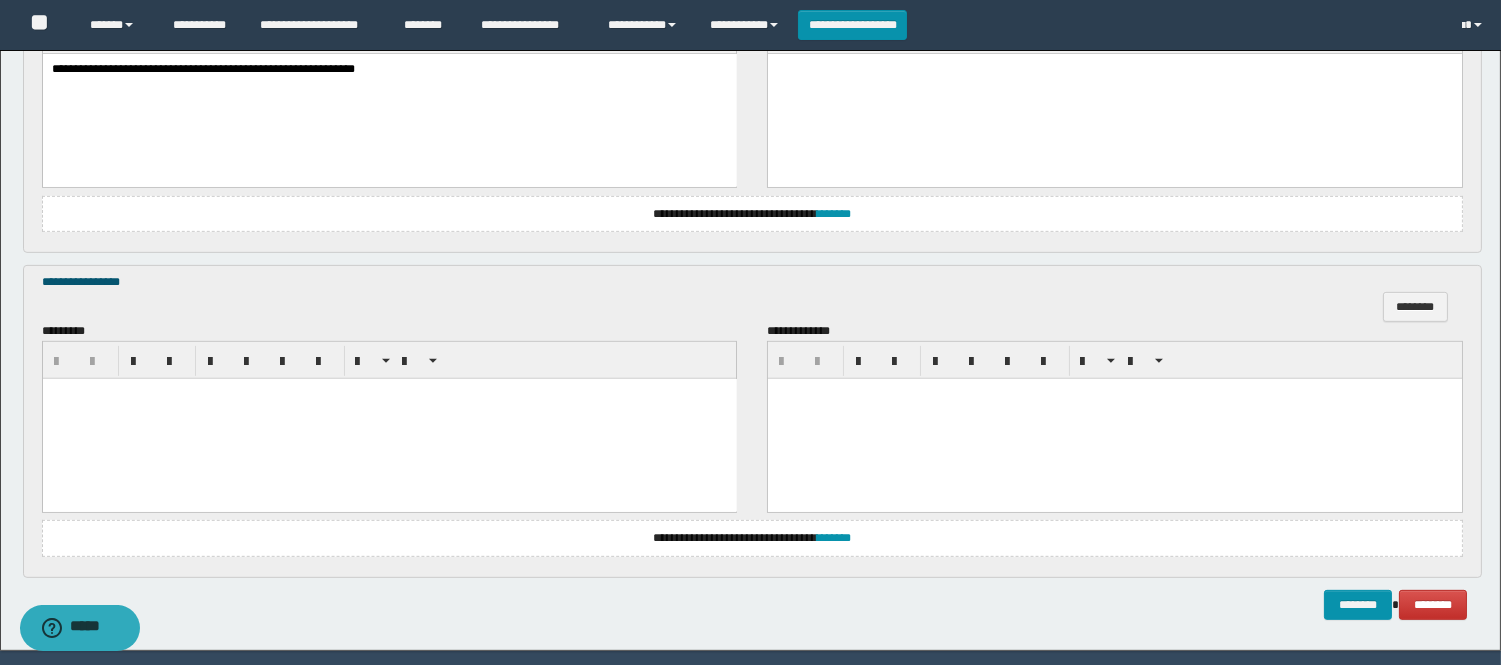 scroll, scrollTop: 1670, scrollLeft: 0, axis: vertical 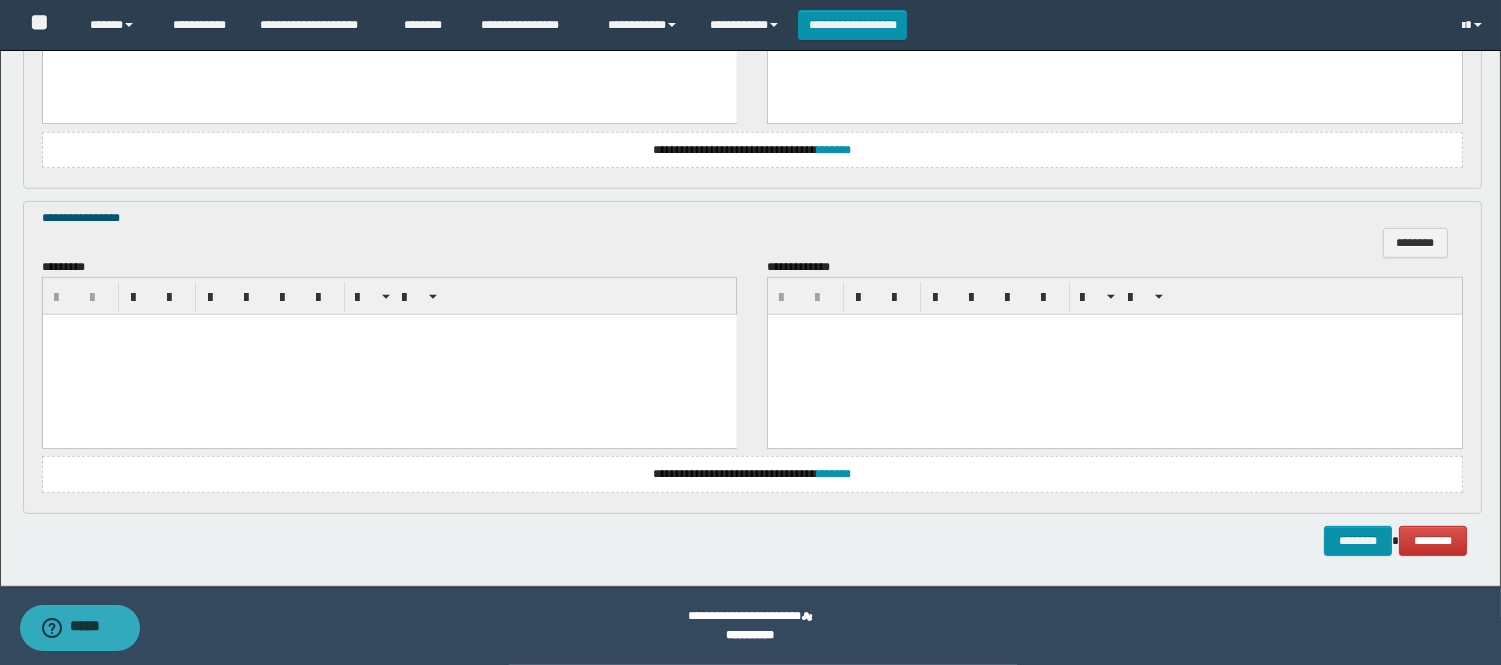 paste 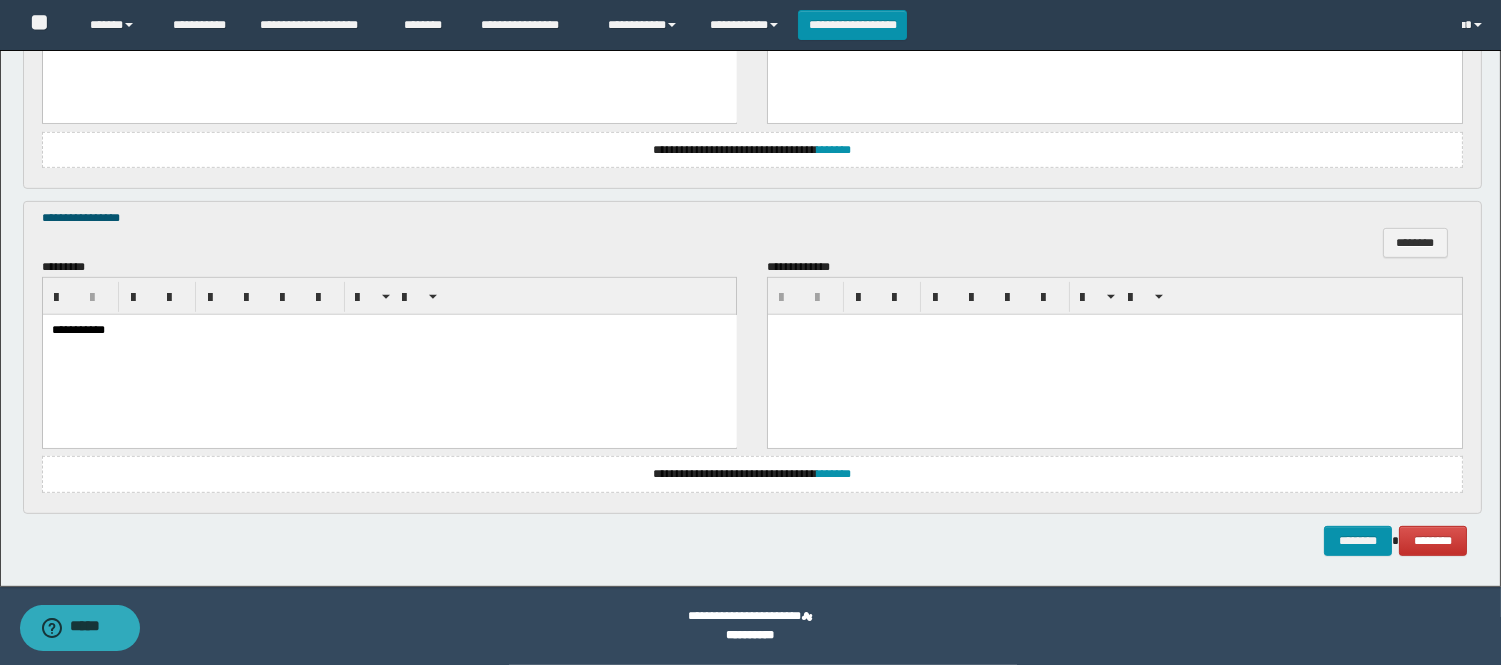 drag, startPoint x: 197, startPoint y: 351, endPoint x: 233, endPoint y: 322, distance: 46.227695 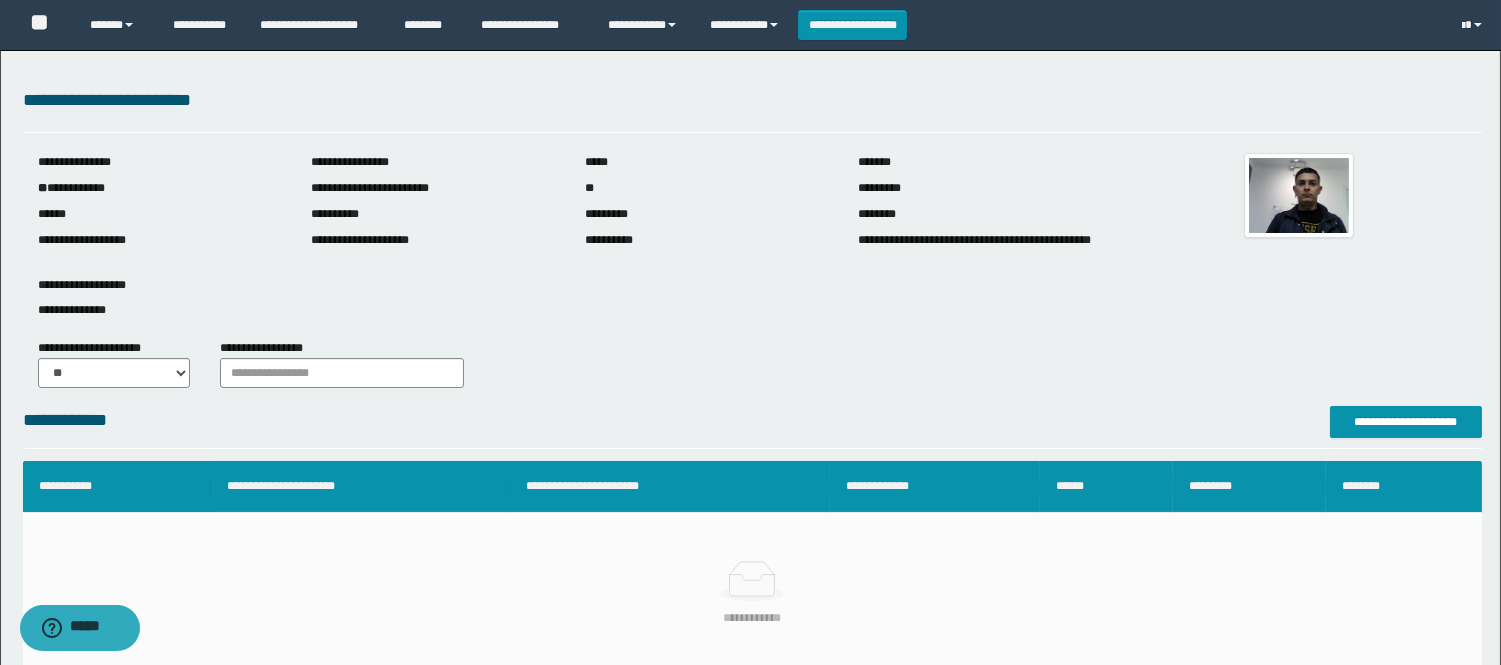 scroll, scrollTop: 0, scrollLeft: 0, axis: both 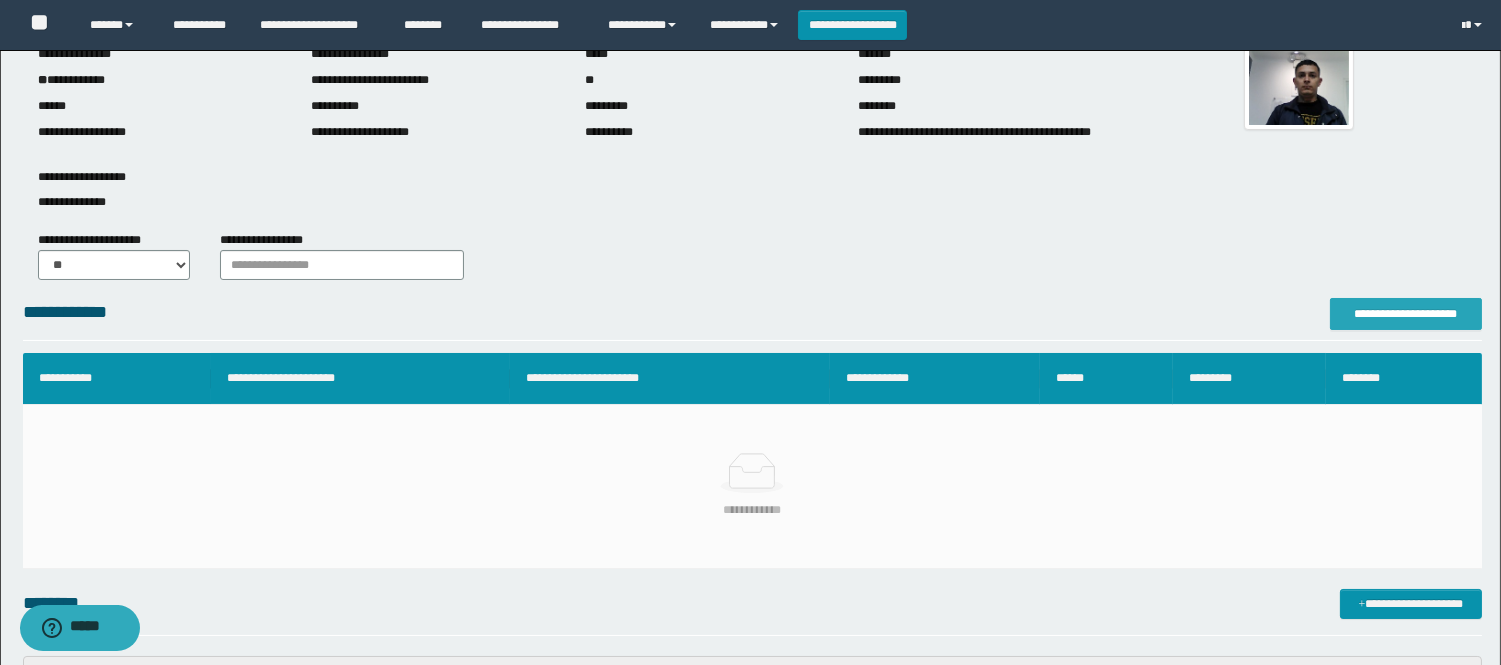 click on "**********" at bounding box center (1406, 314) 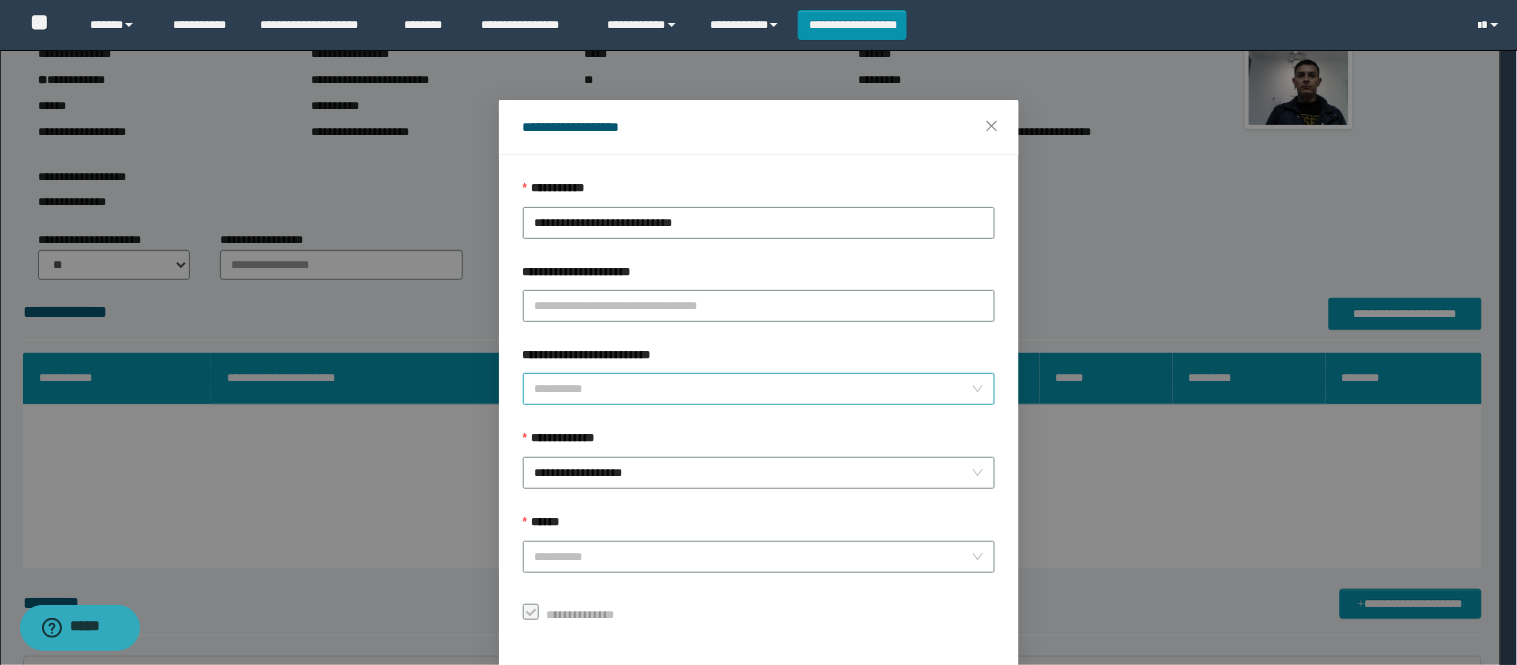 scroll, scrollTop: 87, scrollLeft: 0, axis: vertical 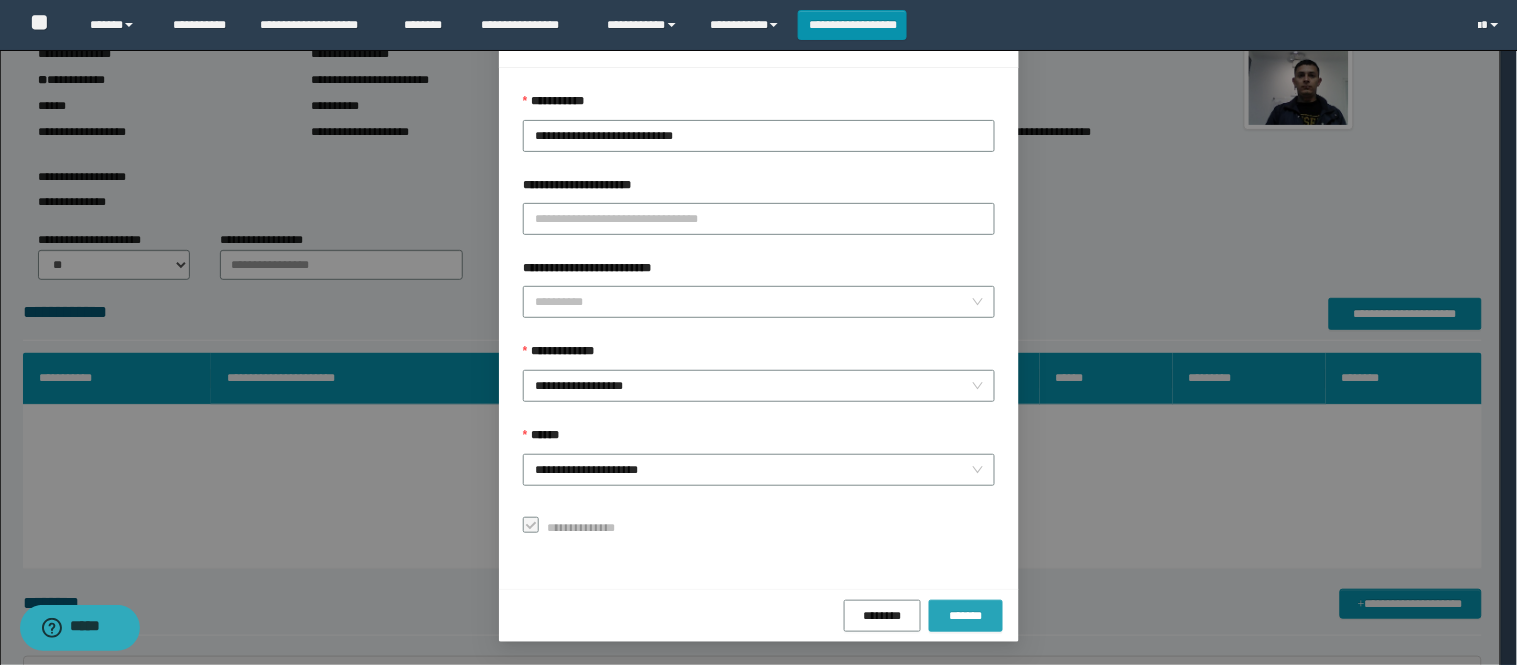 click on "*******" at bounding box center (966, 616) 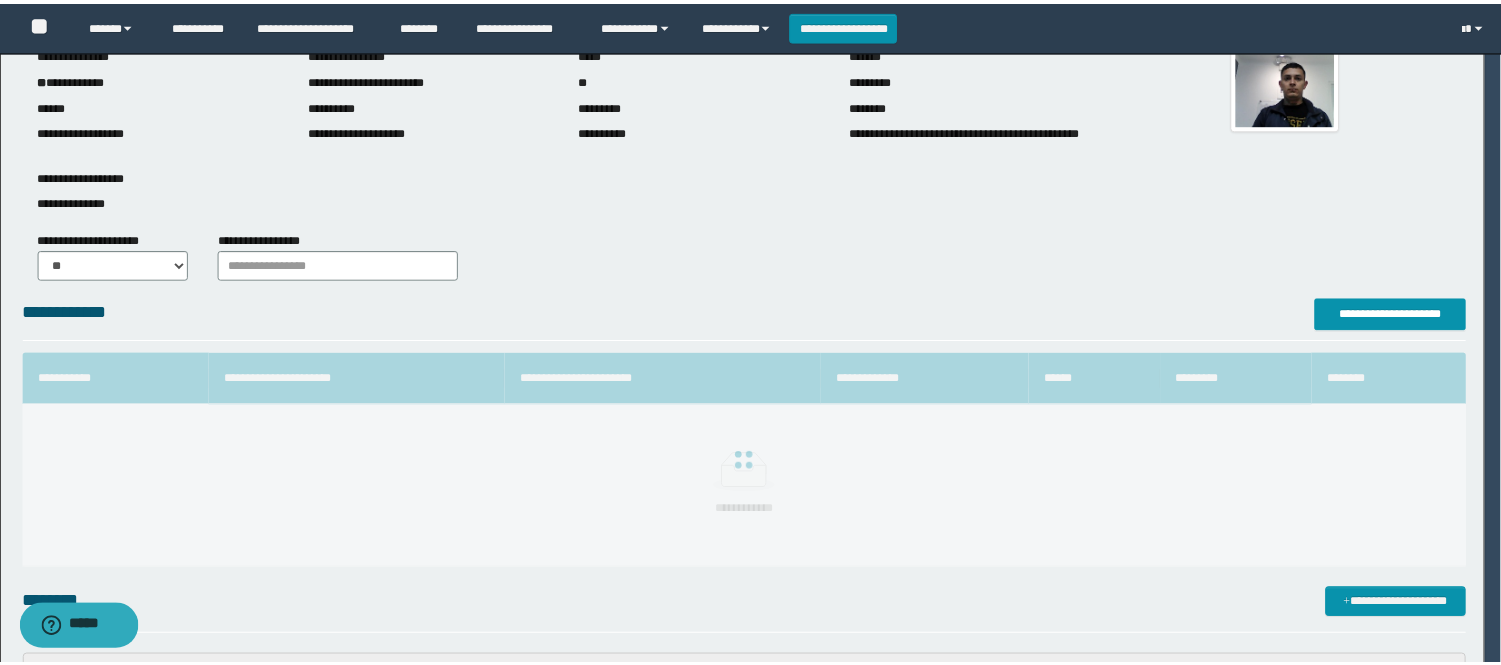 scroll, scrollTop: 41, scrollLeft: 0, axis: vertical 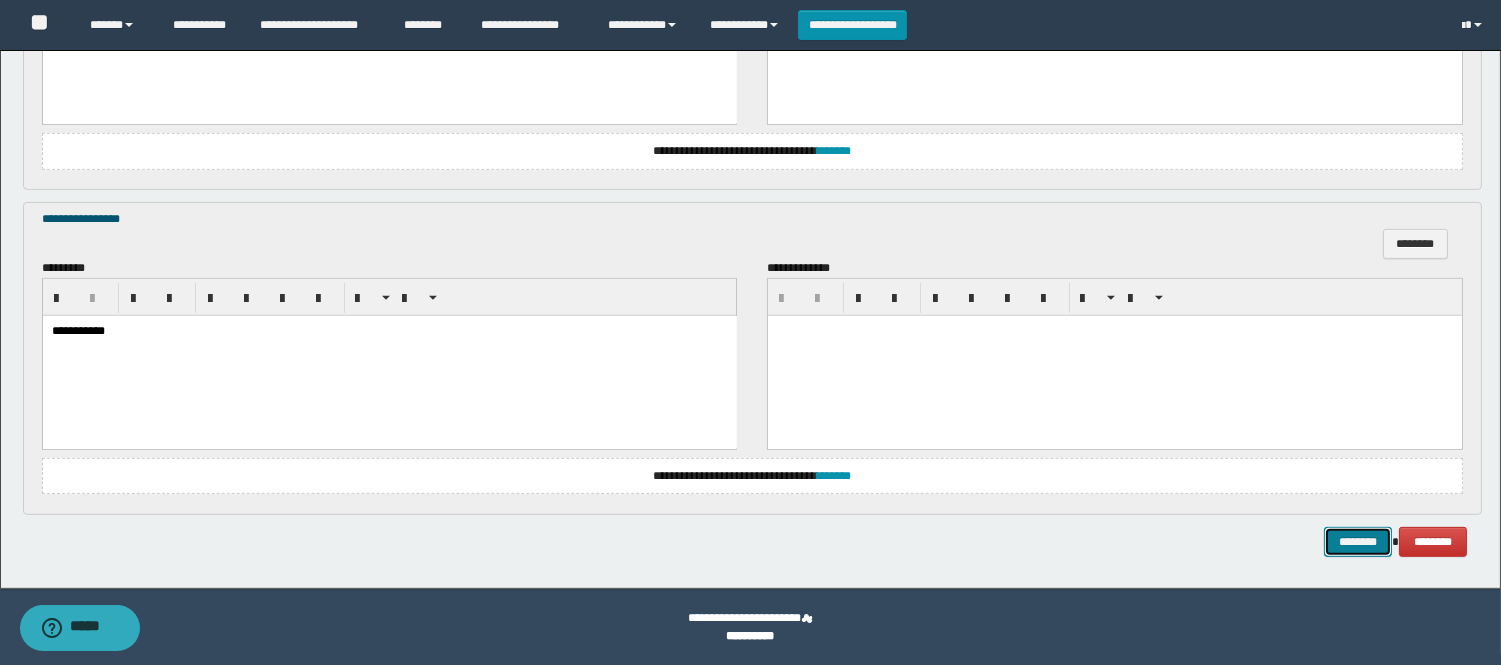 click on "********" at bounding box center [1358, 542] 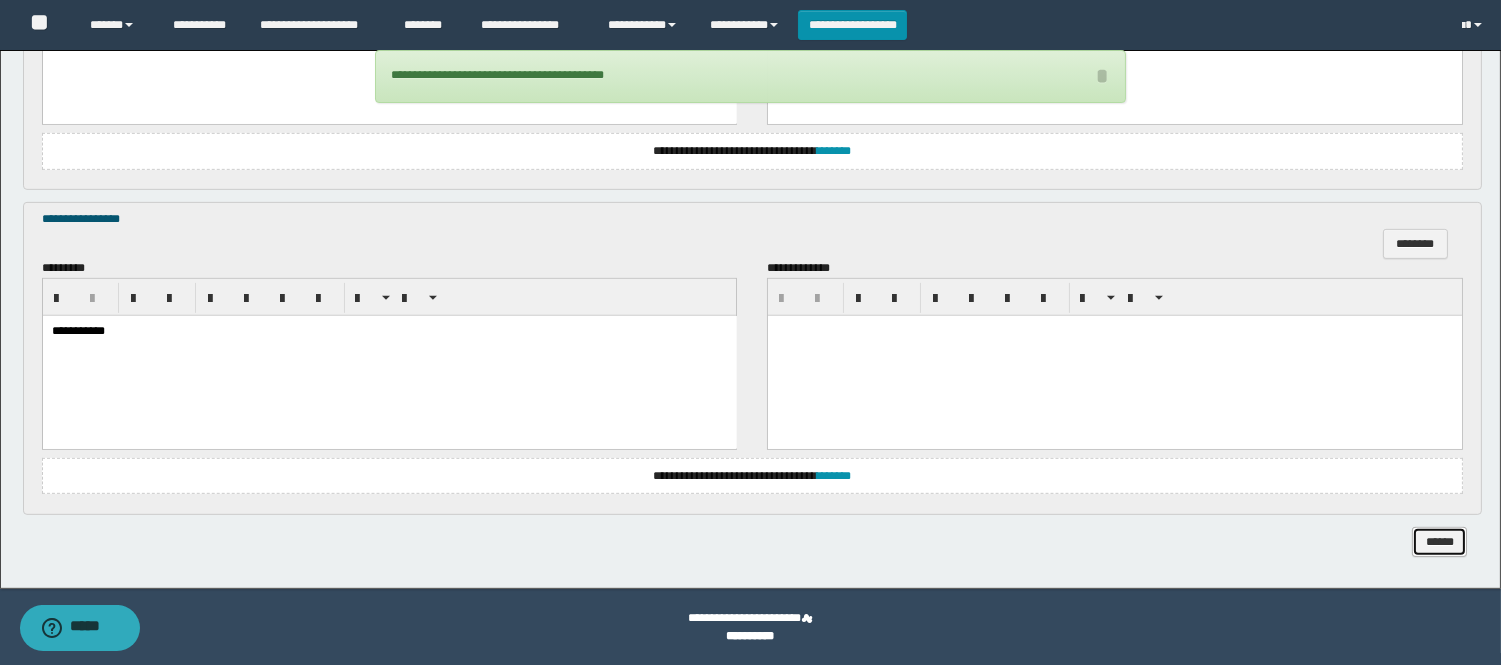 click on "******" at bounding box center [1439, 542] 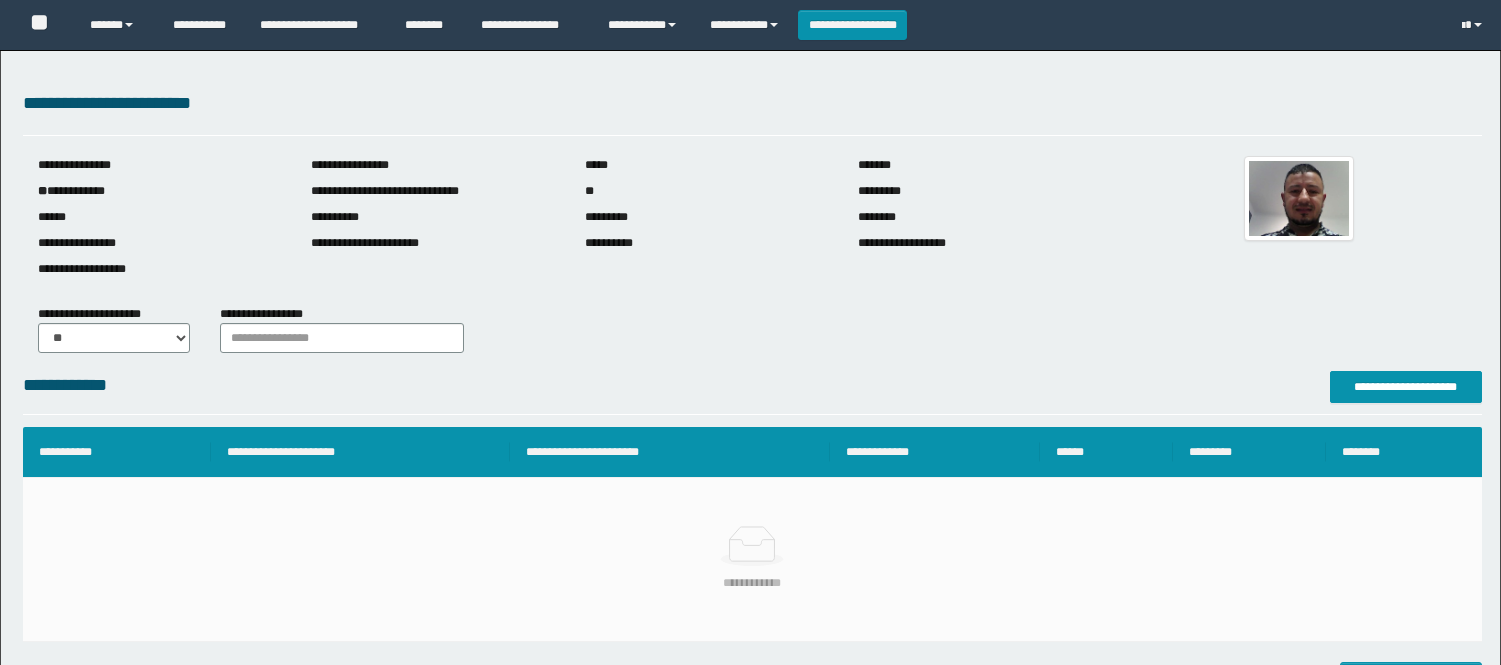 scroll, scrollTop: 0, scrollLeft: 0, axis: both 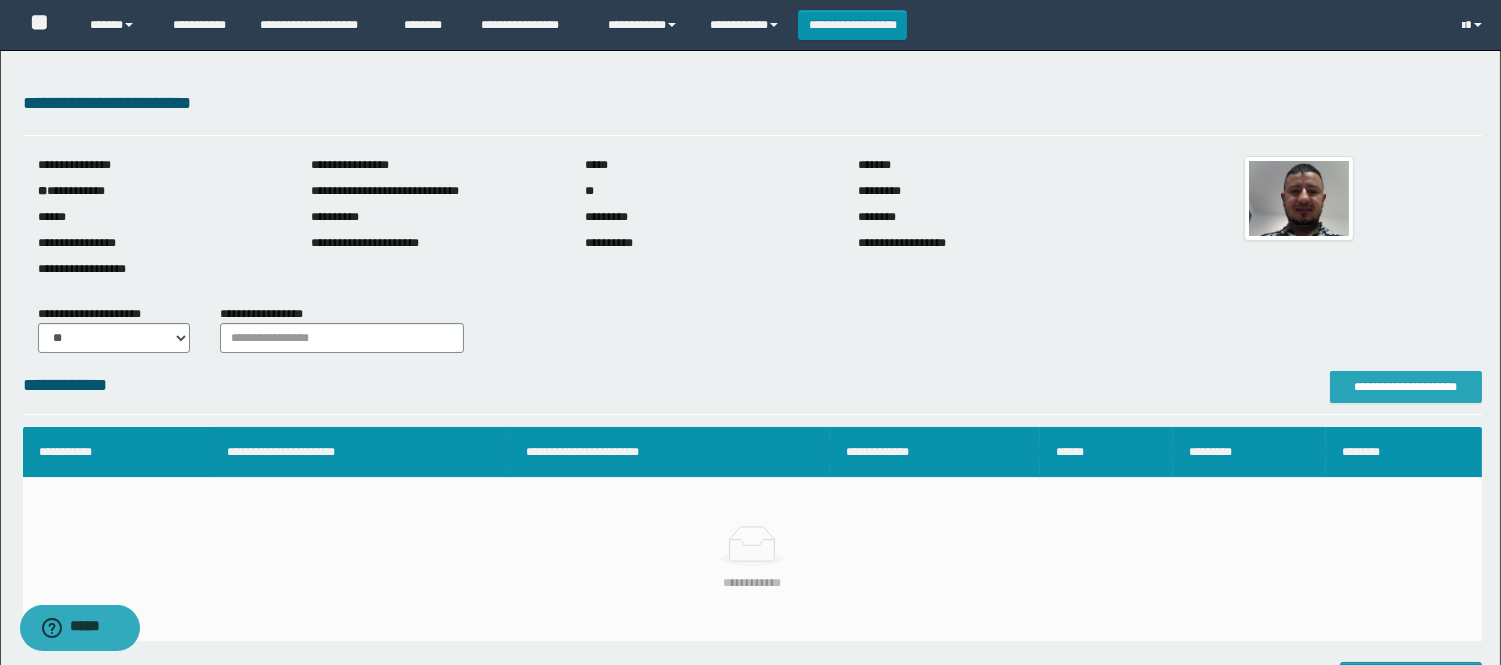 click on "**********" at bounding box center [1406, 387] 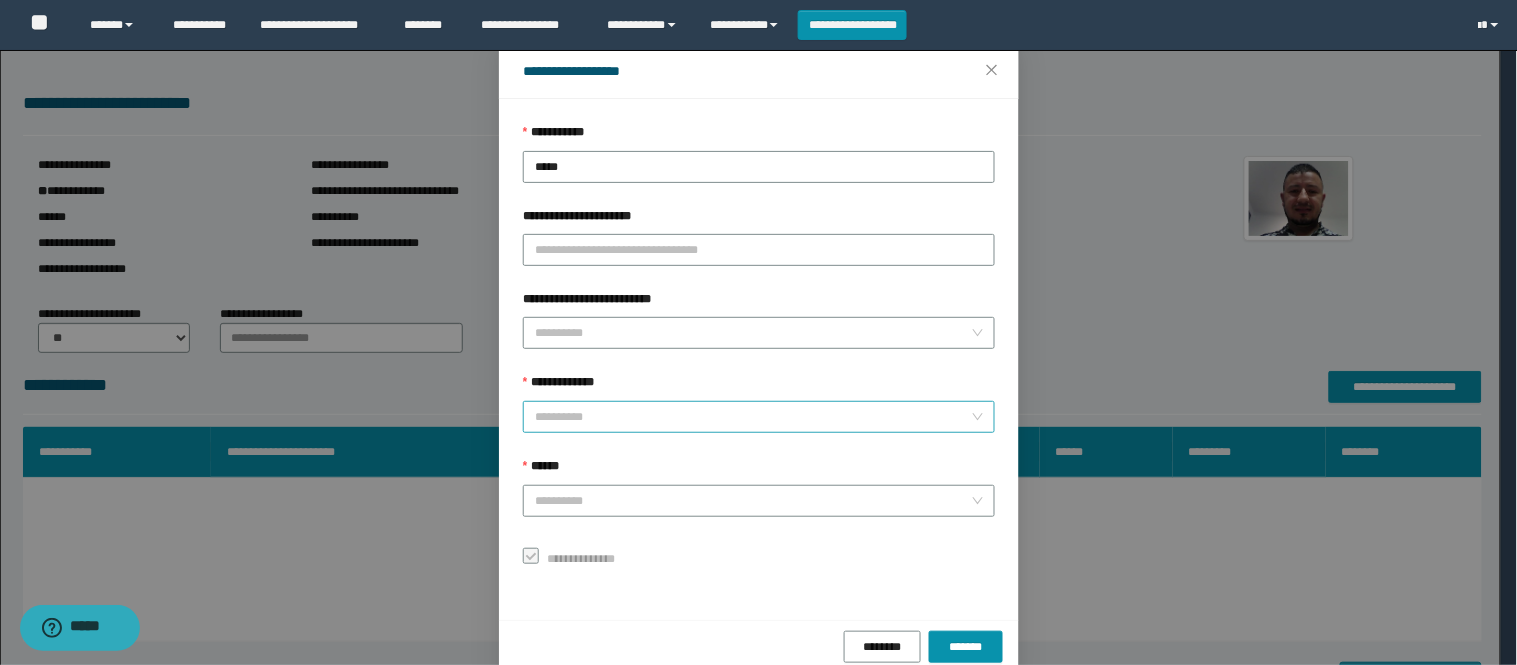 scroll, scrollTop: 87, scrollLeft: 0, axis: vertical 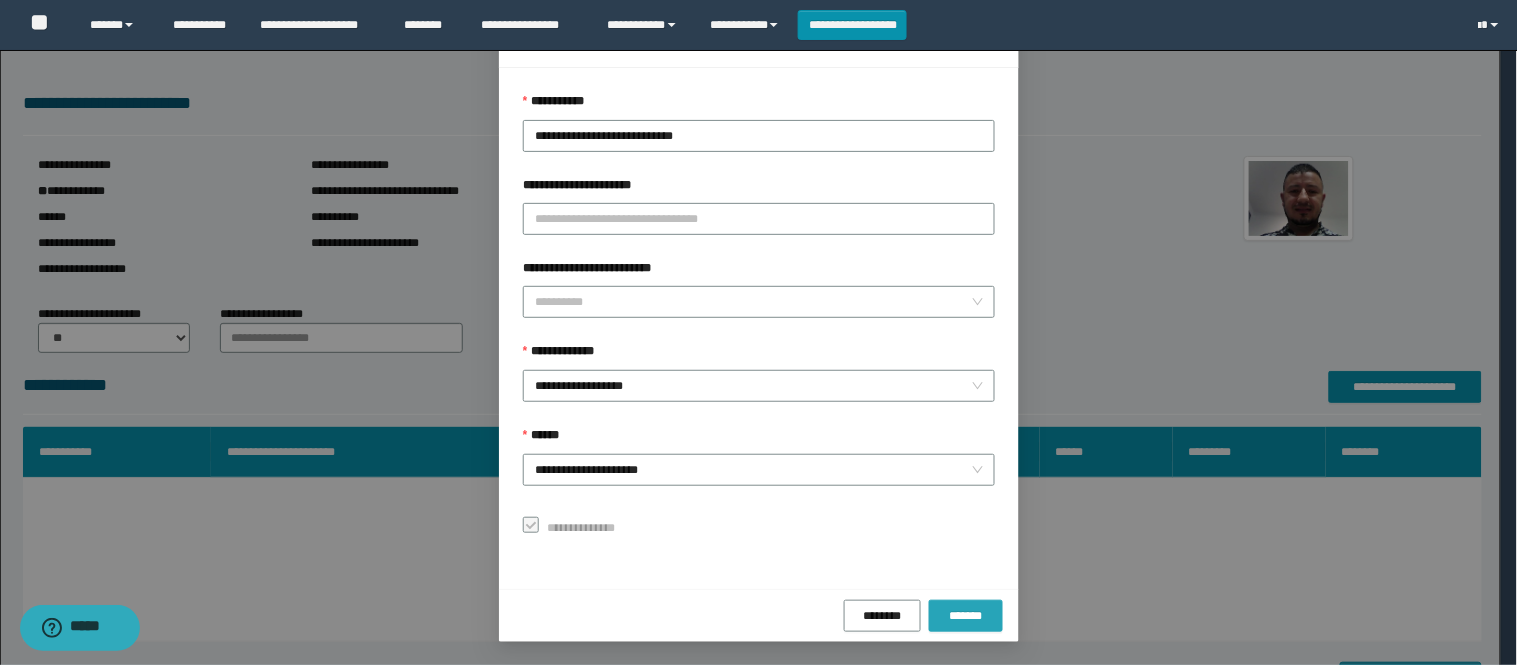 click on "*******" at bounding box center [966, 616] 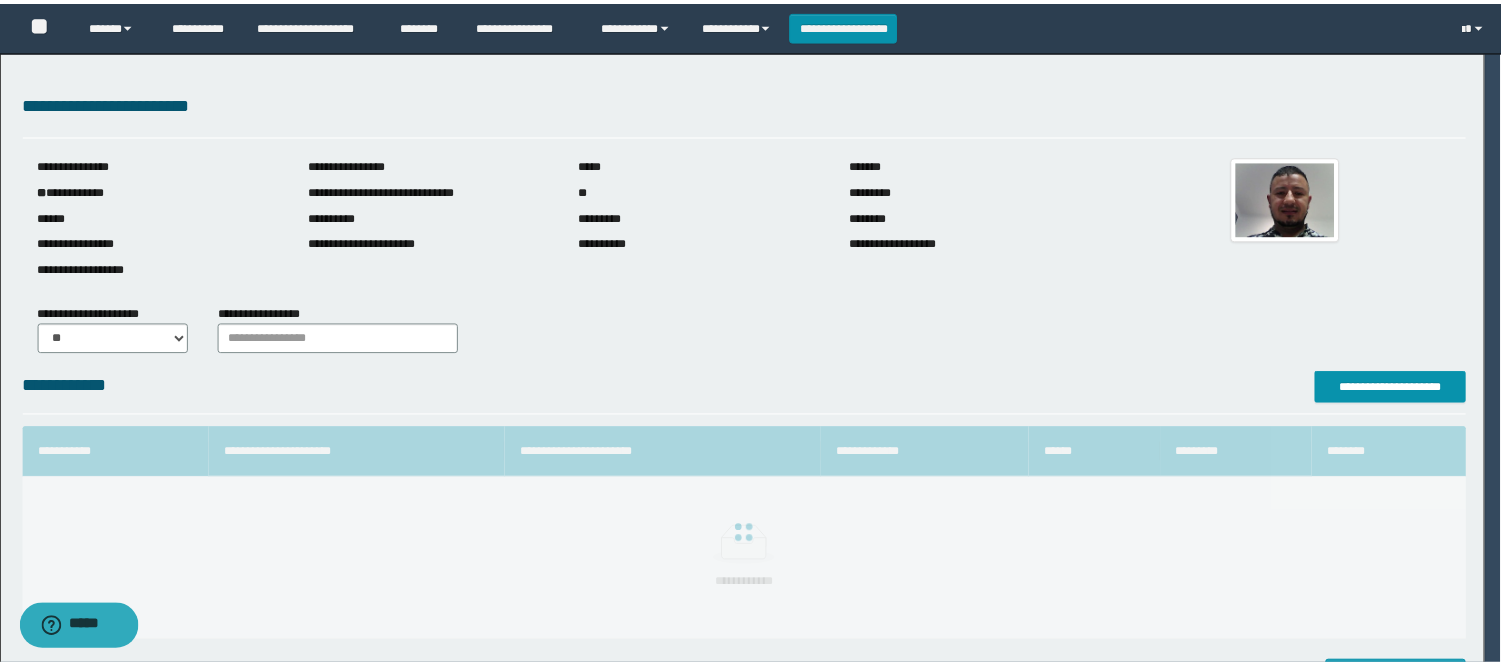 scroll, scrollTop: 41, scrollLeft: 0, axis: vertical 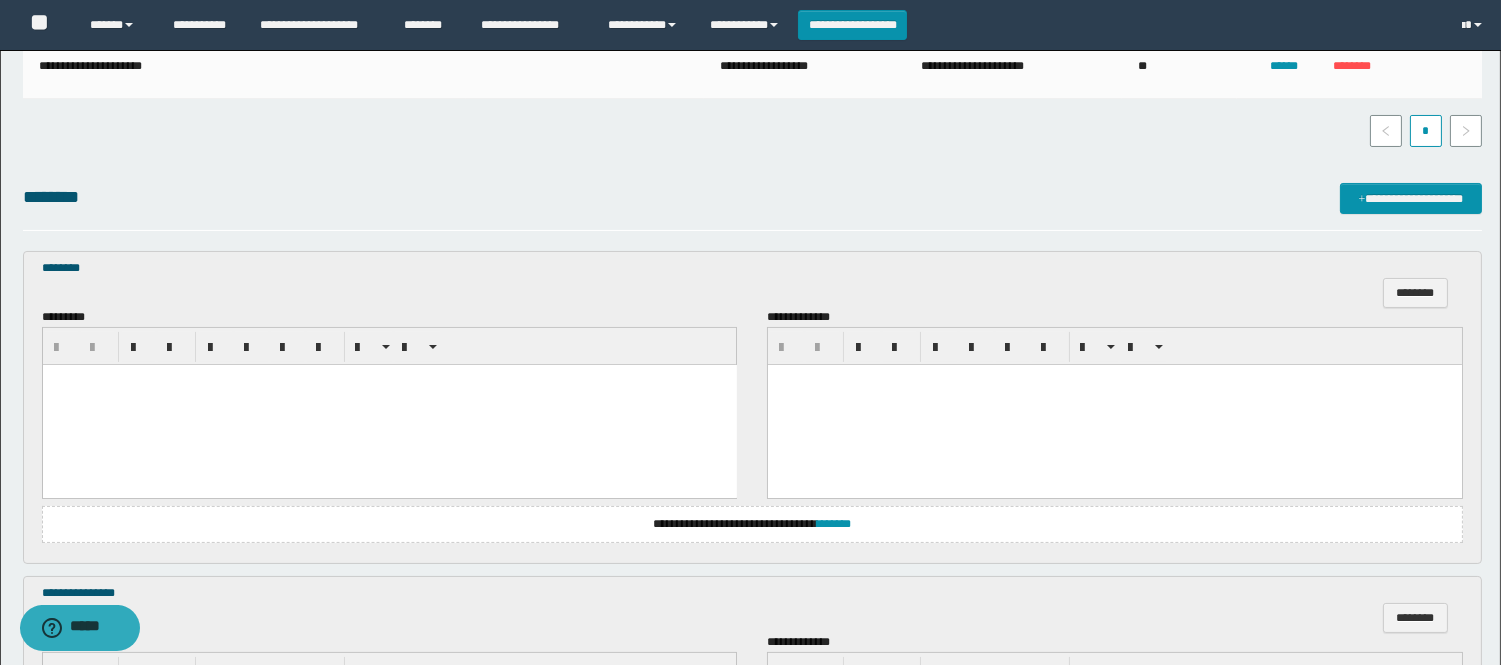 click at bounding box center (389, 404) 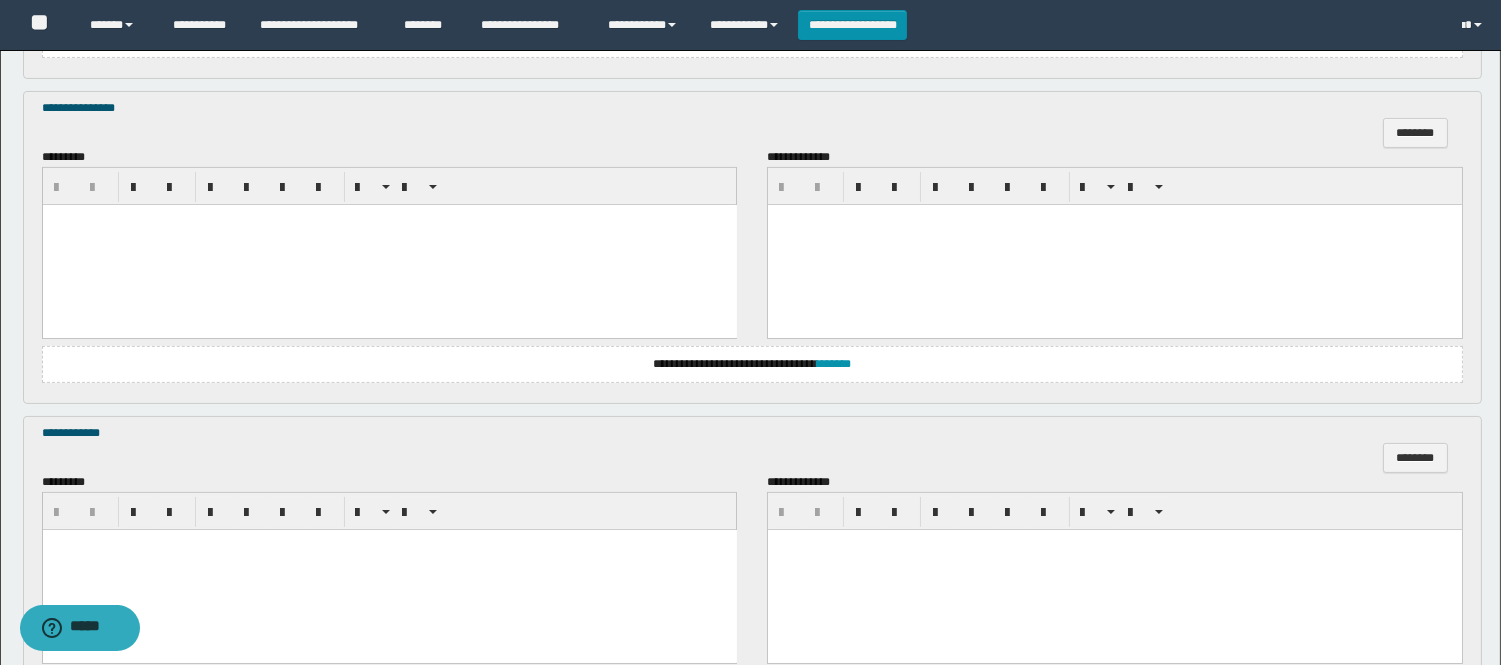 scroll, scrollTop: 1000, scrollLeft: 0, axis: vertical 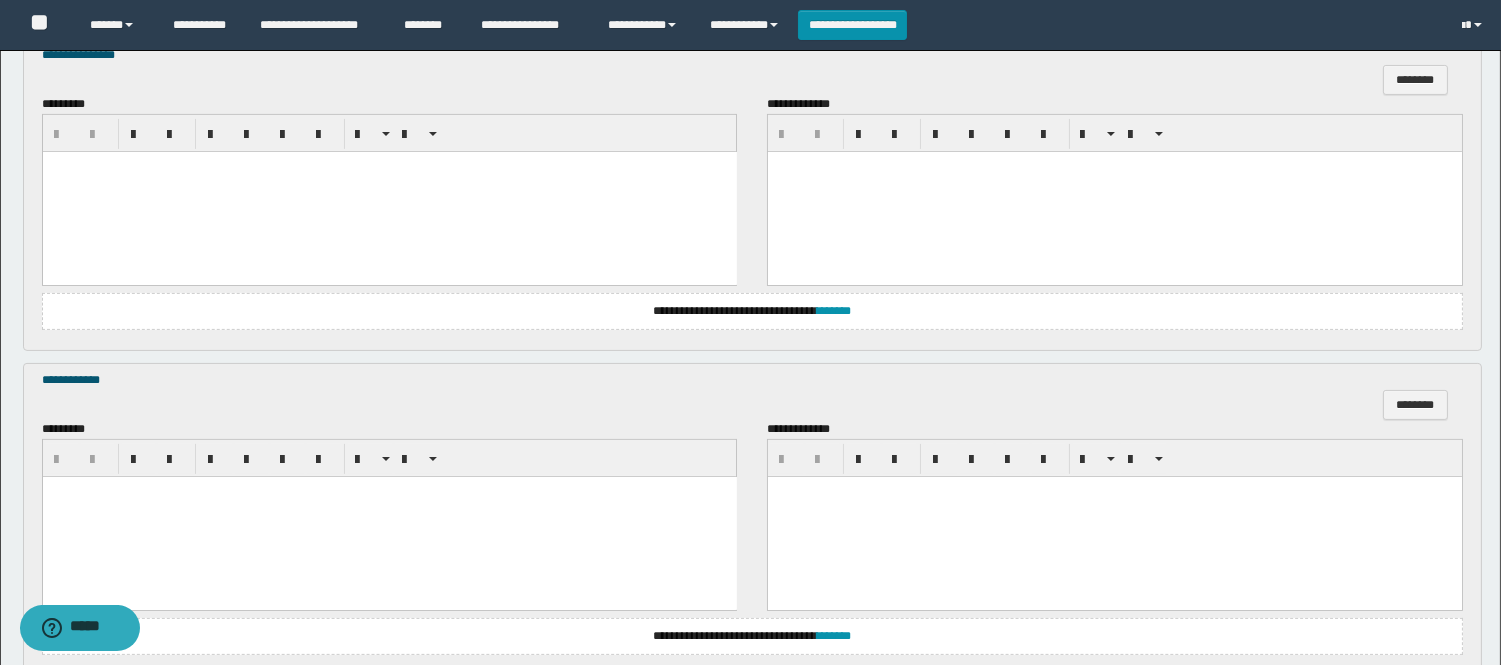 click at bounding box center [389, 191] 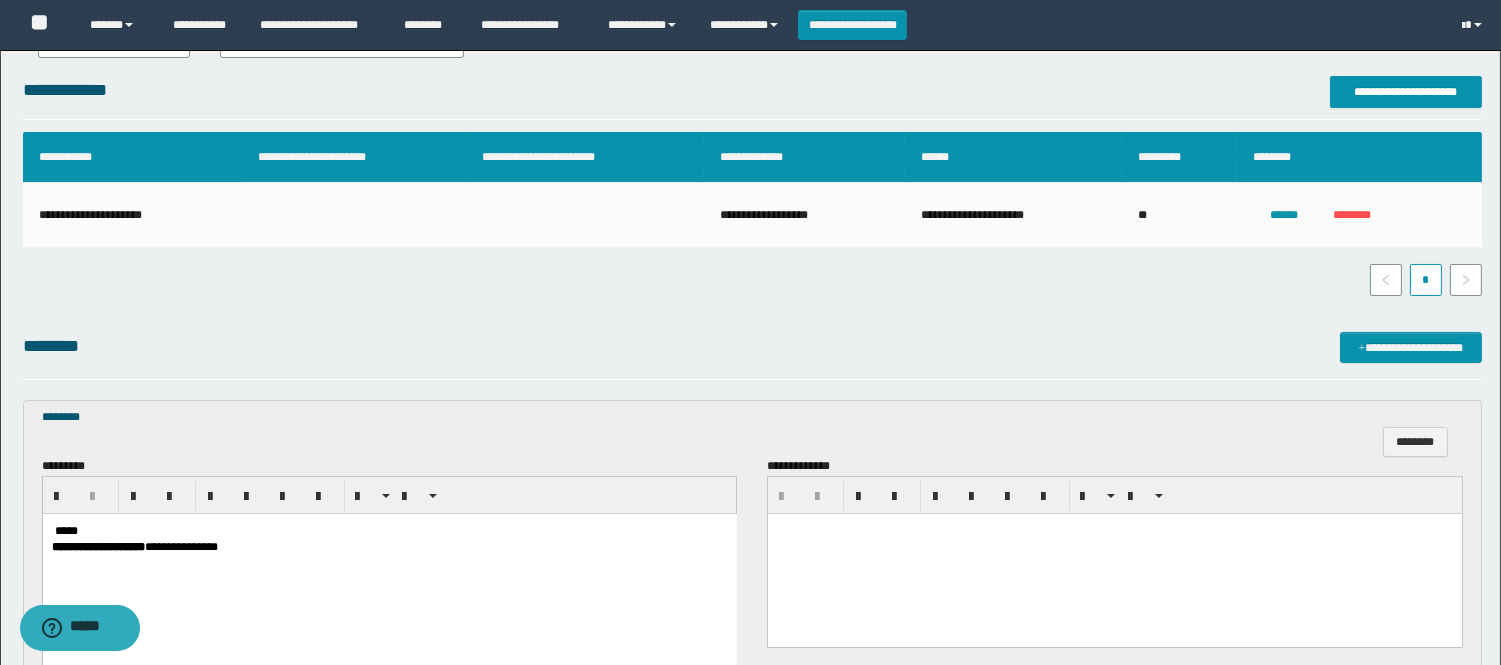scroll, scrollTop: 333, scrollLeft: 0, axis: vertical 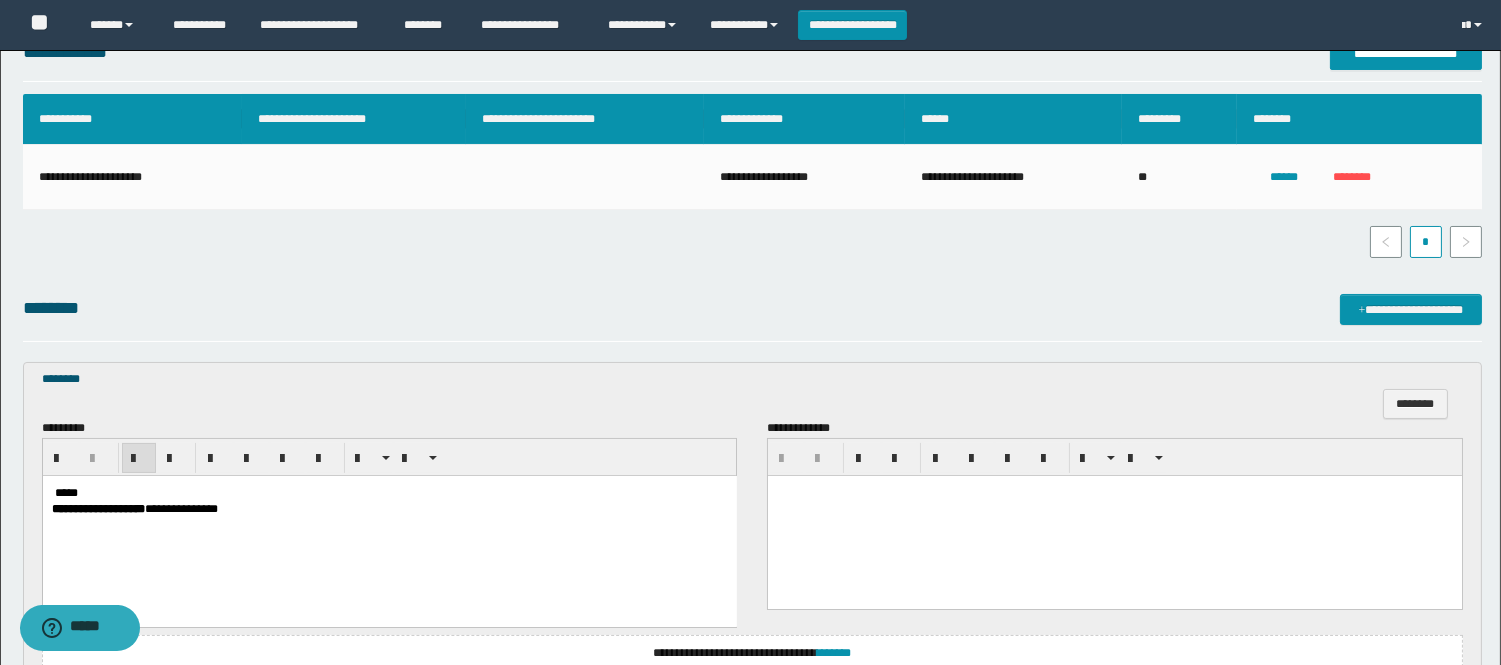 click at bounding box center [52, 492] 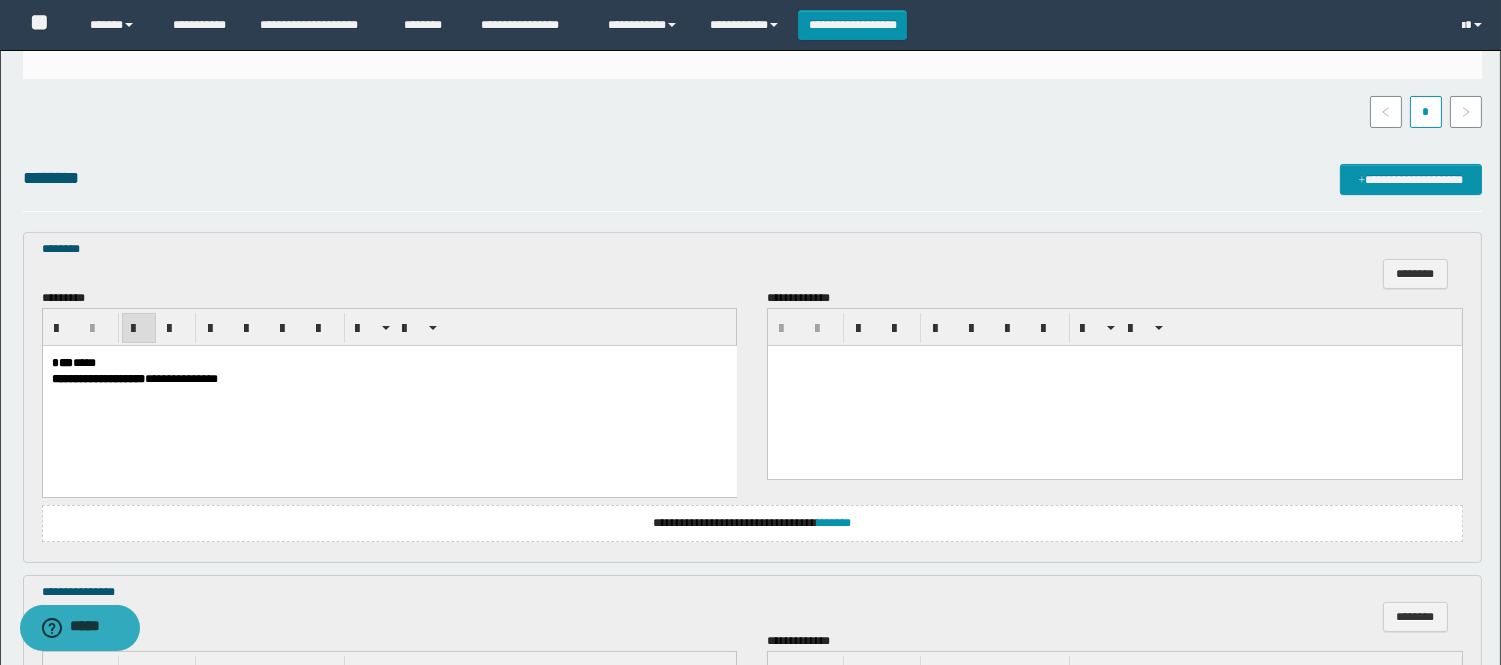 scroll, scrollTop: 777, scrollLeft: 0, axis: vertical 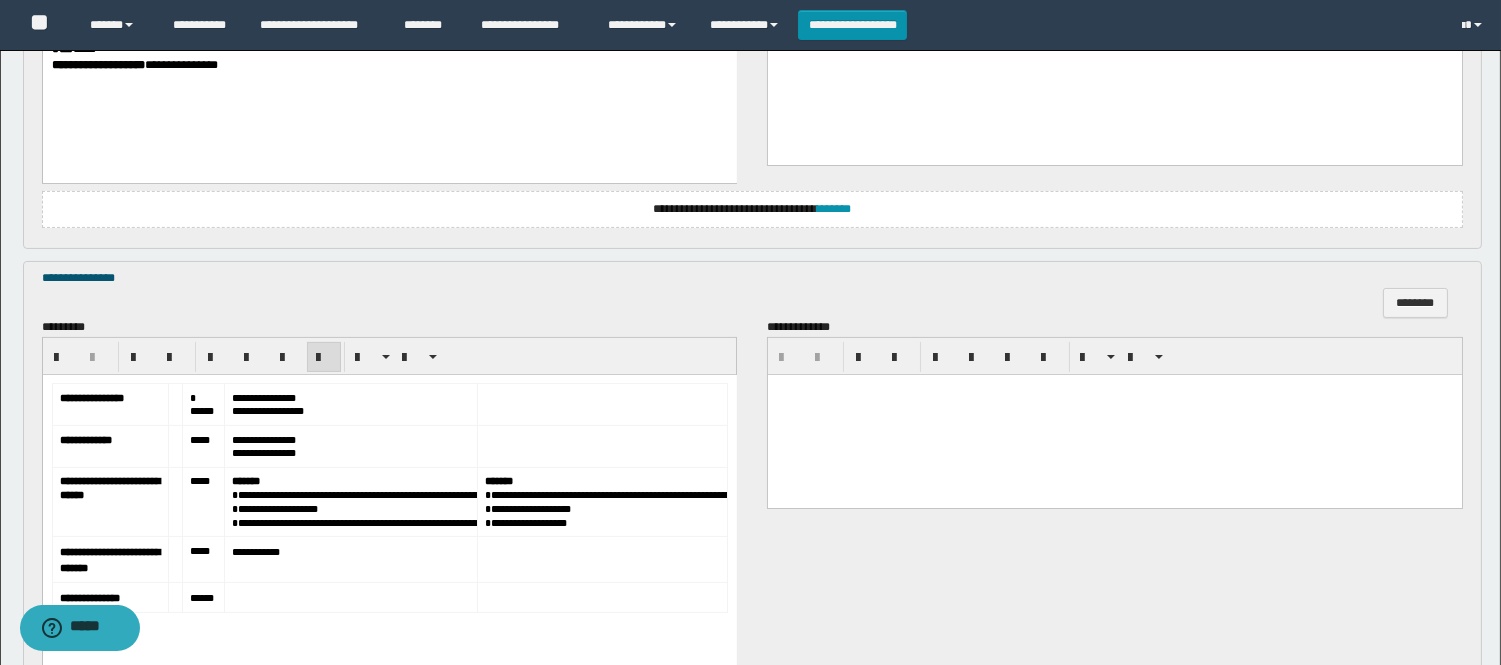 click on "*****" at bounding box center (203, 404) 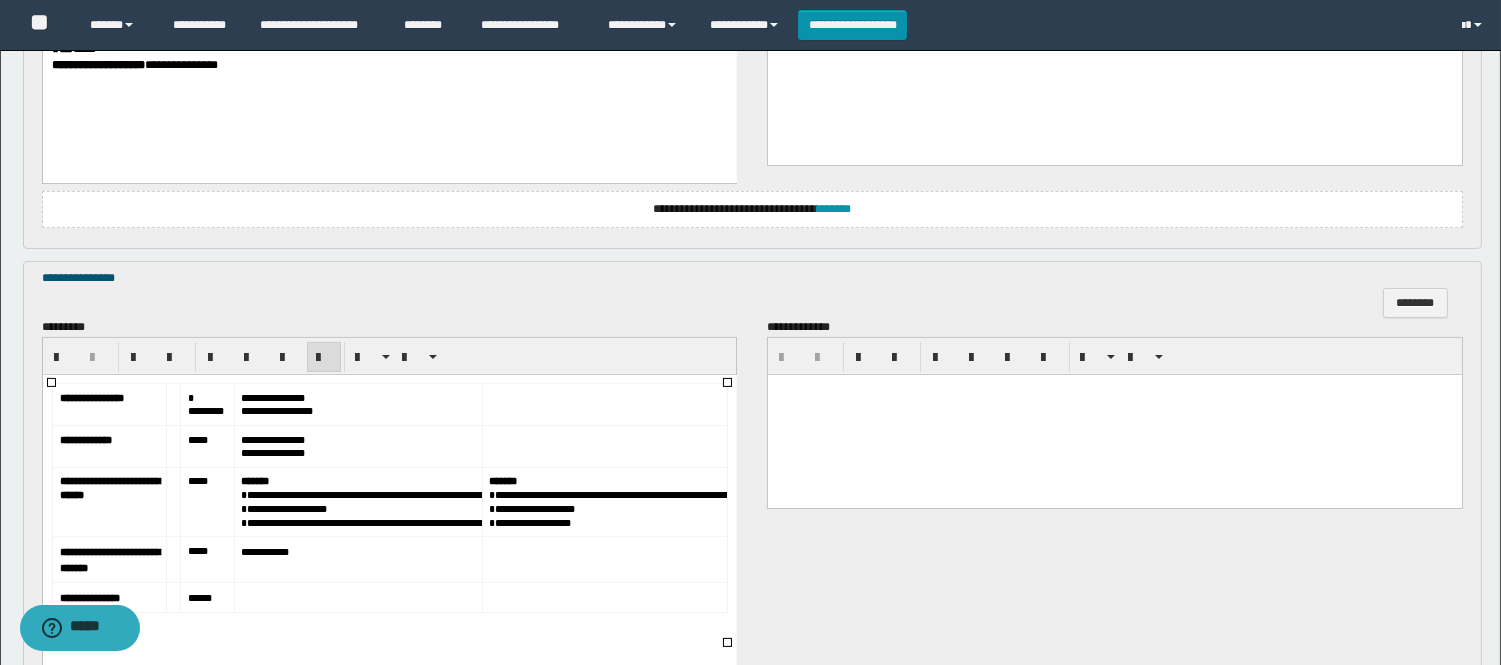 click on "*****" at bounding box center (206, 445) 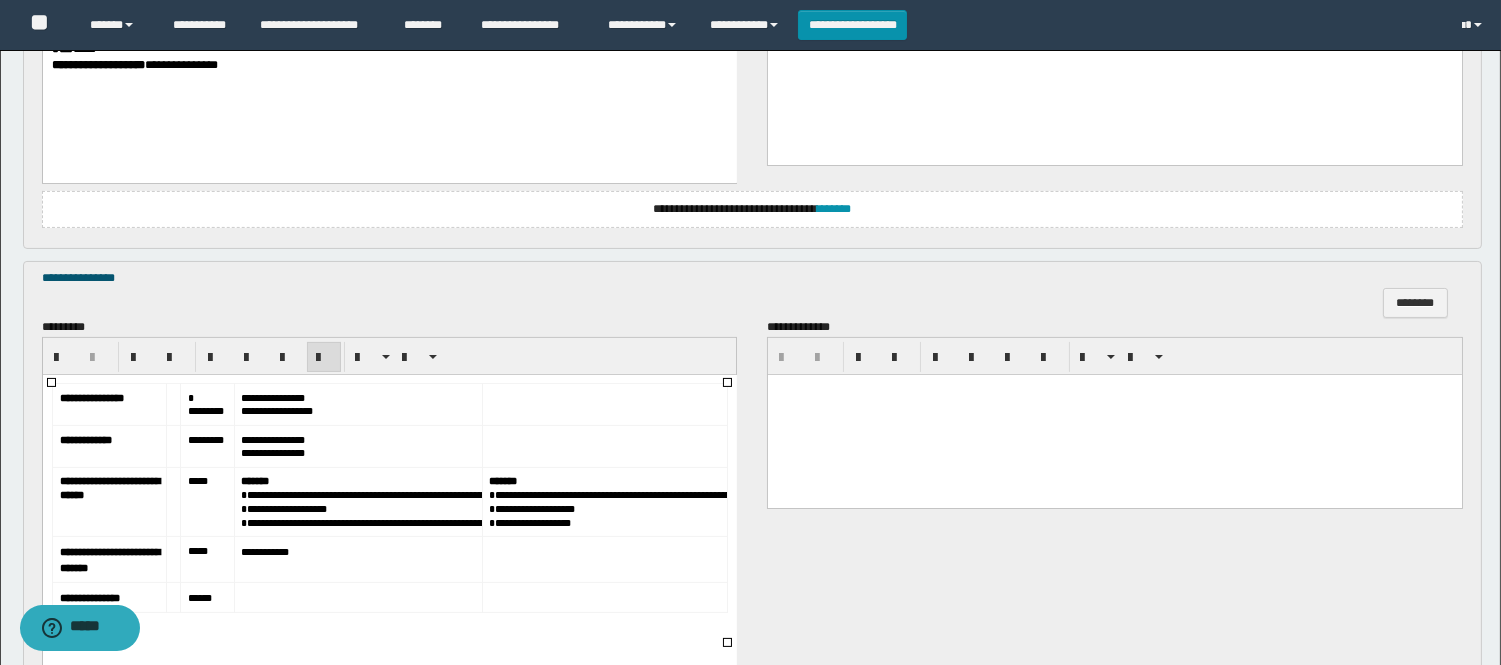 click on "*****" at bounding box center (197, 480) 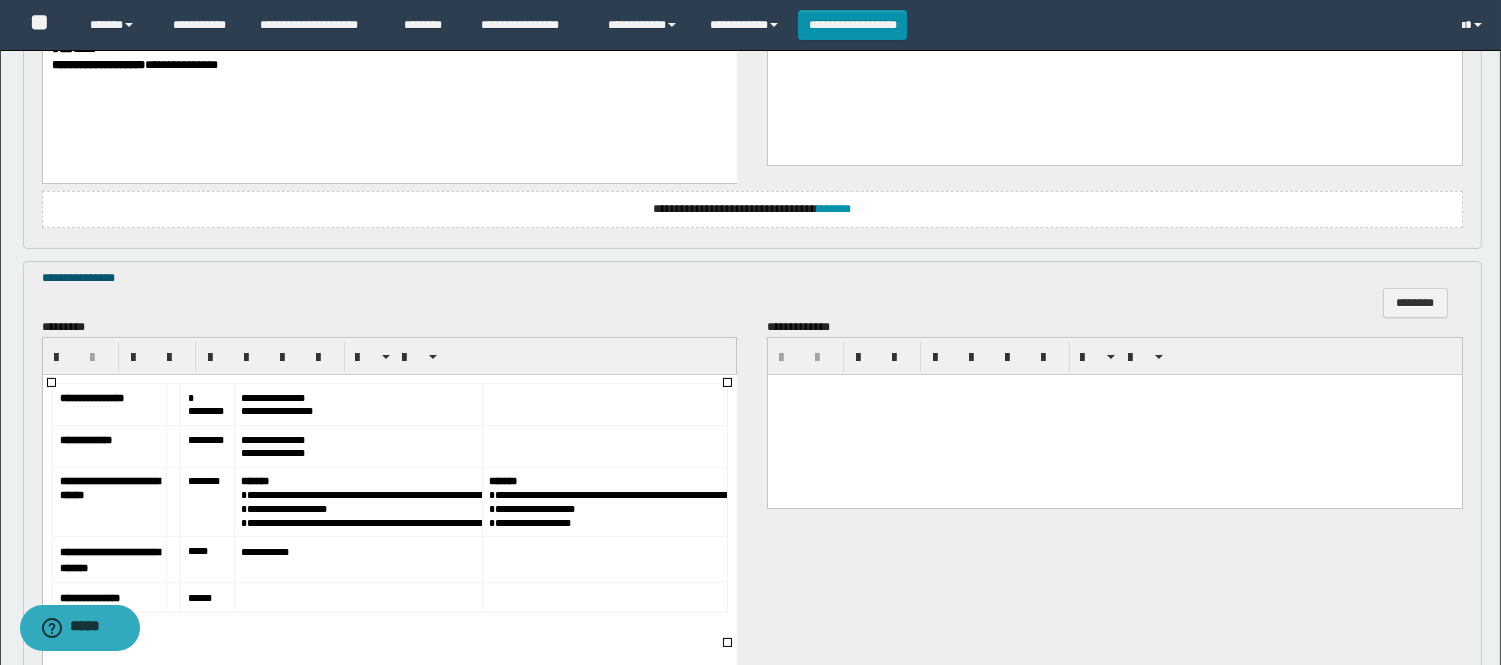 click on "*****" at bounding box center [206, 559] 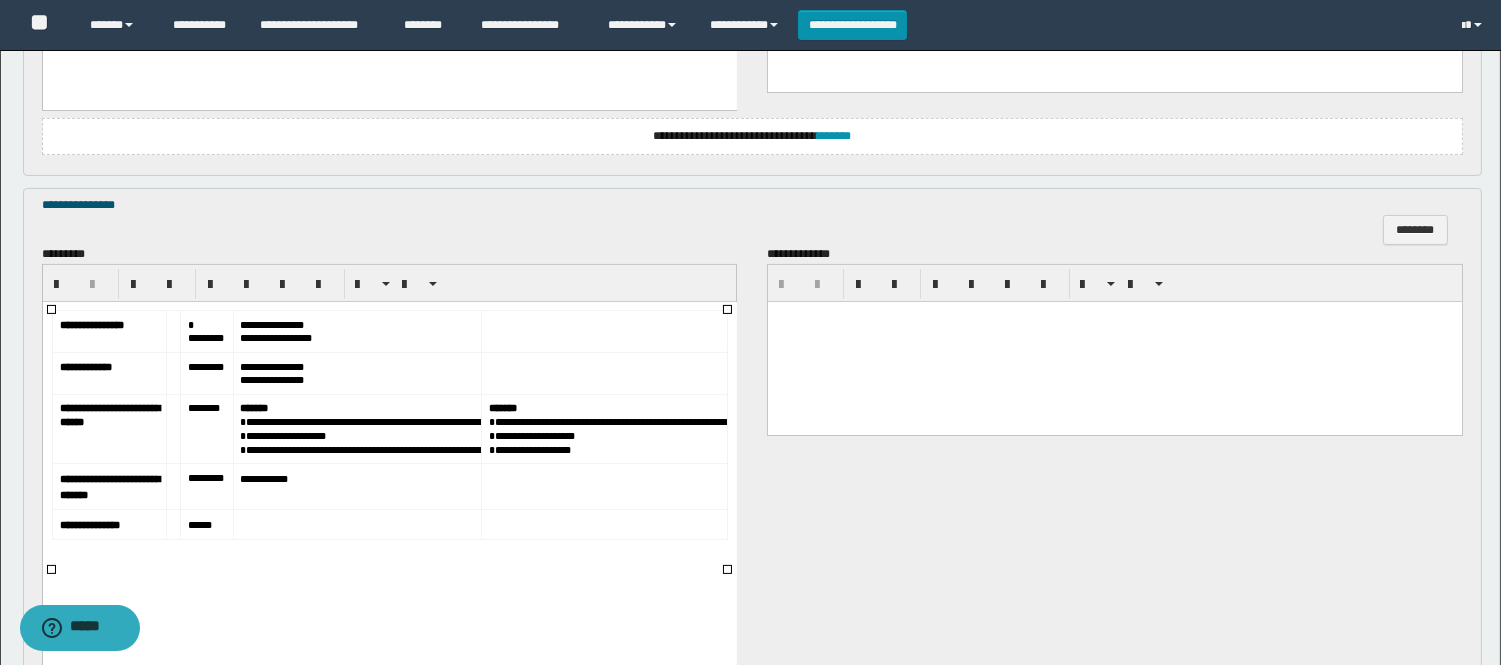scroll, scrollTop: 888, scrollLeft: 0, axis: vertical 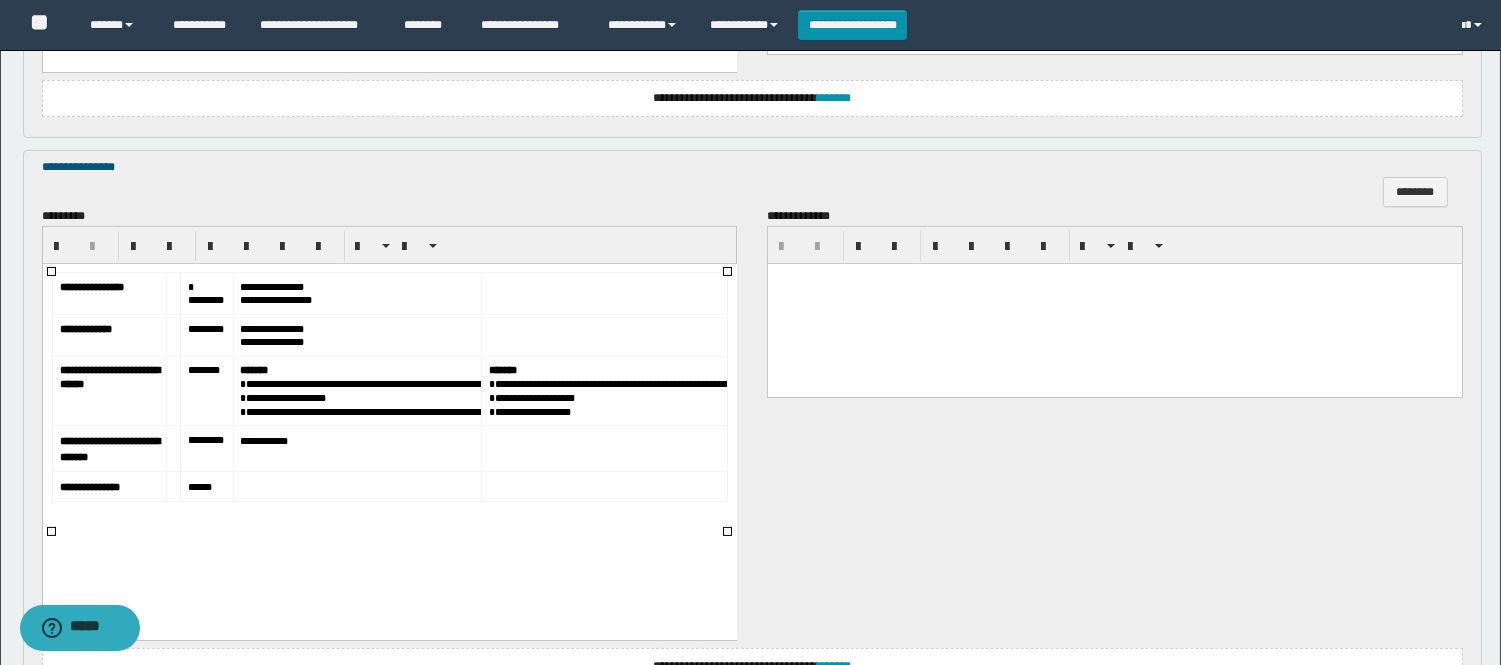 click on "*****" at bounding box center (206, 486) 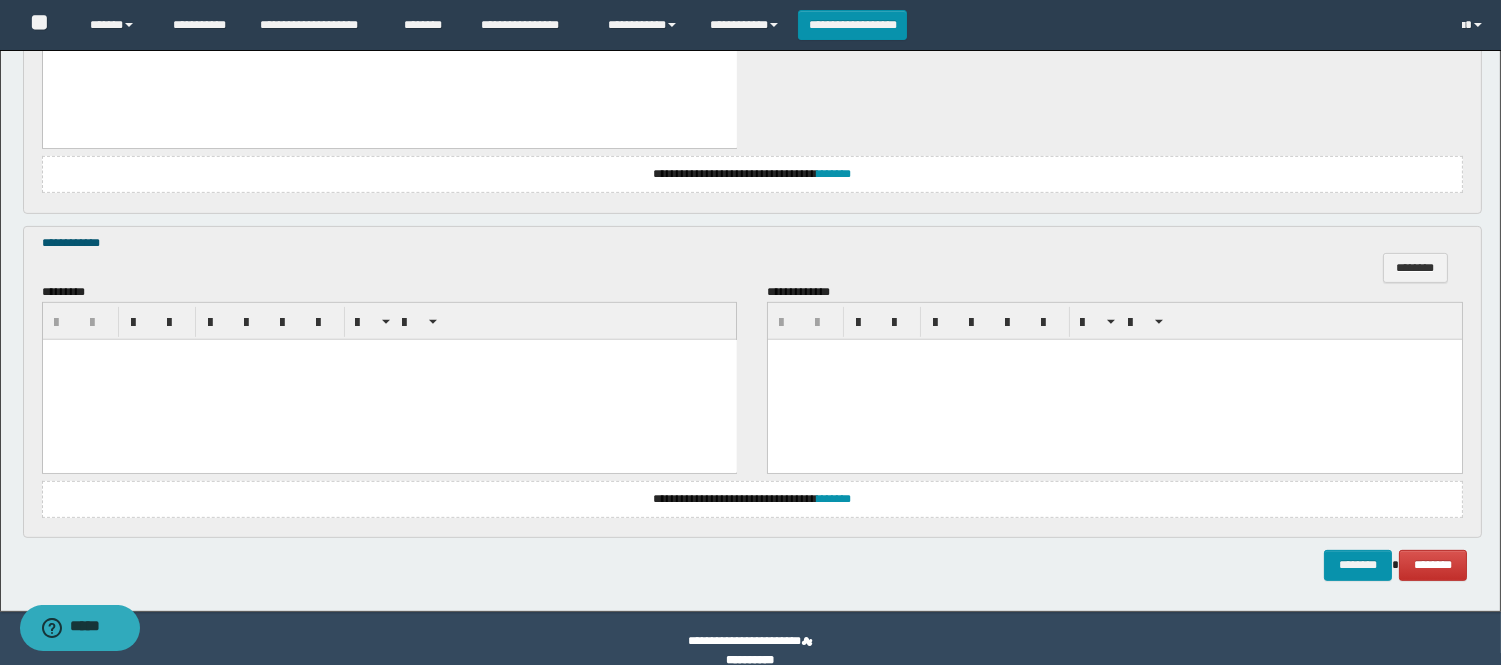 scroll, scrollTop: 1404, scrollLeft: 0, axis: vertical 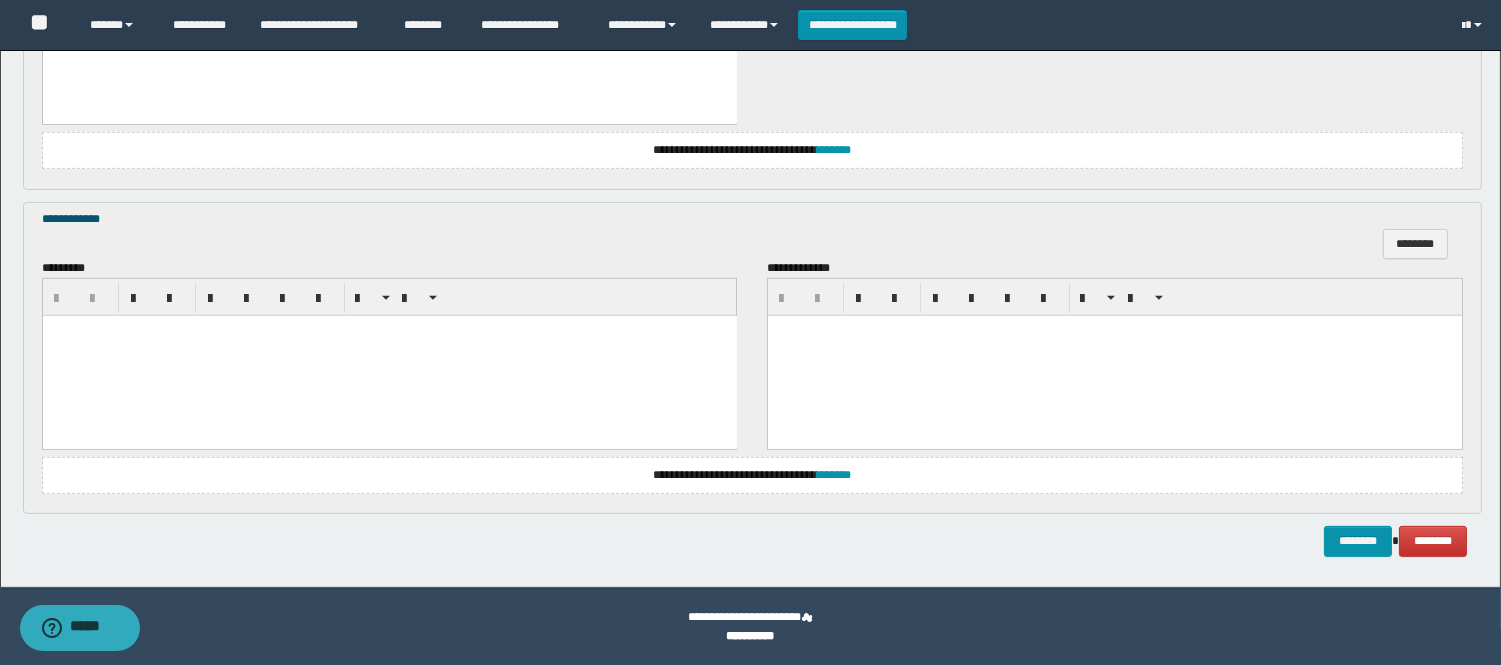 click on "**********" at bounding box center (752, 475) 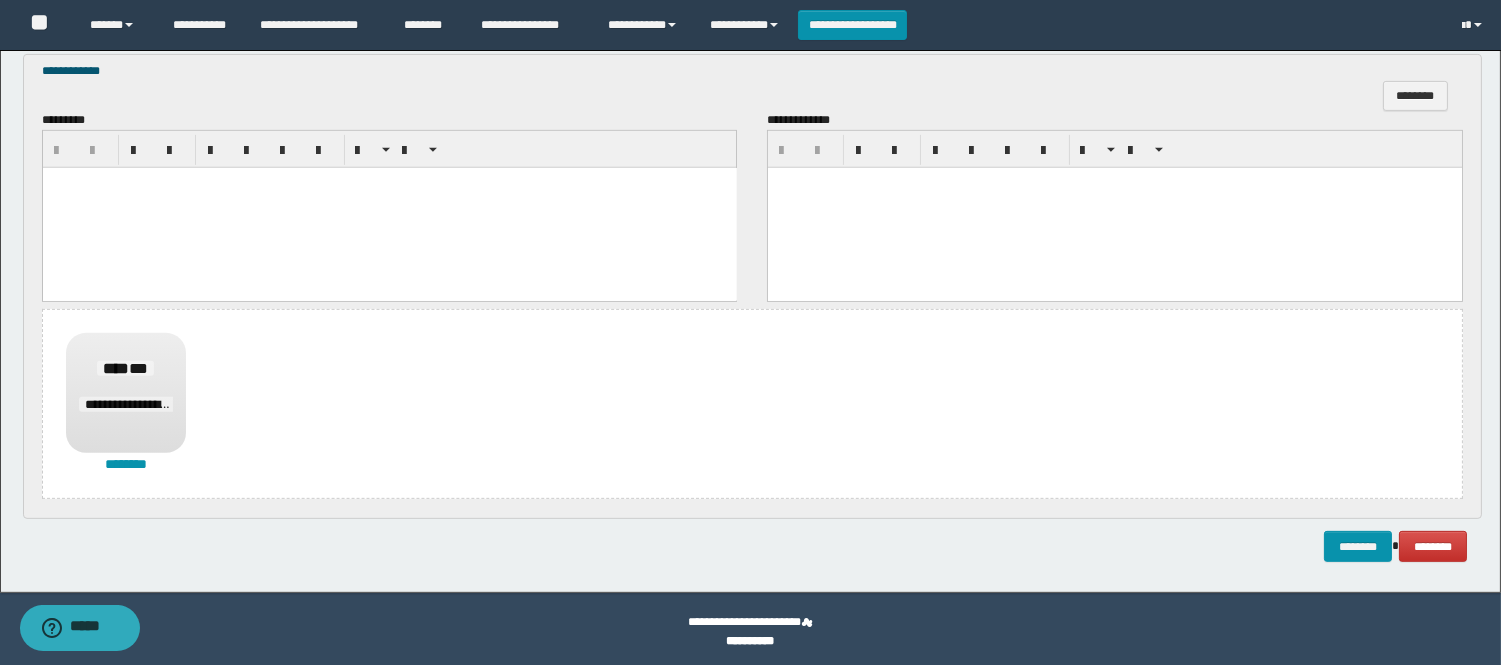 scroll, scrollTop: 1557, scrollLeft: 0, axis: vertical 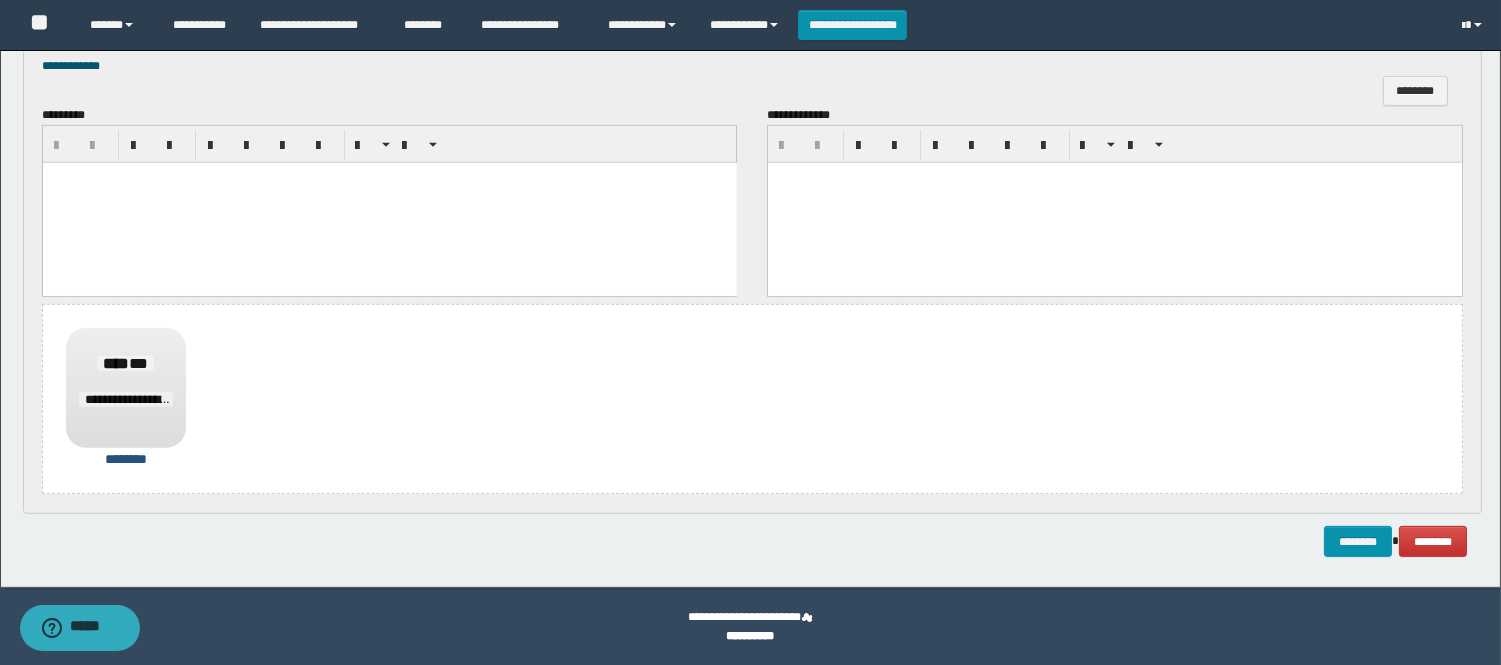 click on "********" at bounding box center (126, 459) 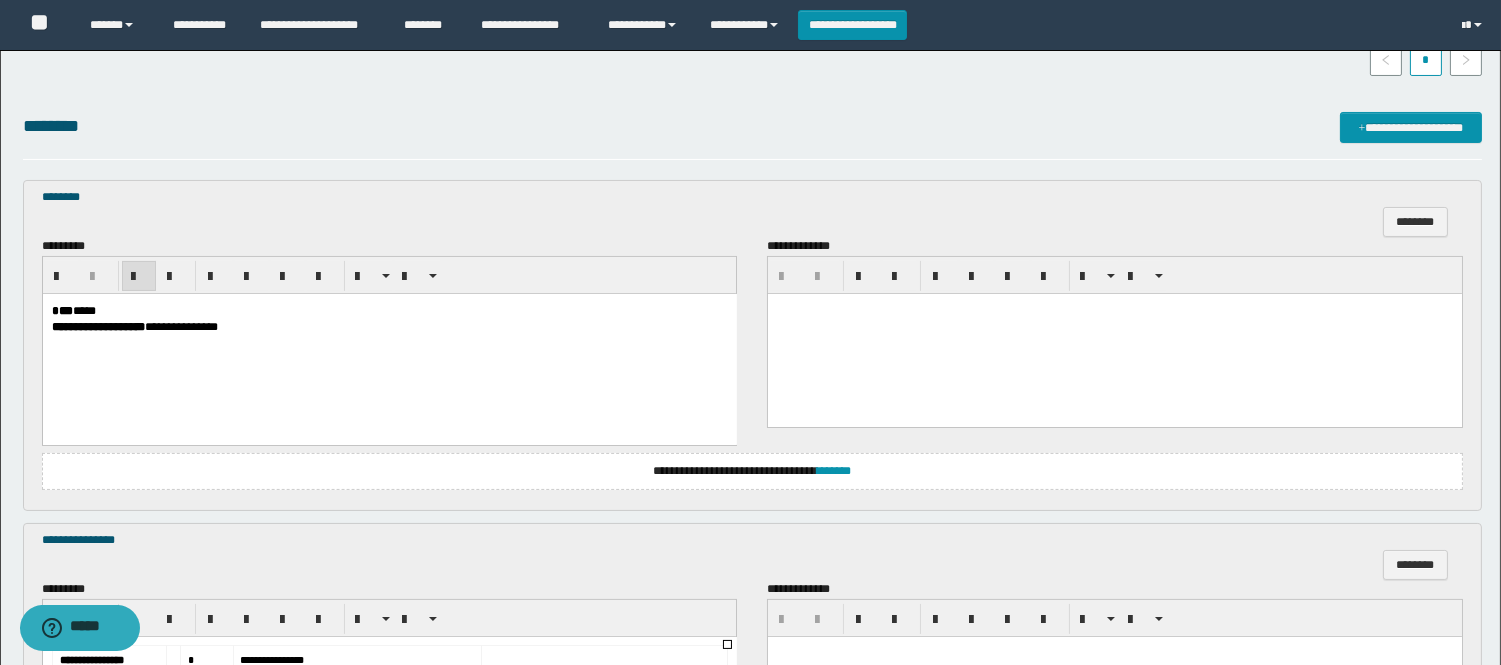 scroll, scrollTop: 0, scrollLeft: 0, axis: both 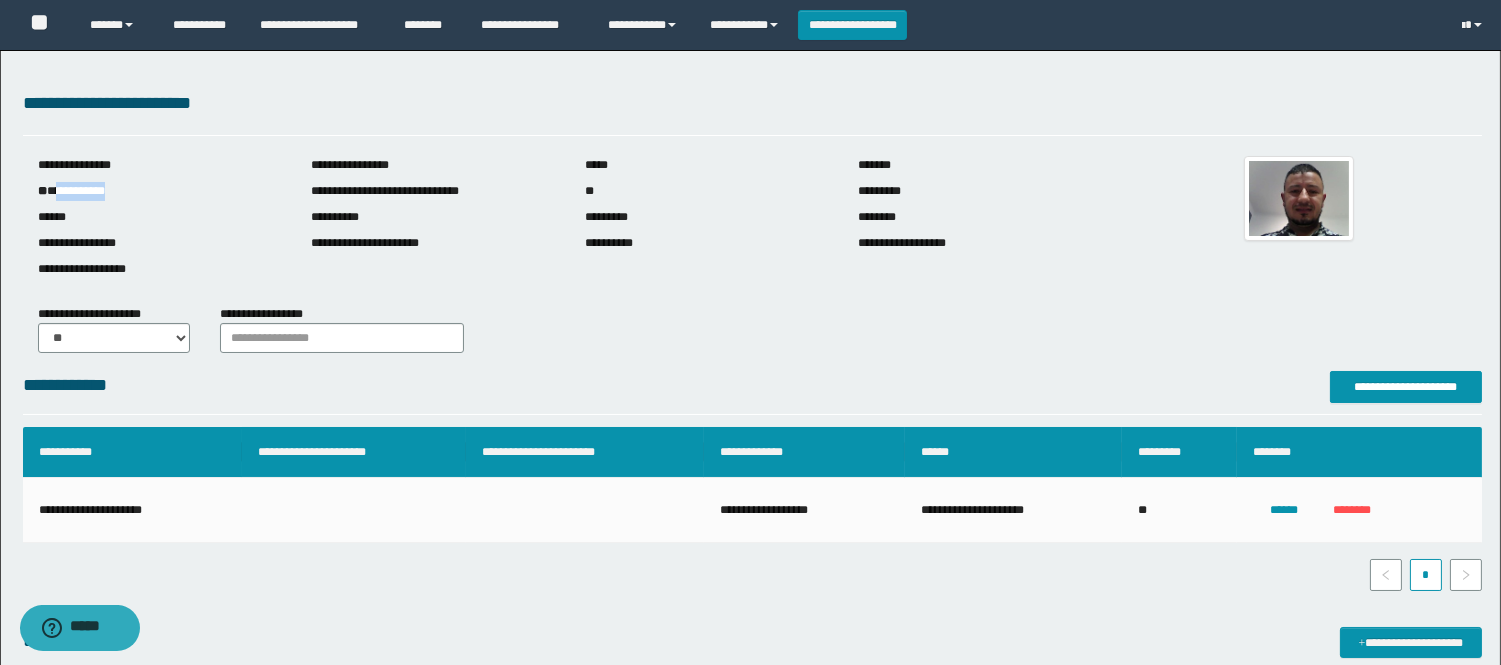 drag, startPoint x: 161, startPoint y: 192, endPoint x: 56, endPoint y: 191, distance: 105.00476 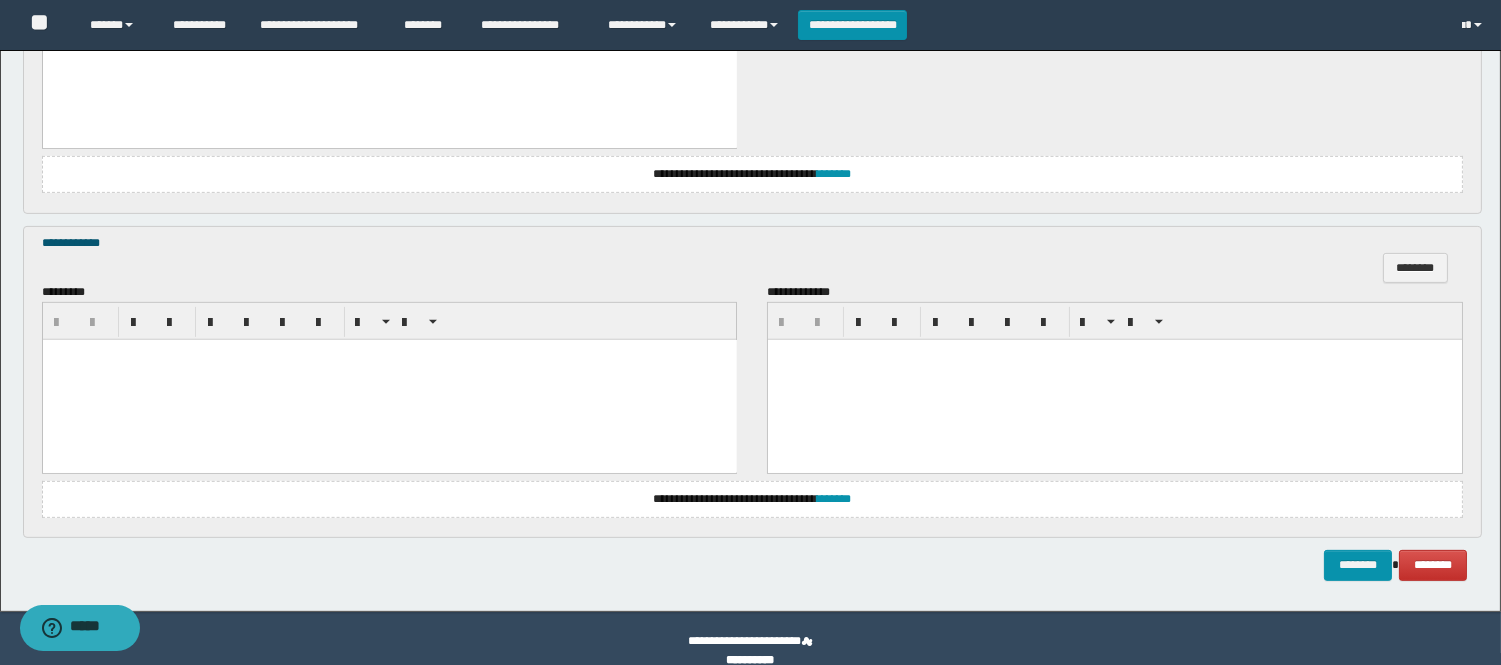 scroll, scrollTop: 1404, scrollLeft: 0, axis: vertical 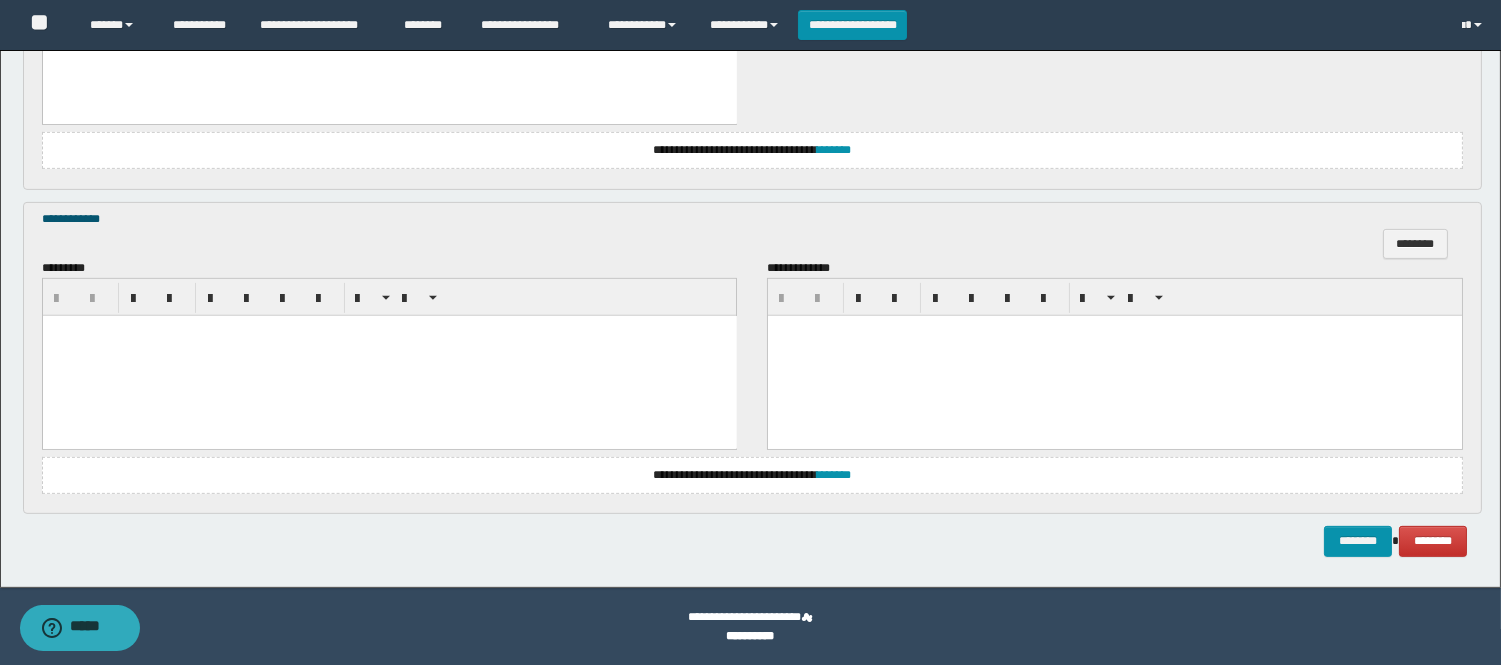 click on "**********" at bounding box center (752, 475) 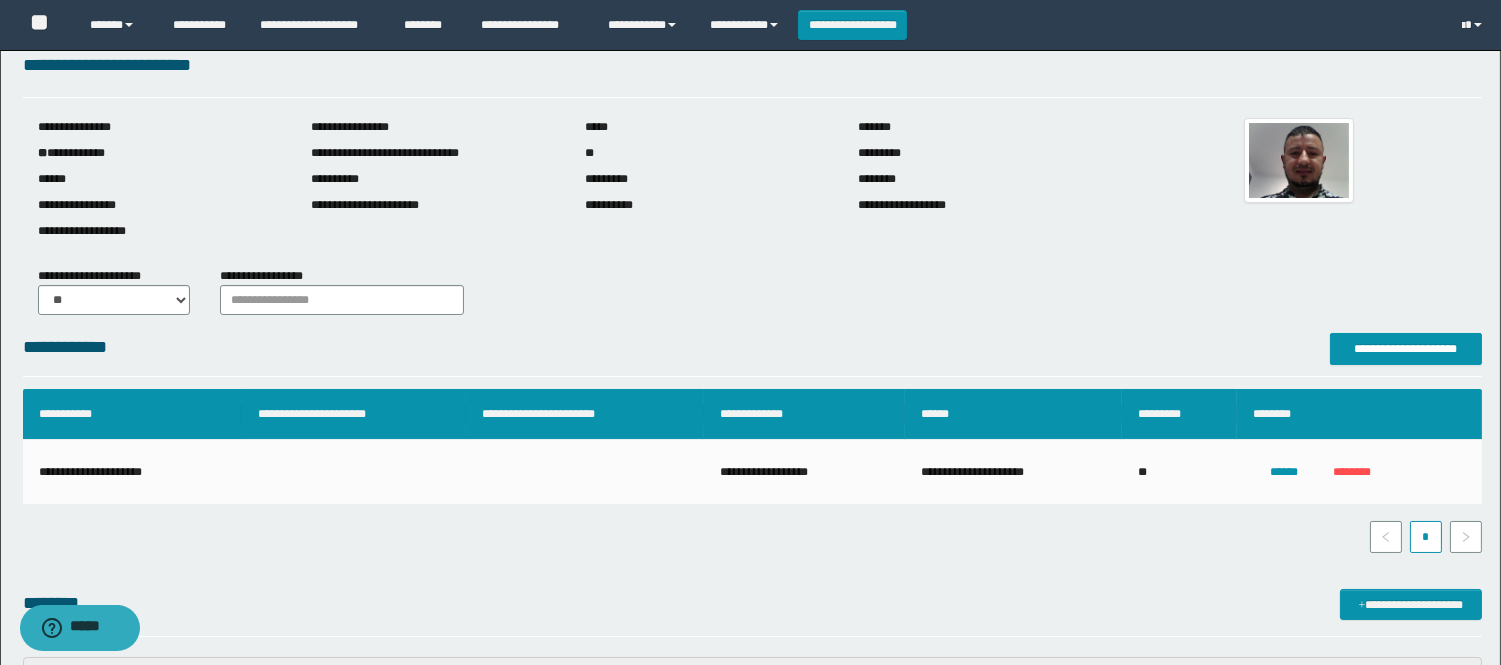 scroll, scrollTop: 0, scrollLeft: 0, axis: both 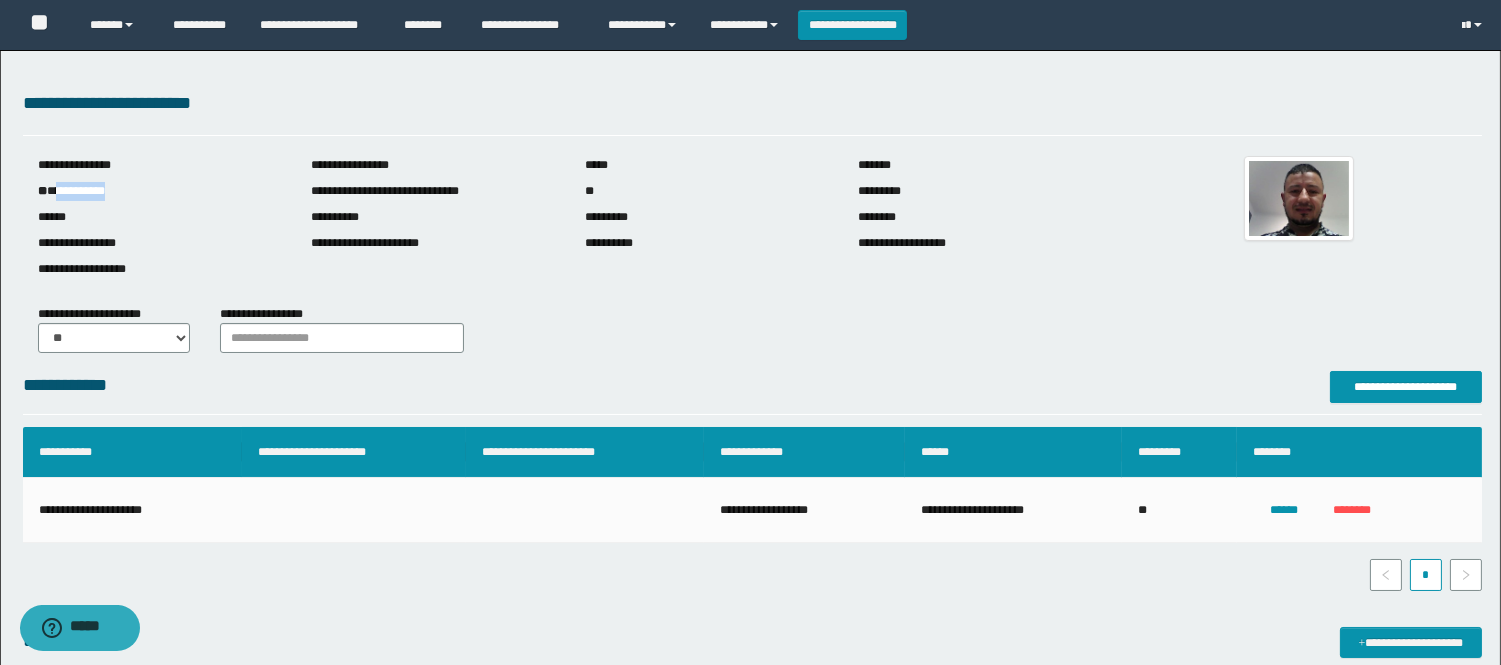 drag, startPoint x: 133, startPoint y: 188, endPoint x: 60, endPoint y: 186, distance: 73.02739 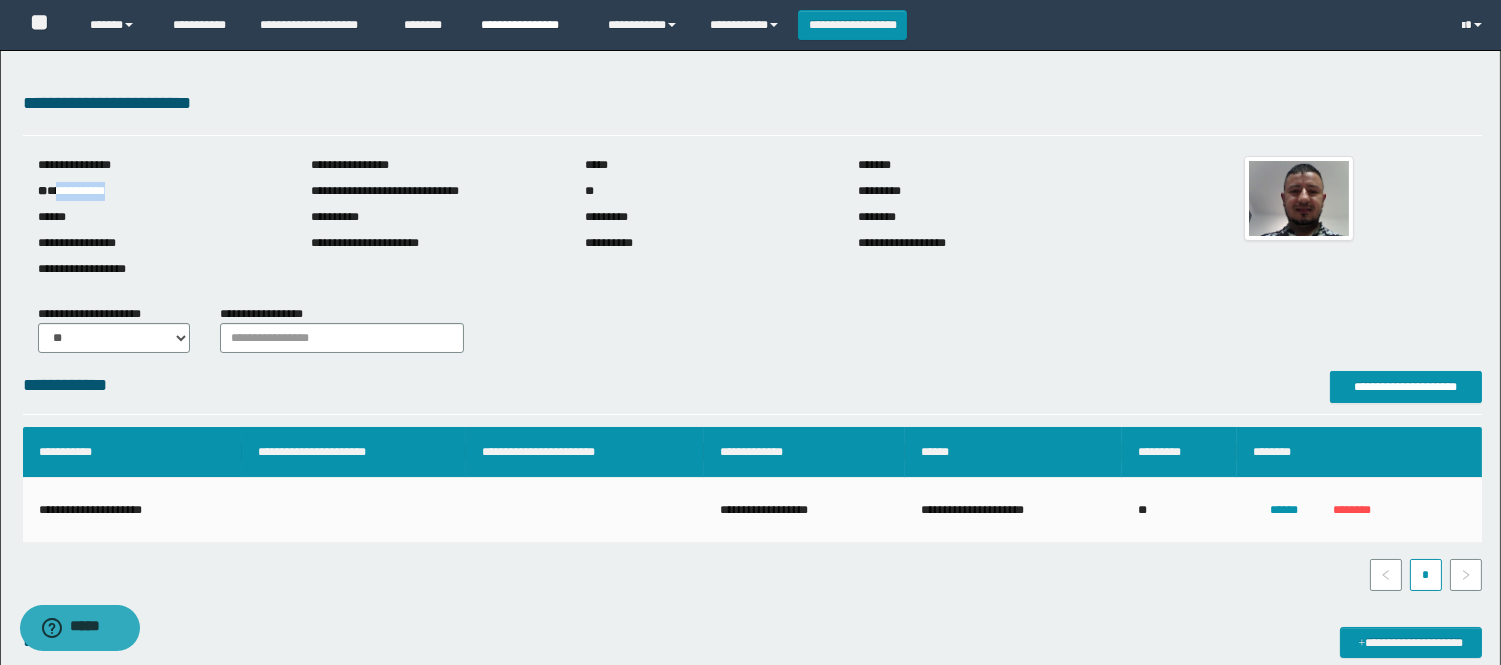 copy on "**********" 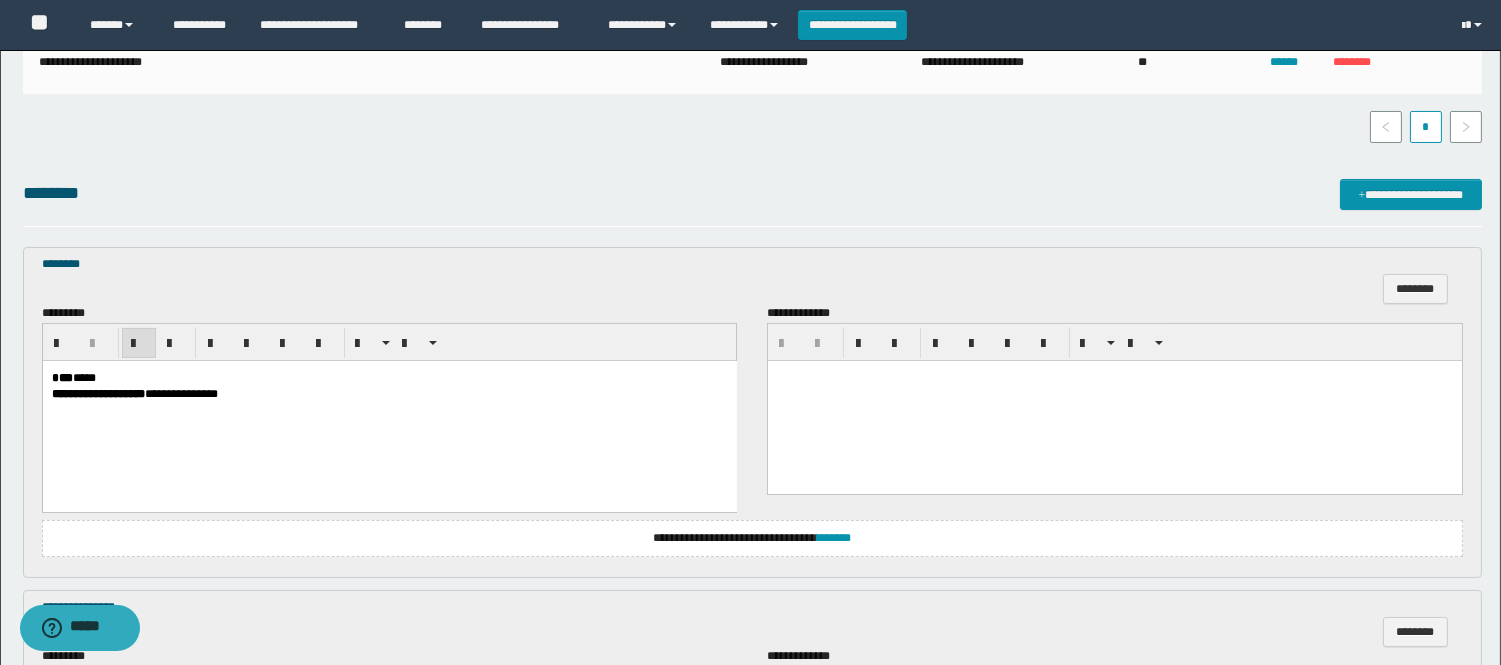 scroll, scrollTop: 555, scrollLeft: 0, axis: vertical 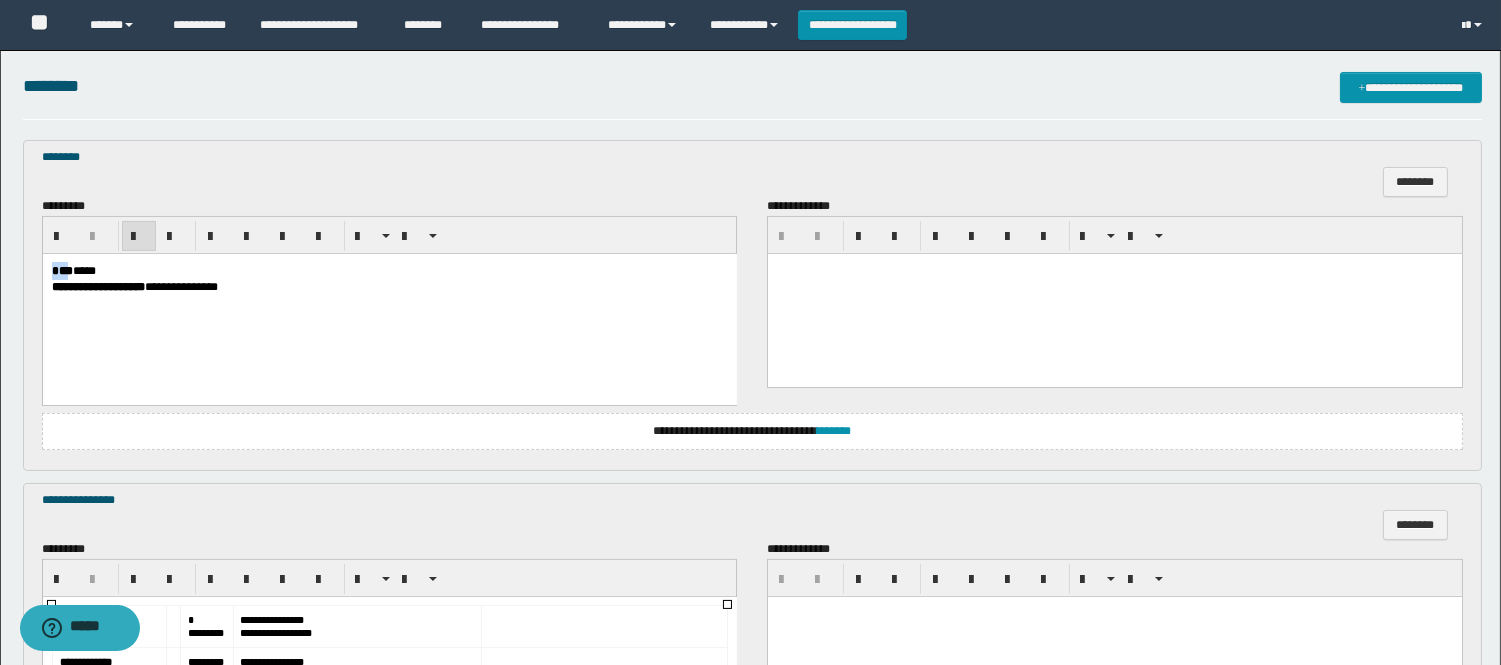 drag, startPoint x: 63, startPoint y: 264, endPoint x: 47, endPoint y: 264, distance: 16 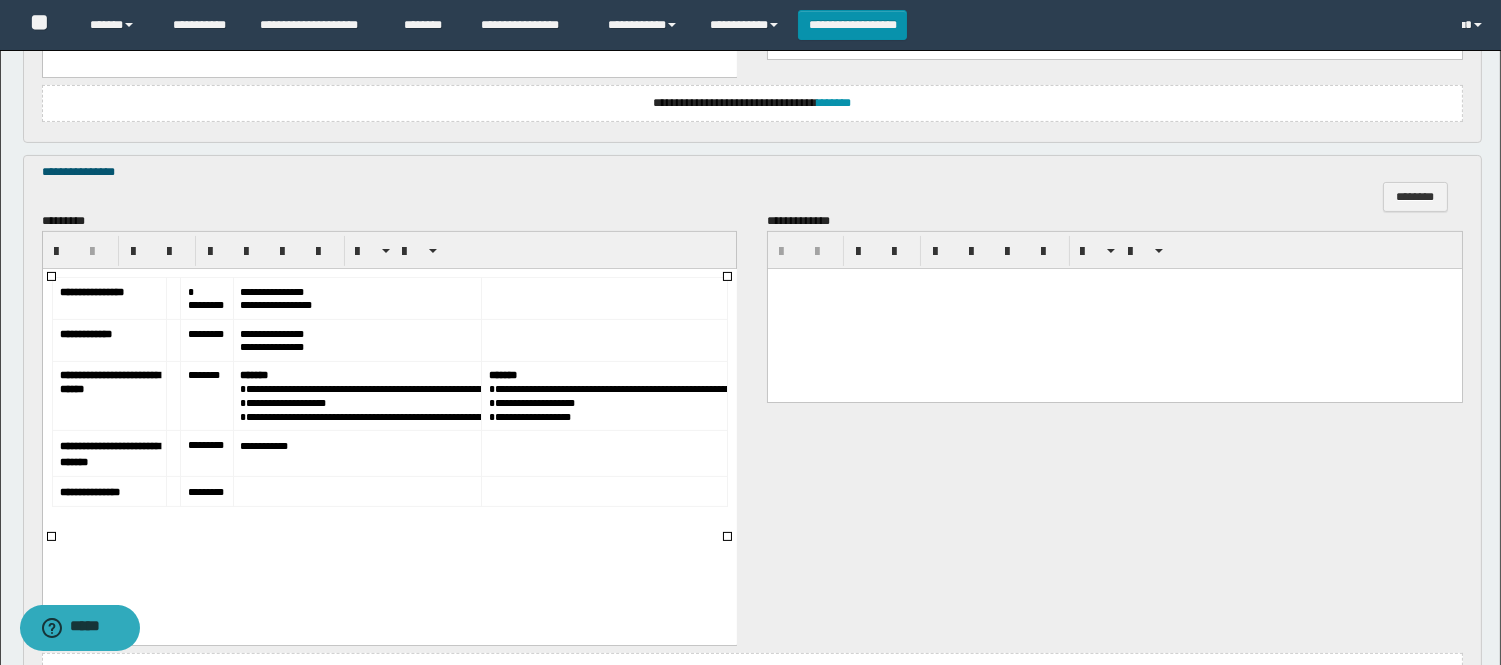 scroll, scrollTop: 888, scrollLeft: 0, axis: vertical 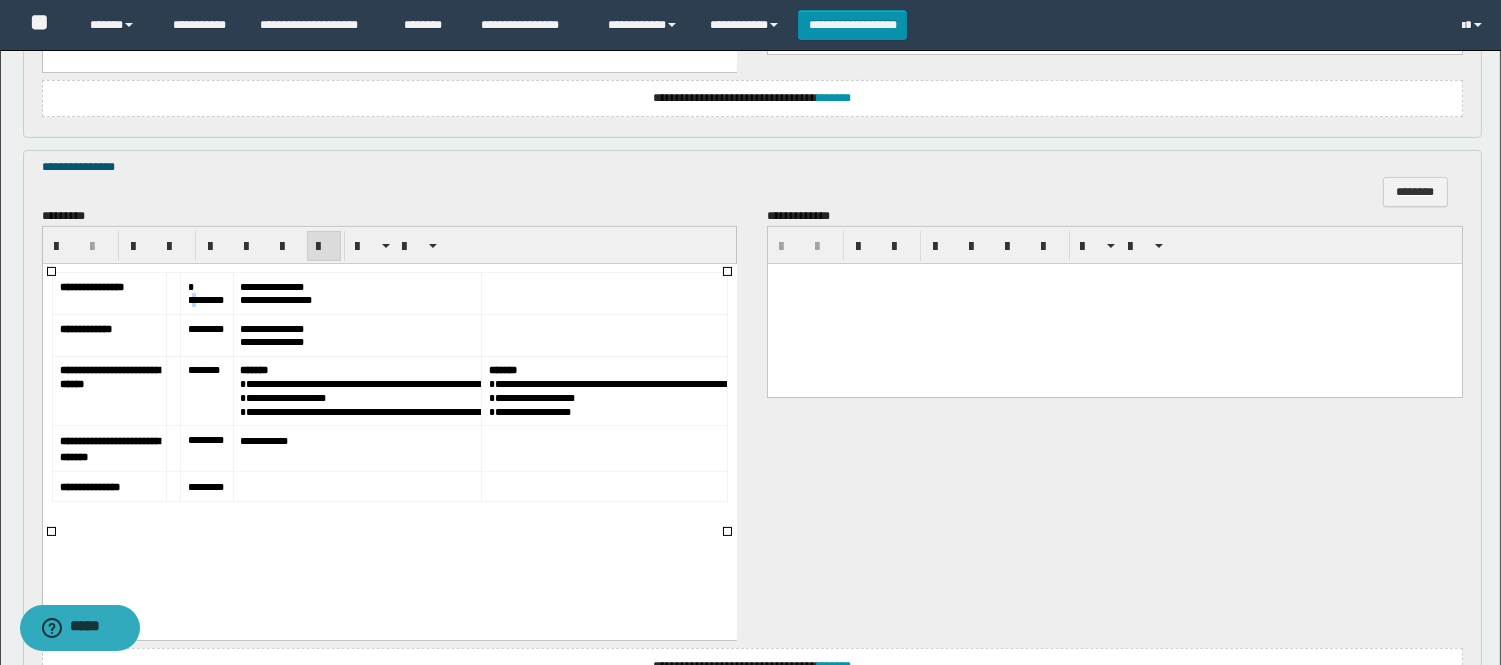 click on "*********" at bounding box center (205, 293) 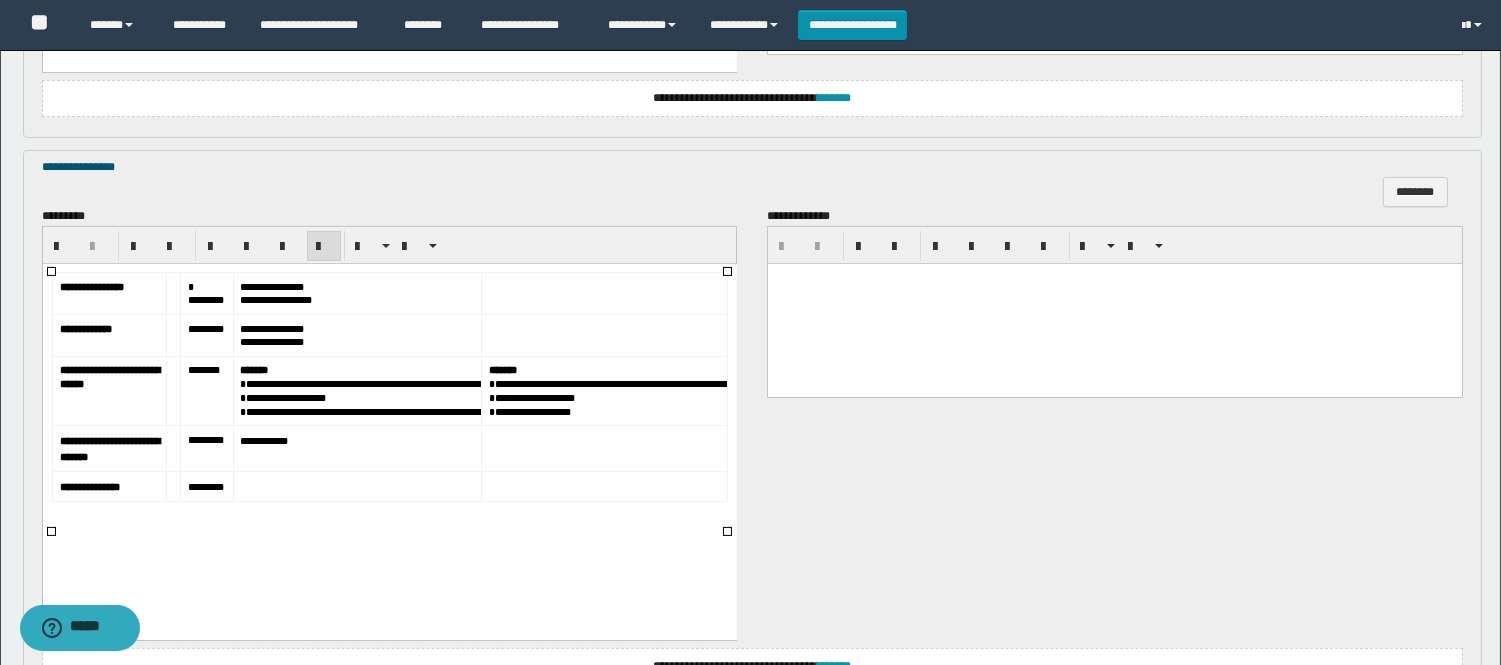 click on "*********" at bounding box center [205, 293] 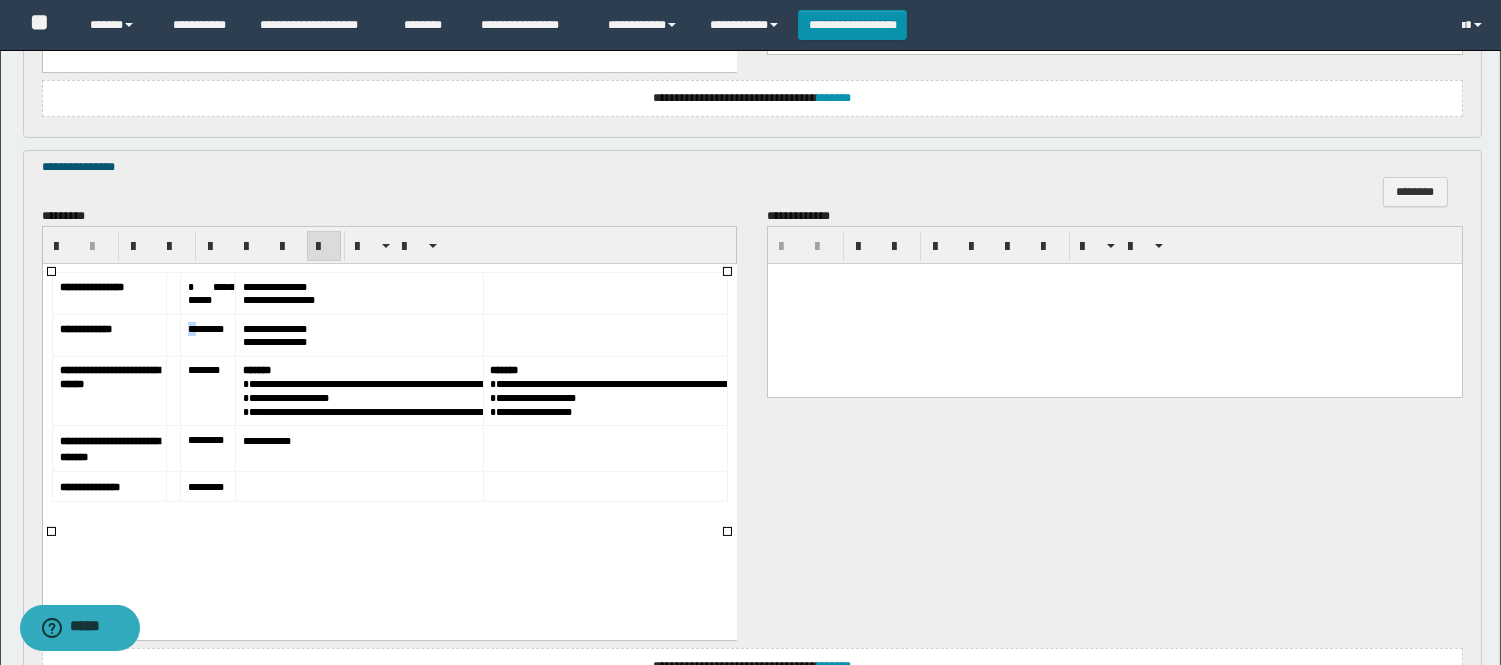 drag, startPoint x: 230, startPoint y: 324, endPoint x: 217, endPoint y: 329, distance: 13.928389 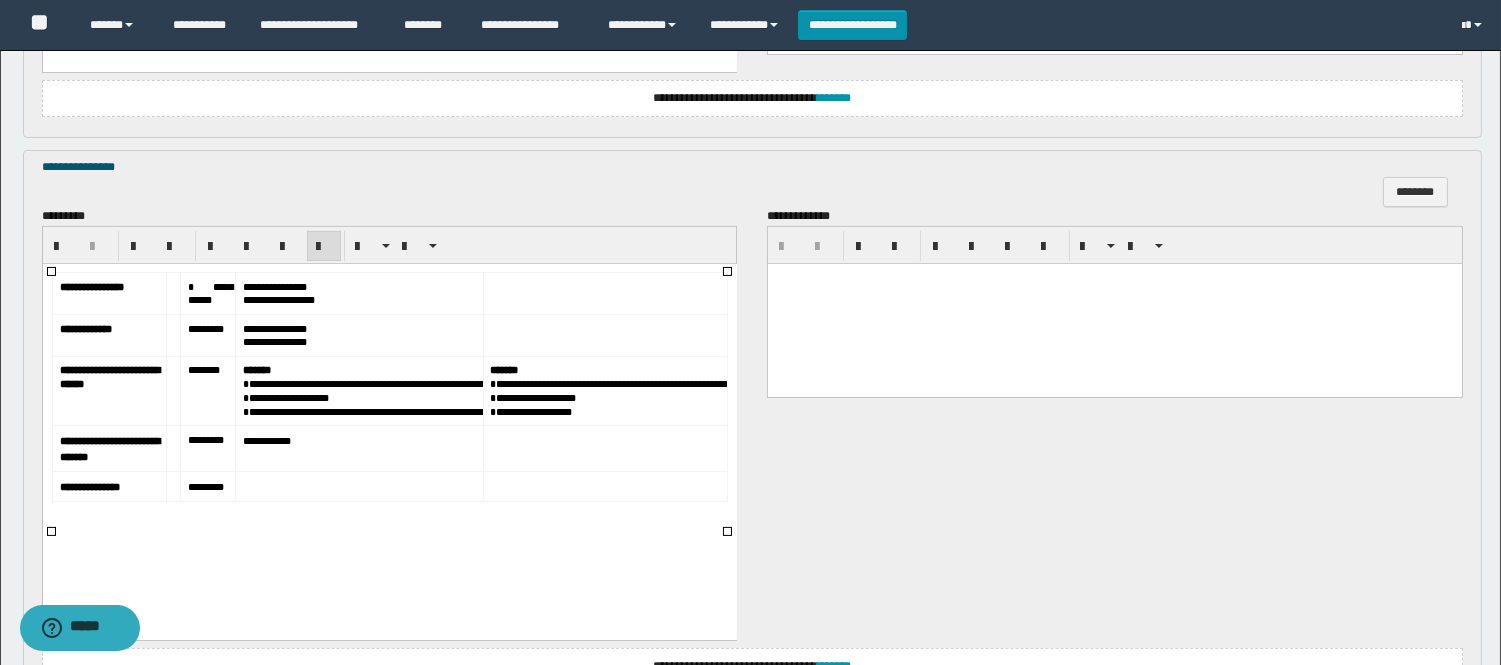 click on "*********" at bounding box center (205, 328) 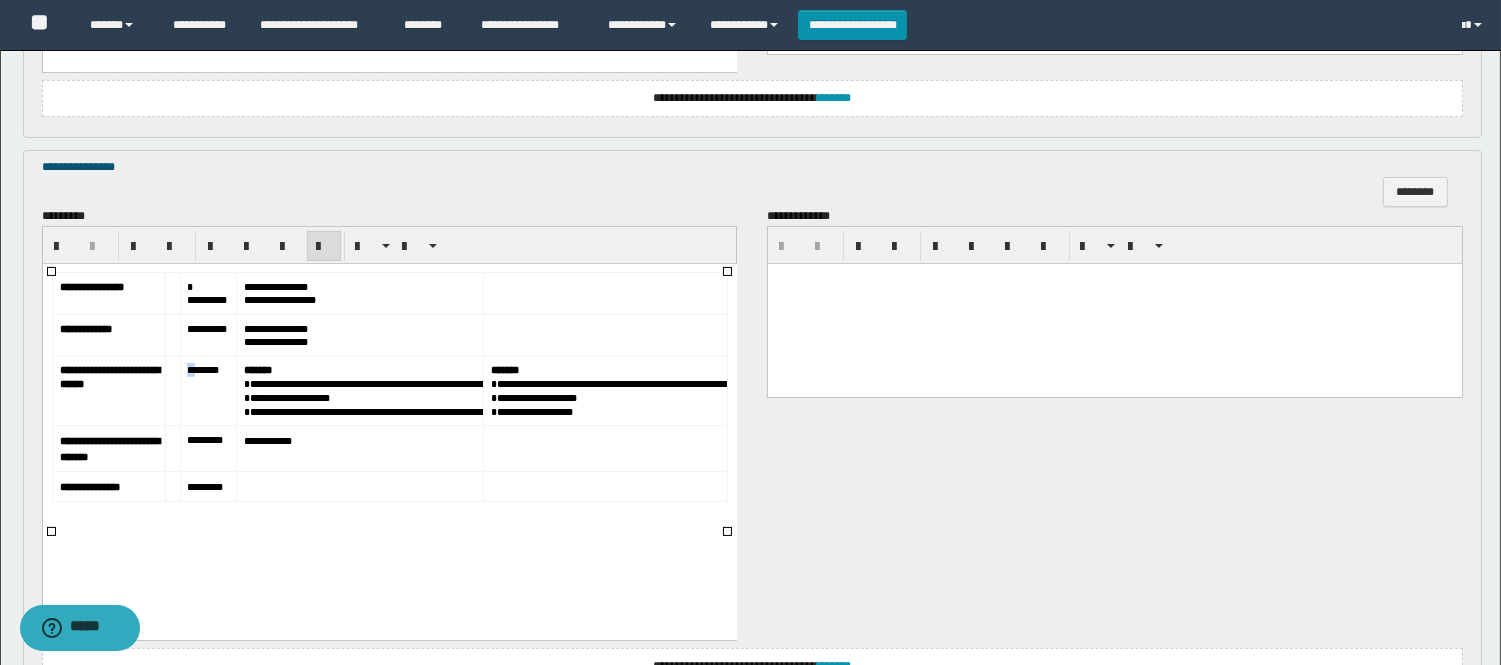 drag, startPoint x: 225, startPoint y: 363, endPoint x: 213, endPoint y: 365, distance: 12.165525 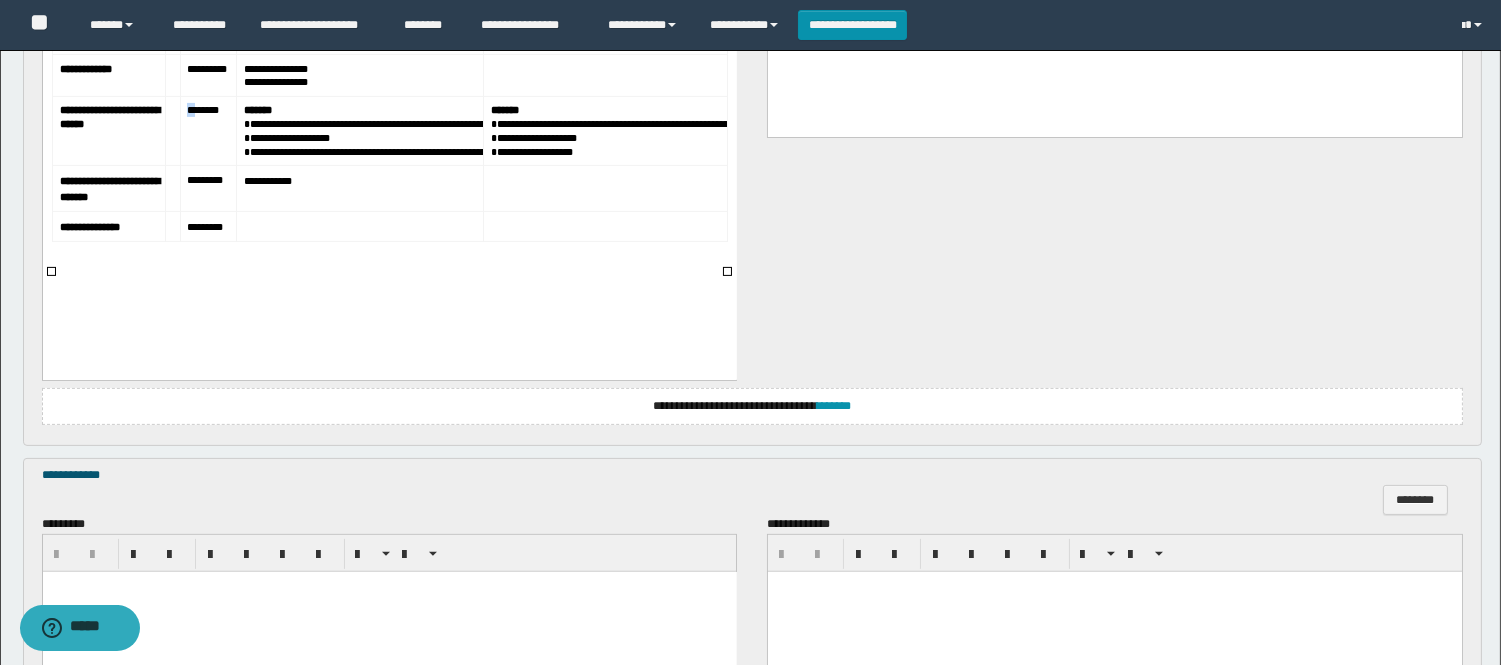 scroll, scrollTop: 1111, scrollLeft: 0, axis: vertical 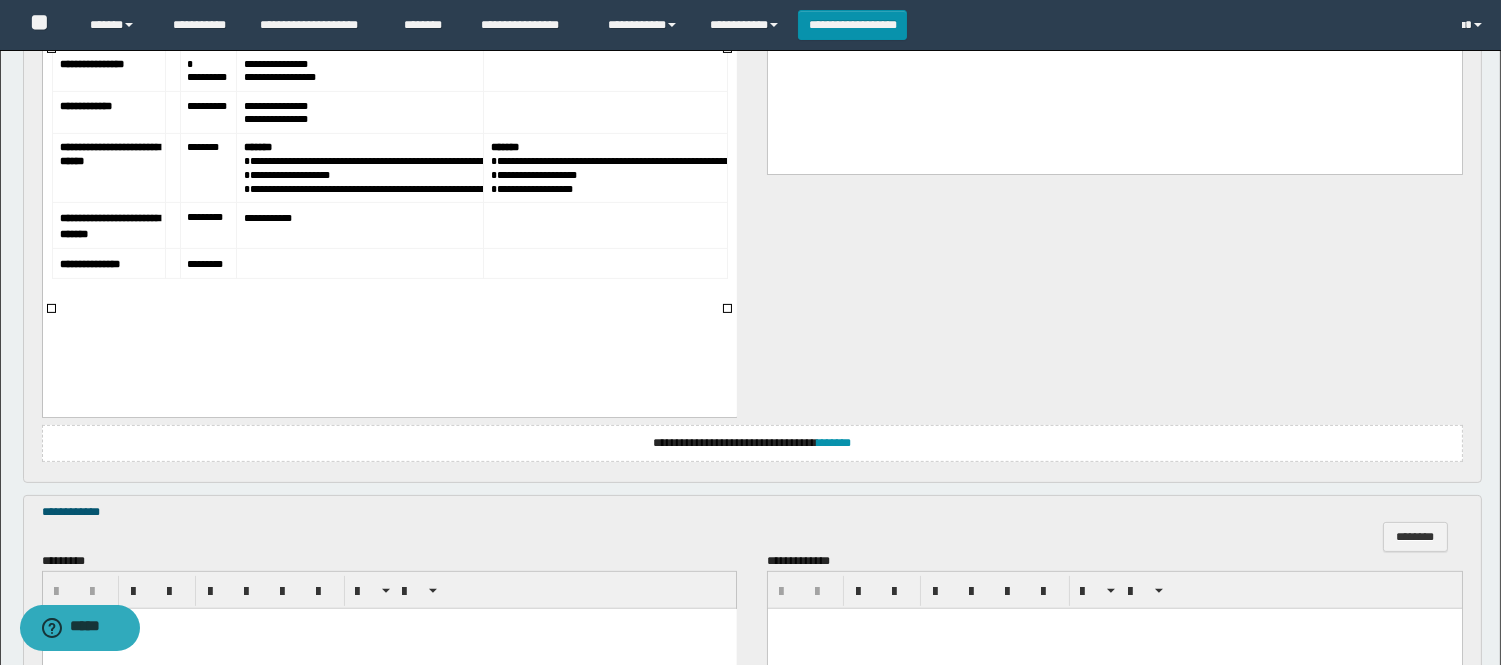 click on "**********" at bounding box center (389, 188) 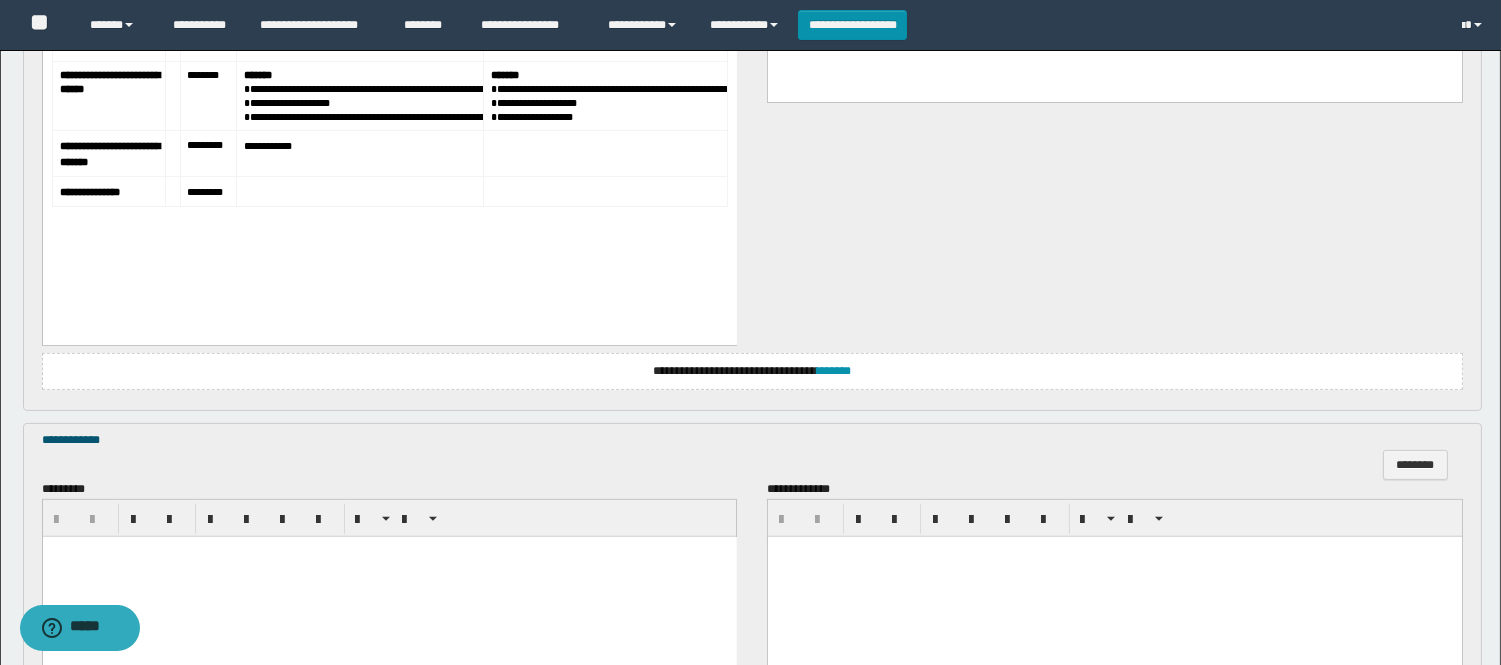 scroll, scrollTop: 1222, scrollLeft: 0, axis: vertical 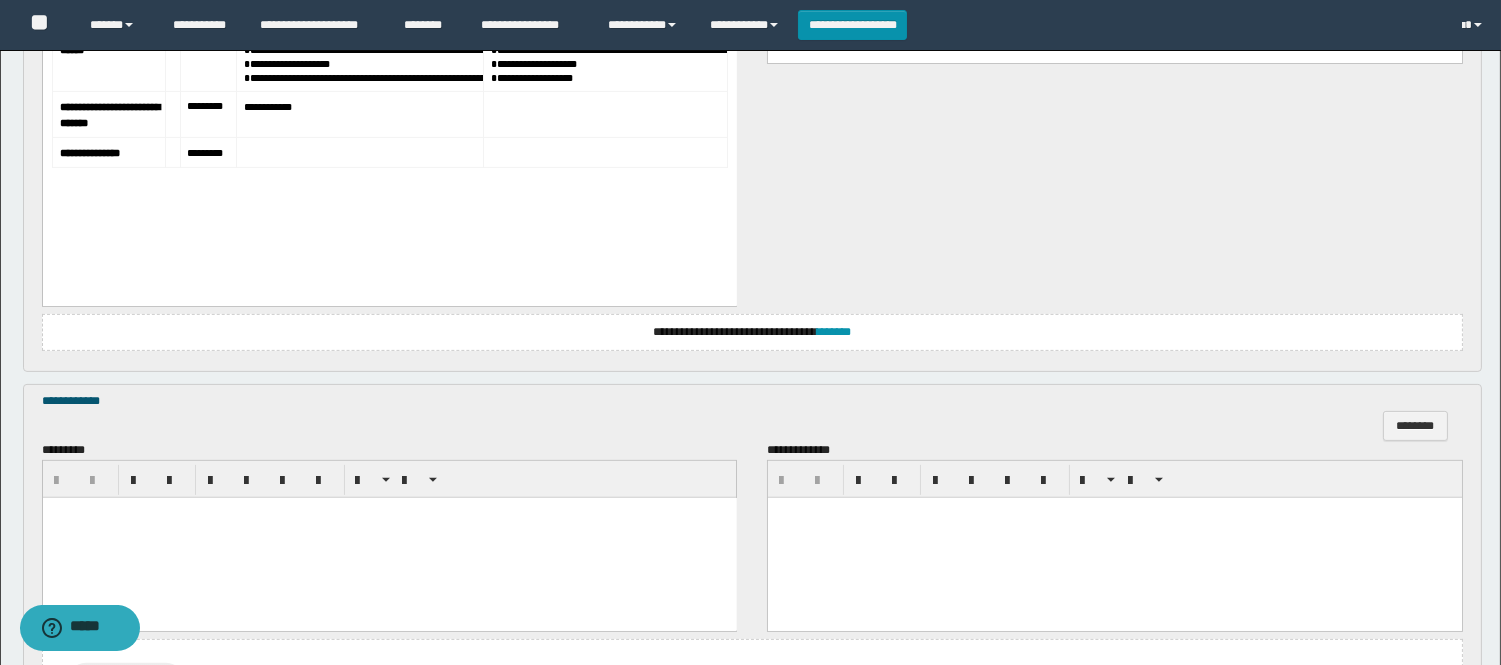 click on "**********" at bounding box center (389, 78) 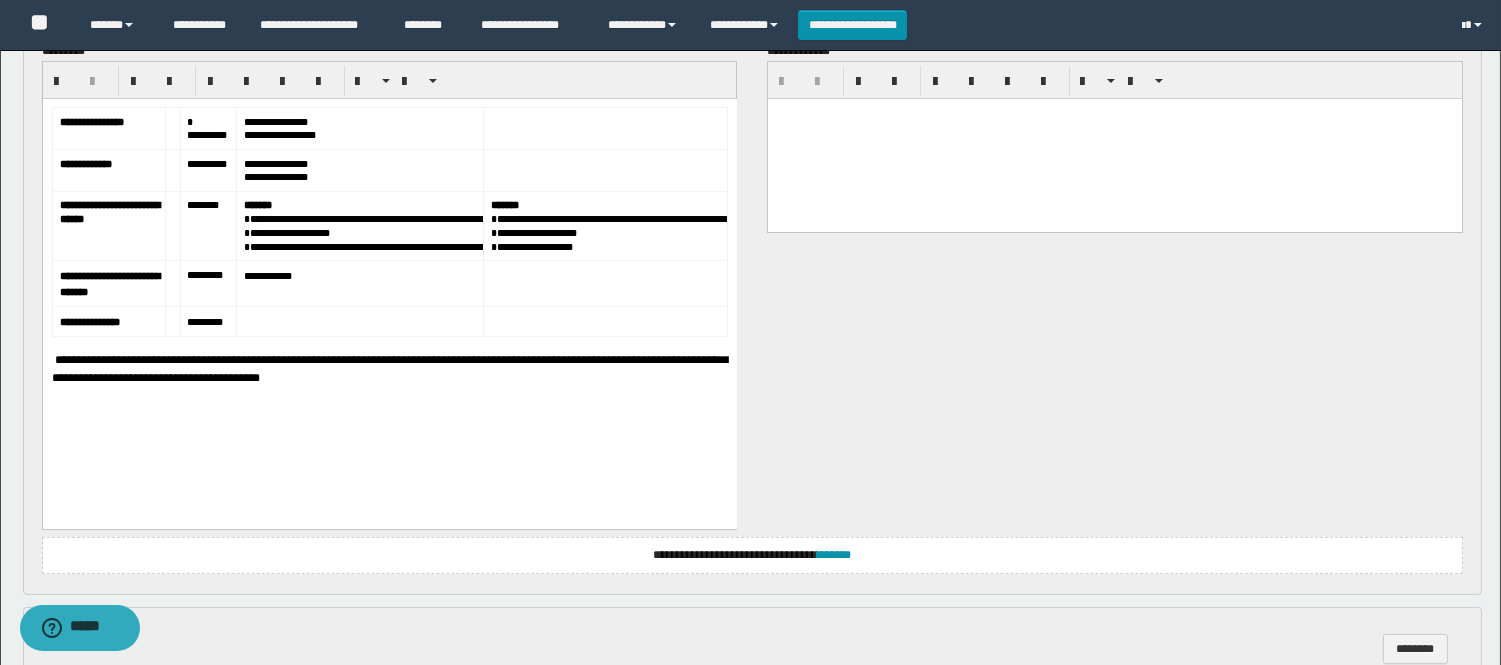 scroll, scrollTop: 944, scrollLeft: 0, axis: vertical 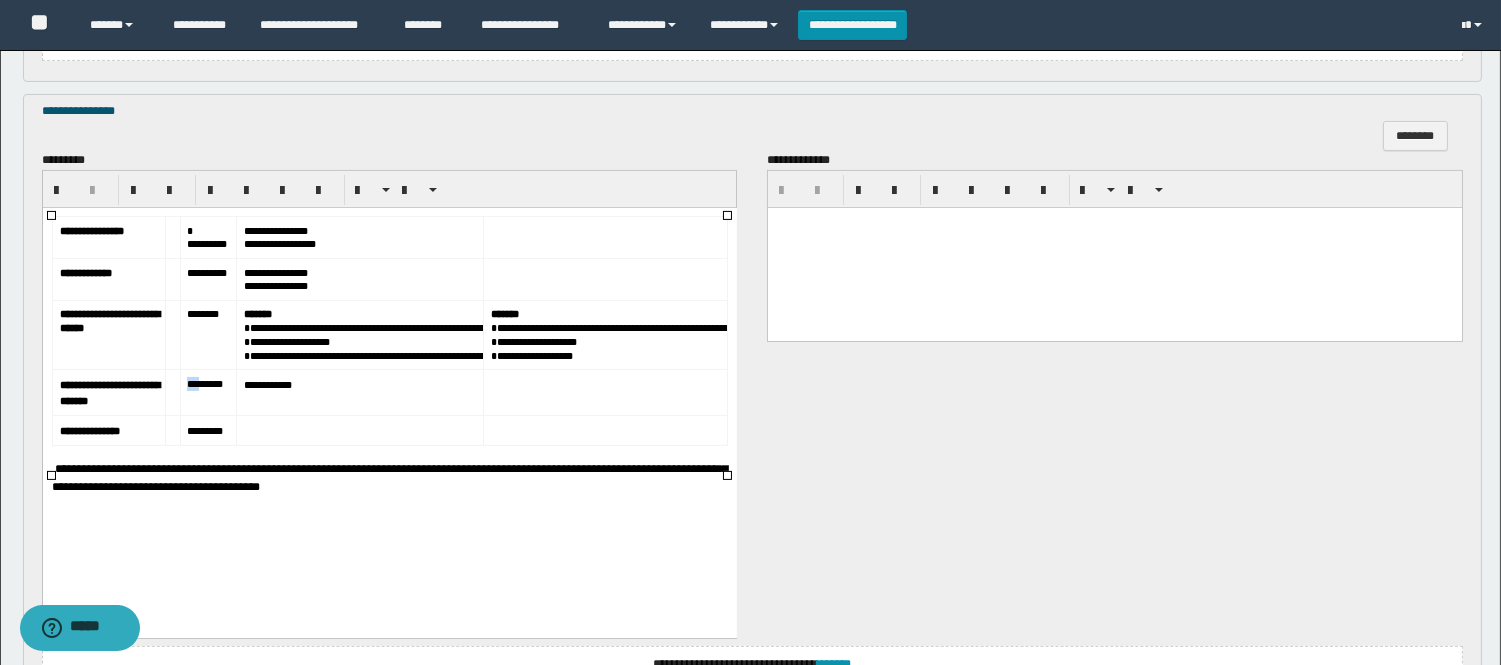 drag, startPoint x: 231, startPoint y: 415, endPoint x: 213, endPoint y: 418, distance: 18.248287 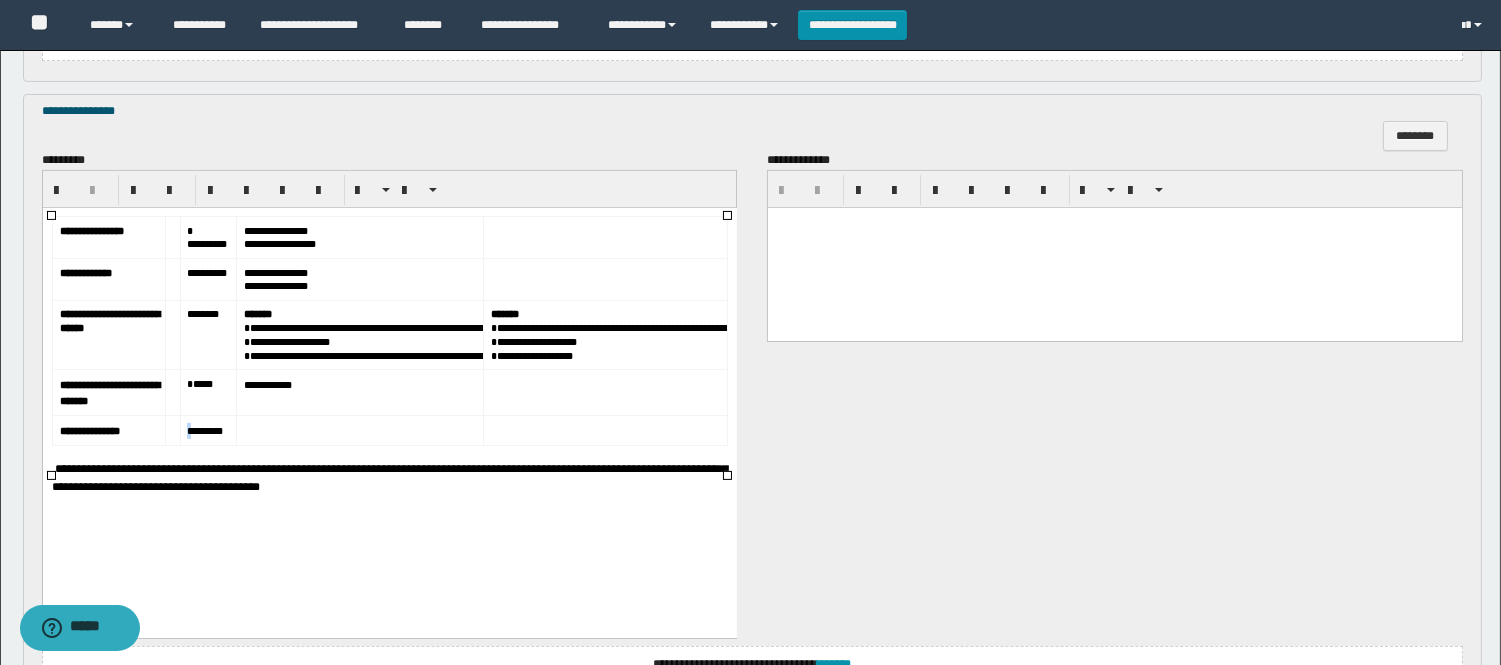 drag, startPoint x: 220, startPoint y: 462, endPoint x: 209, endPoint y: 462, distance: 11 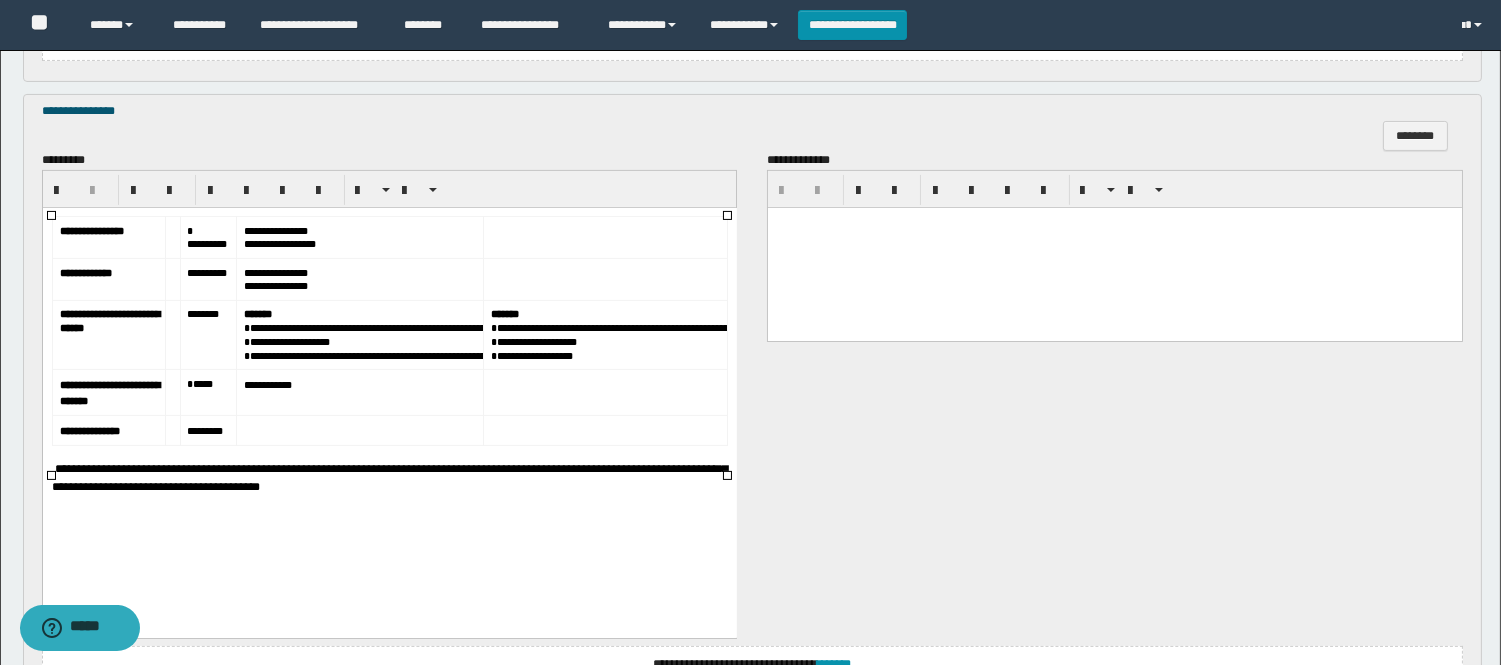 click on "********" at bounding box center [204, 430] 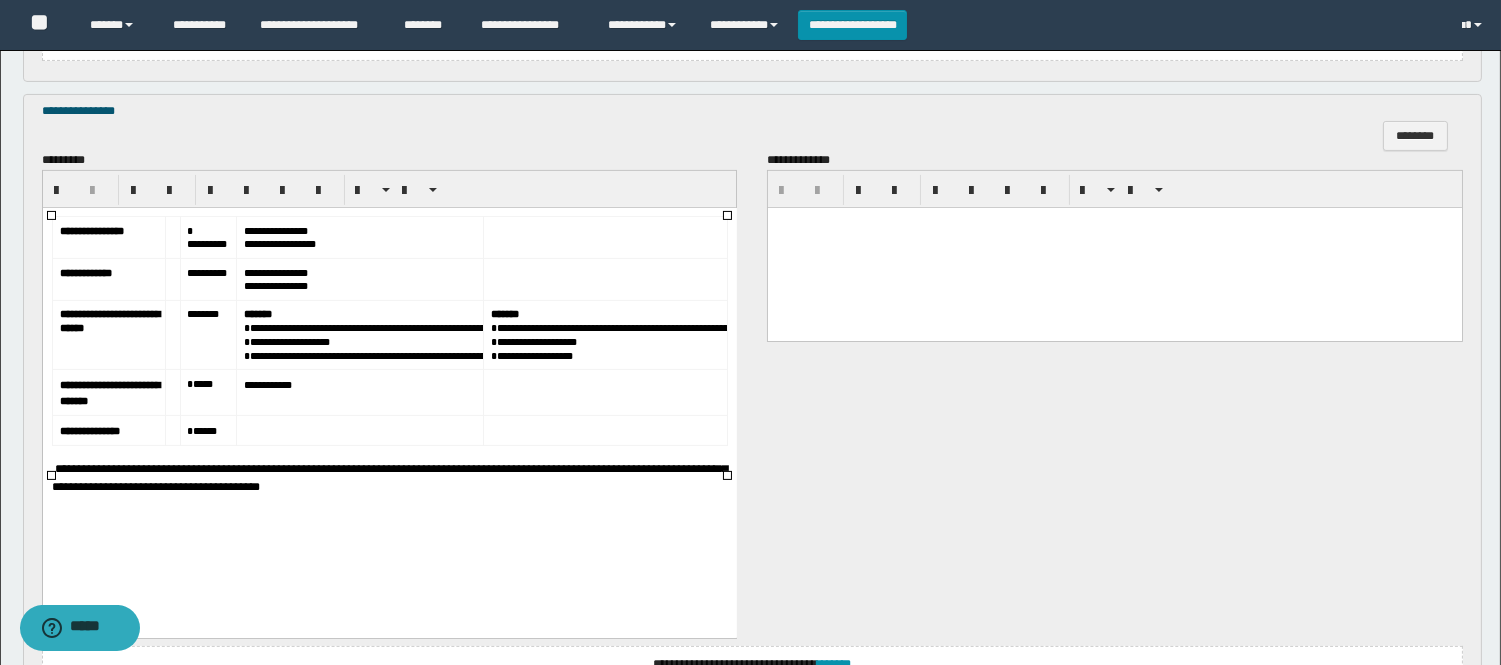 click on "********" at bounding box center [202, 313] 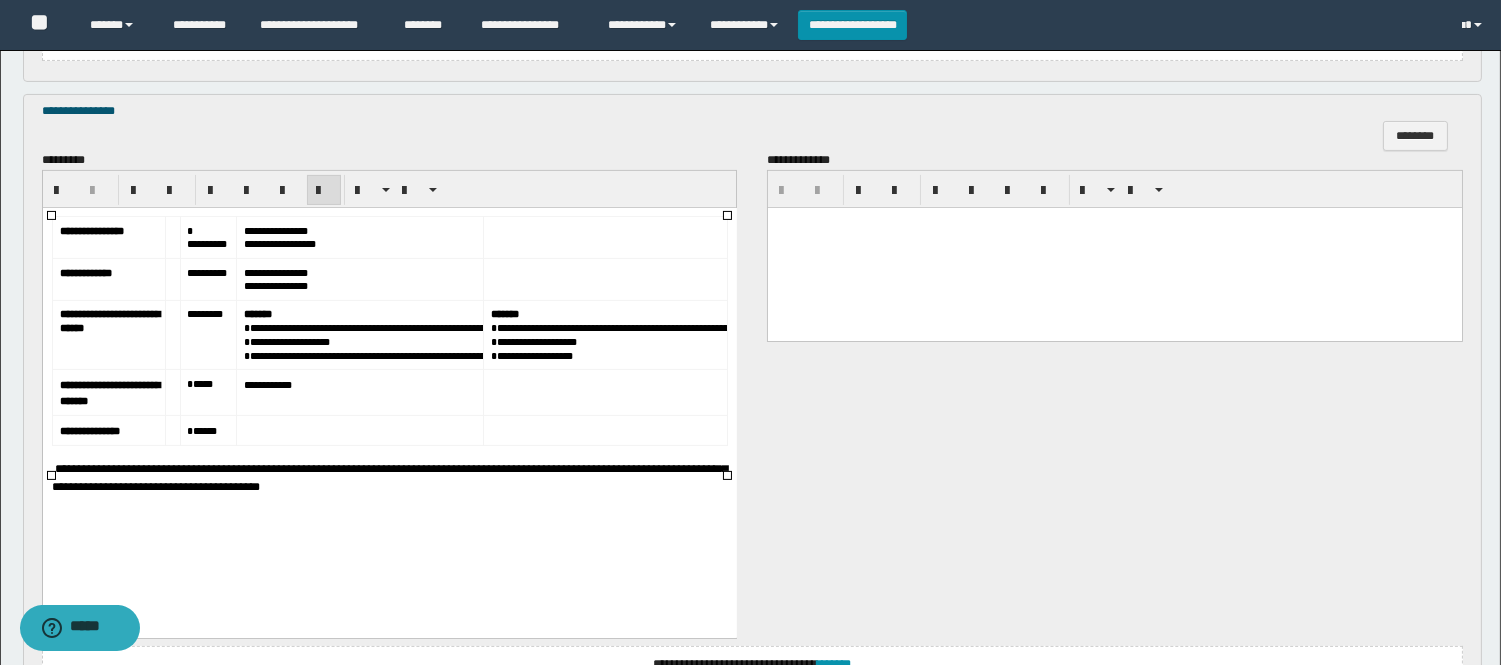 click at bounding box center [1115, 247] 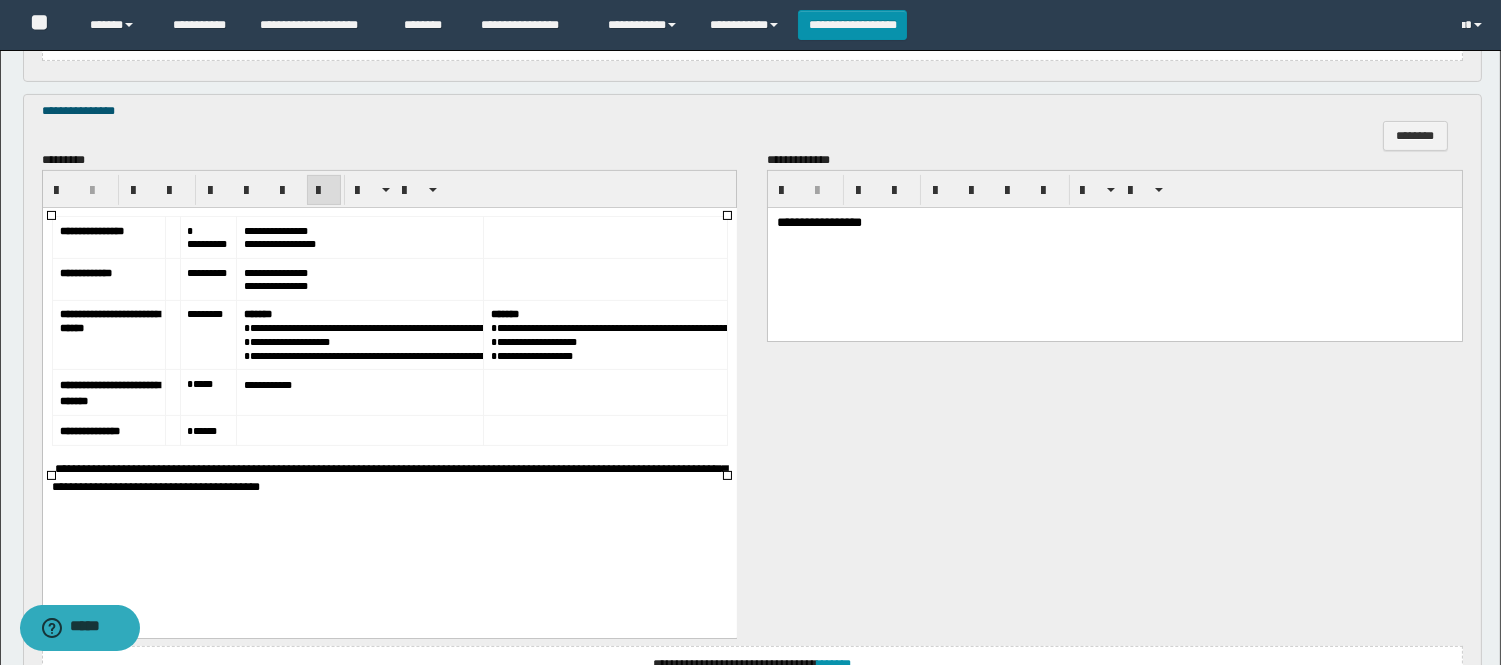 scroll, scrollTop: 1055, scrollLeft: 0, axis: vertical 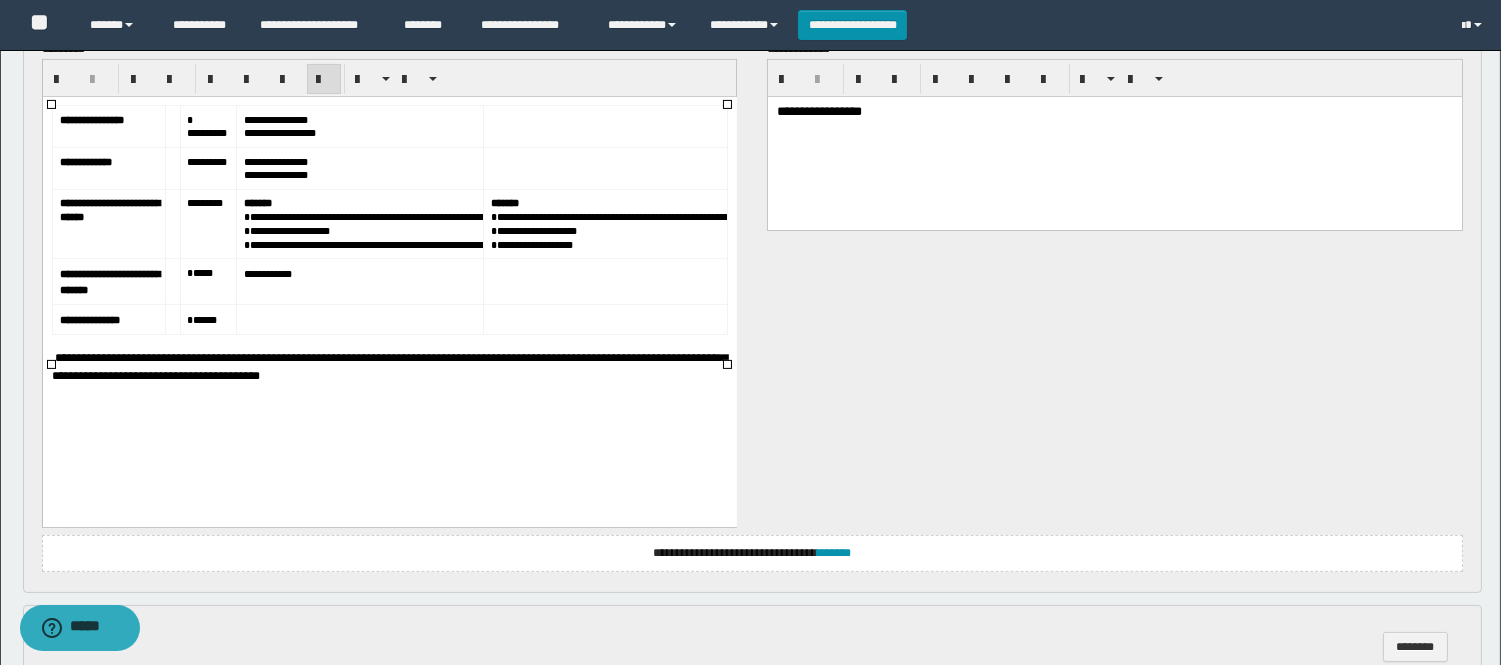 click on "*********" at bounding box center [204, 202] 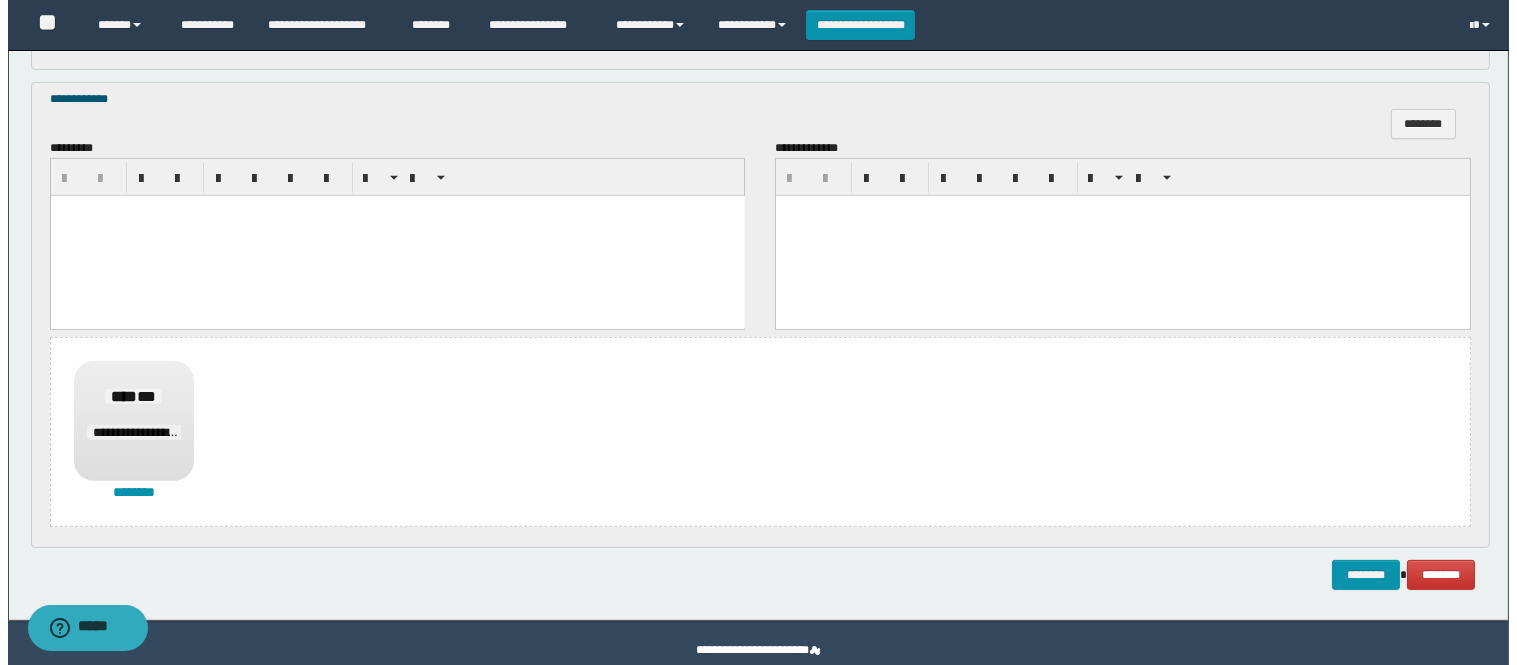 scroll, scrollTop: 1611, scrollLeft: 0, axis: vertical 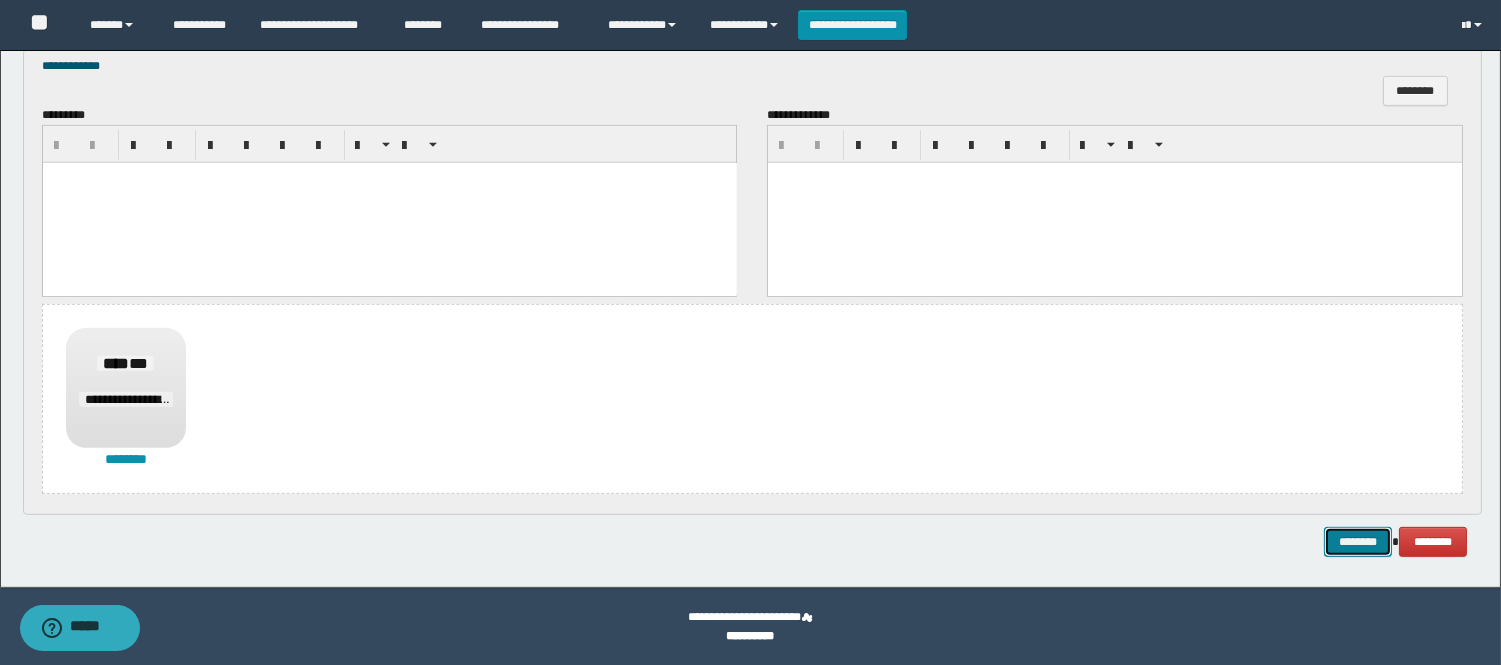 click on "********" at bounding box center (1358, 542) 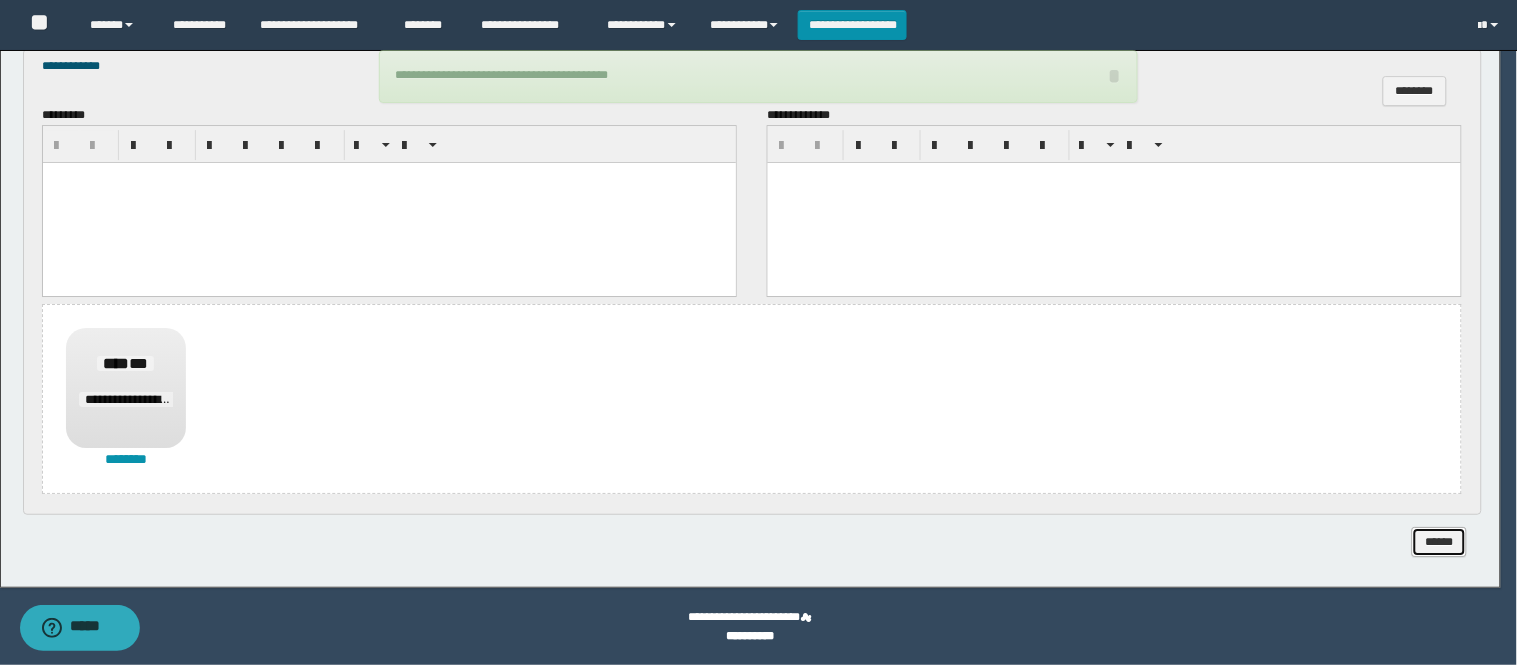 click on "******" at bounding box center [1439, 542] 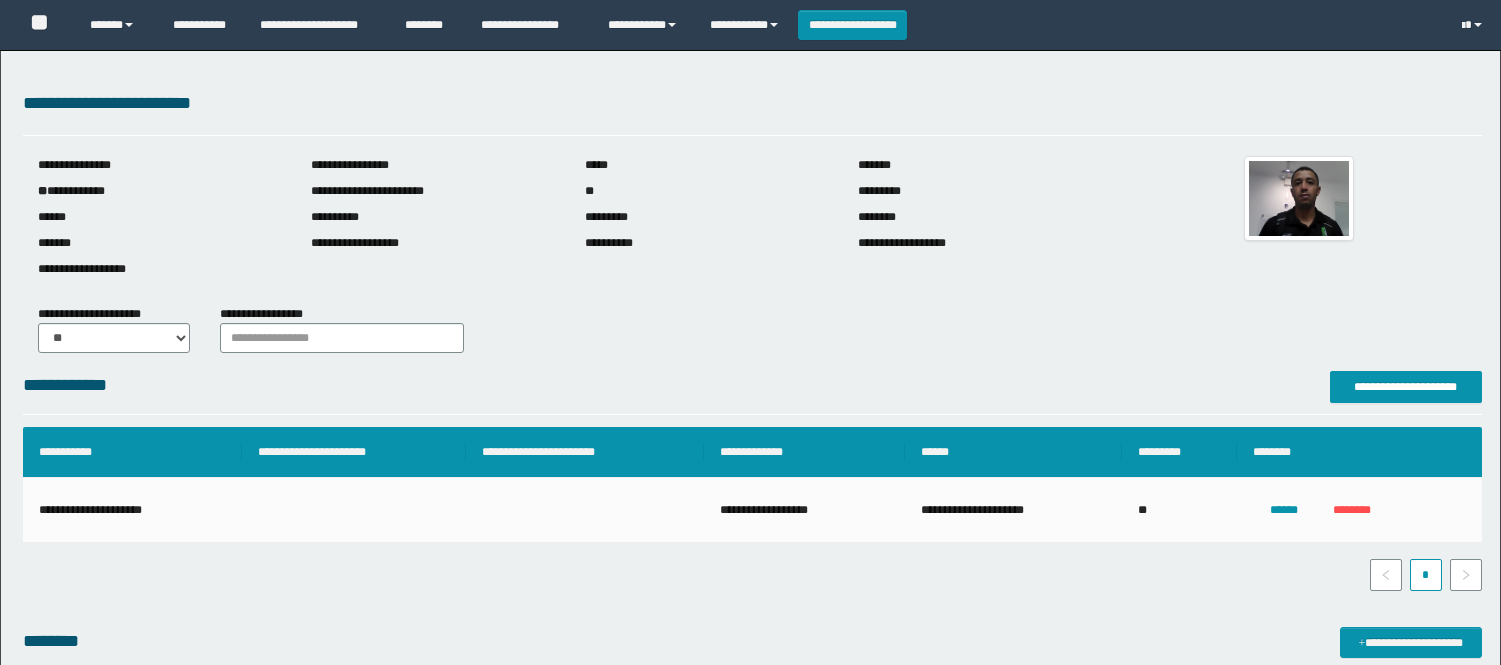 scroll, scrollTop: 0, scrollLeft: 0, axis: both 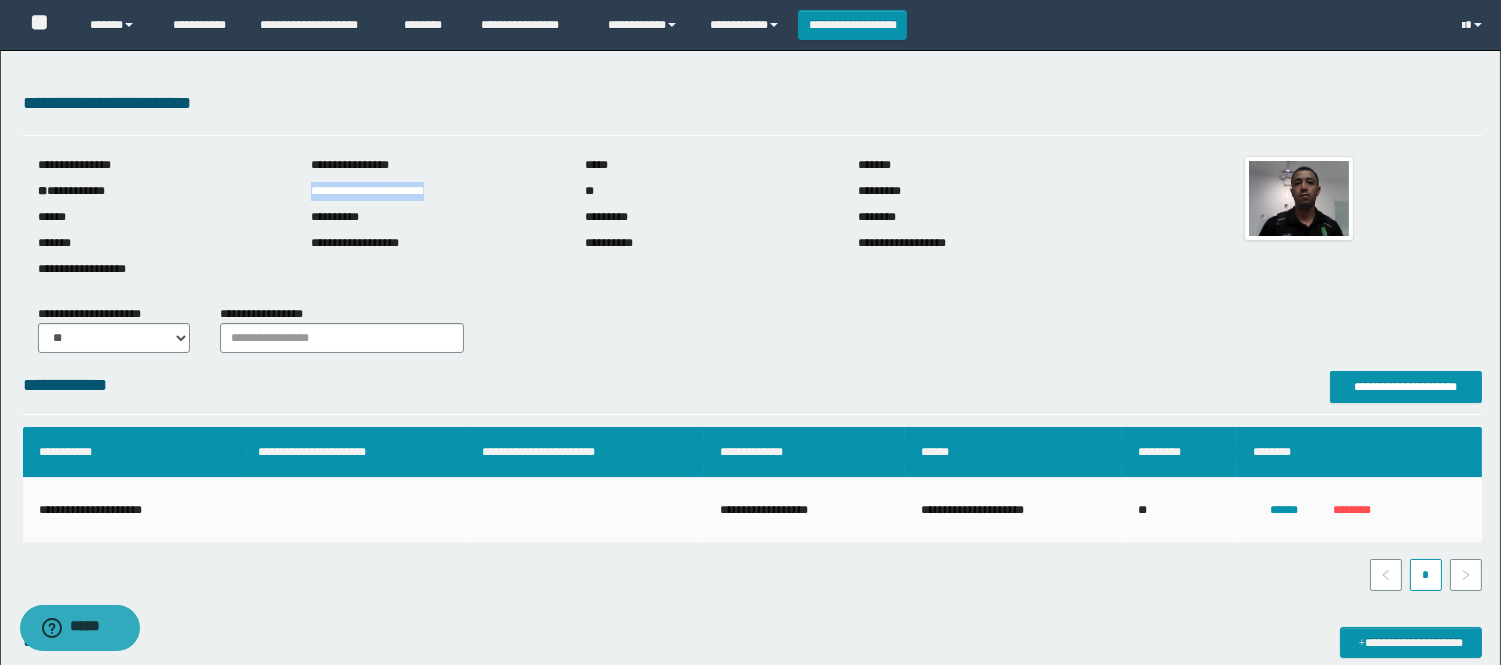 drag, startPoint x: 453, startPoint y: 191, endPoint x: 310, endPoint y: 188, distance: 143.03146 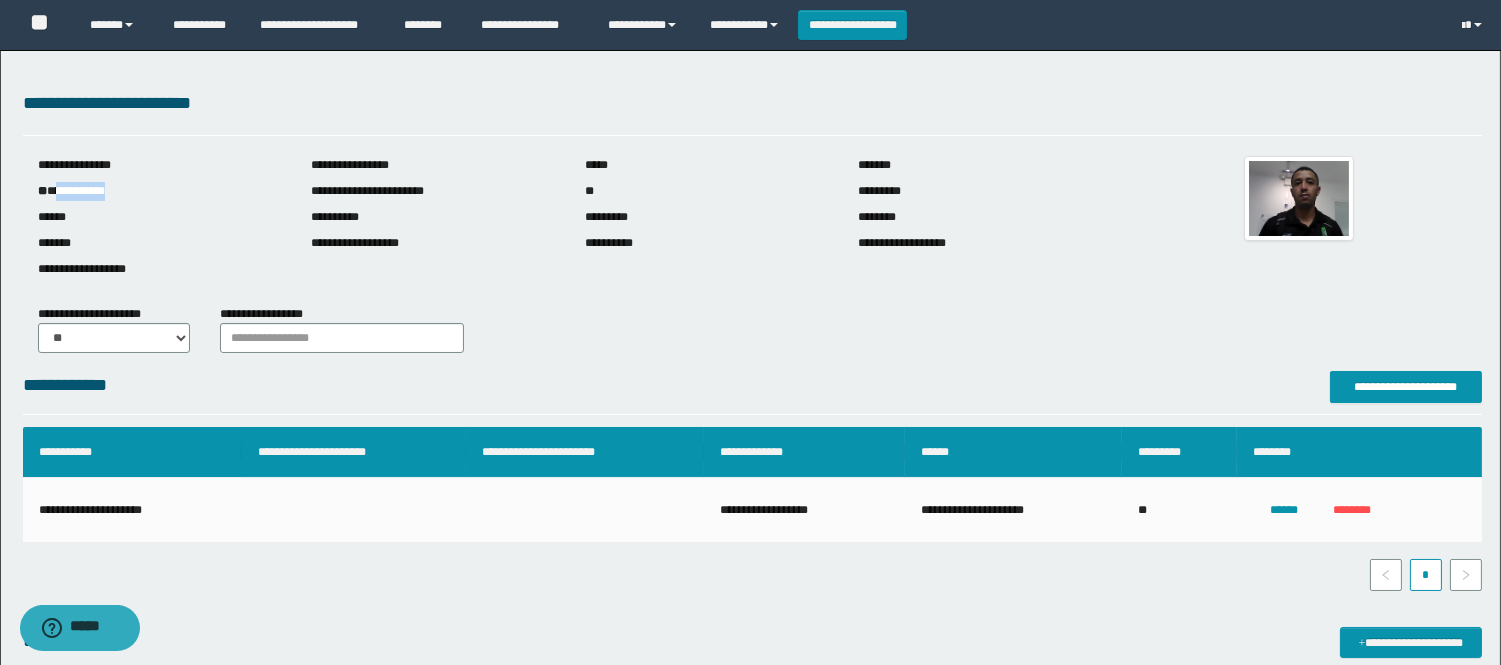 drag, startPoint x: 128, startPoint y: 190, endPoint x: 60, endPoint y: 194, distance: 68.117546 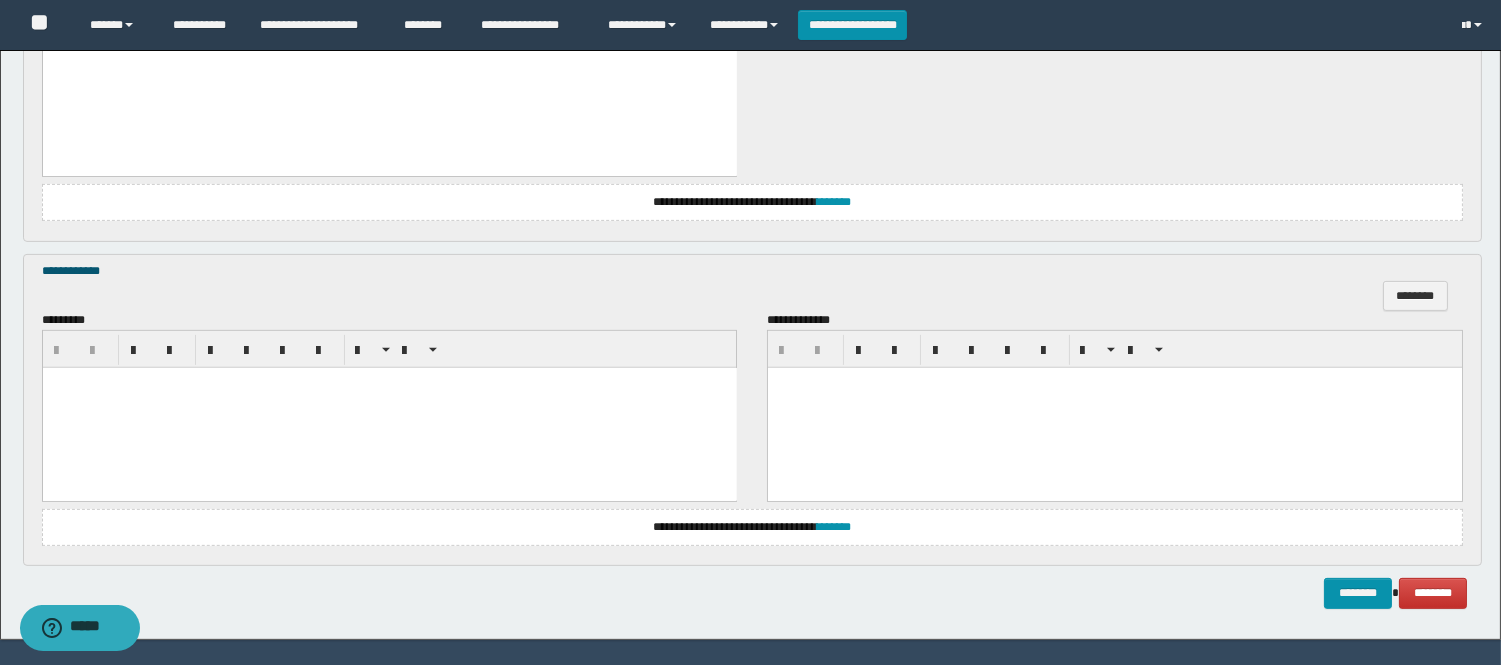 scroll, scrollTop: 1404, scrollLeft: 0, axis: vertical 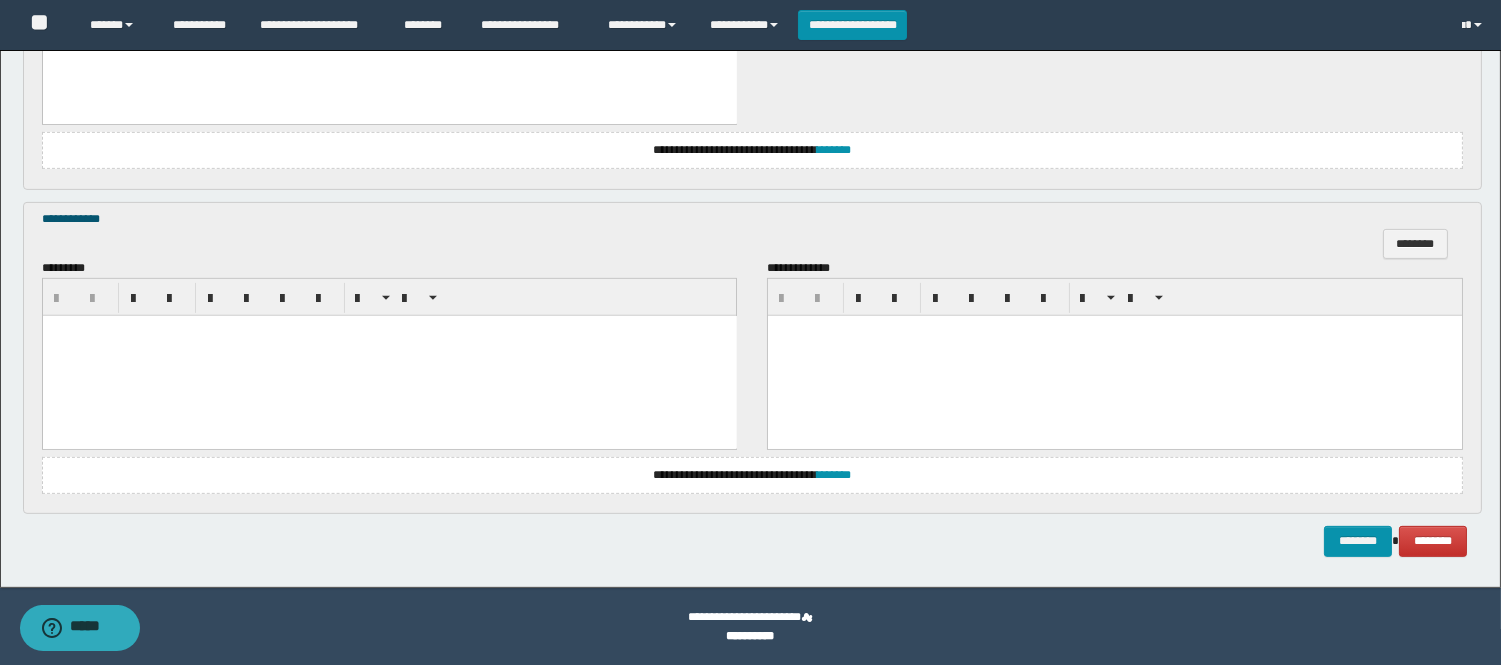 click on "**********" at bounding box center [752, 475] 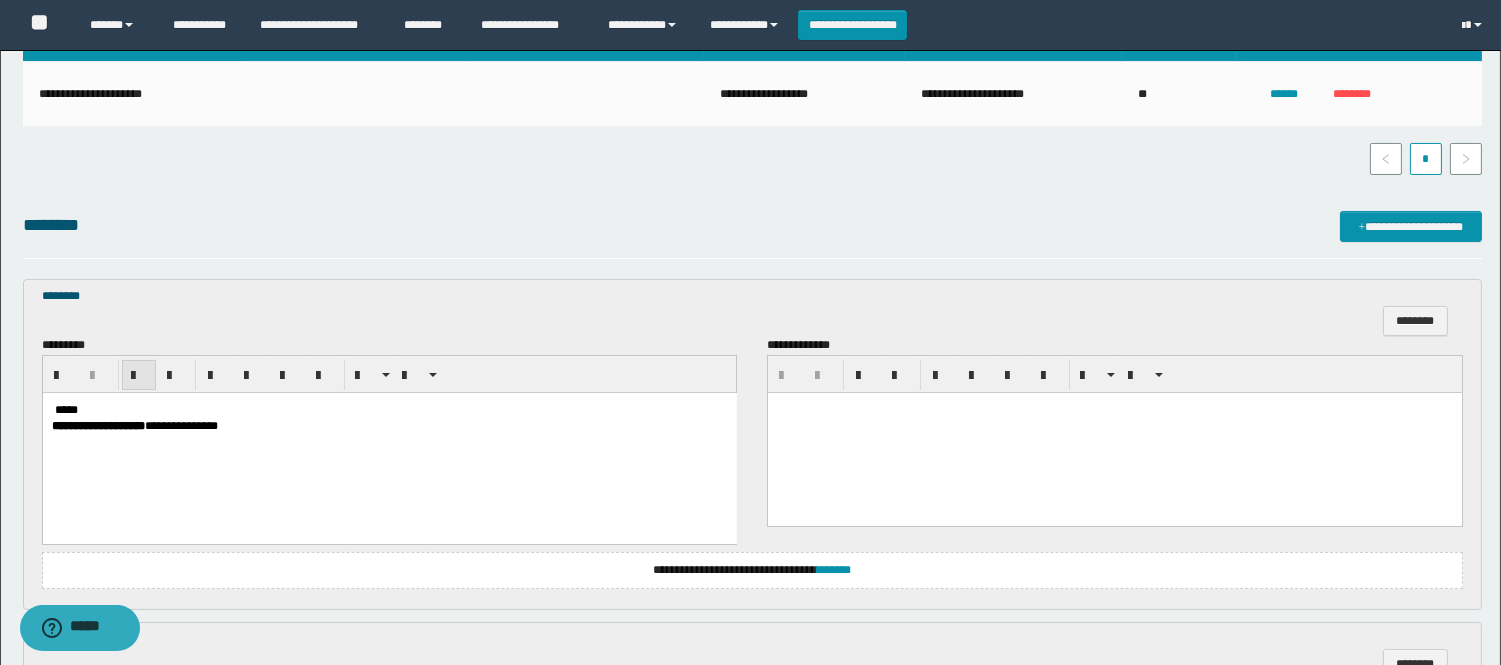 scroll, scrollTop: 444, scrollLeft: 0, axis: vertical 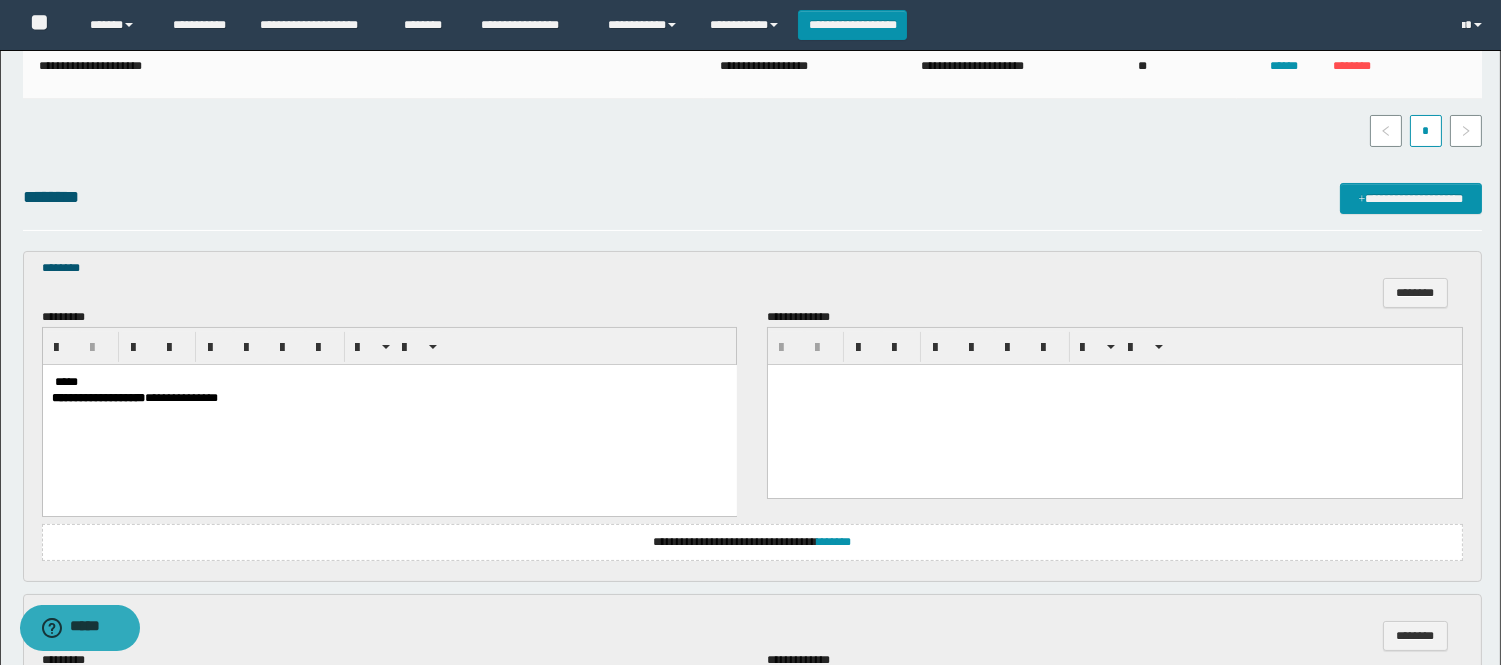 click at bounding box center (52, 381) 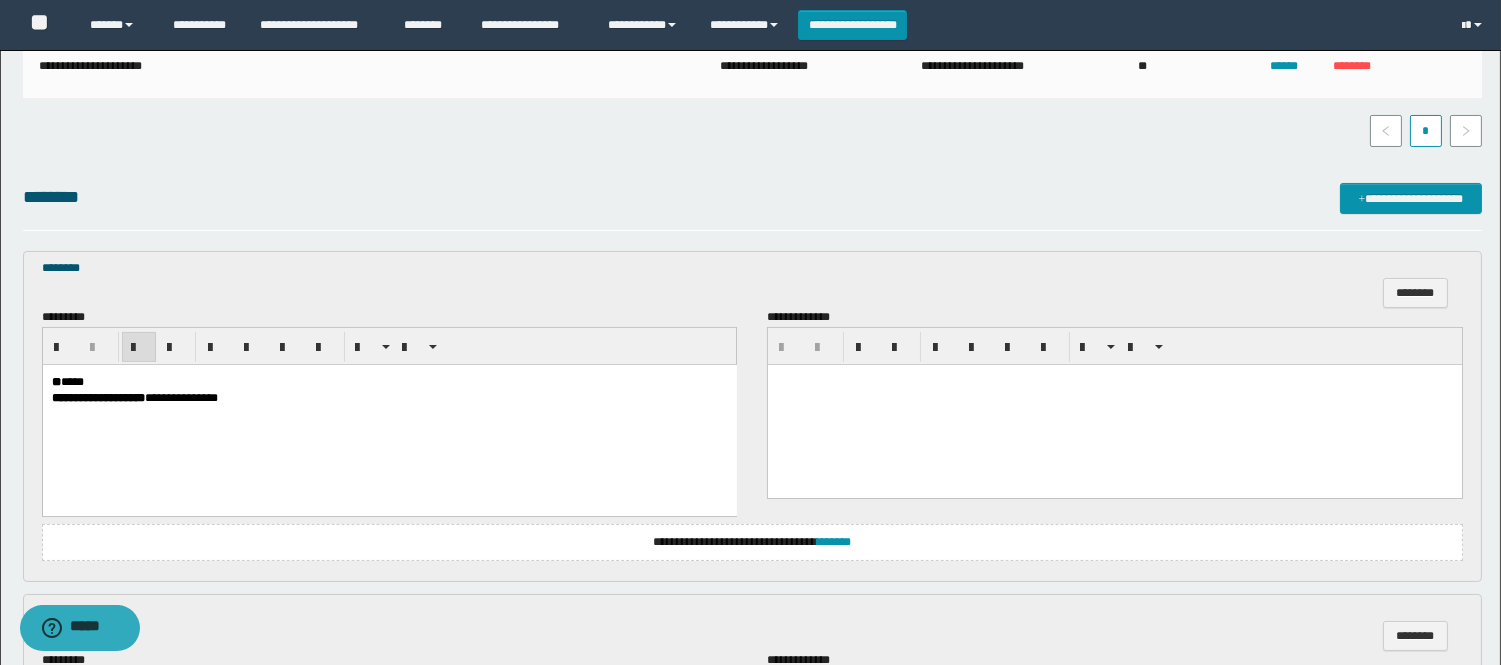 type 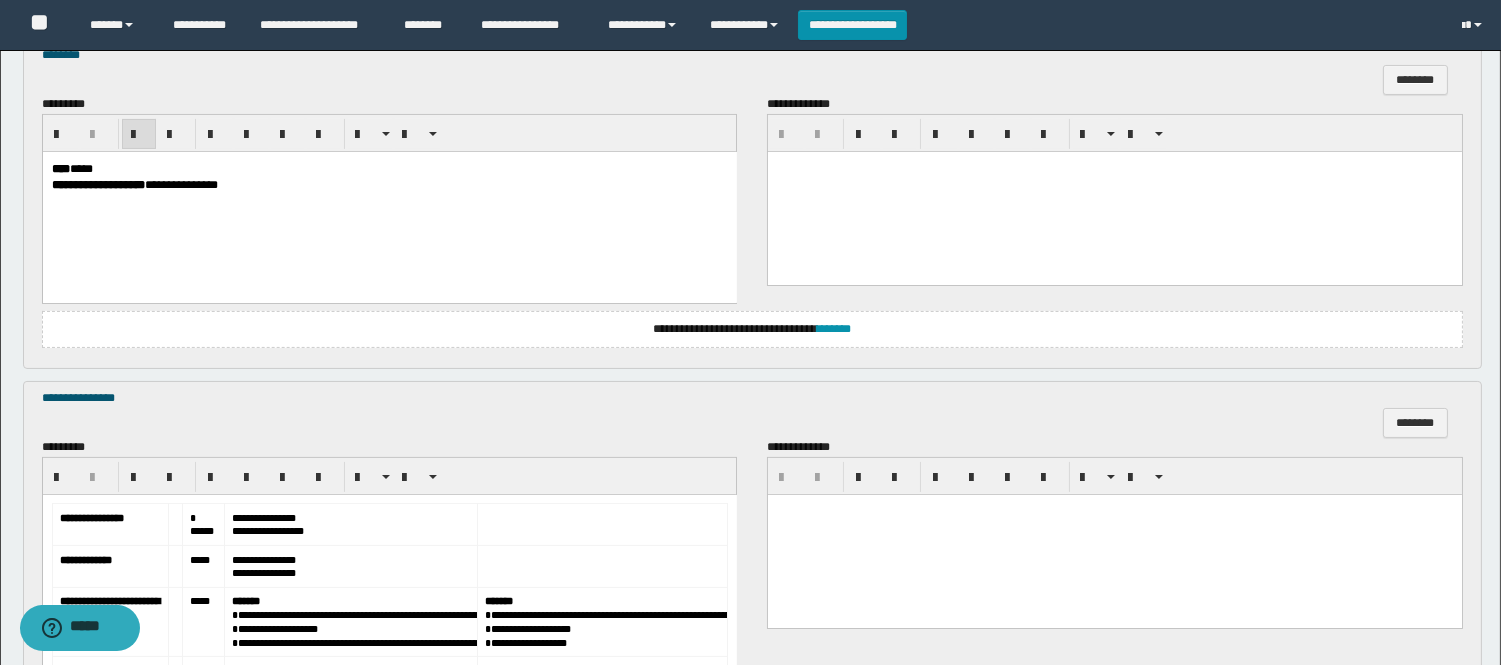 scroll, scrollTop: 888, scrollLeft: 0, axis: vertical 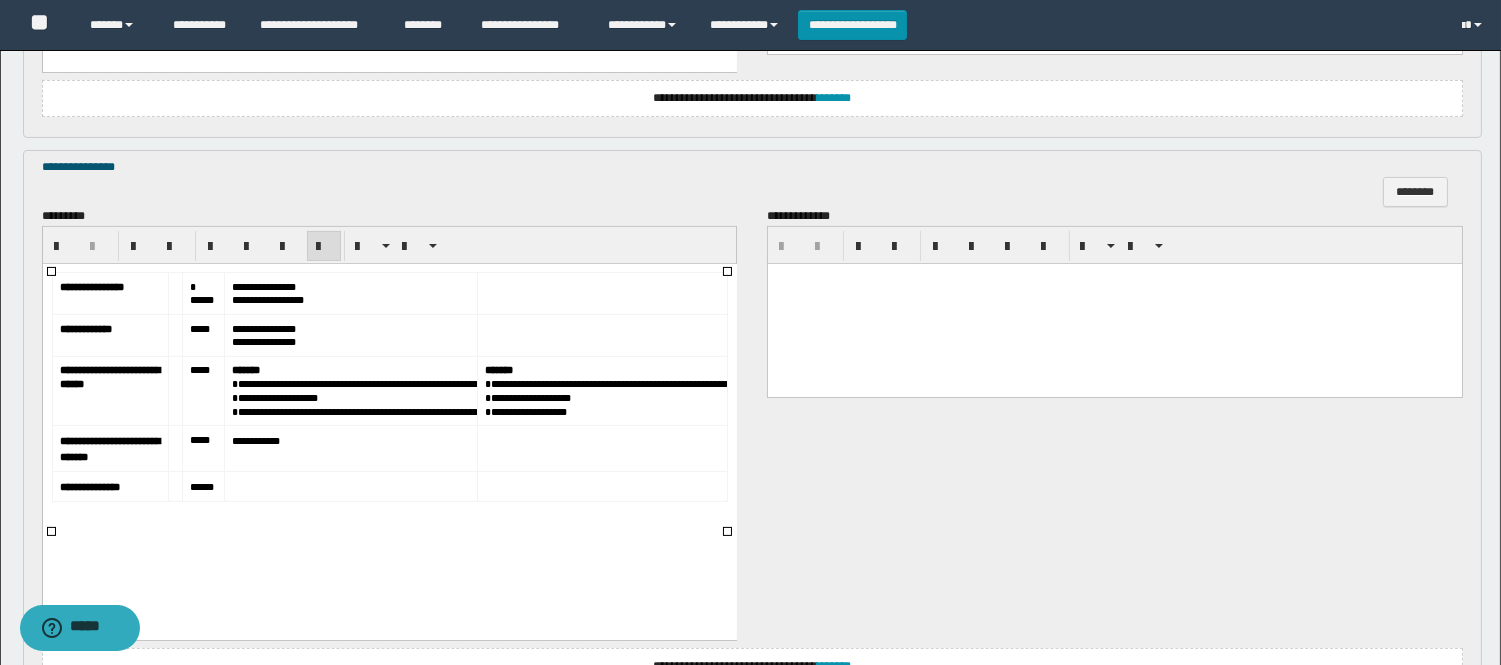 click on "*****" at bounding box center (203, 293) 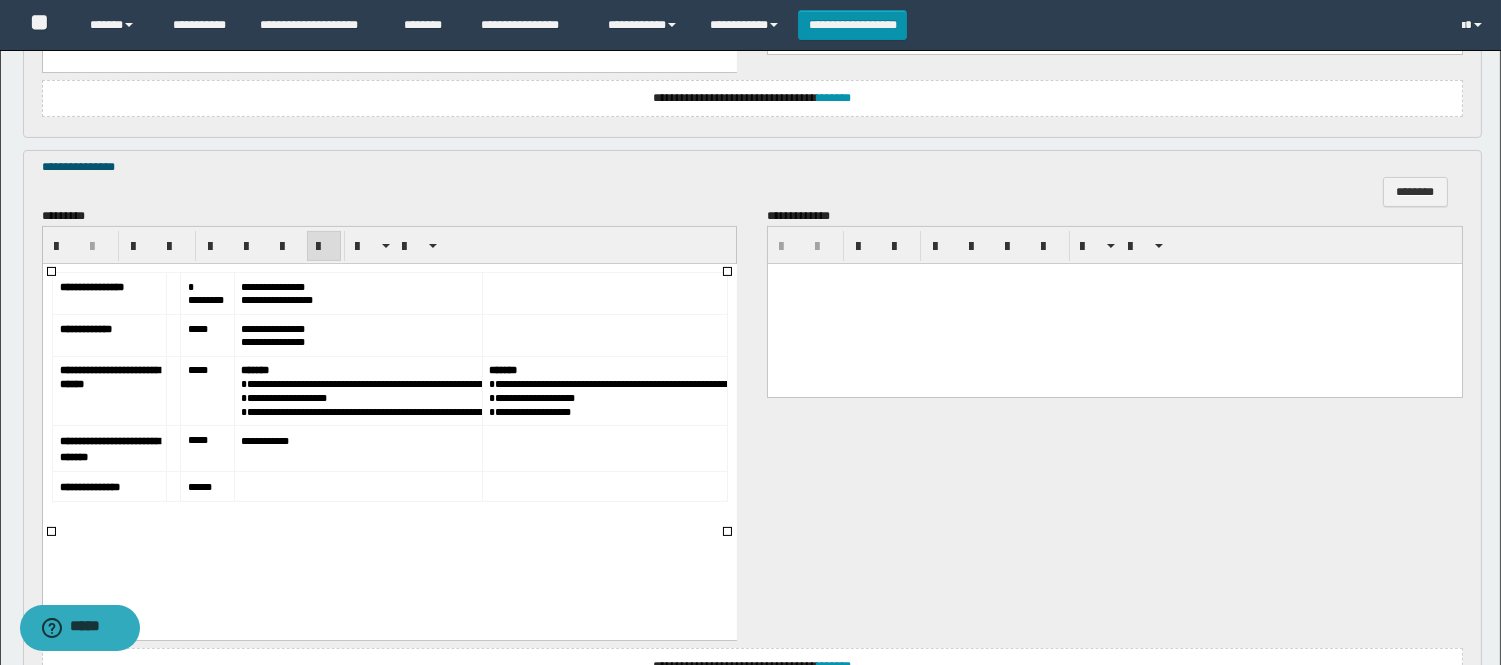 click on "*****" at bounding box center (197, 328) 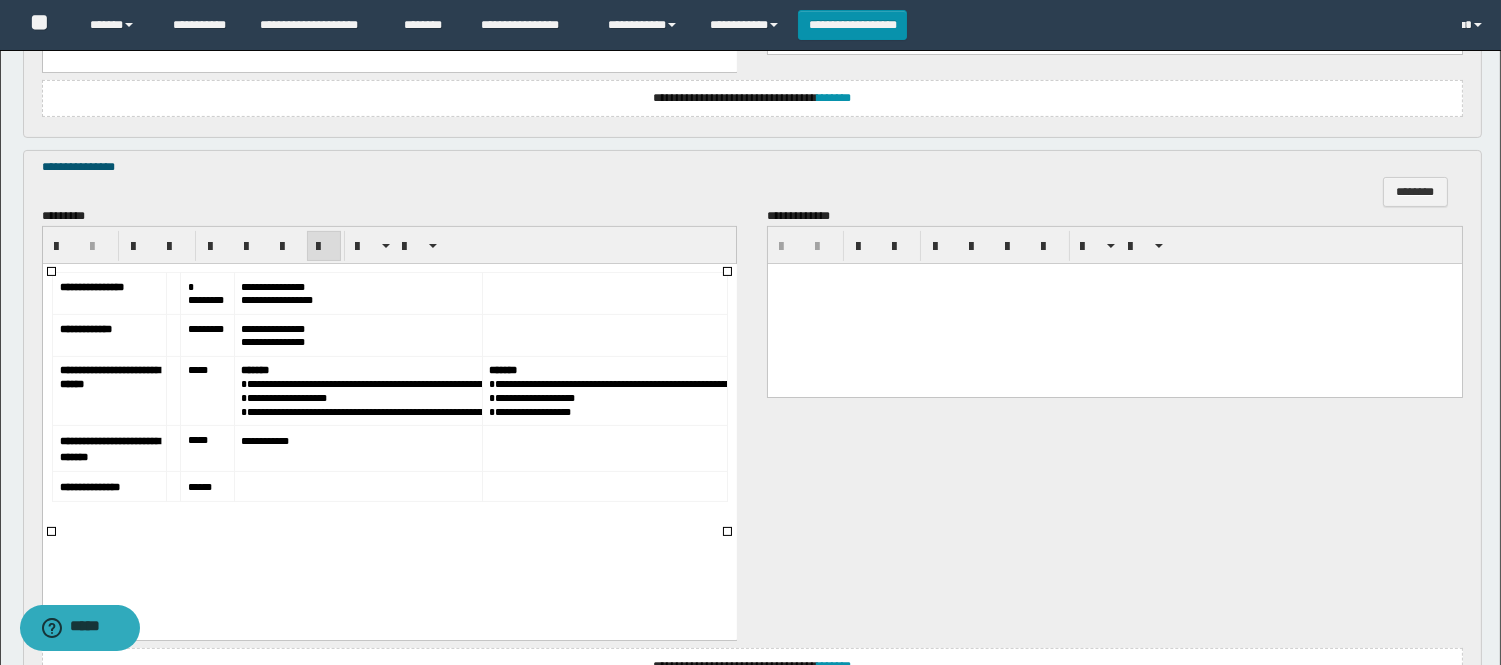 click on "*****" at bounding box center (206, 390) 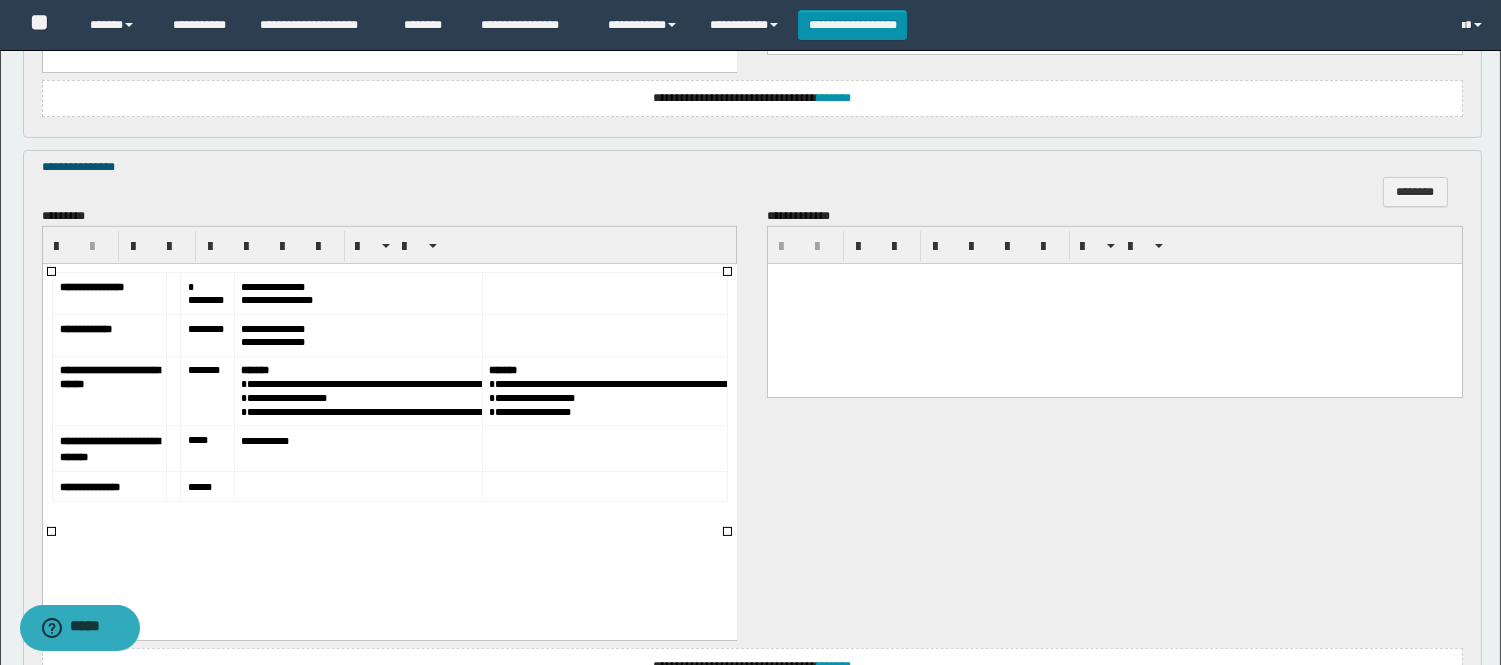 click on "*****" at bounding box center [206, 448] 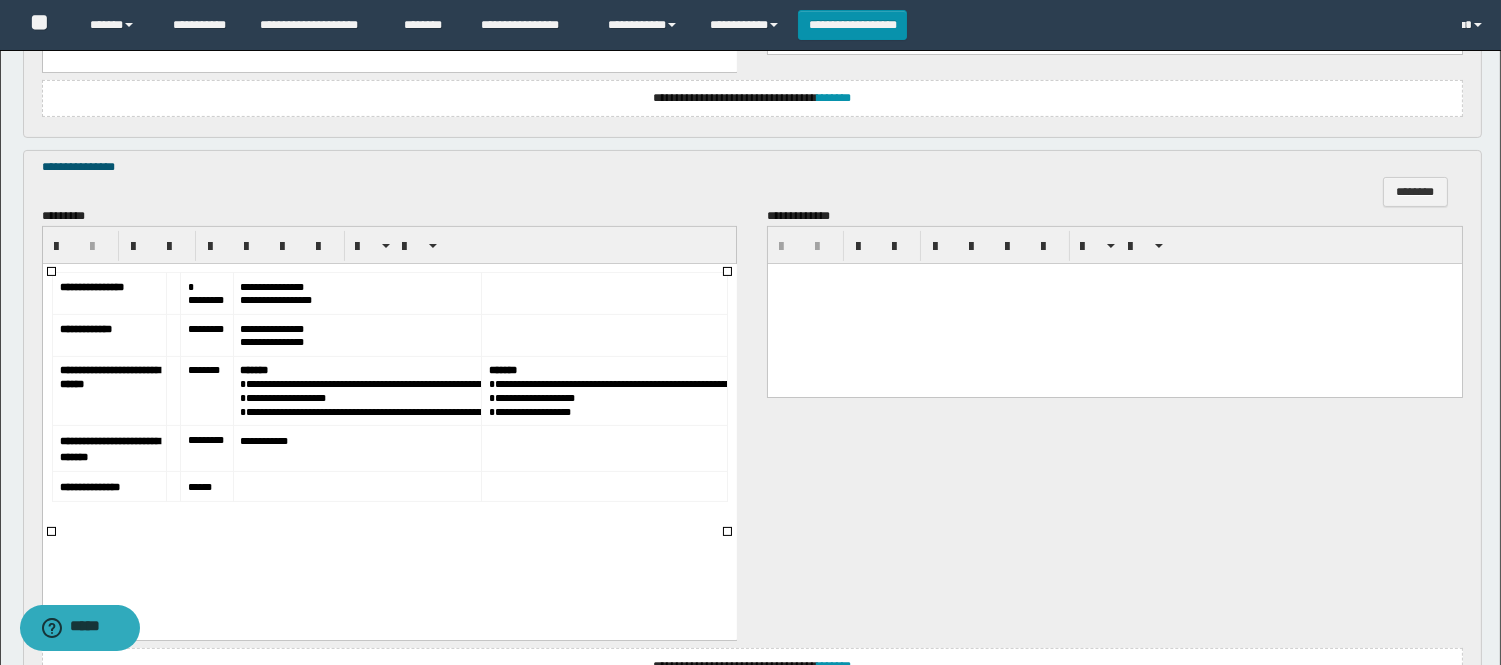 click on "*****" at bounding box center (206, 486) 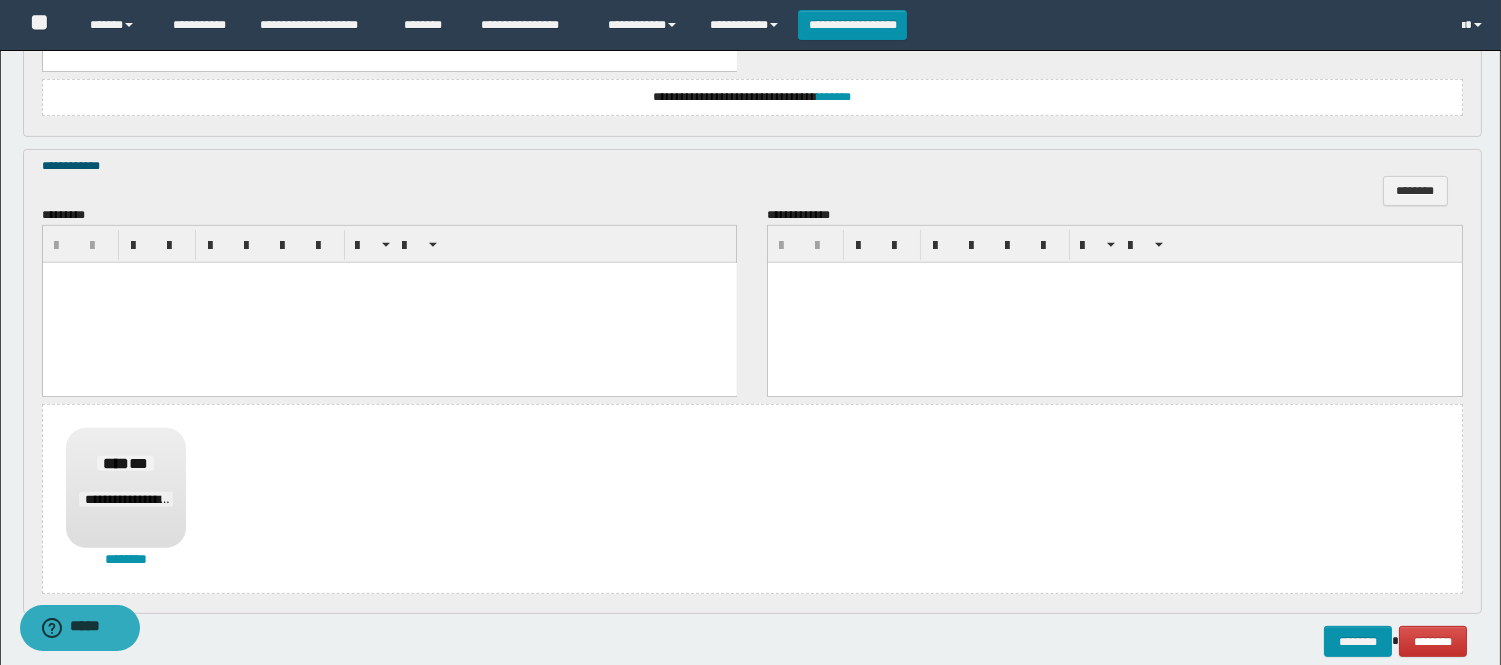 scroll, scrollTop: 1557, scrollLeft: 0, axis: vertical 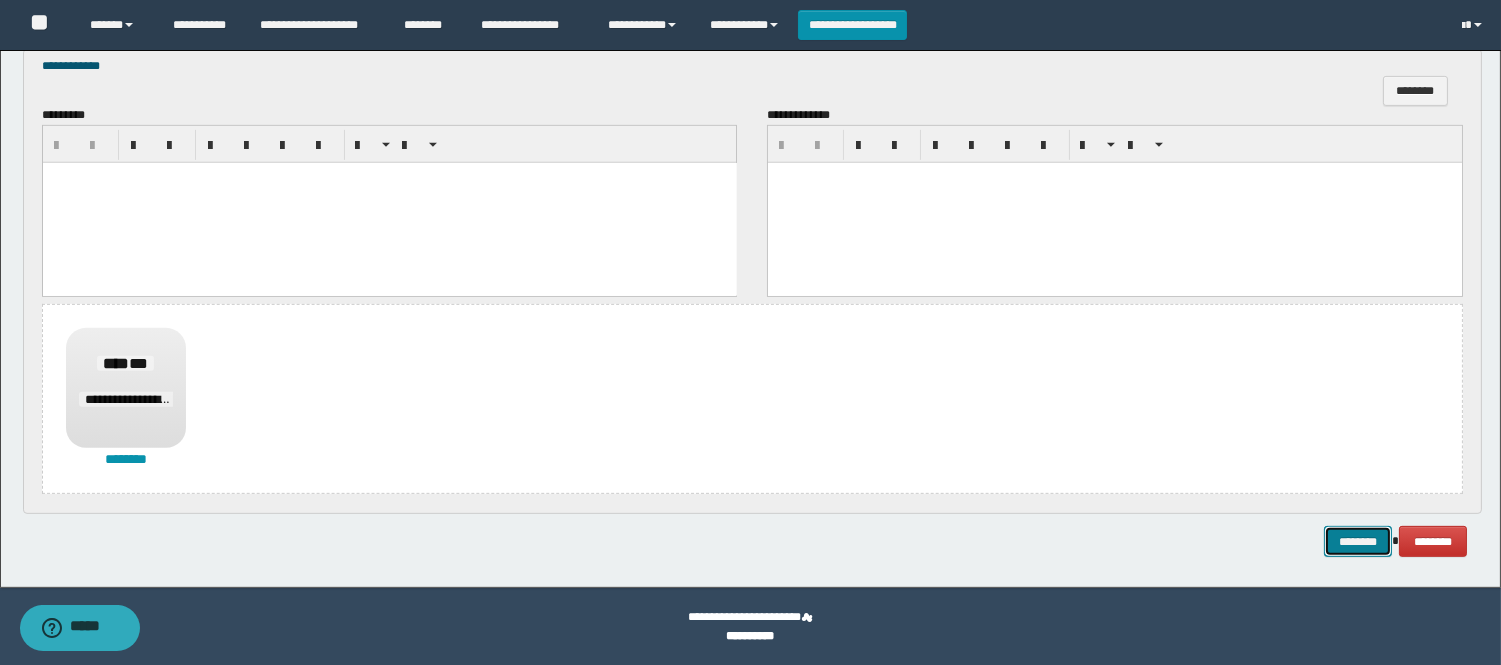 click on "********" at bounding box center (1358, 541) 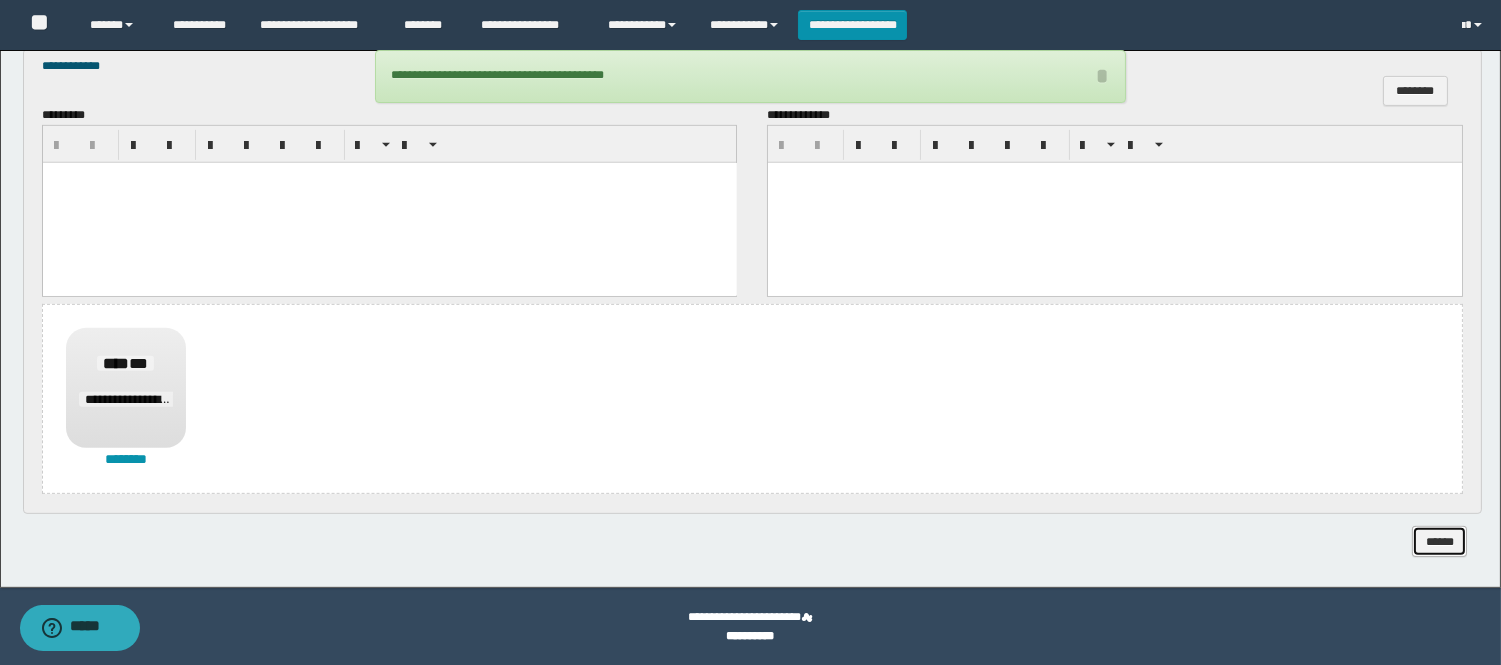 click on "******" at bounding box center [1439, 541] 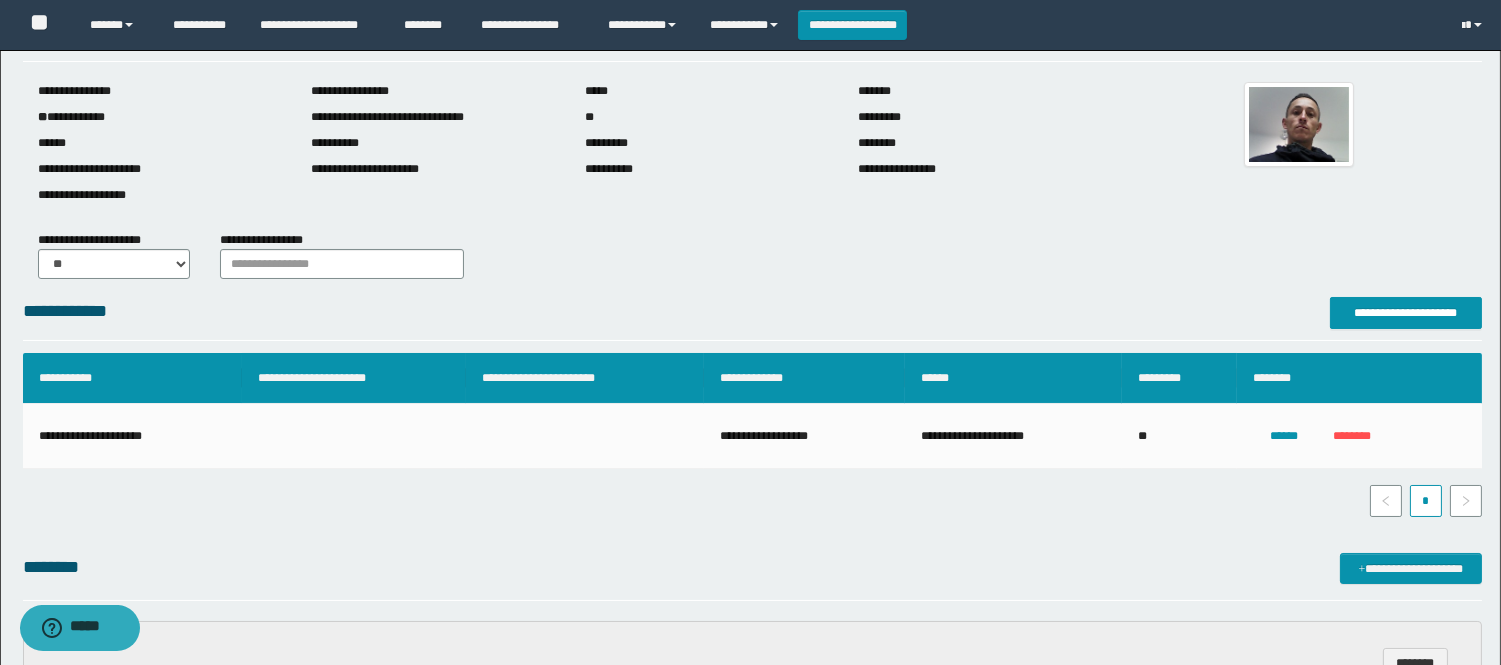 scroll, scrollTop: 0, scrollLeft: 0, axis: both 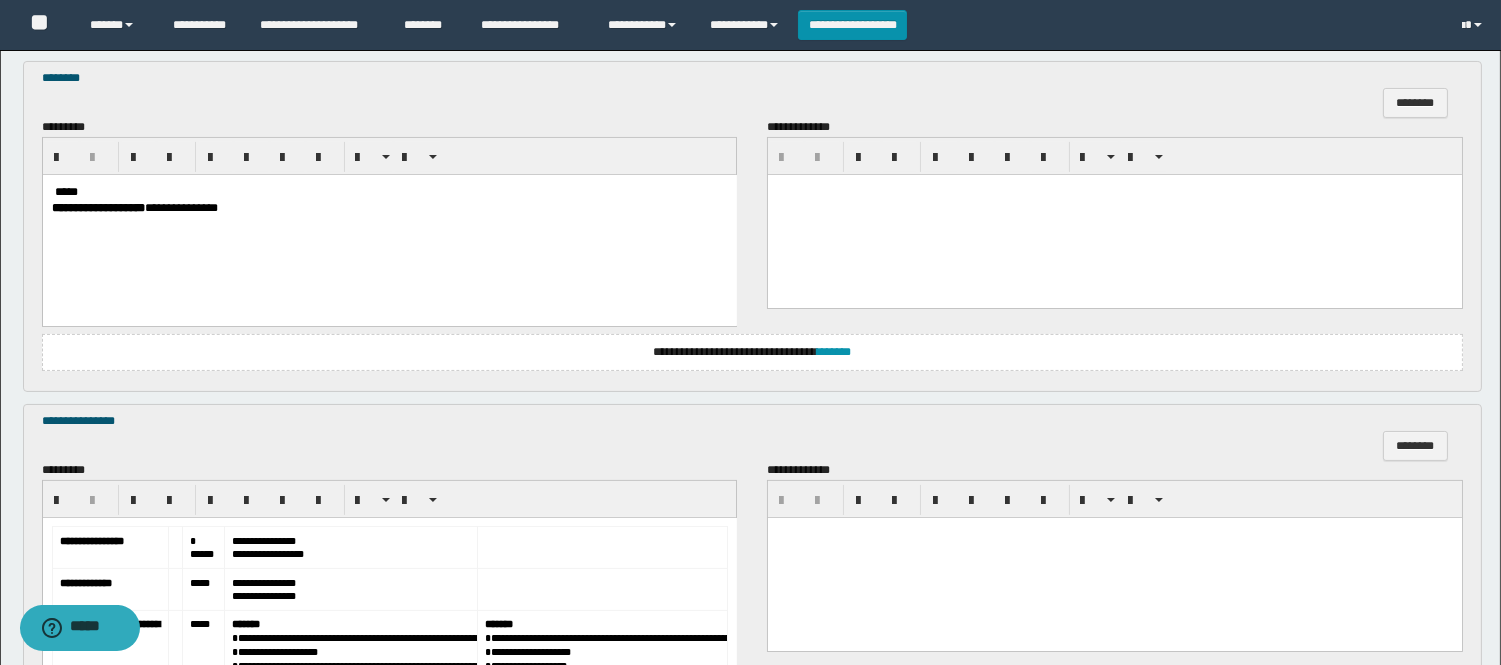 click on "*****" at bounding box center (65, 191) 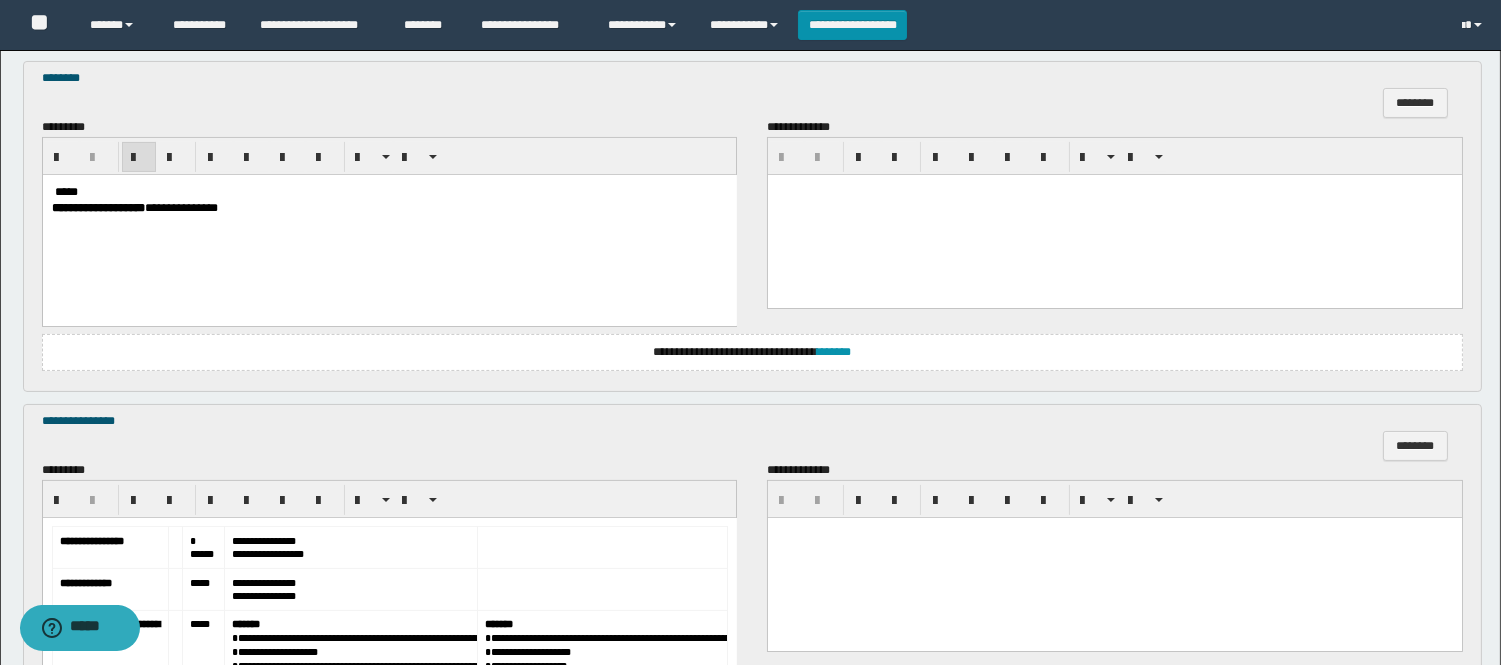 type 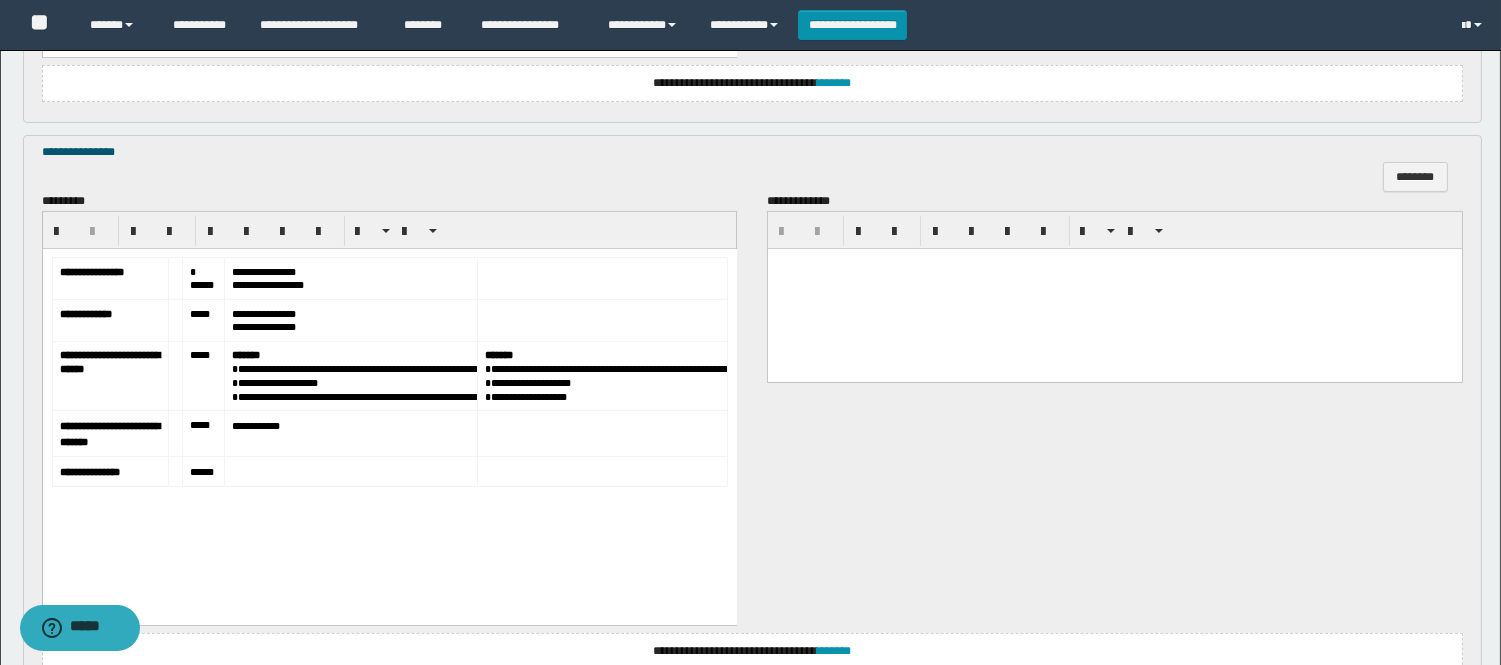 scroll, scrollTop: 967, scrollLeft: 0, axis: vertical 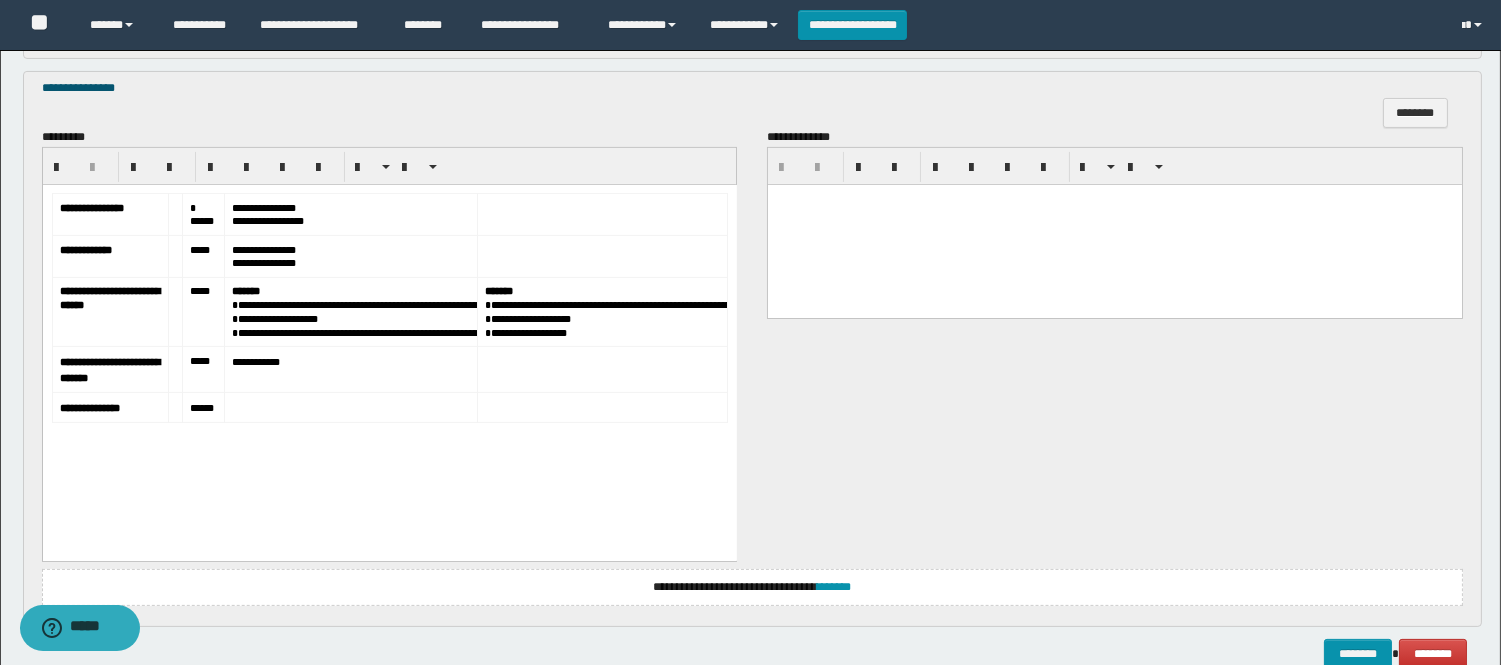 click on "*****" at bounding box center (203, 214) 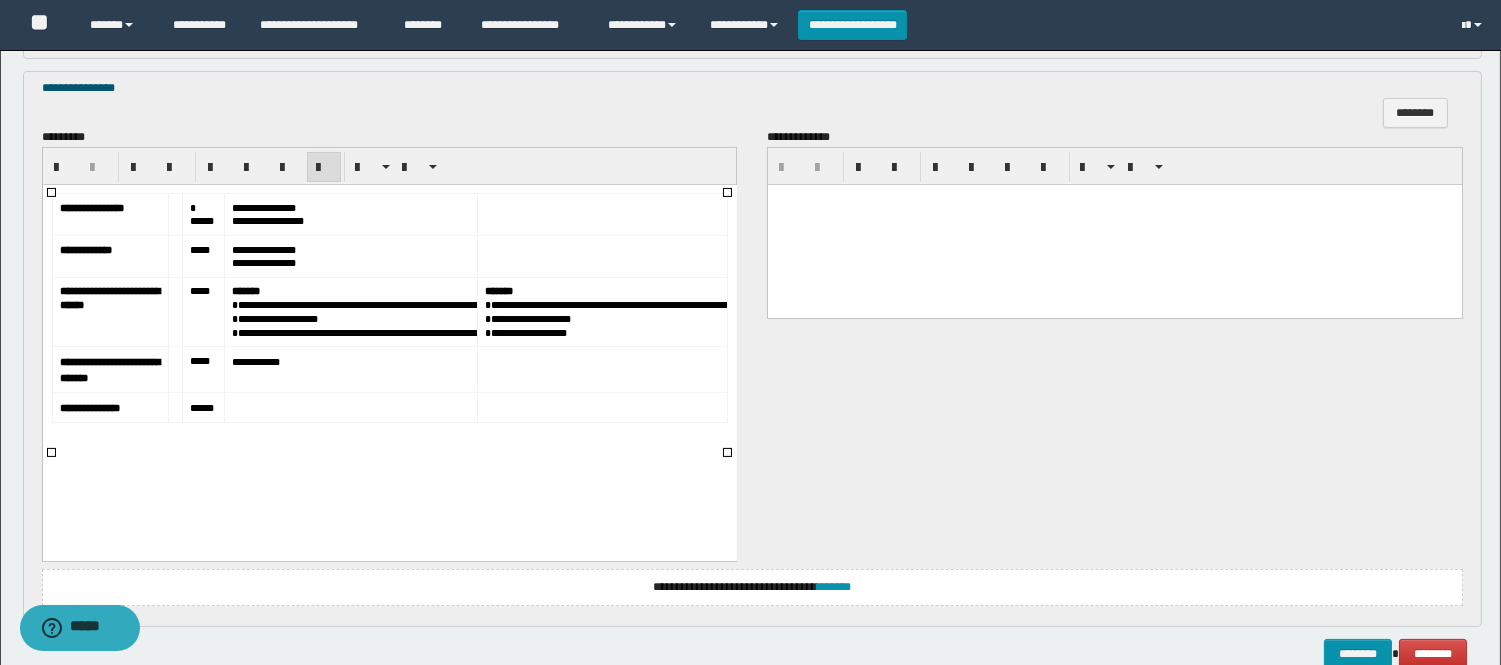type 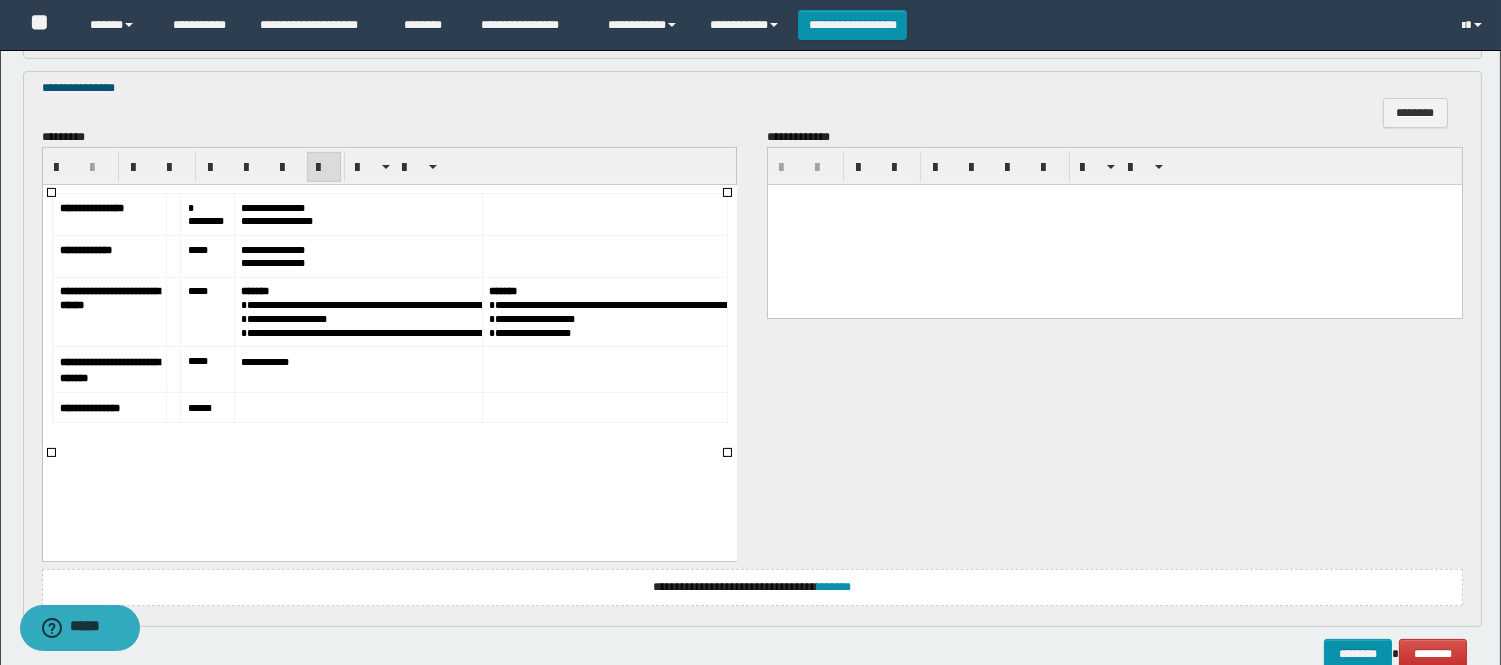 click on "*****" at bounding box center (206, 255) 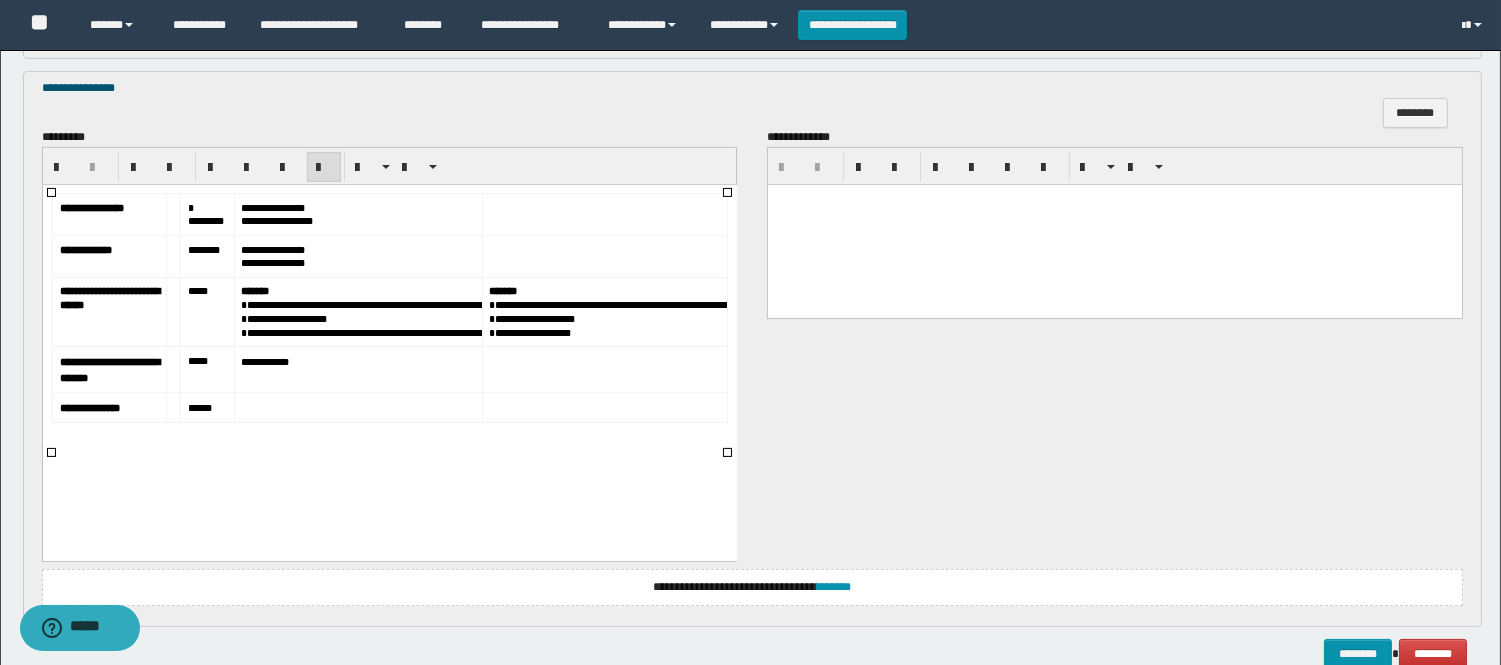 click on "*****" at bounding box center (206, 311) 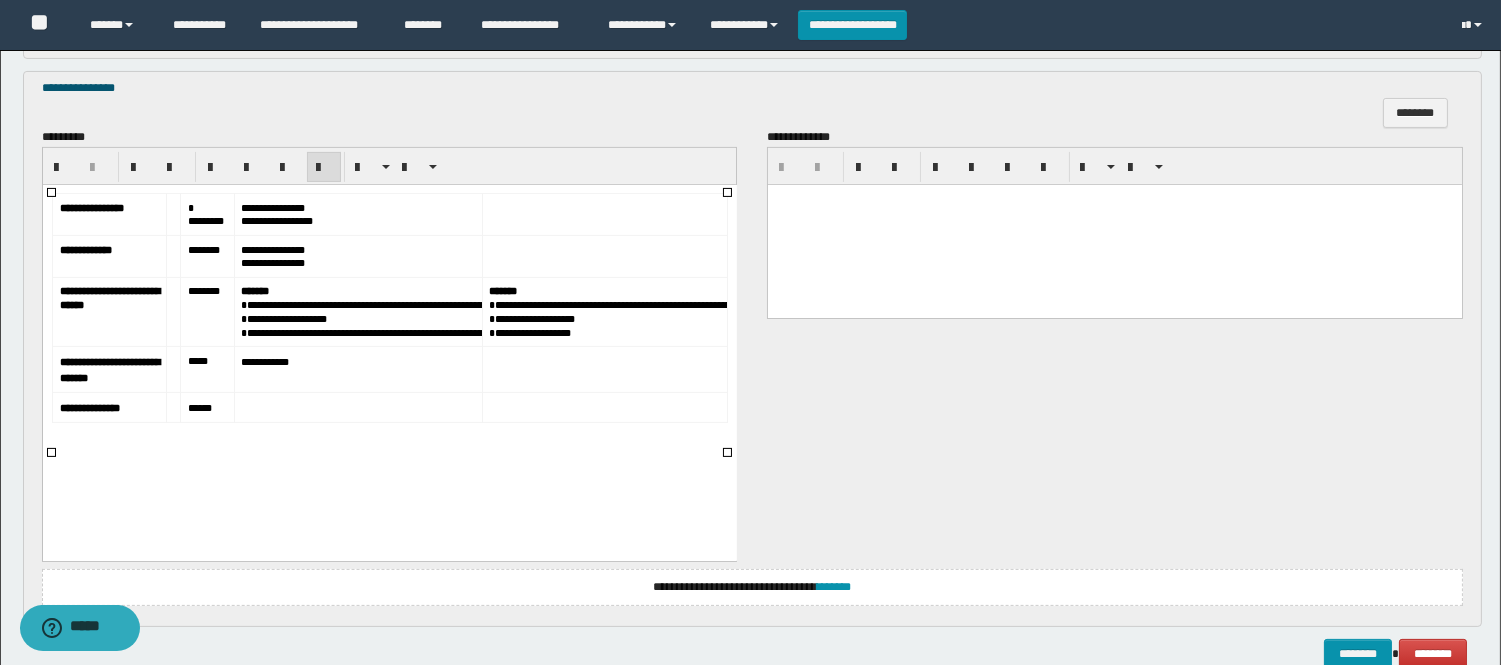 click on "*****" at bounding box center (197, 360) 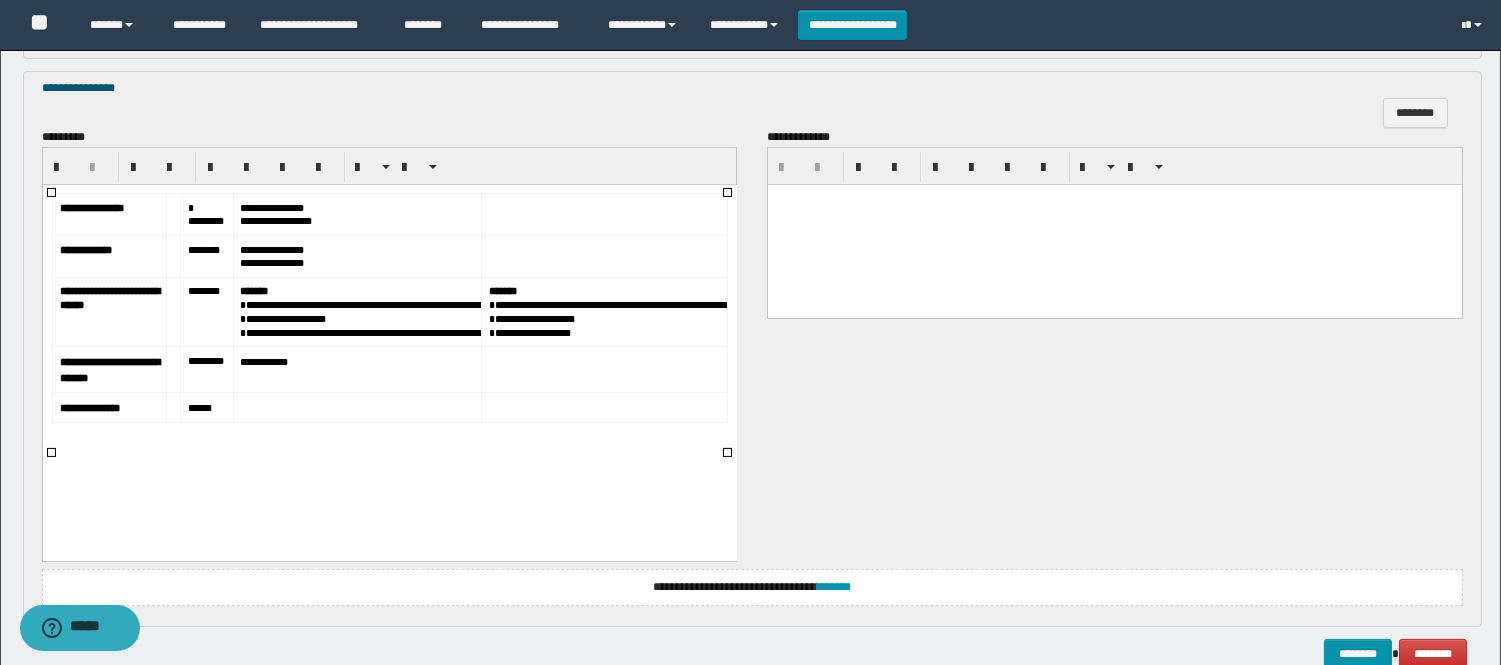 click on "*****" at bounding box center [206, 407] 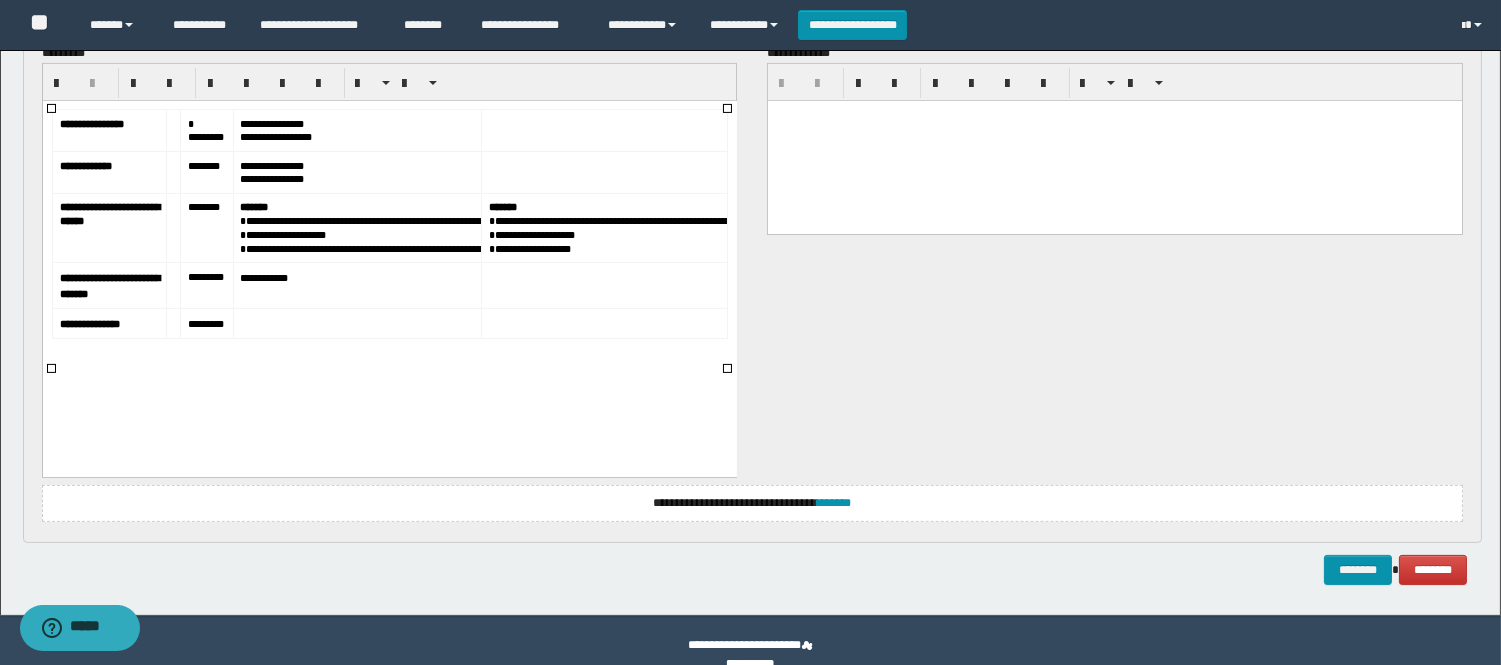 scroll, scrollTop: 1078, scrollLeft: 0, axis: vertical 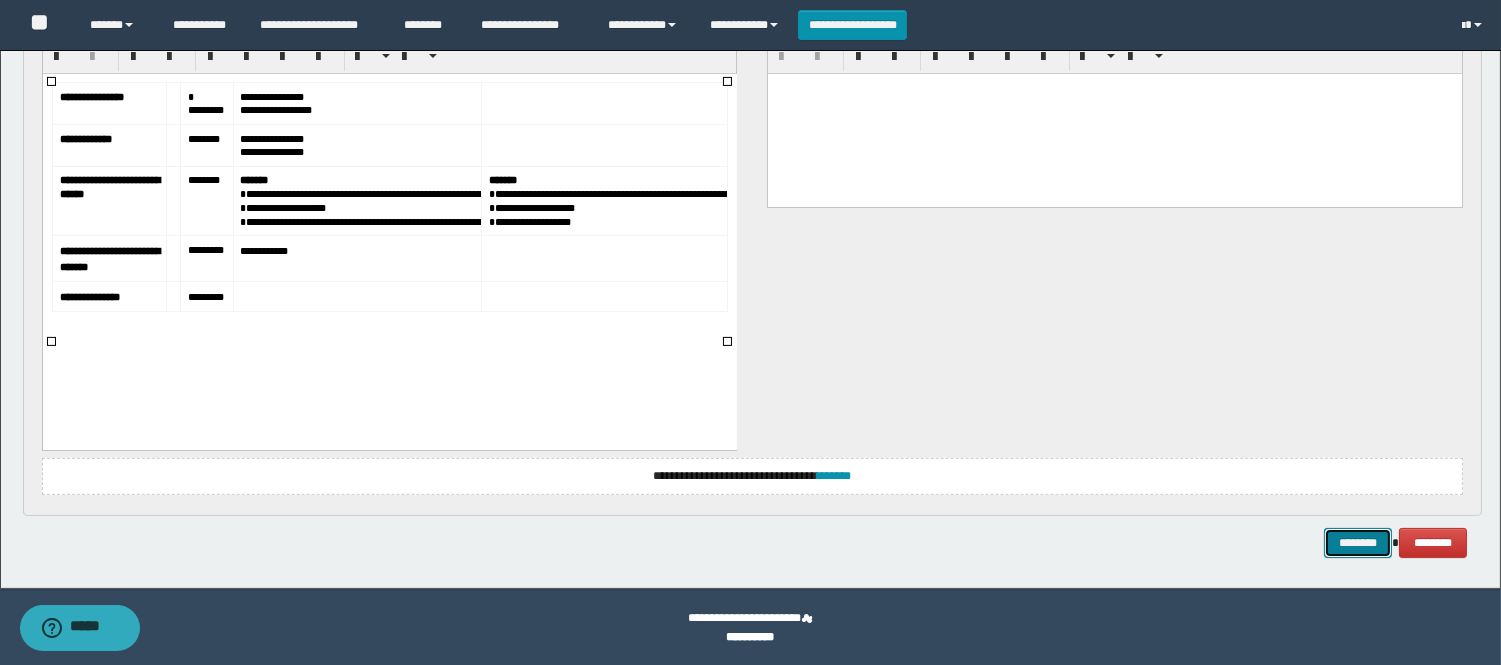 drag, startPoint x: 1375, startPoint y: 541, endPoint x: 1397, endPoint y: 532, distance: 23.769728 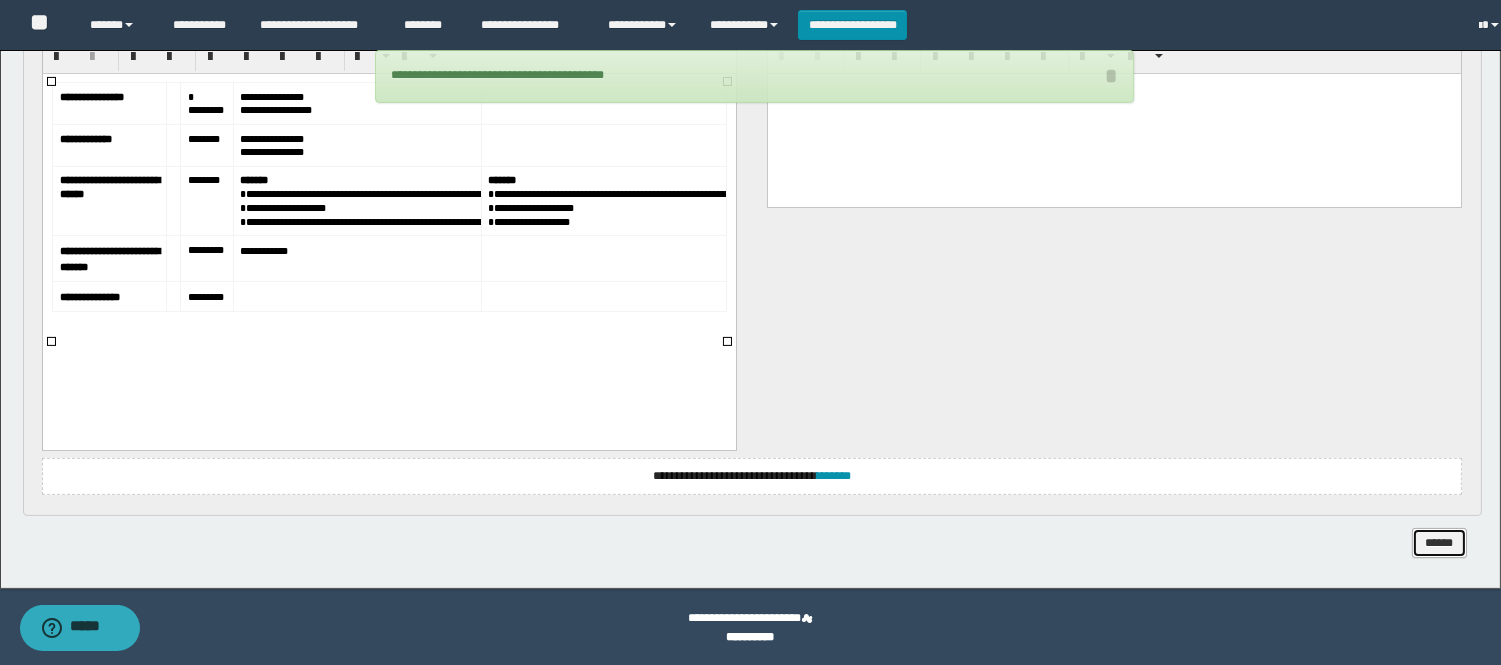 click on "******" at bounding box center (1439, 543) 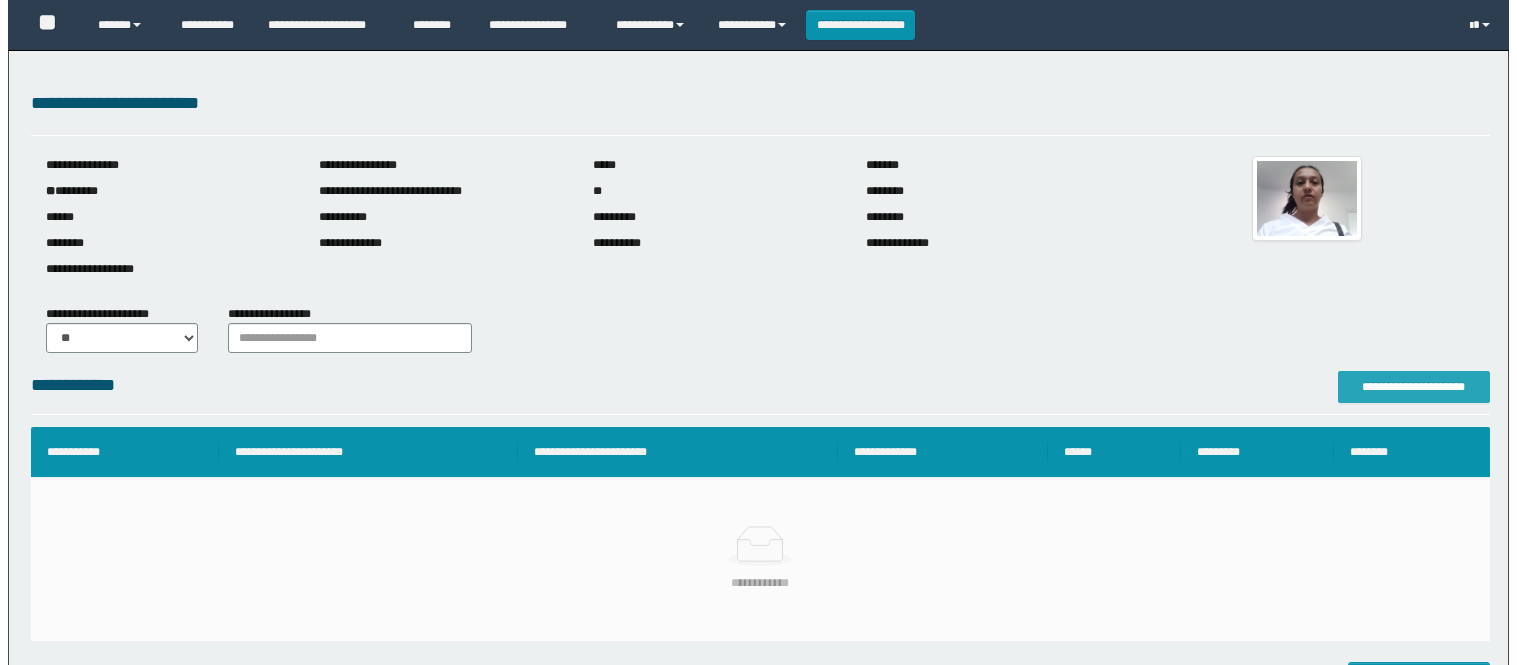 scroll, scrollTop: 0, scrollLeft: 0, axis: both 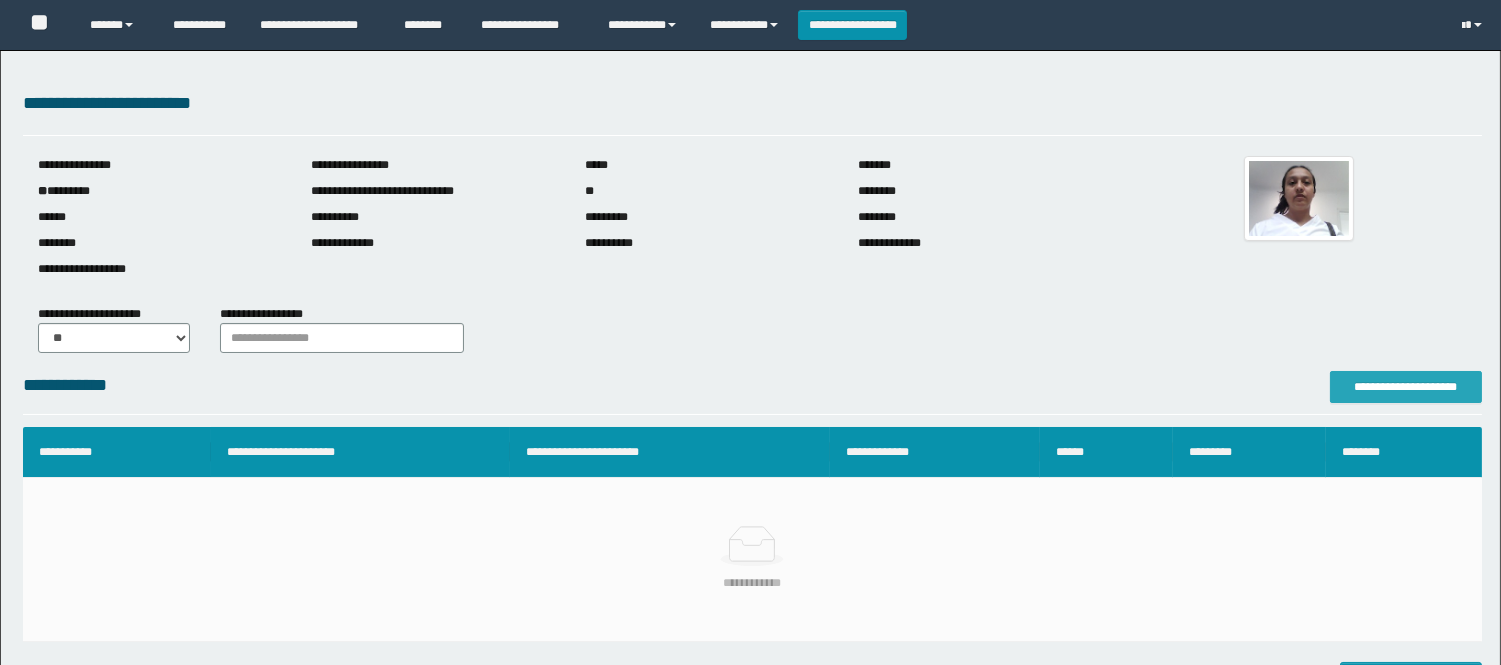 click on "**********" at bounding box center [1406, 387] 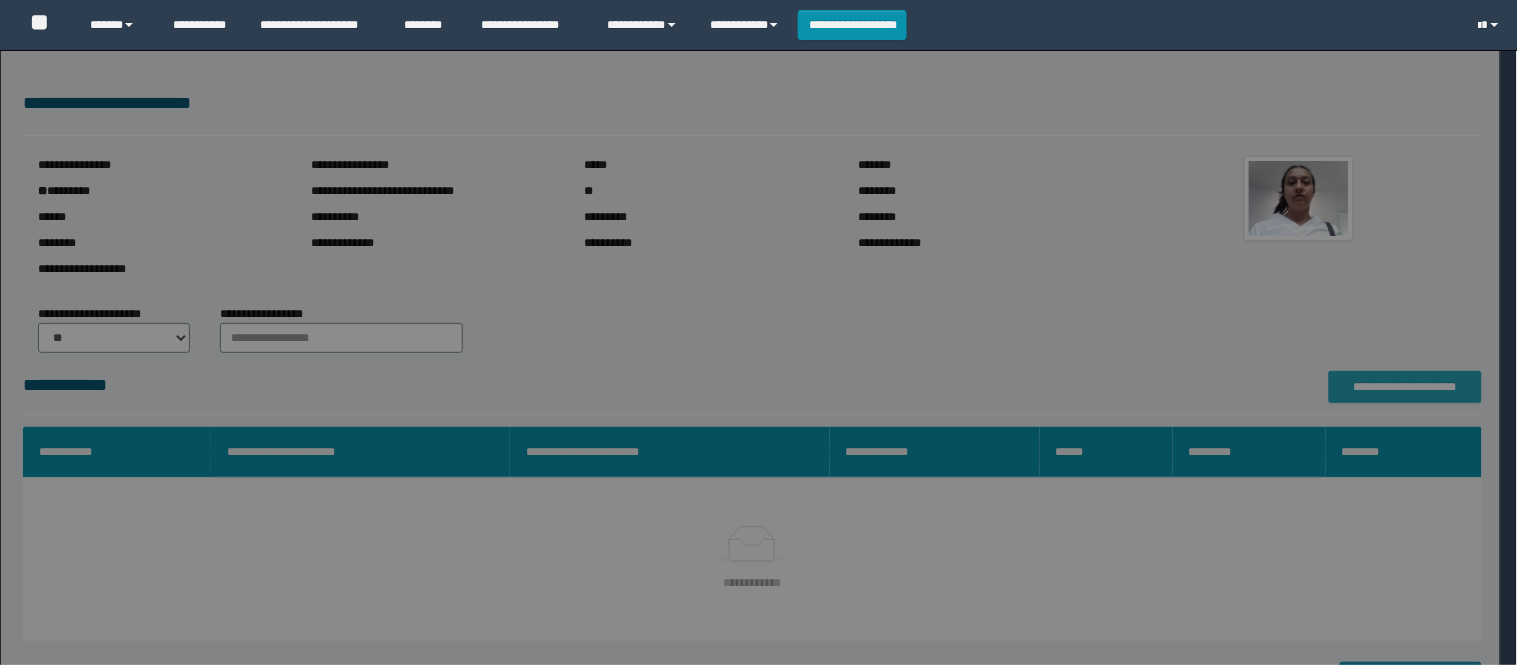 scroll, scrollTop: 0, scrollLeft: 0, axis: both 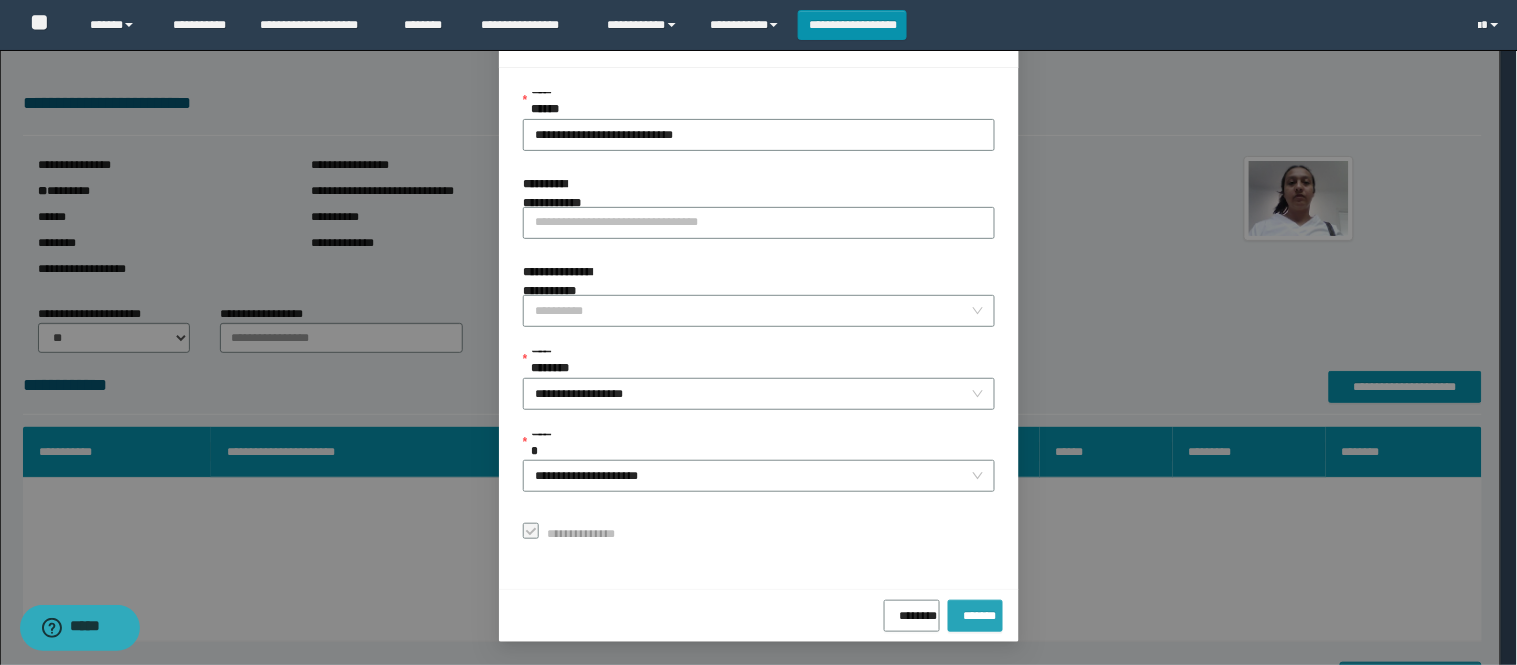 click on "*******" at bounding box center (975, 612) 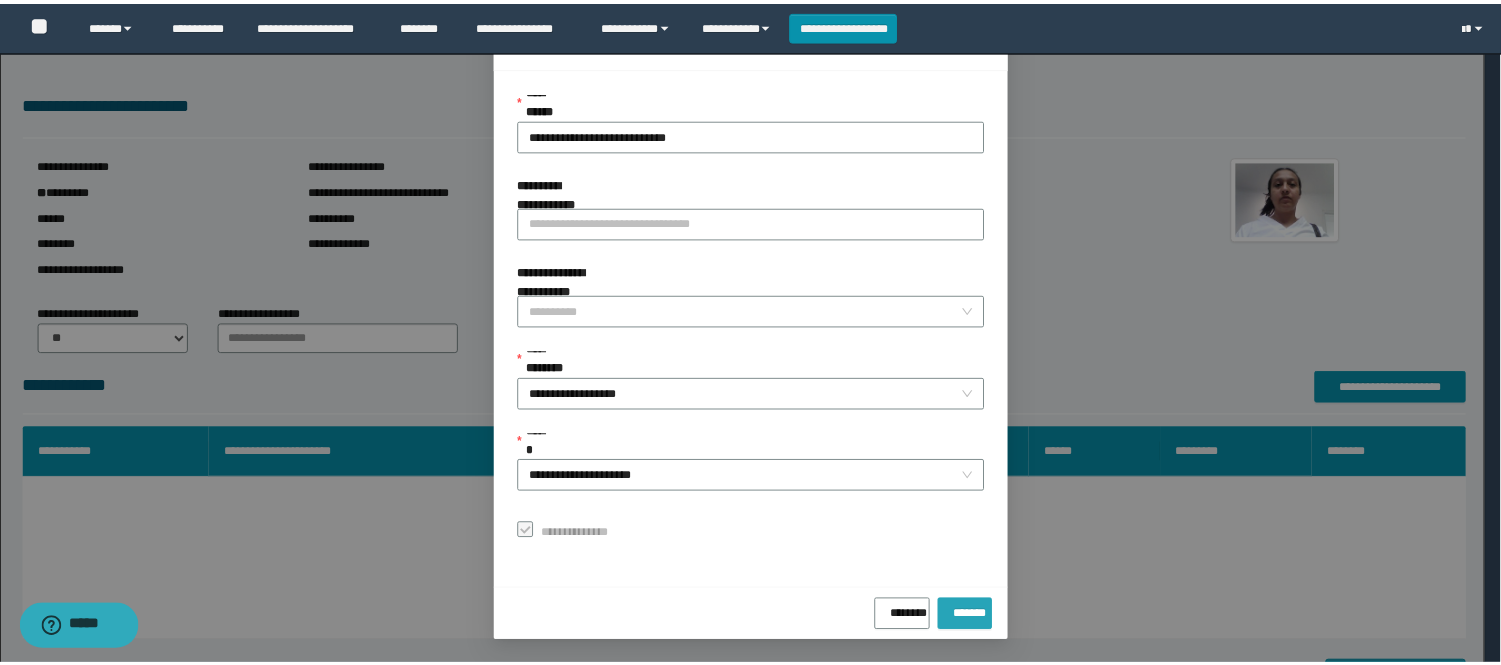 scroll, scrollTop: 41, scrollLeft: 0, axis: vertical 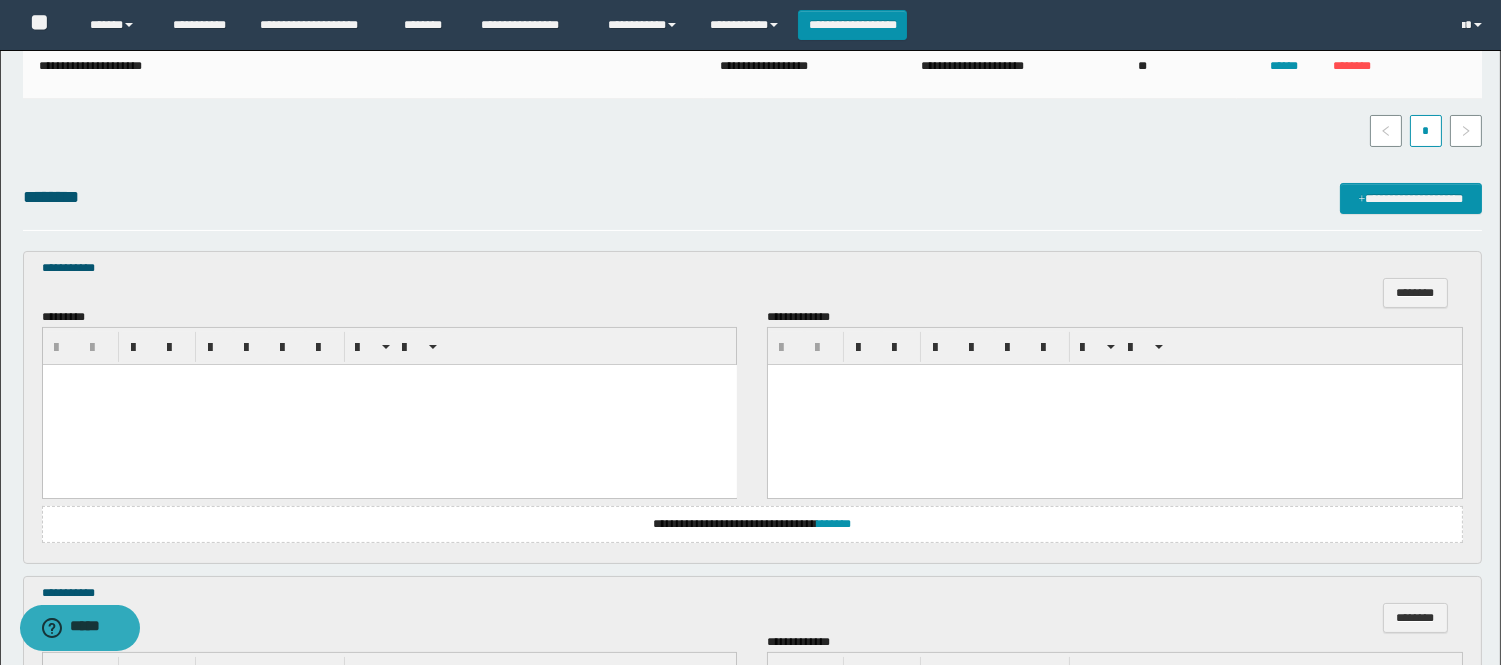 click at bounding box center [389, 404] 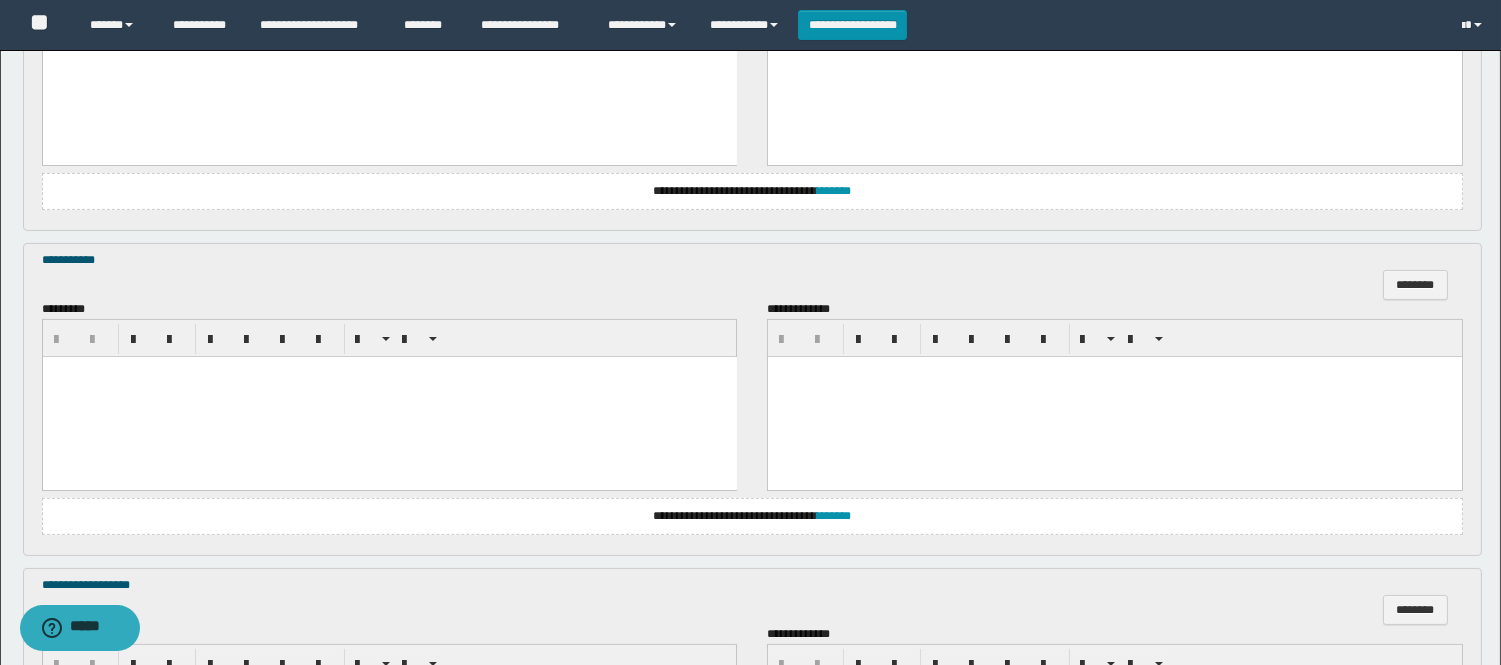 scroll, scrollTop: 888, scrollLeft: 0, axis: vertical 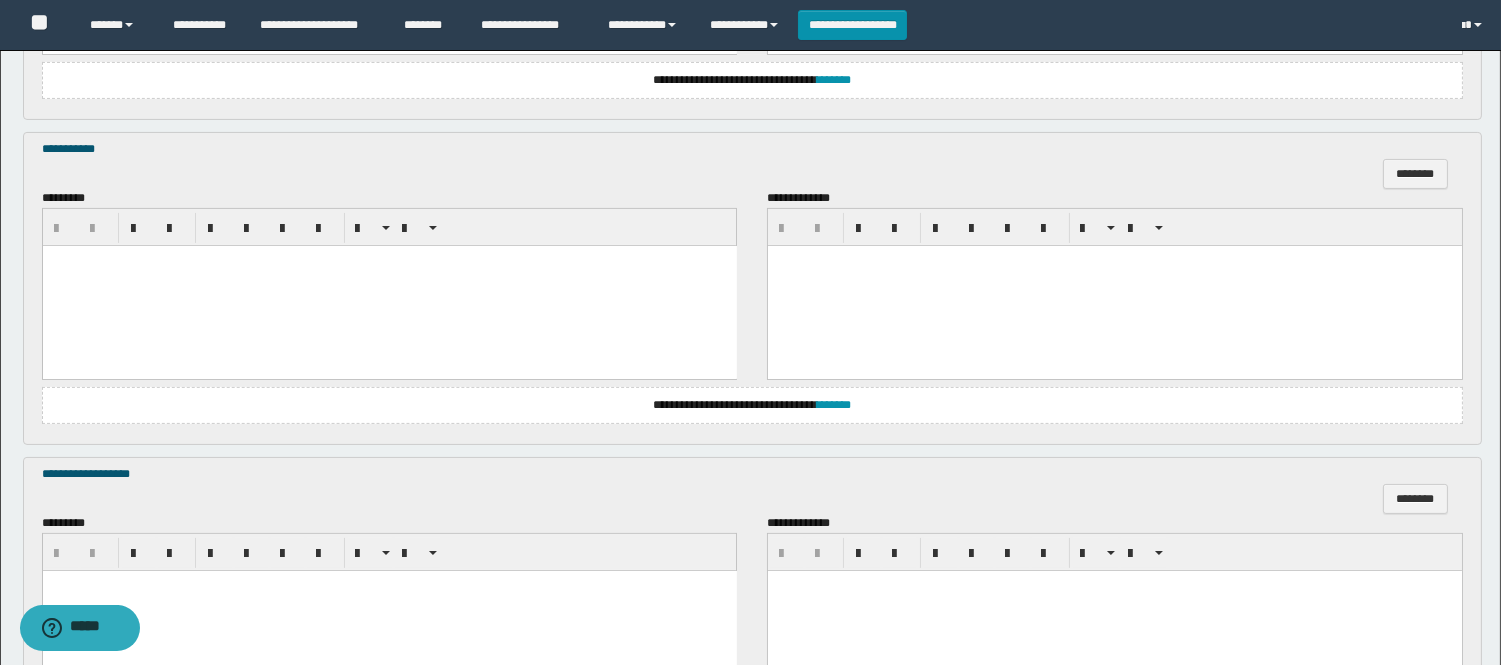 click at bounding box center (1115, 260) 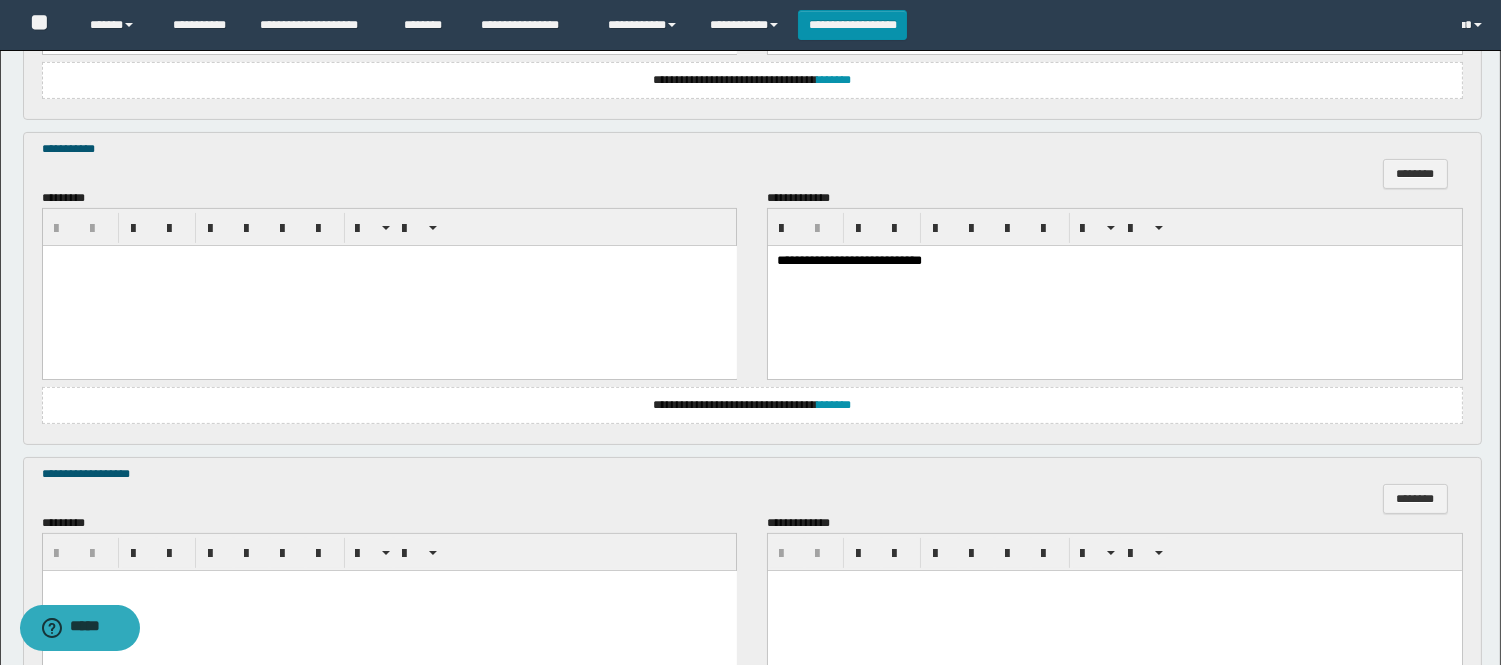 click at bounding box center (389, 285) 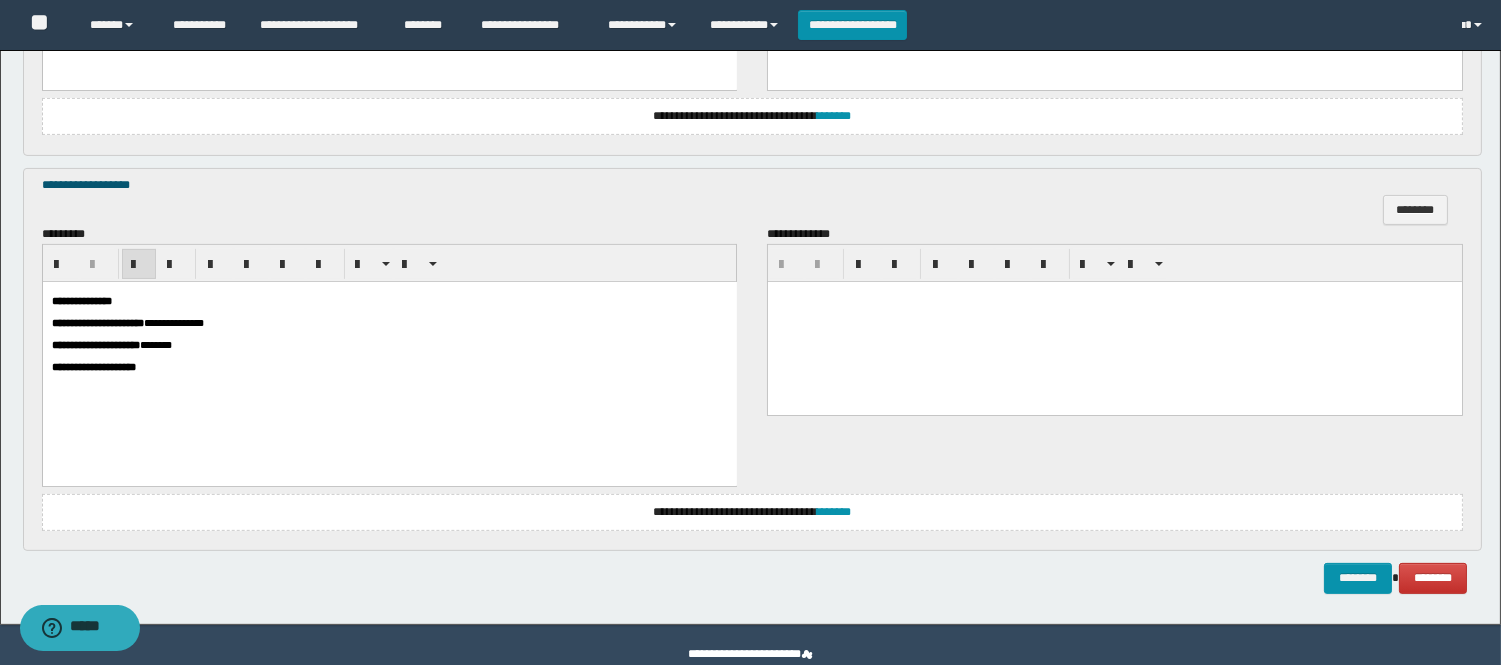 scroll, scrollTop: 1214, scrollLeft: 0, axis: vertical 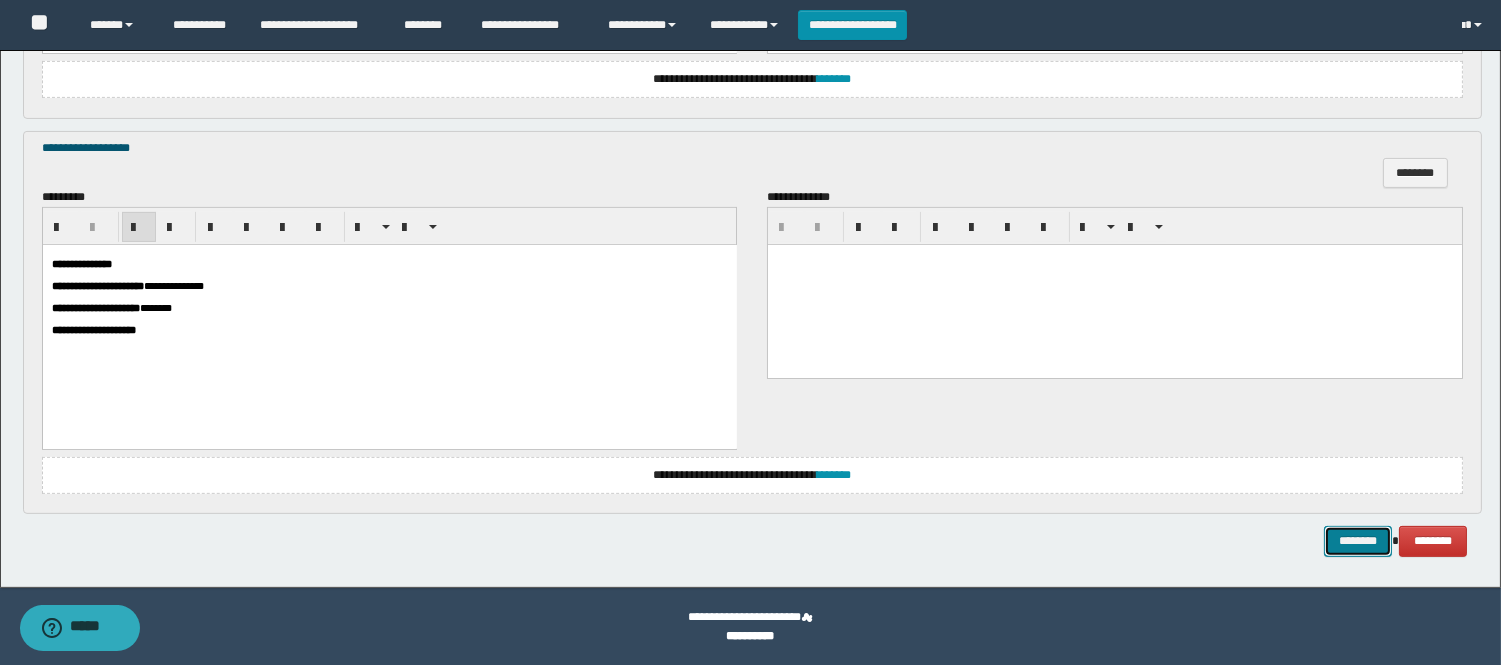 click on "********" at bounding box center (1358, 541) 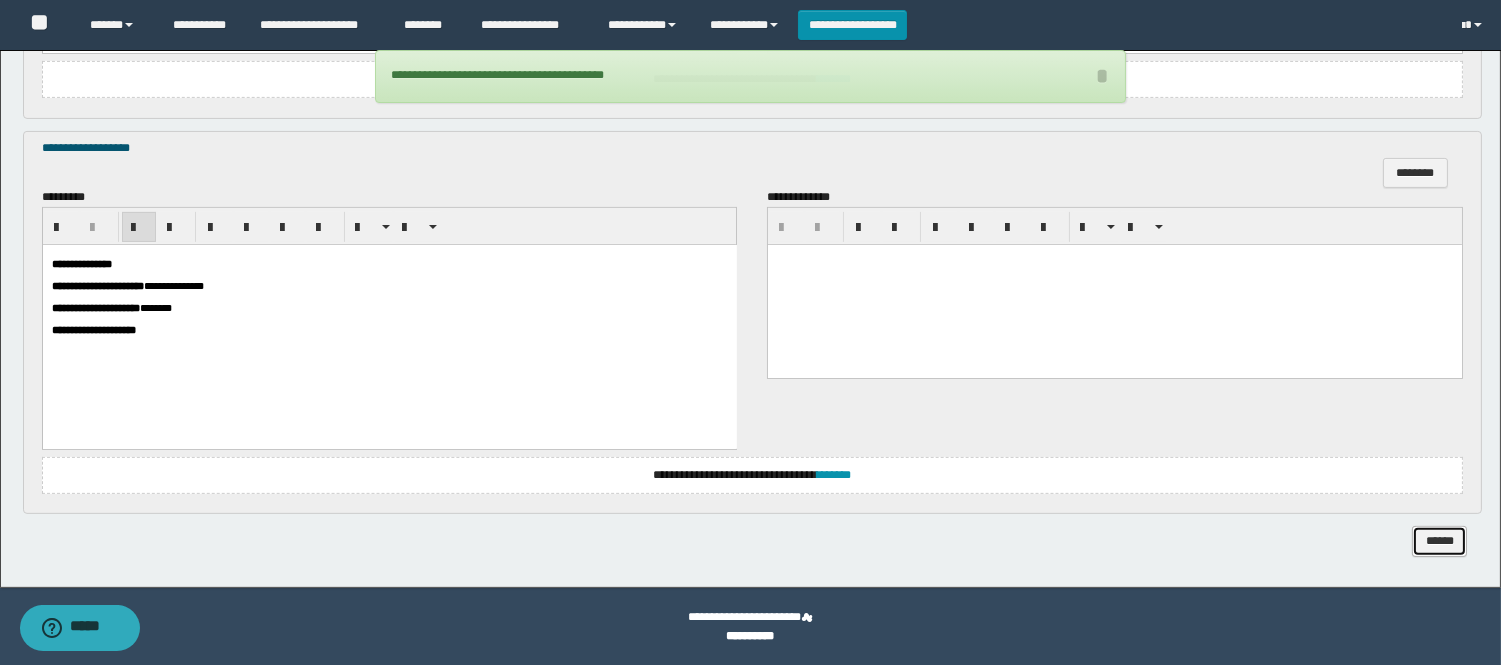 click on "******" at bounding box center [1439, 541] 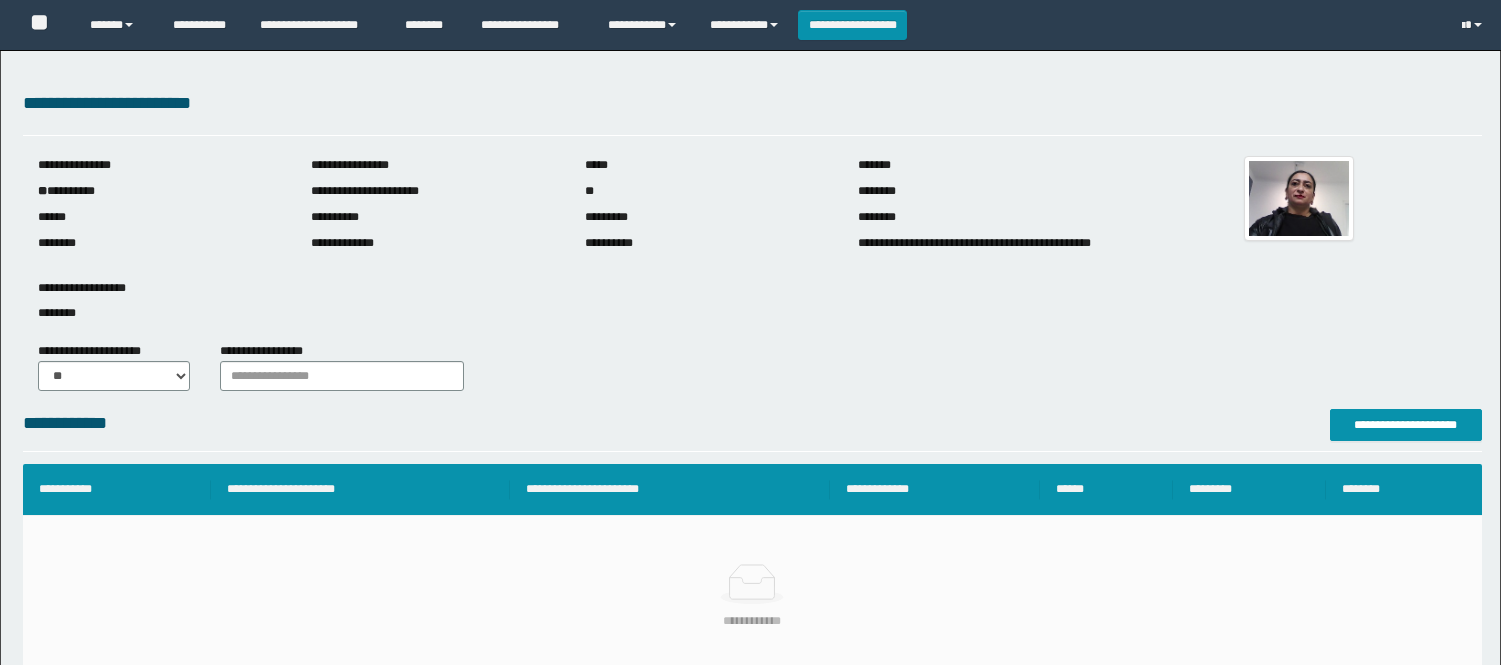 scroll, scrollTop: 0, scrollLeft: 0, axis: both 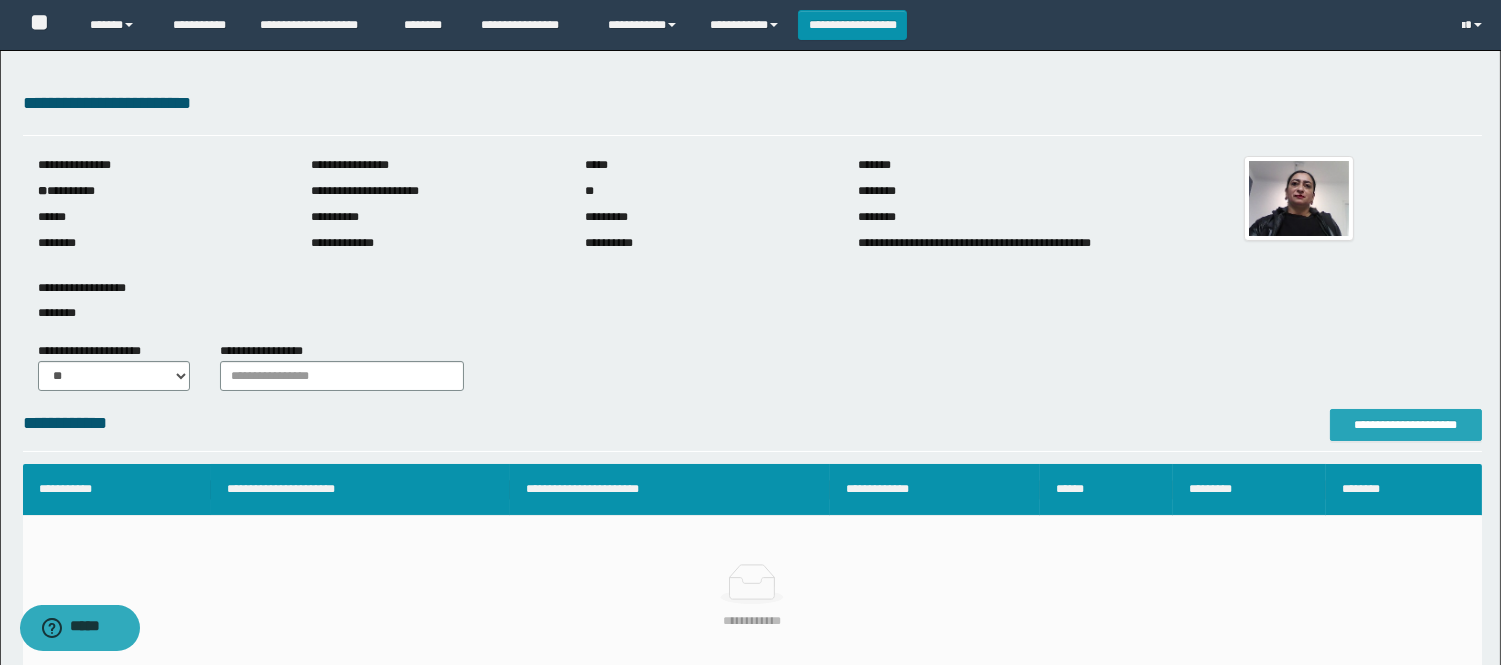 click on "**********" at bounding box center (1406, 425) 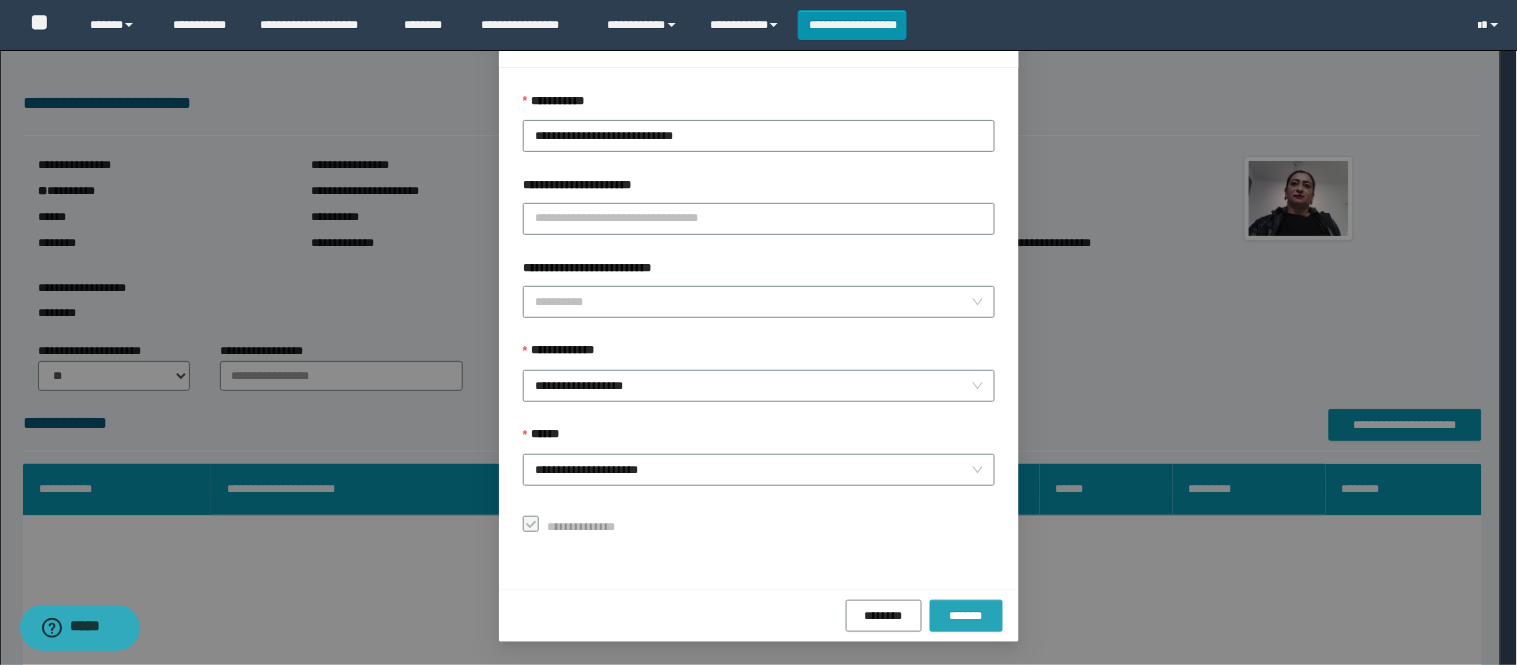 click on "*******" at bounding box center (966, 616) 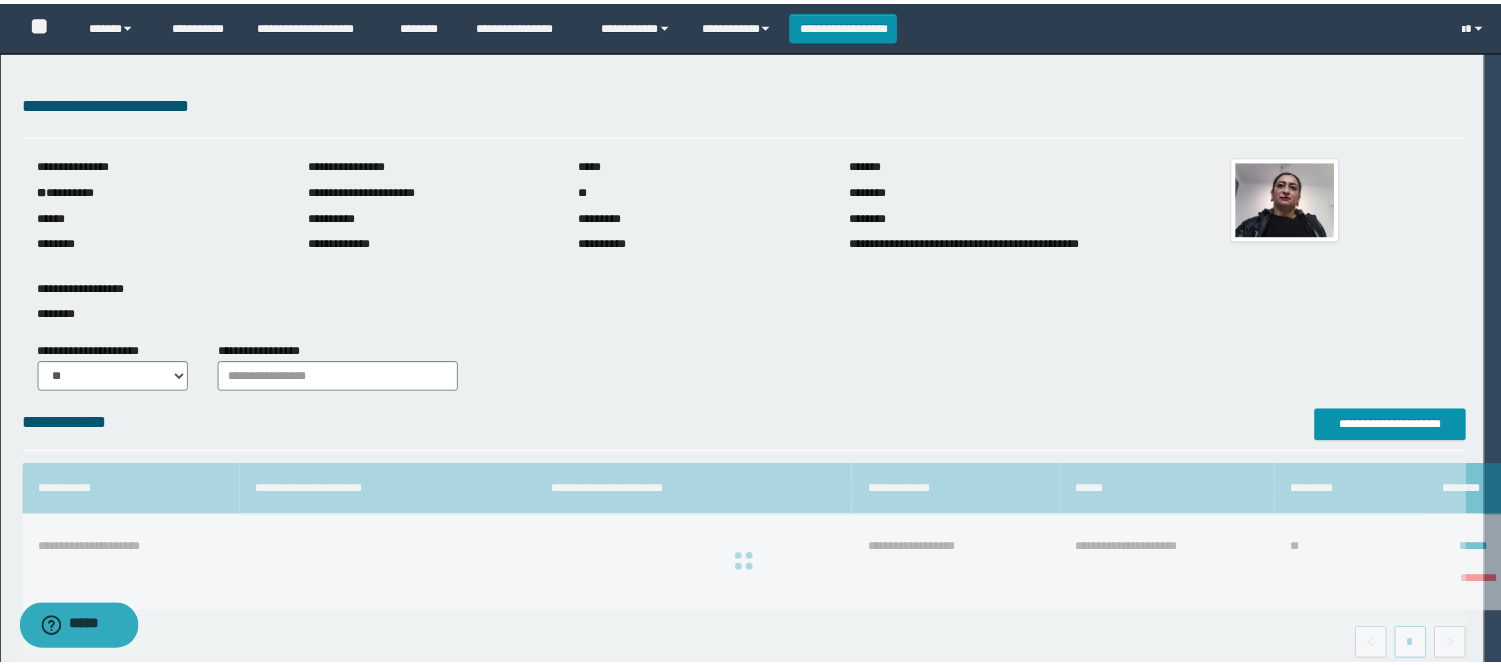 scroll, scrollTop: 41, scrollLeft: 0, axis: vertical 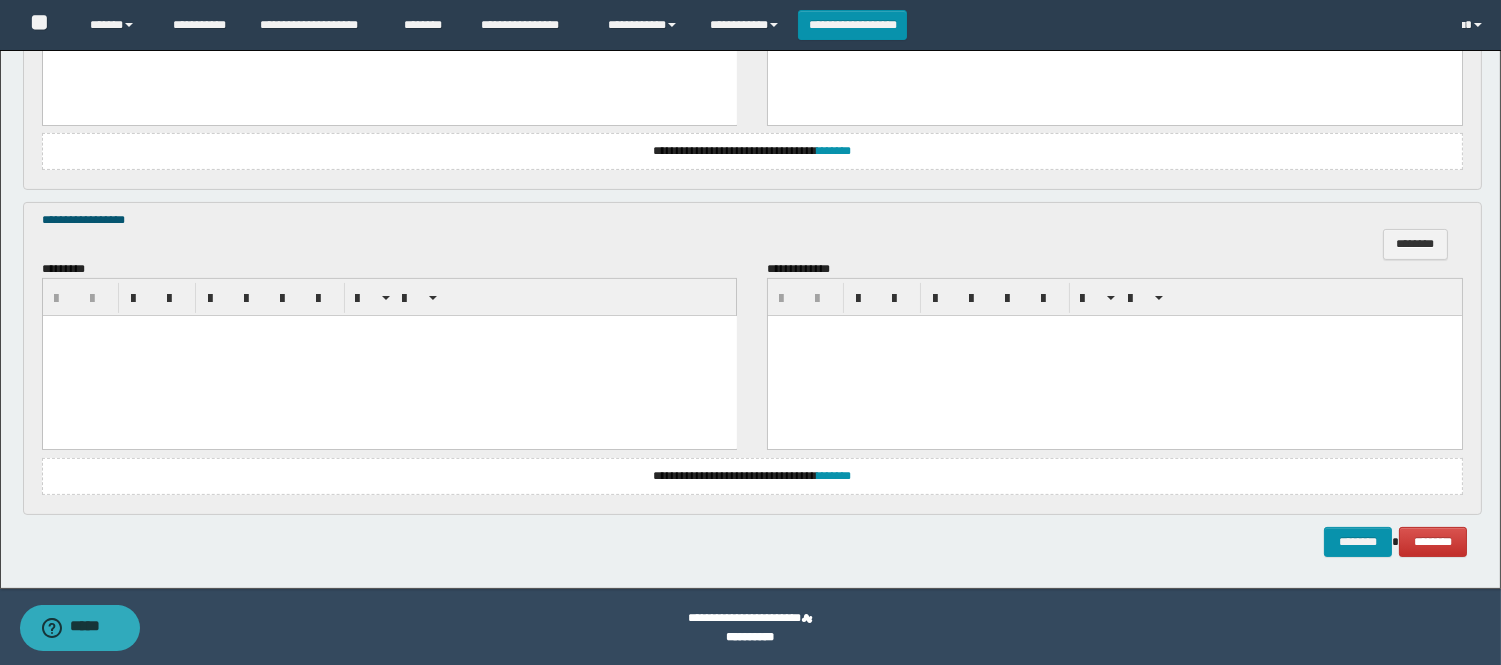 click at bounding box center [389, 356] 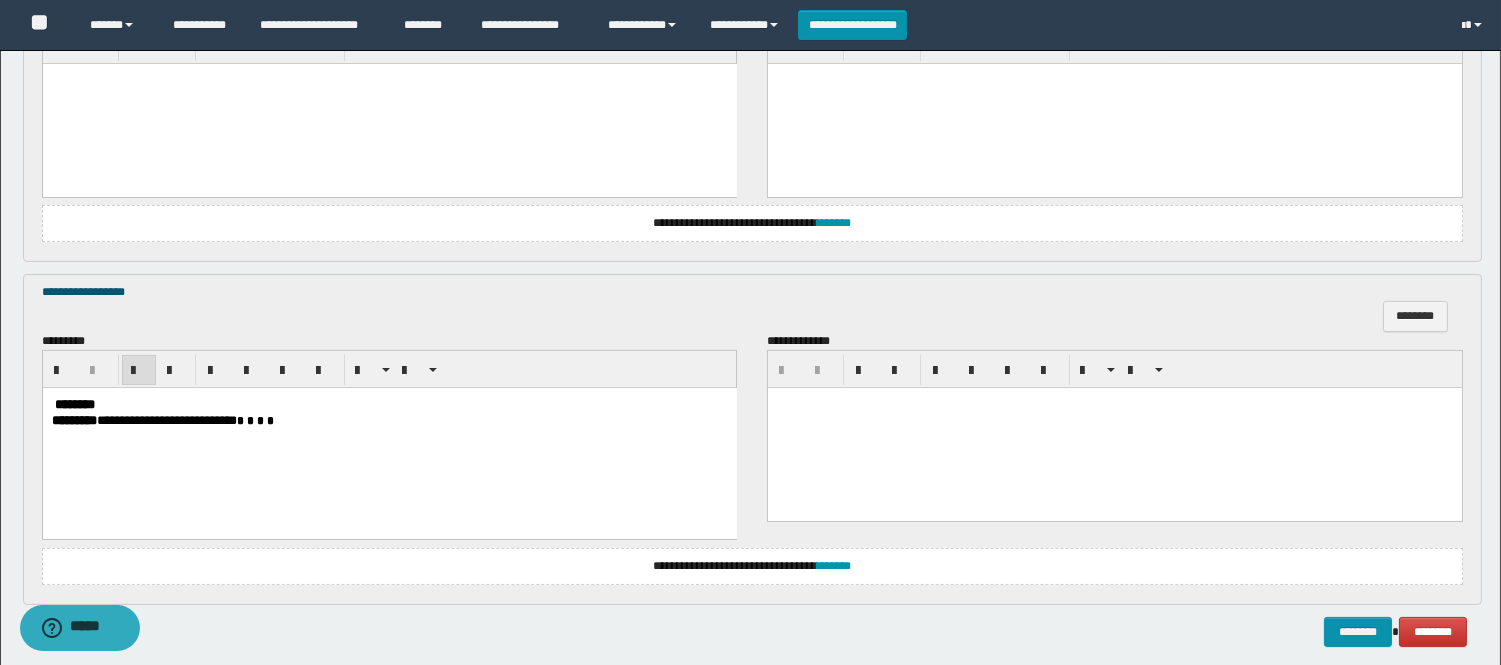 scroll, scrollTop: 744, scrollLeft: 0, axis: vertical 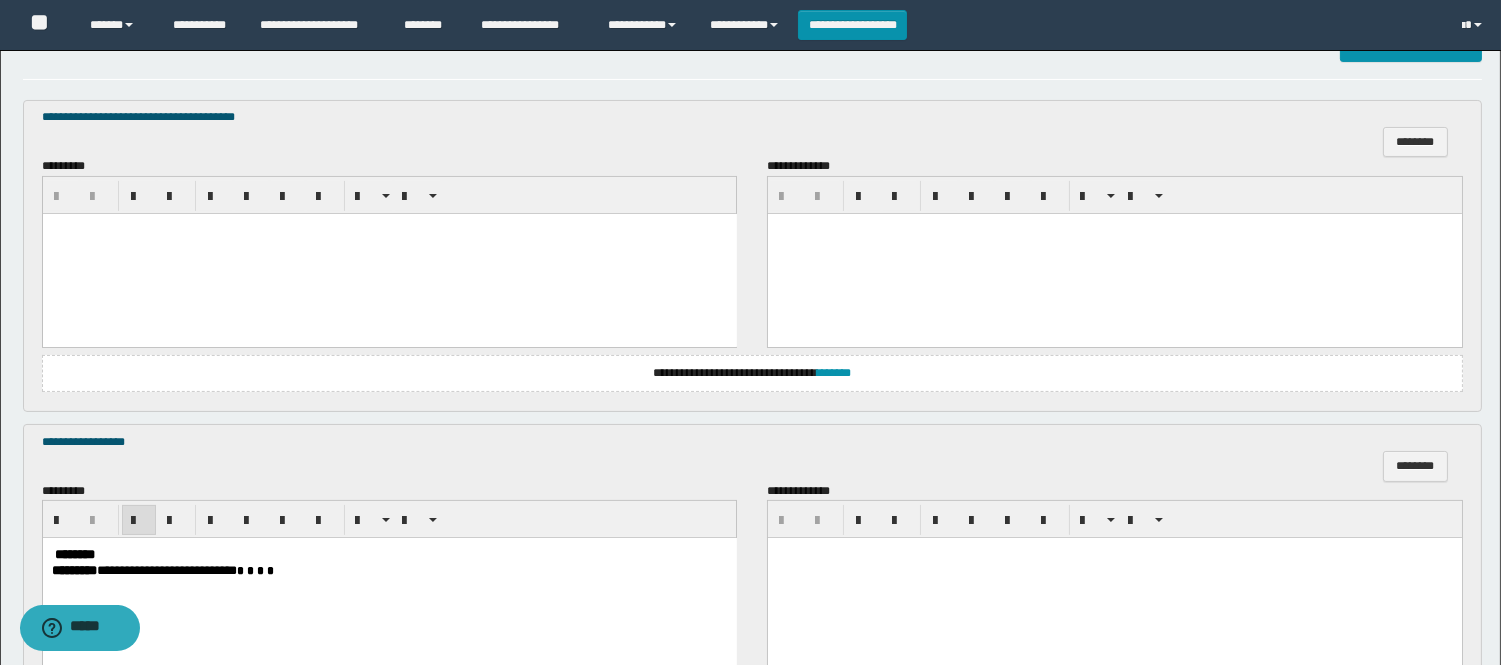 click at bounding box center (389, 228) 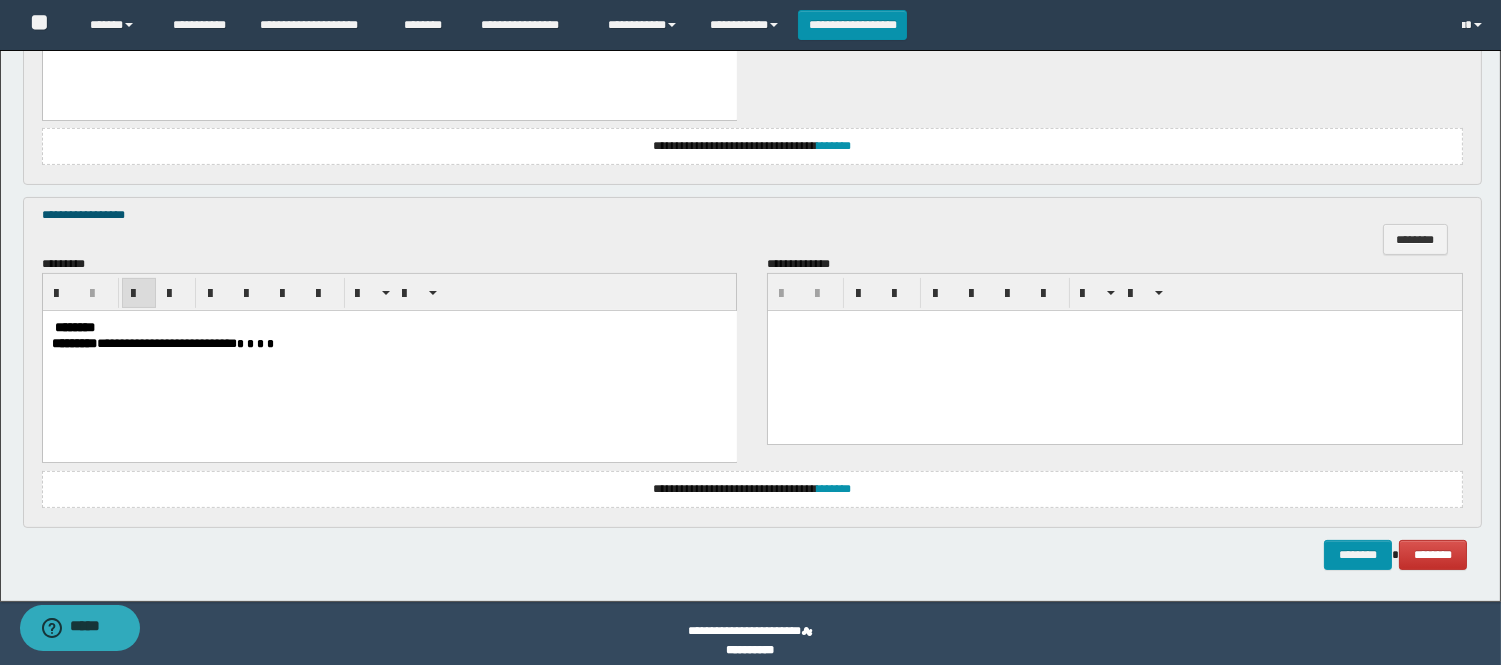 scroll, scrollTop: 965, scrollLeft: 0, axis: vertical 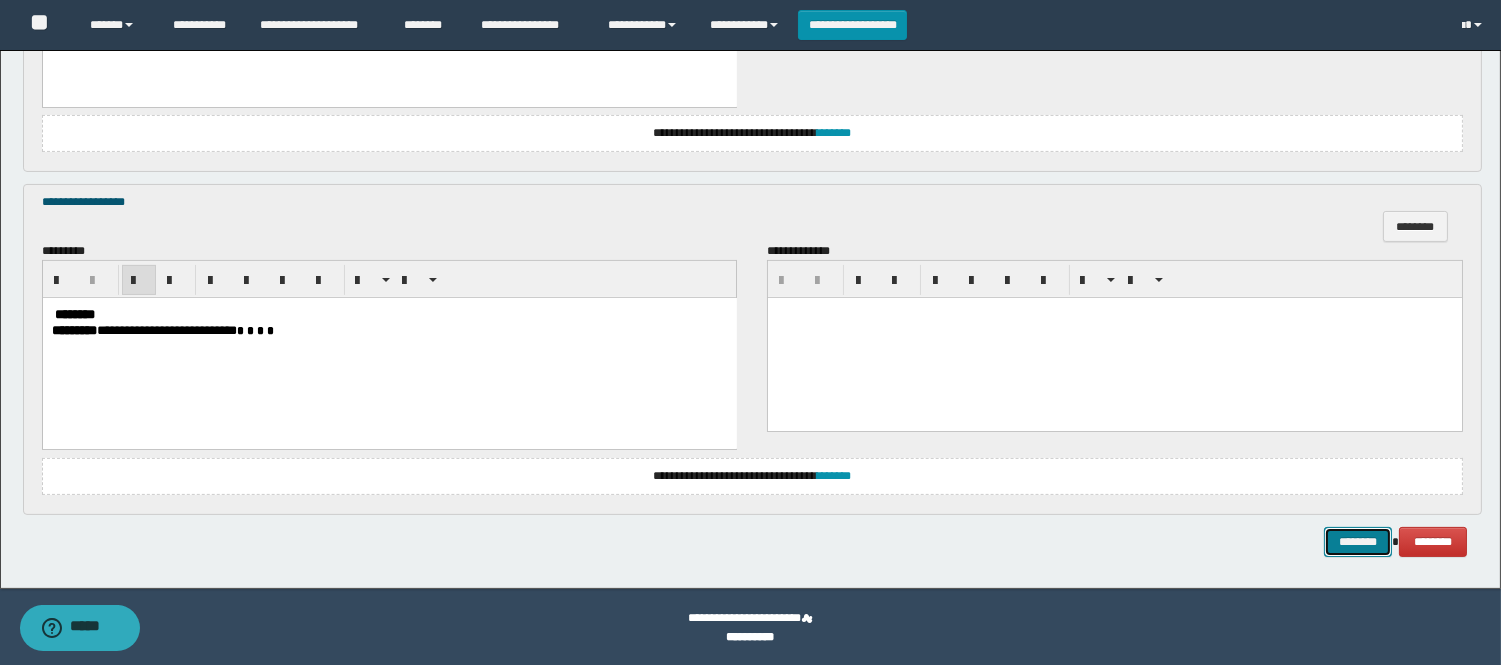 click on "********" at bounding box center (1358, 542) 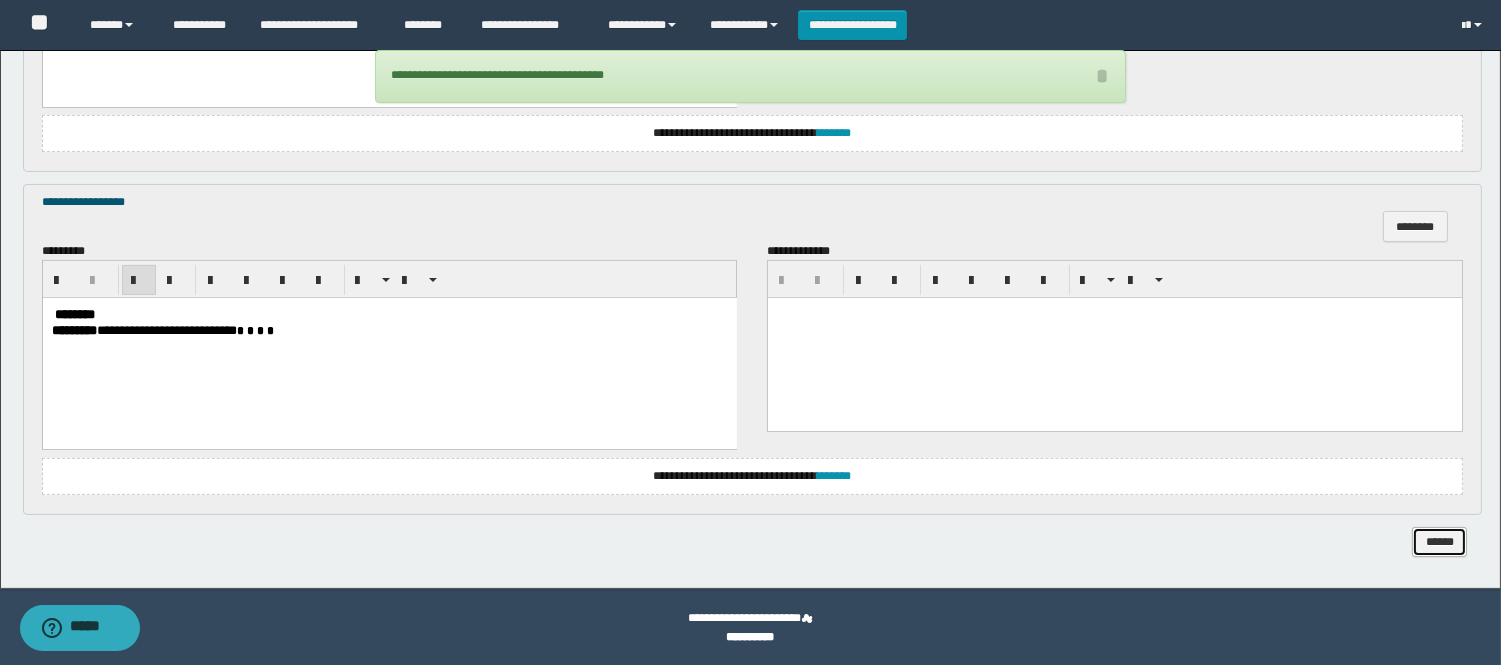 click on "******" at bounding box center (1439, 542) 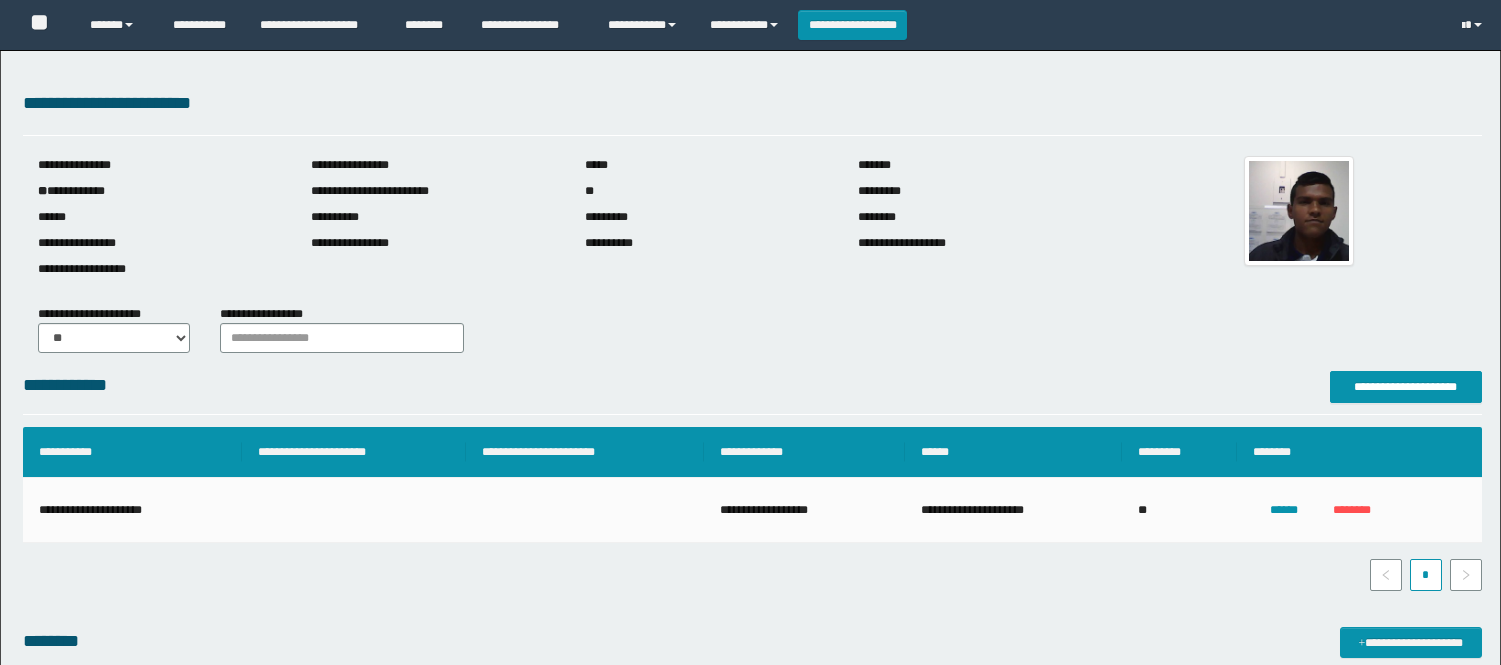 scroll, scrollTop: 0, scrollLeft: 0, axis: both 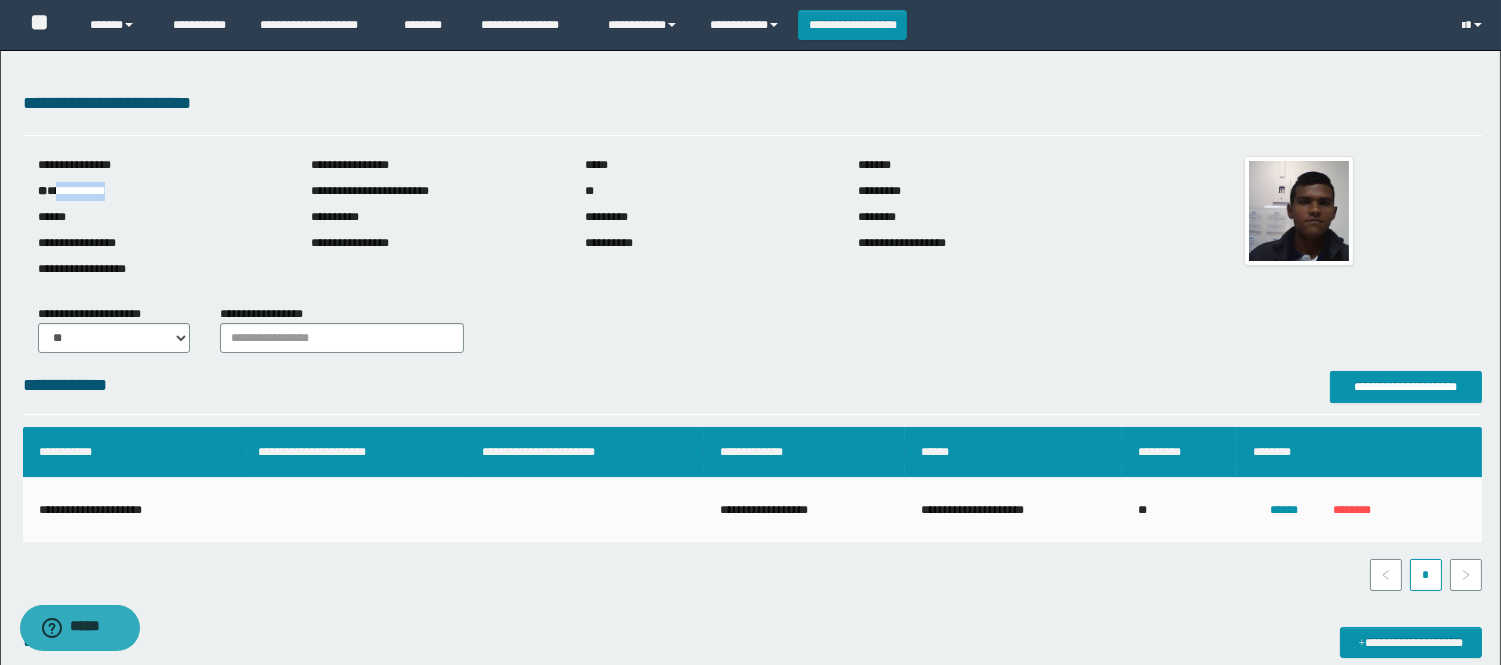 drag, startPoint x: 128, startPoint y: 186, endPoint x: 58, endPoint y: 177, distance: 70.5762 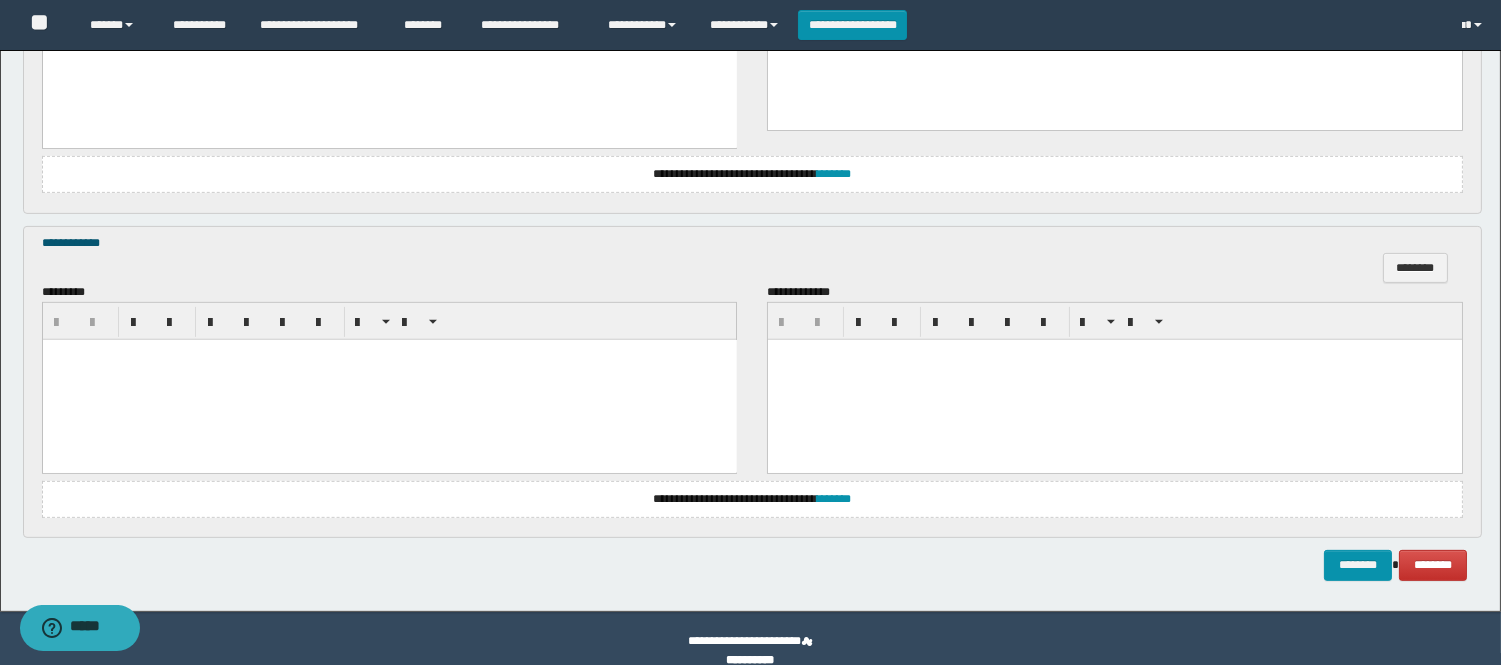 scroll, scrollTop: 1404, scrollLeft: 0, axis: vertical 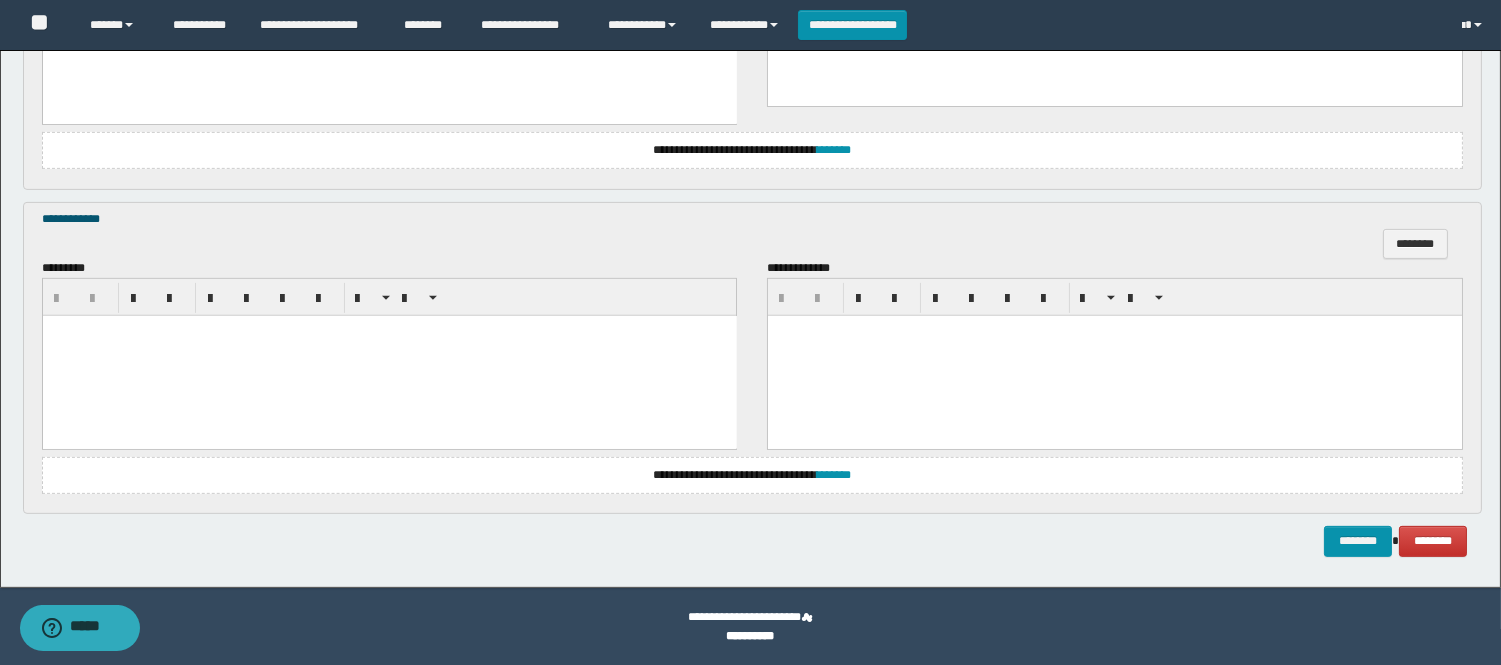 click on "**********" at bounding box center [752, 475] 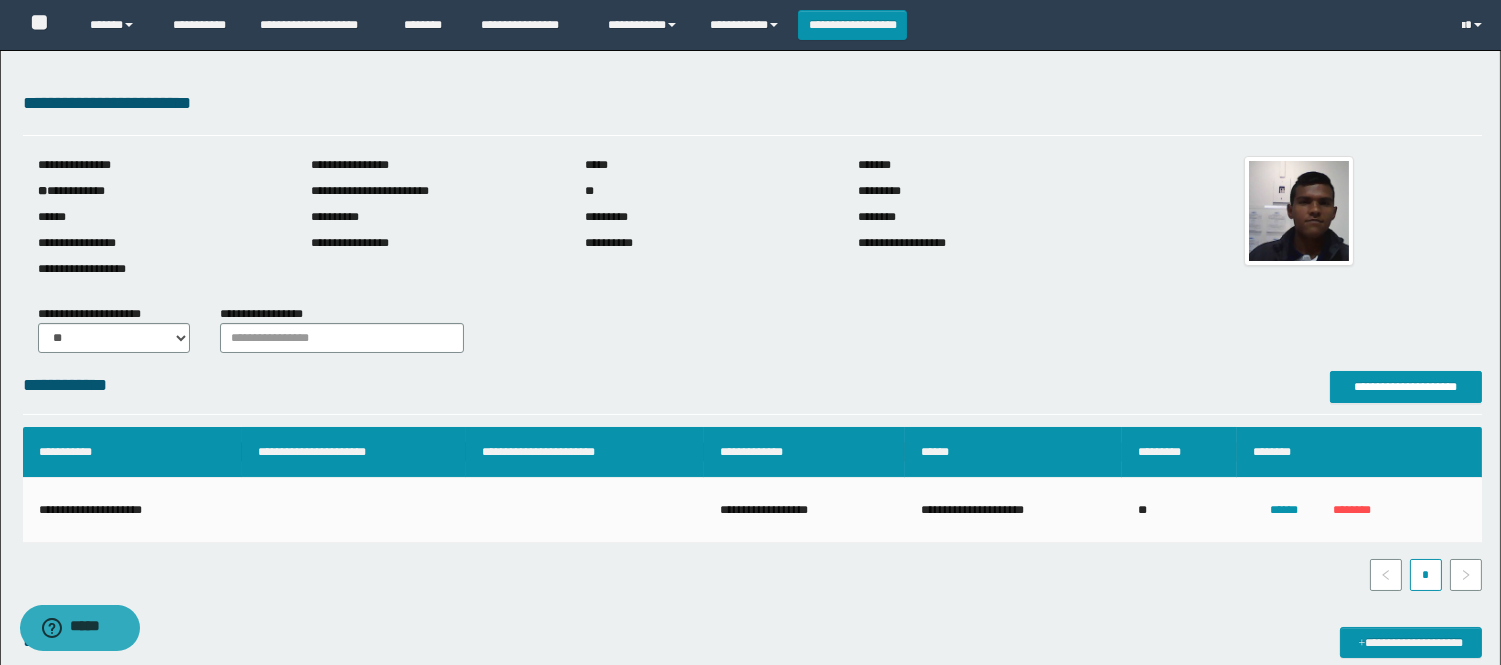 scroll, scrollTop: 555, scrollLeft: 0, axis: vertical 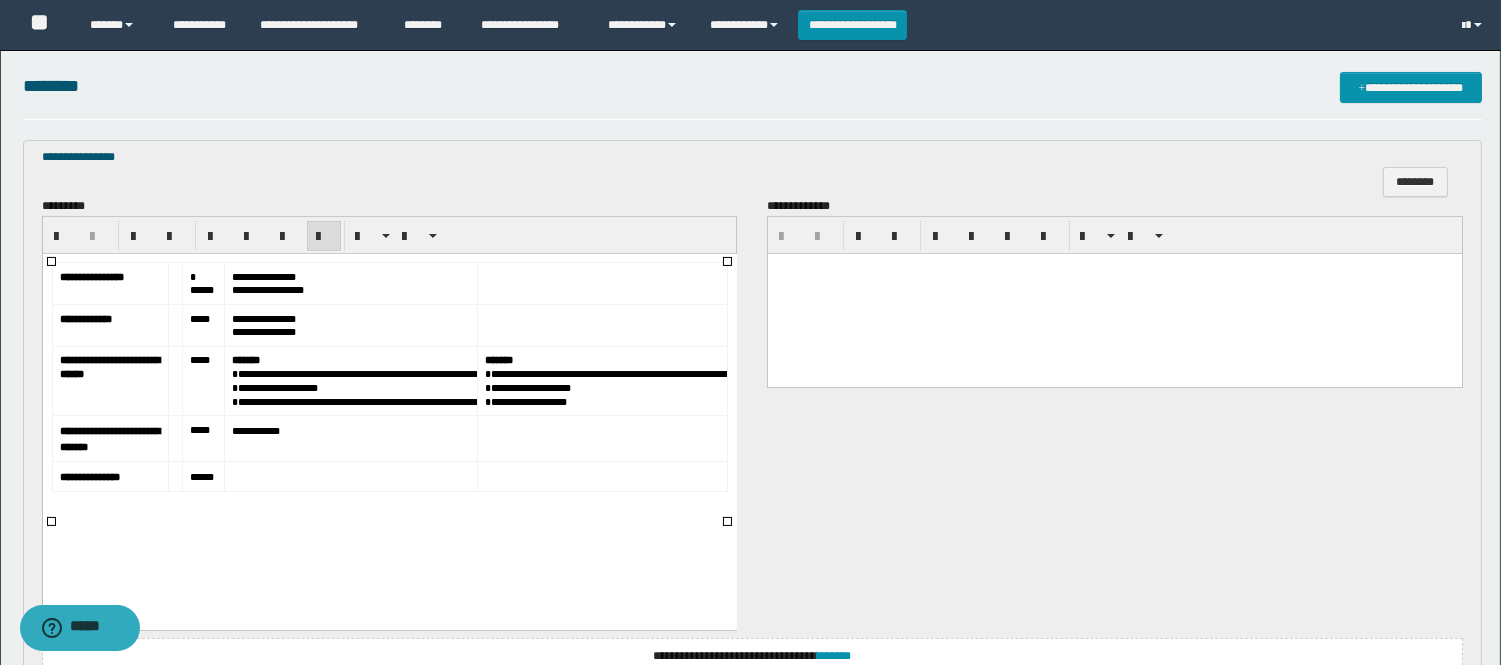 click on "*****" at bounding box center [203, 283] 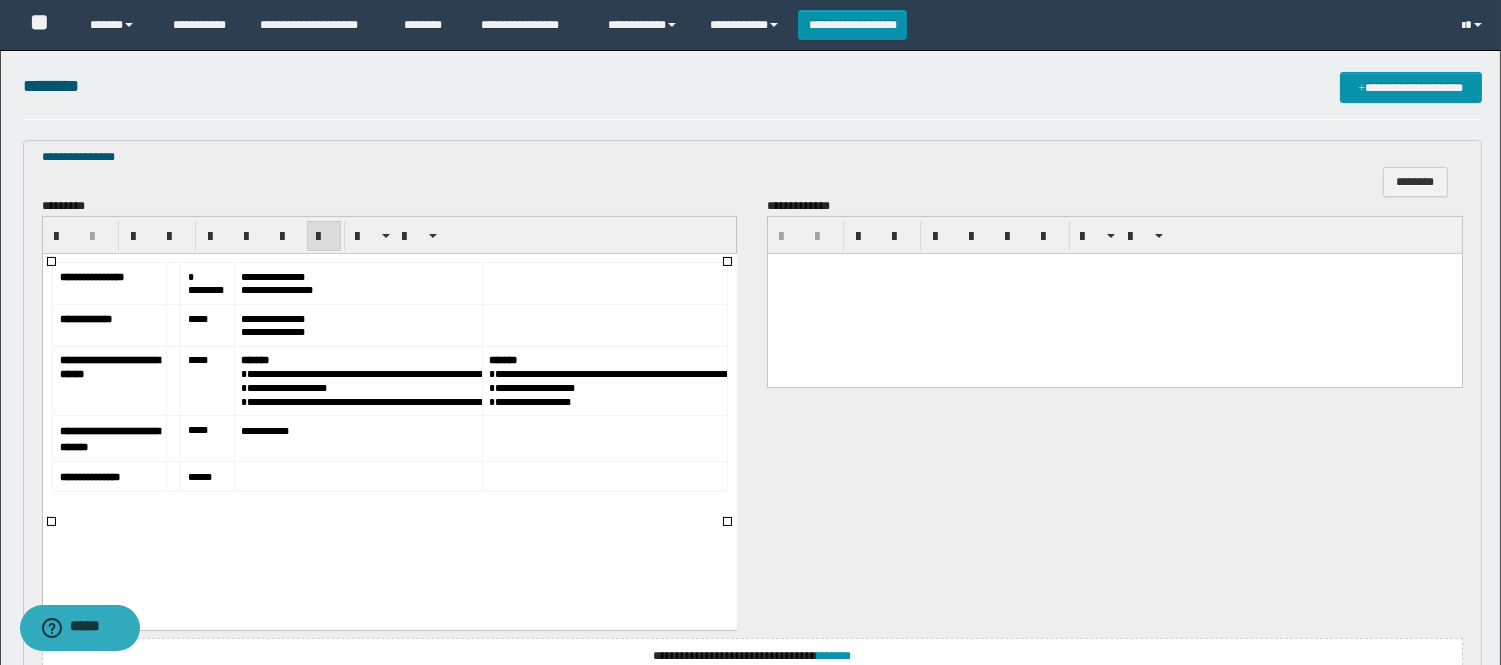 click on "*****" at bounding box center (206, 324) 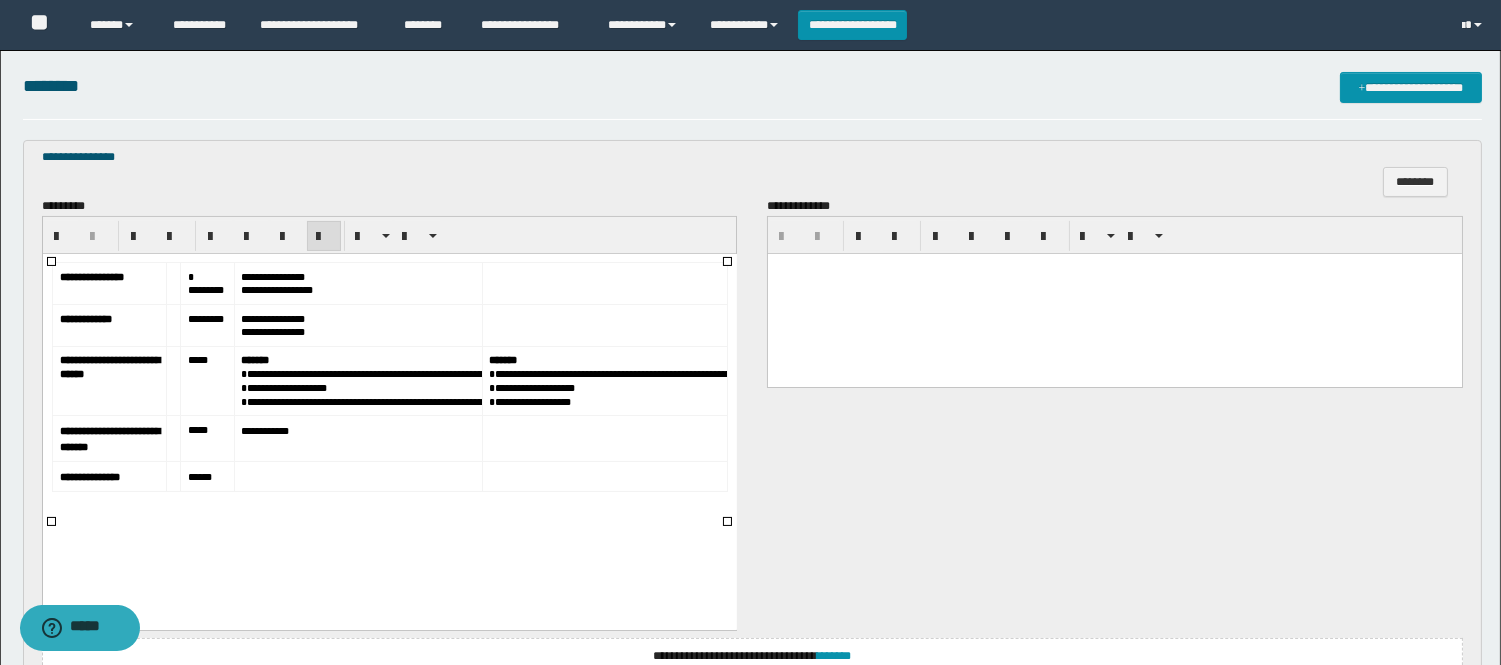 click on "*****" at bounding box center (197, 359) 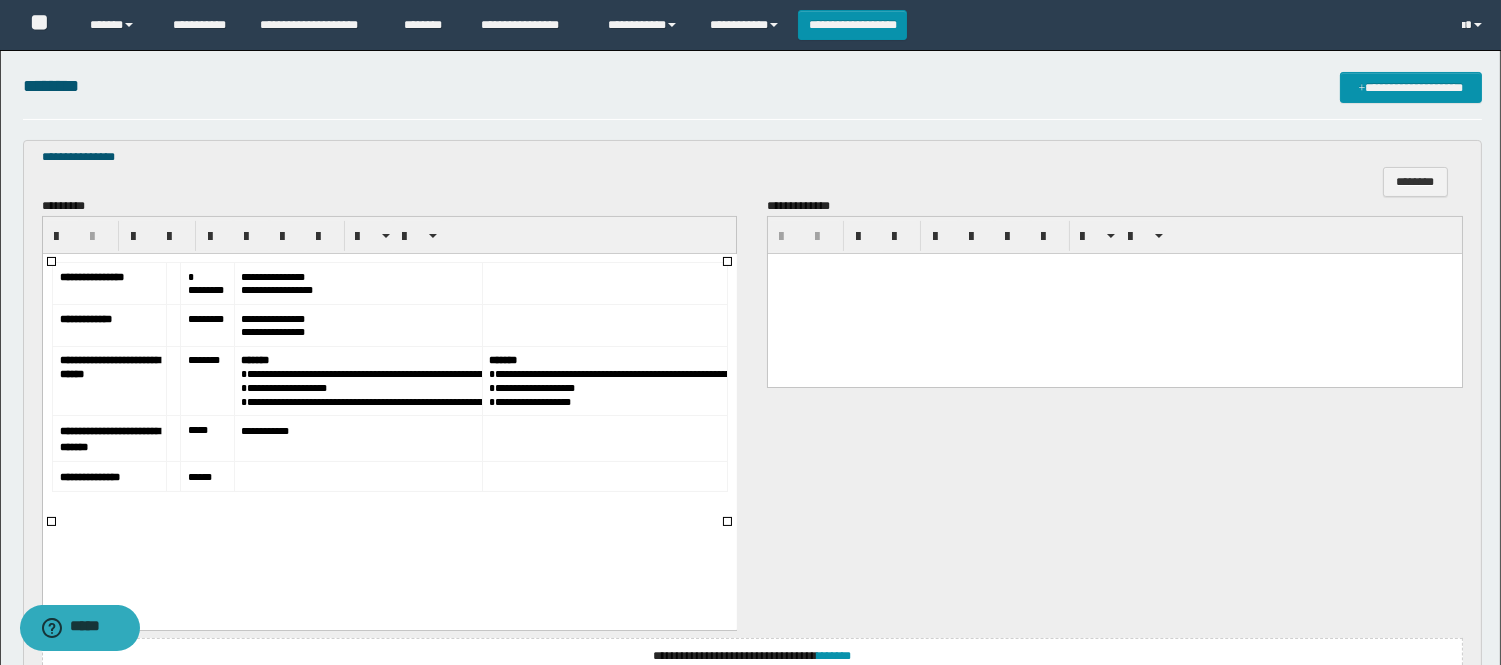 click on "*****" at bounding box center (206, 438) 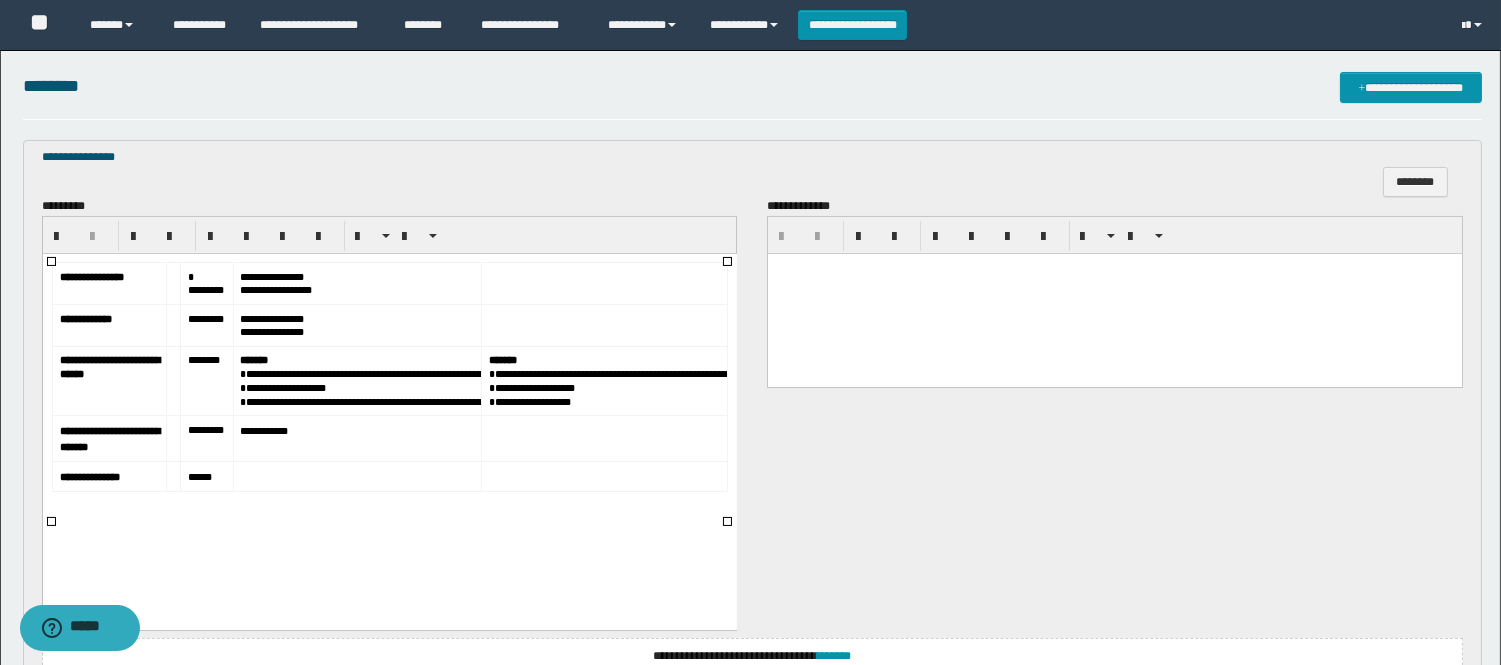 click on "*****" at bounding box center [206, 476] 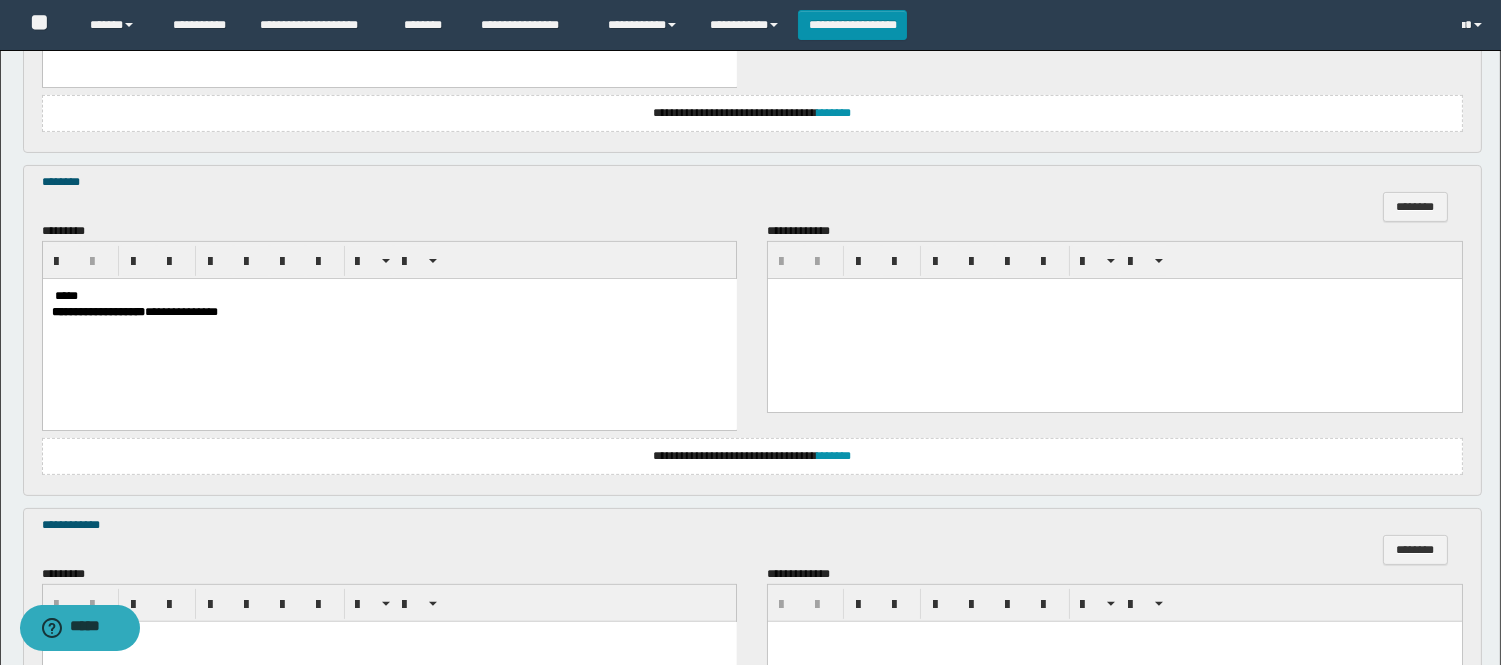 scroll, scrollTop: 1111, scrollLeft: 0, axis: vertical 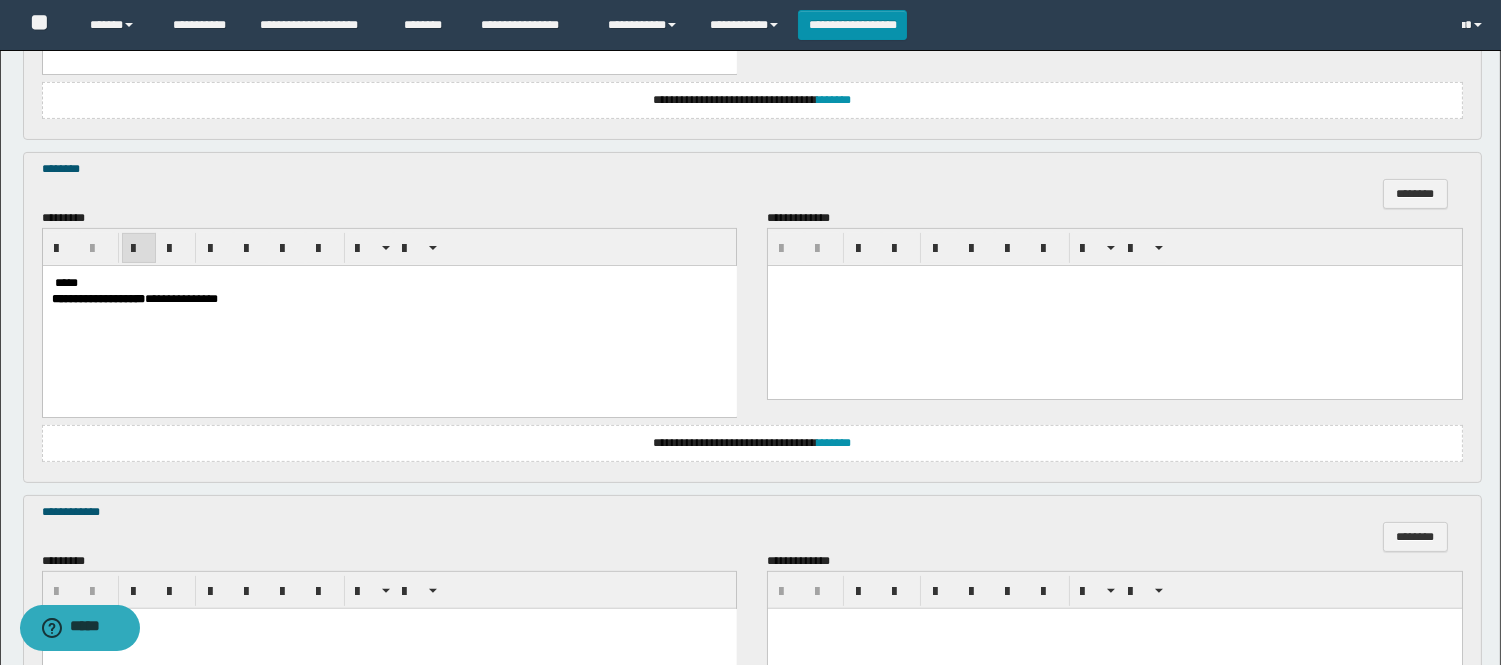 click on "**********" at bounding box center (389, 314) 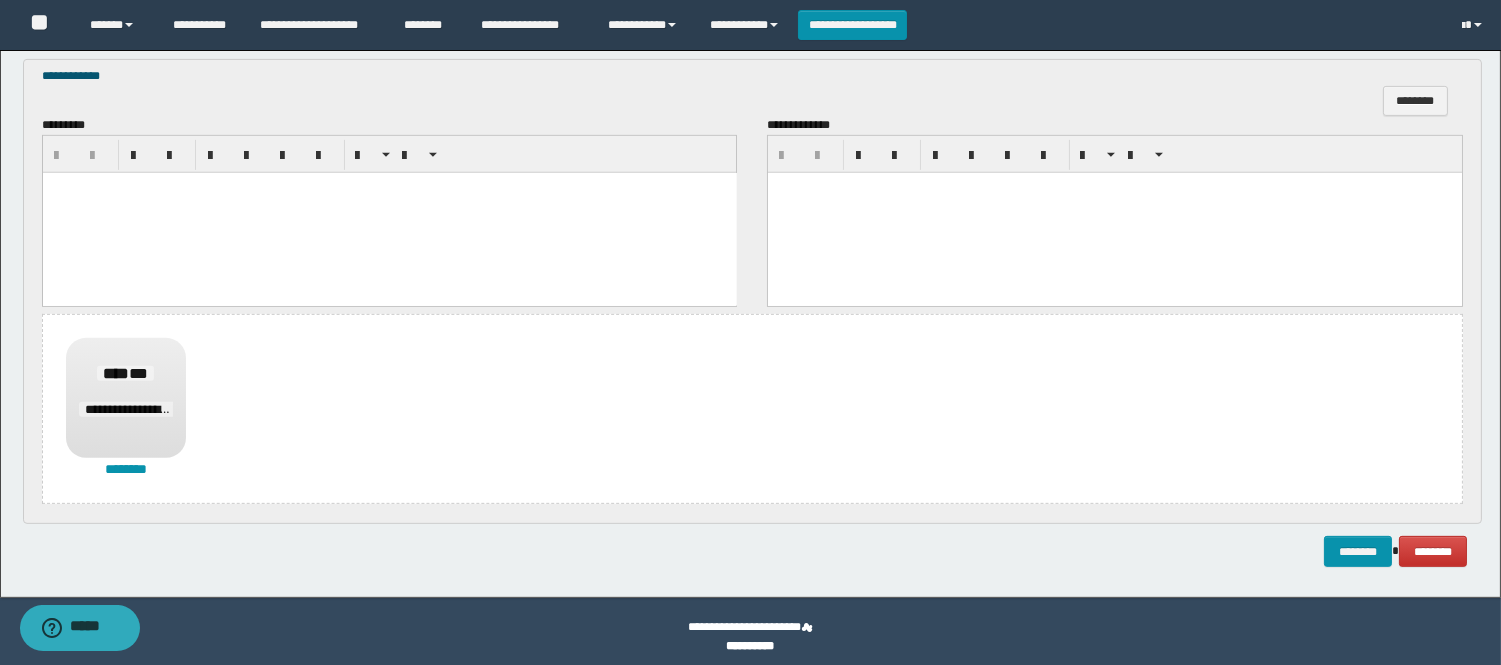 scroll, scrollTop: 1557, scrollLeft: 0, axis: vertical 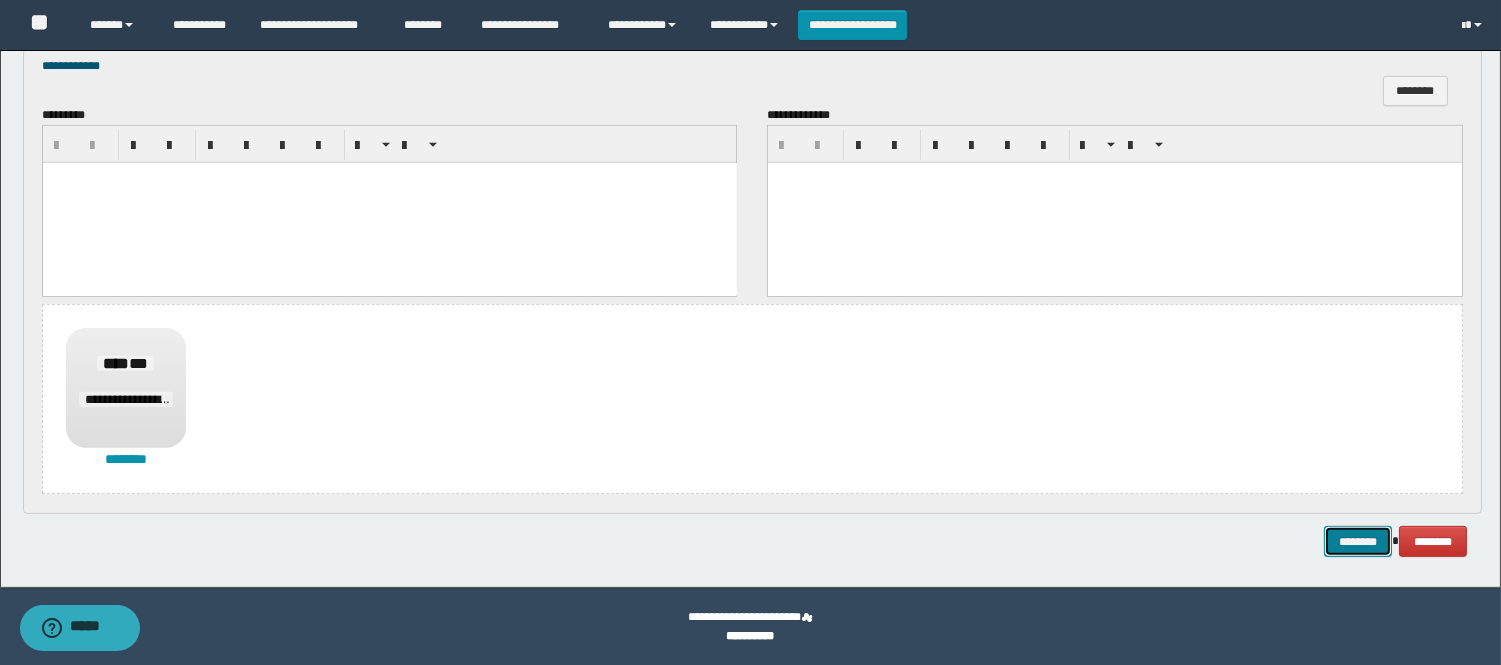 click on "********" at bounding box center [1358, 541] 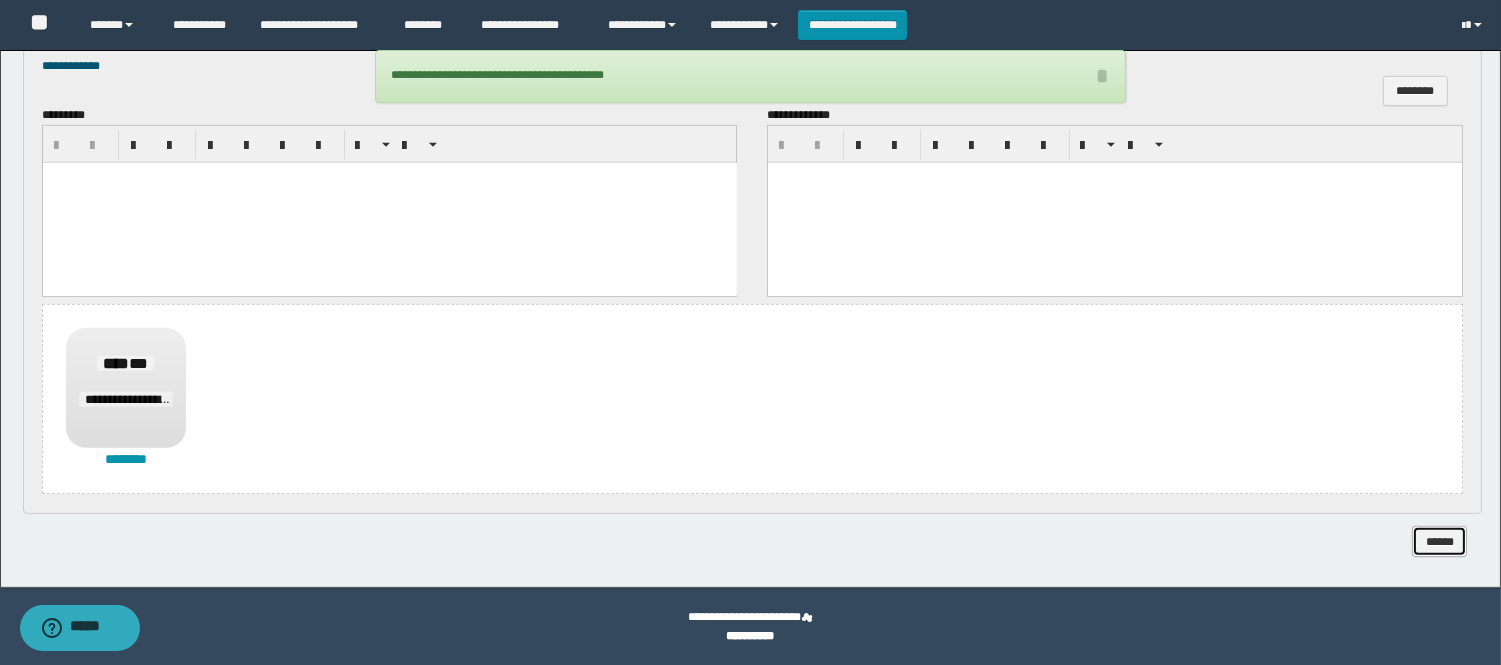 click on "******" at bounding box center (1439, 541) 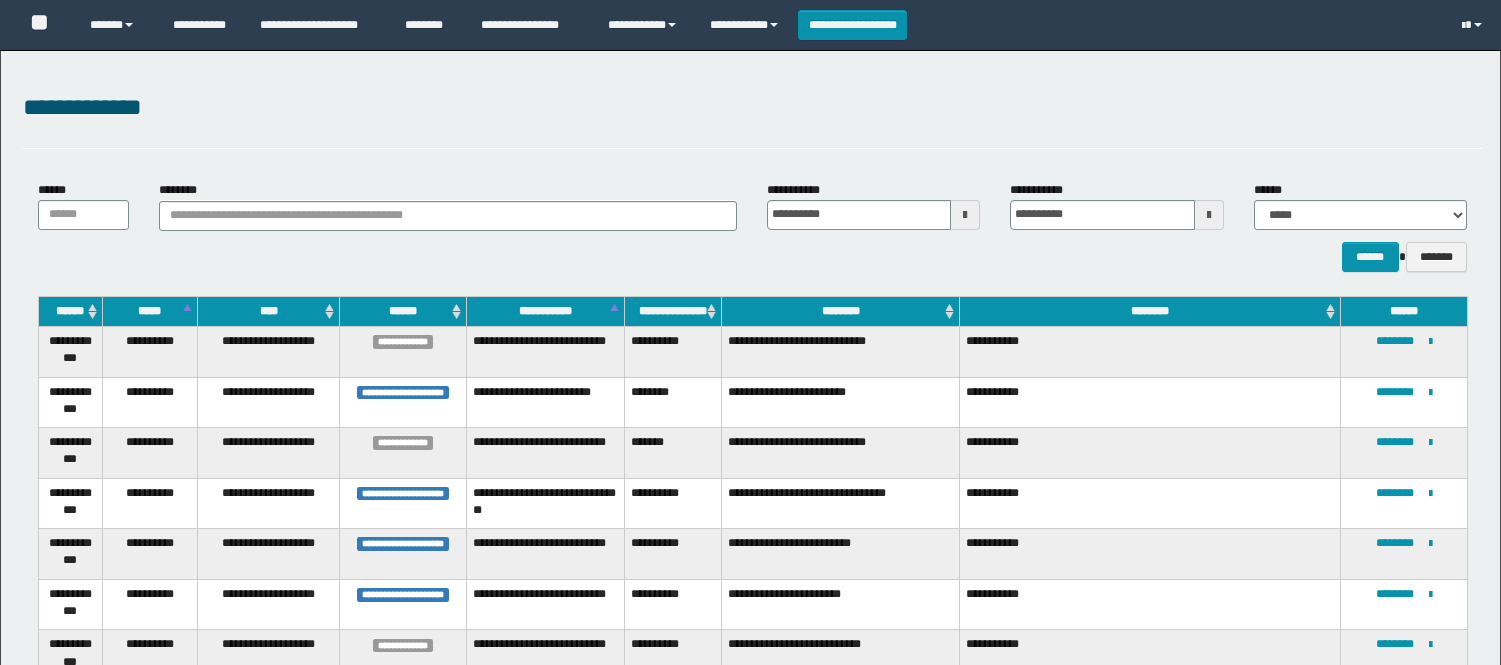 scroll, scrollTop: 627, scrollLeft: 0, axis: vertical 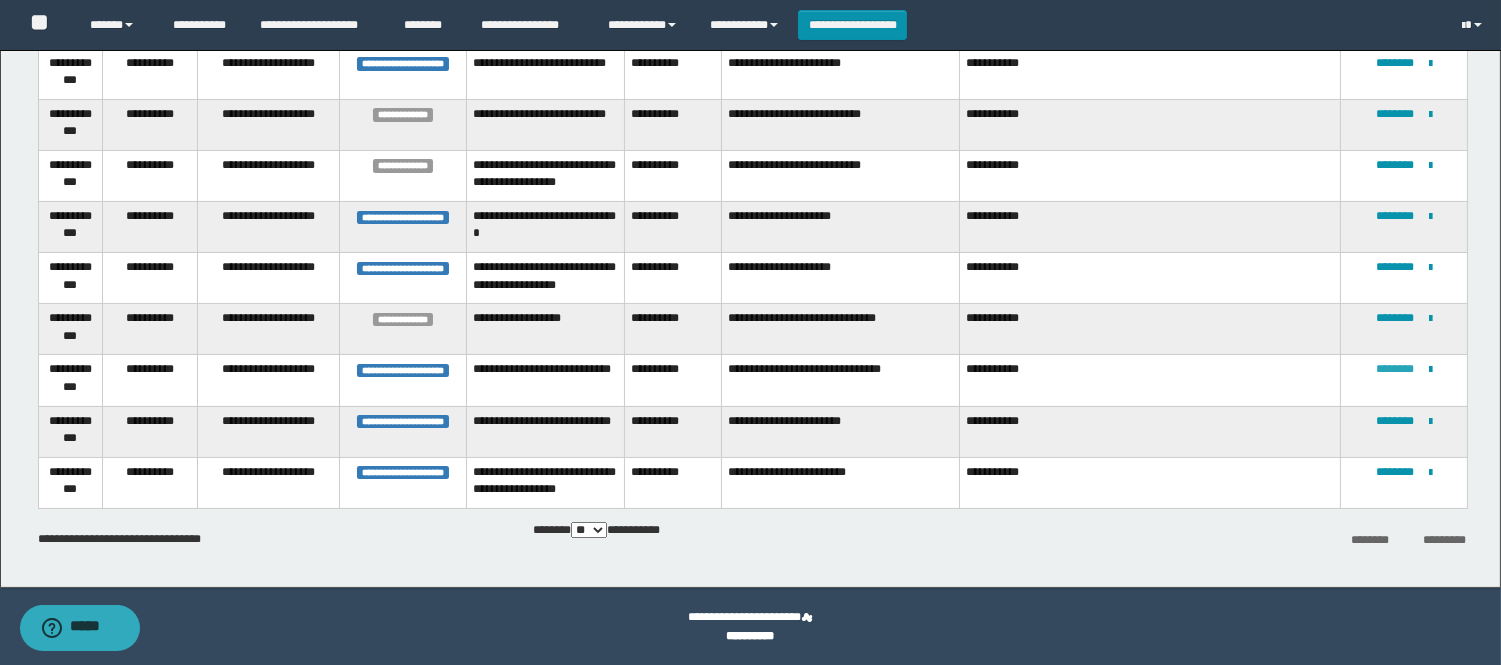 click on "********" at bounding box center [1395, 369] 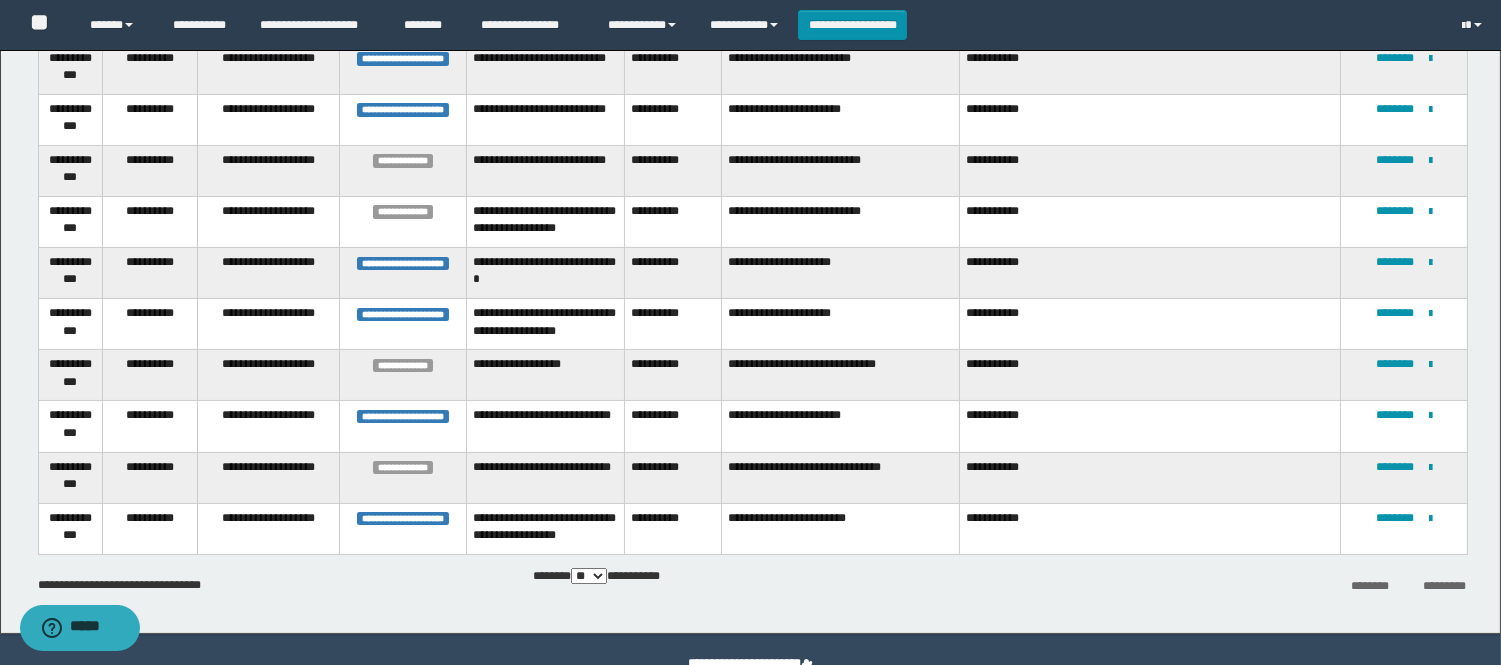 scroll, scrollTop: 533, scrollLeft: 0, axis: vertical 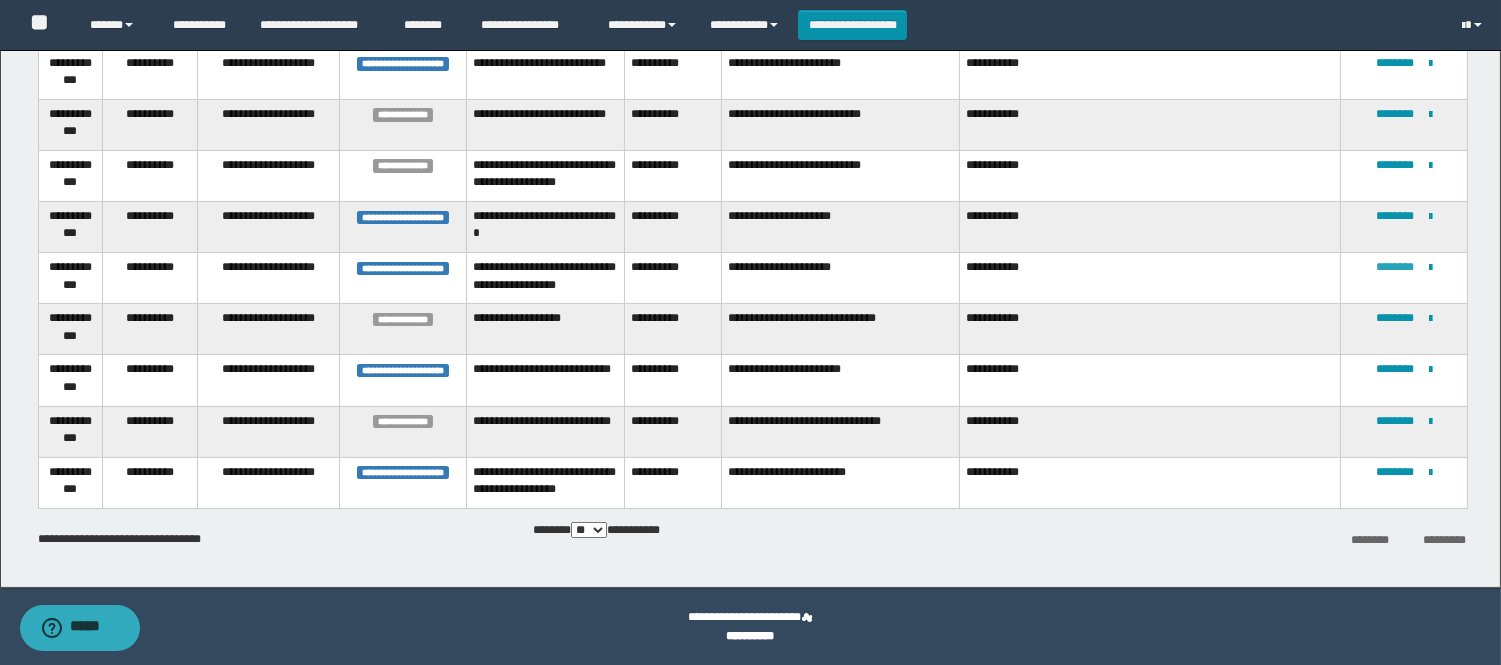 click on "********" at bounding box center [1395, 267] 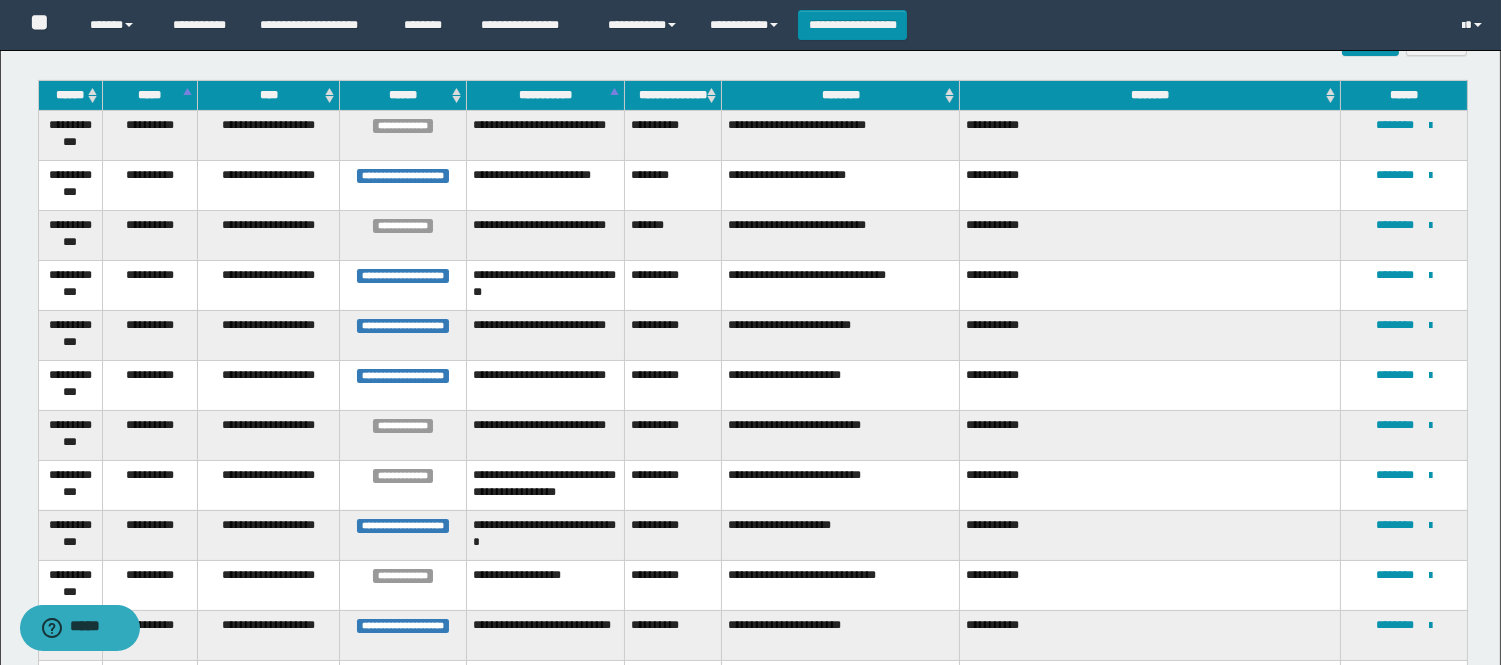 scroll, scrollTop: 468, scrollLeft: 0, axis: vertical 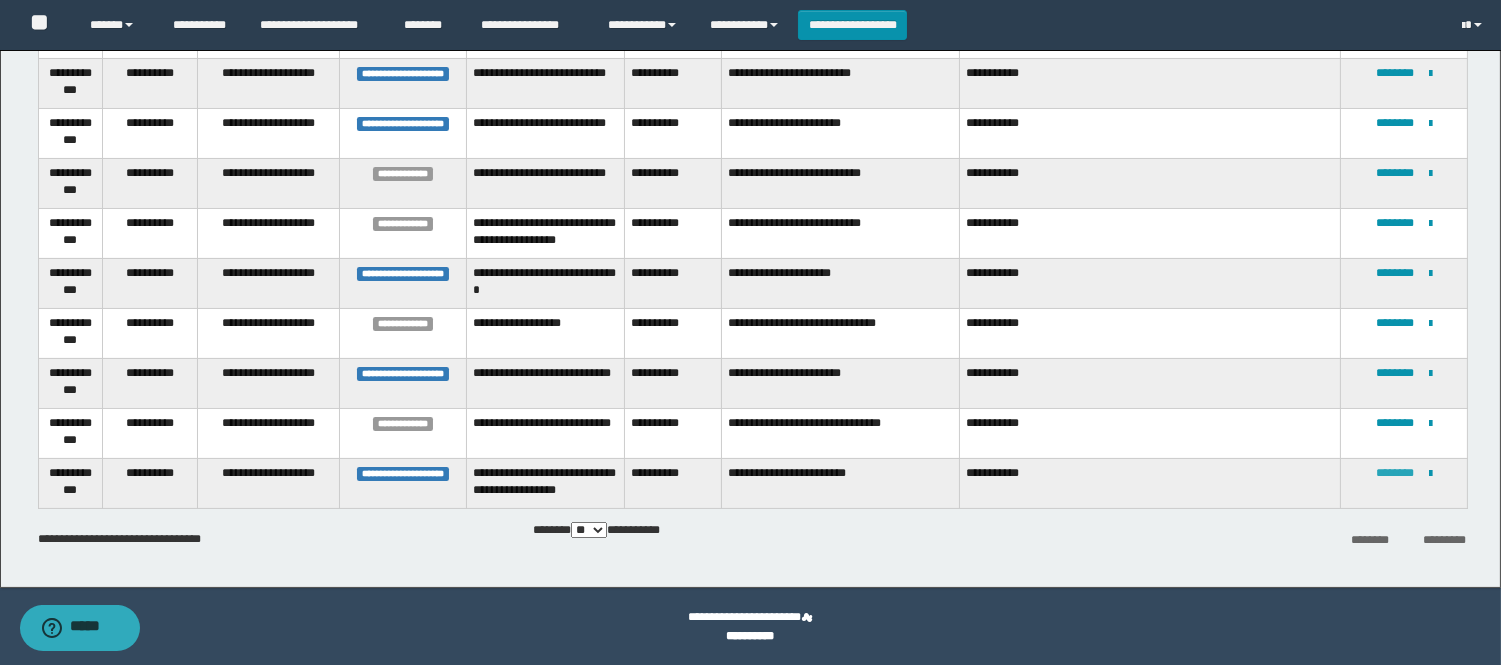 click on "********" at bounding box center [1395, 473] 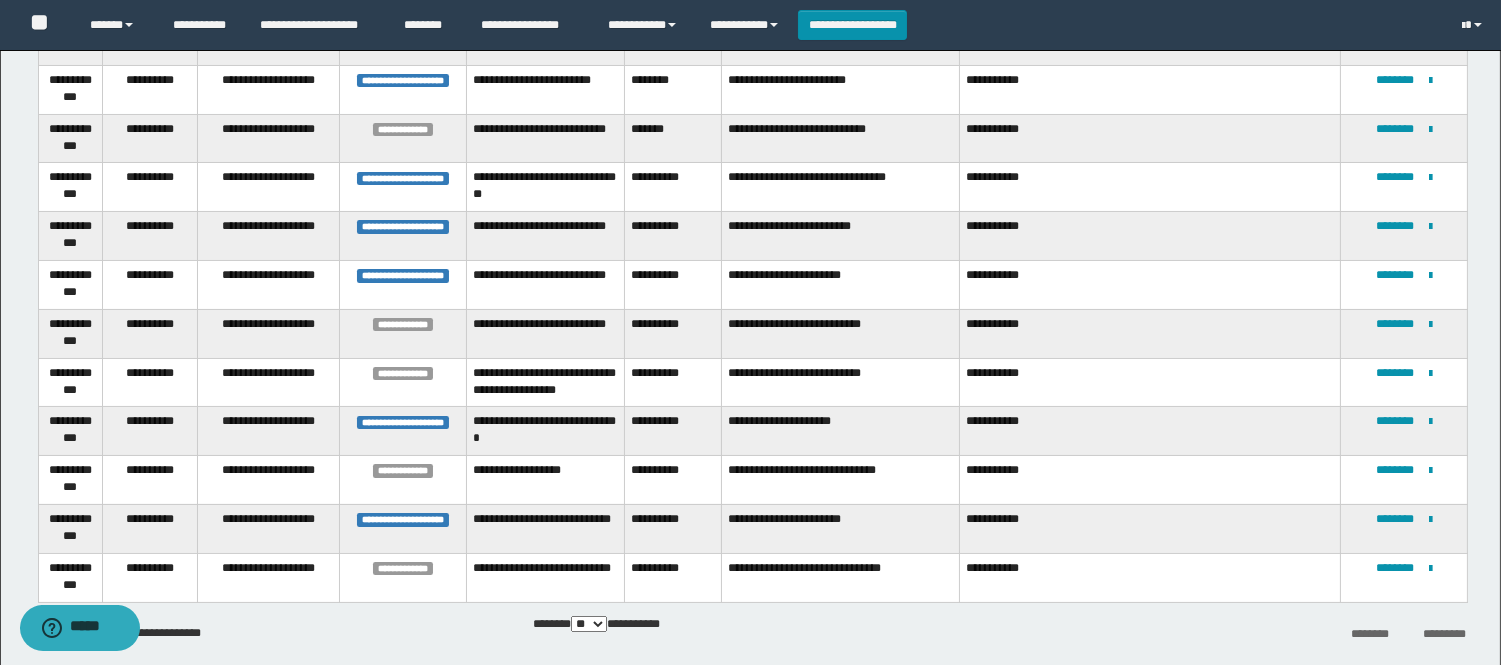 scroll, scrollTop: 404, scrollLeft: 0, axis: vertical 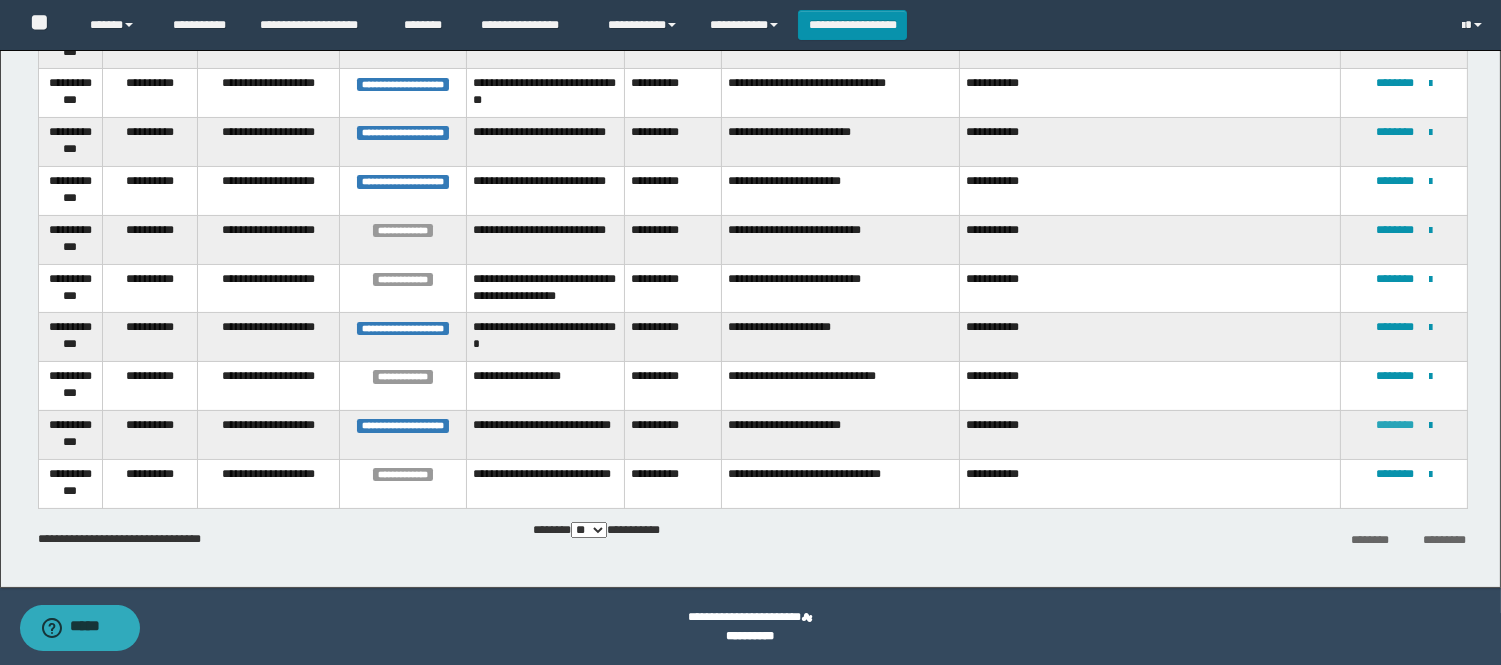click on "********" at bounding box center (1395, 425) 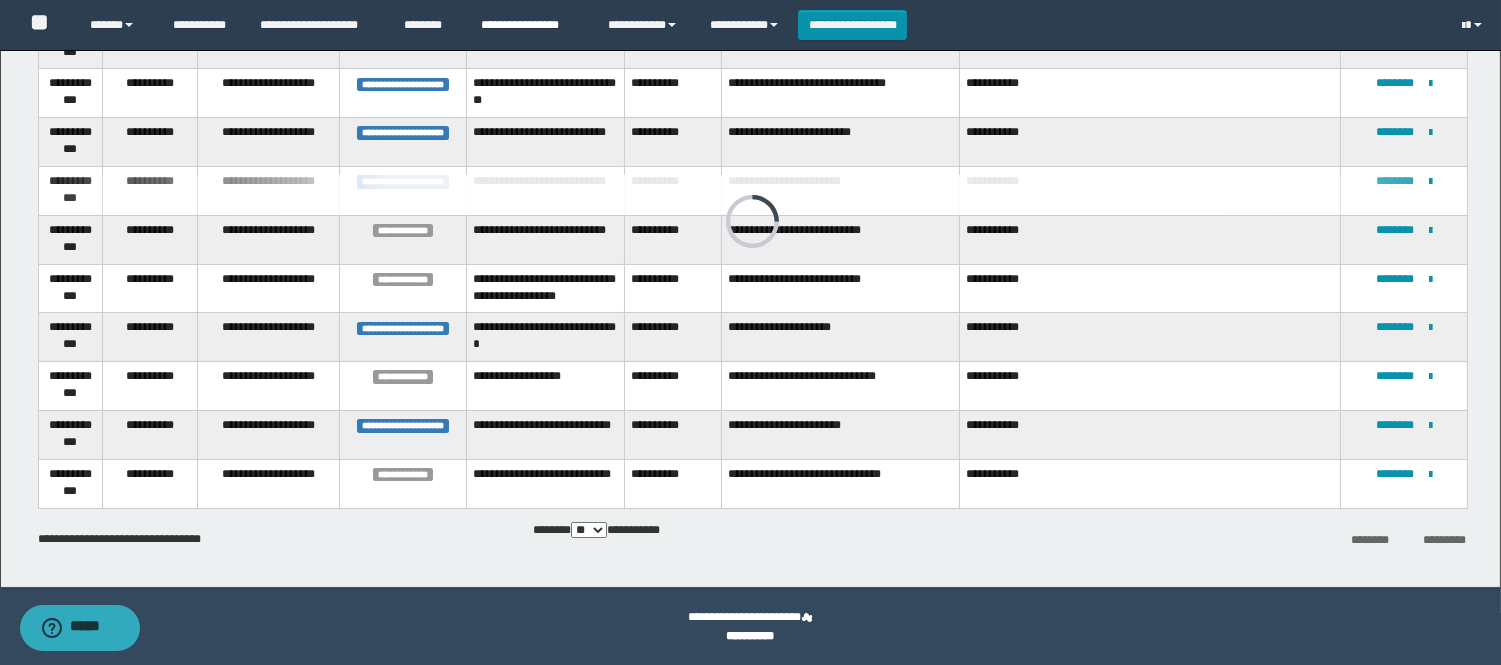 click on "**********" at bounding box center [529, 25] 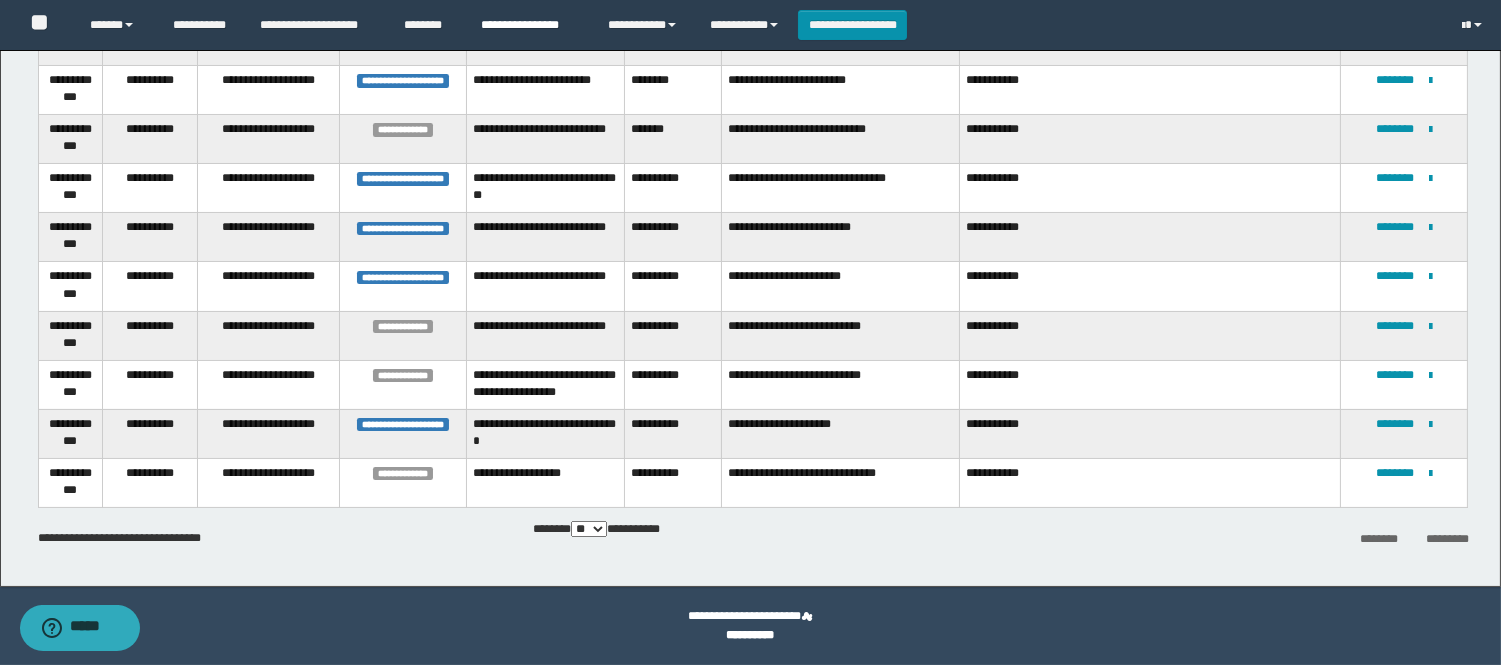 scroll, scrollTop: 308, scrollLeft: 0, axis: vertical 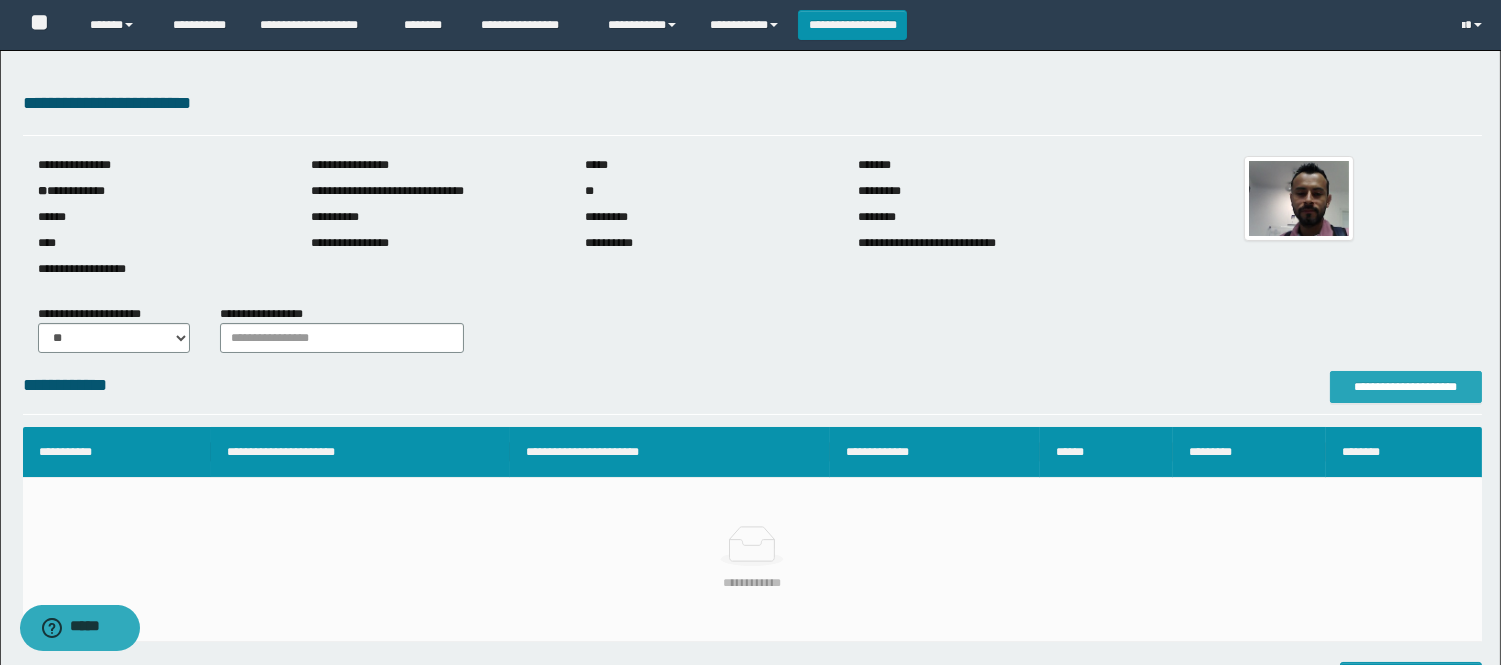 click on "**********" at bounding box center (1406, 387) 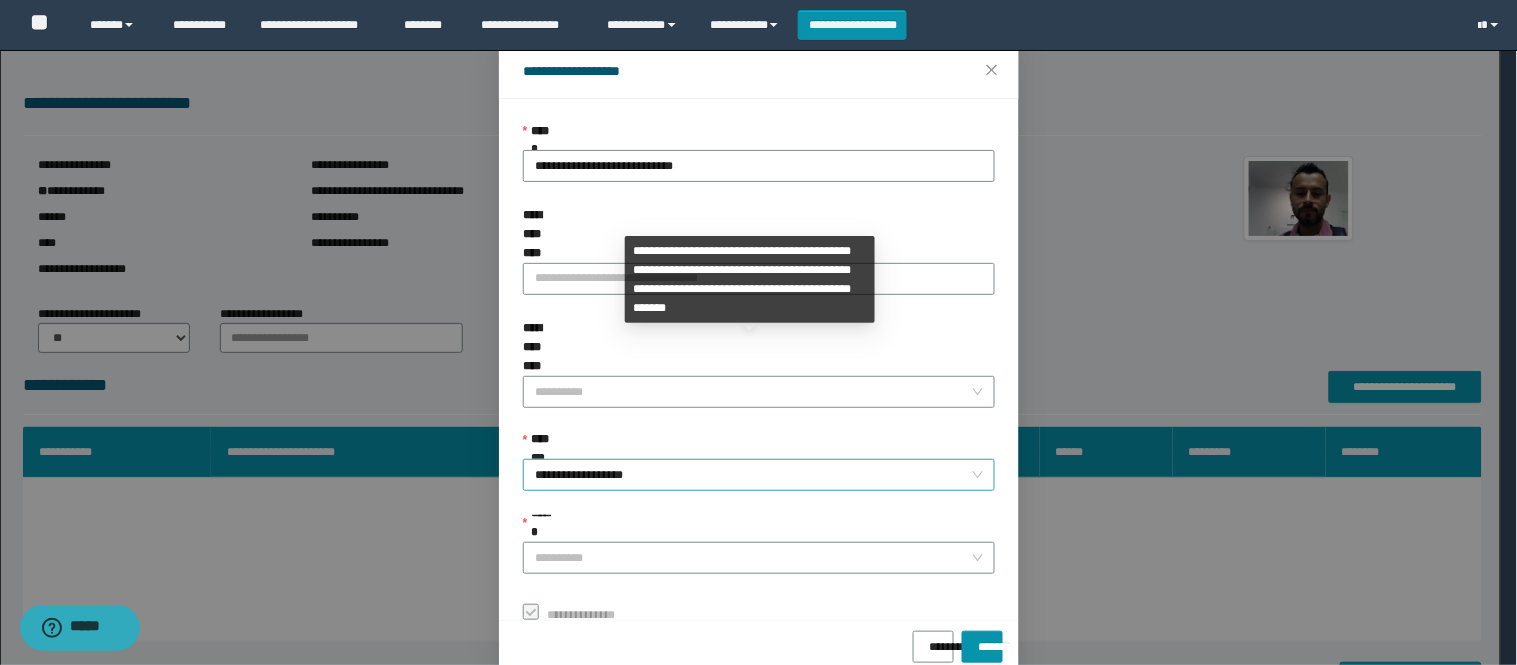 scroll, scrollTop: 87, scrollLeft: 0, axis: vertical 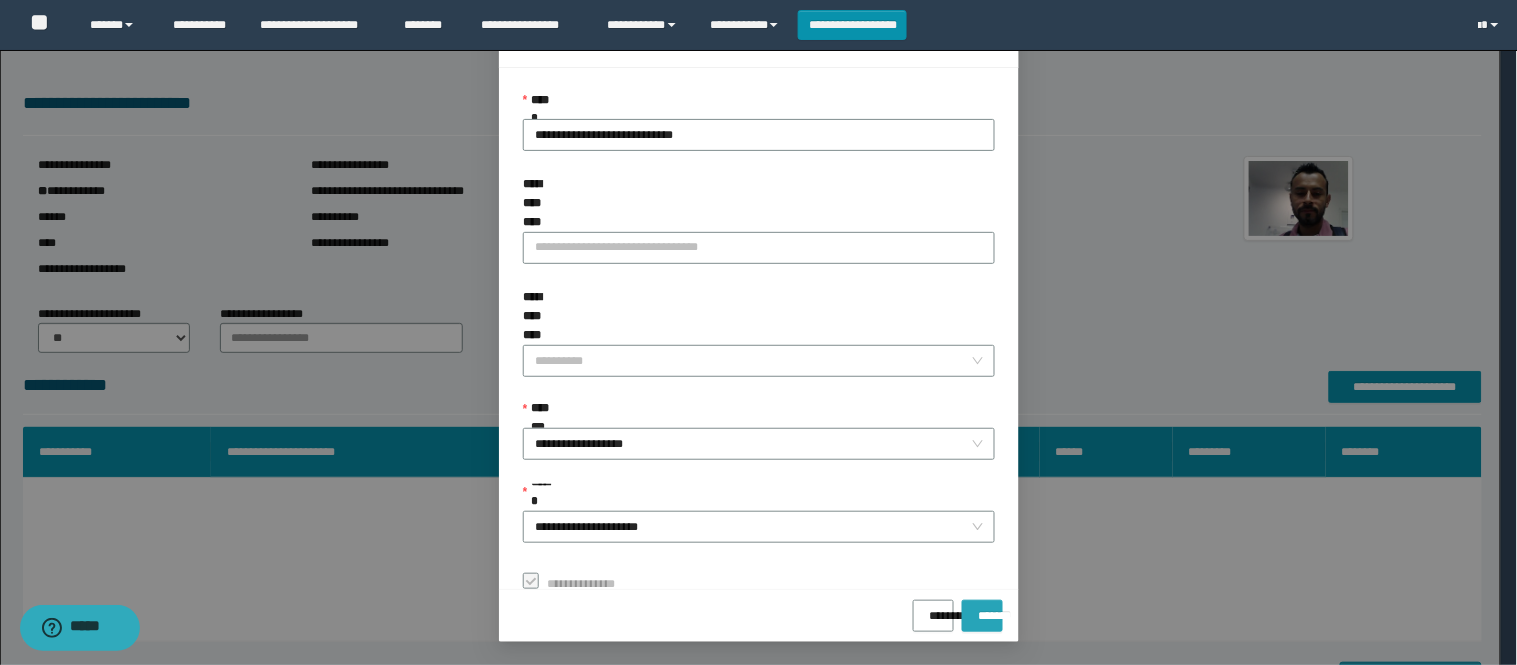 click on "*******" at bounding box center (982, 609) 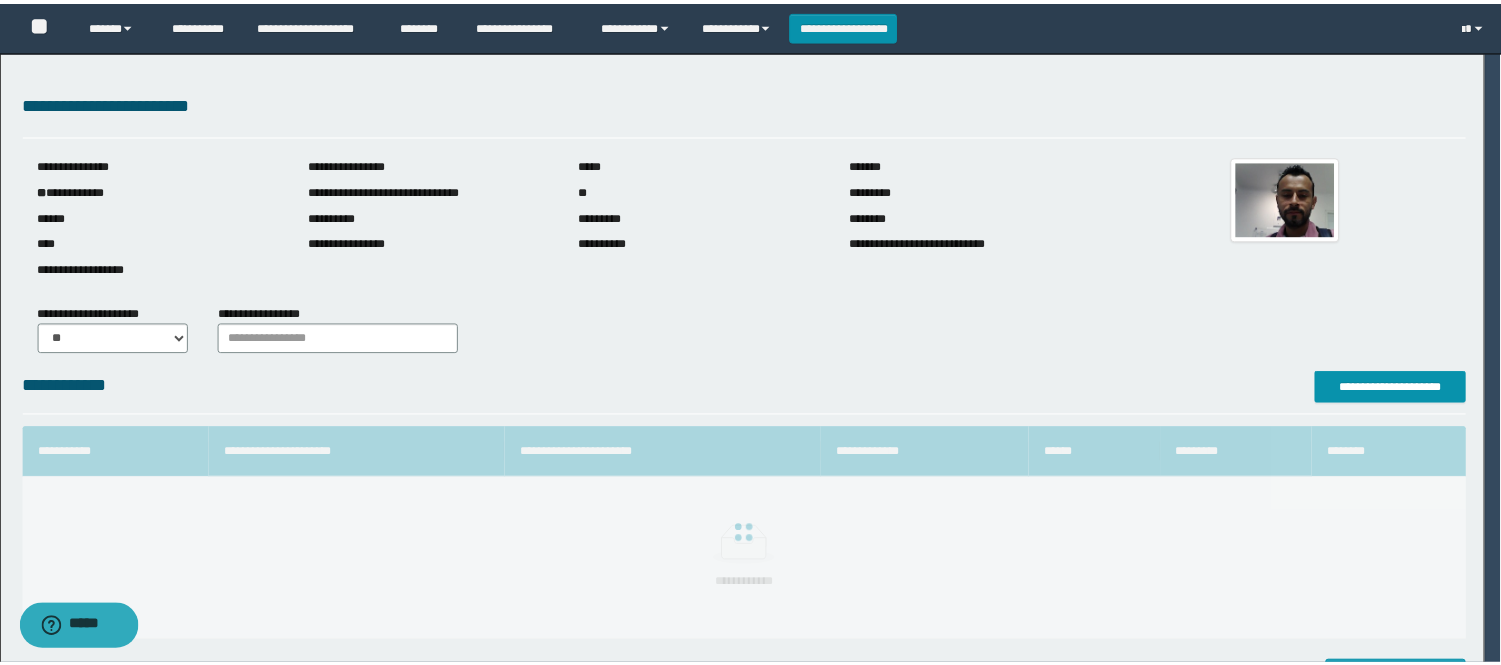 scroll, scrollTop: 41, scrollLeft: 0, axis: vertical 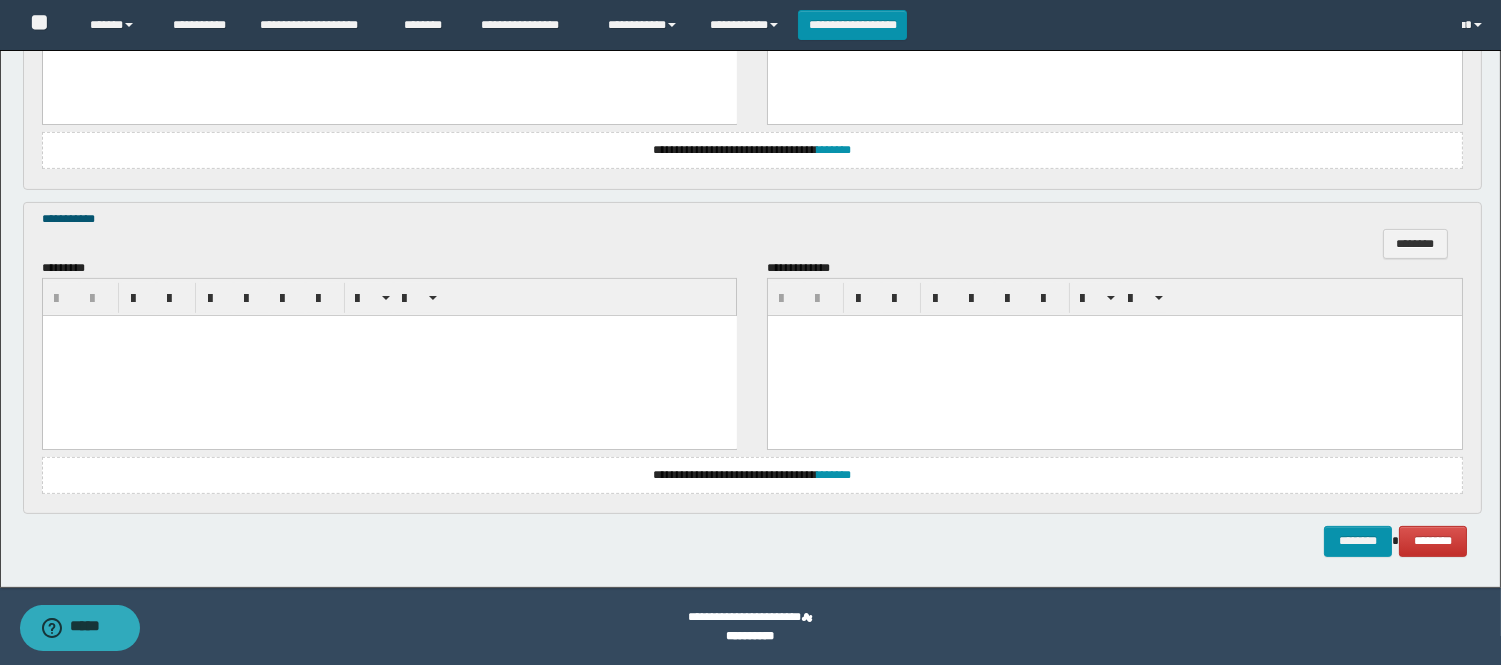 drag, startPoint x: 1516, startPoint y: 717, endPoint x: 515, endPoint y: 22, distance: 1218.6165 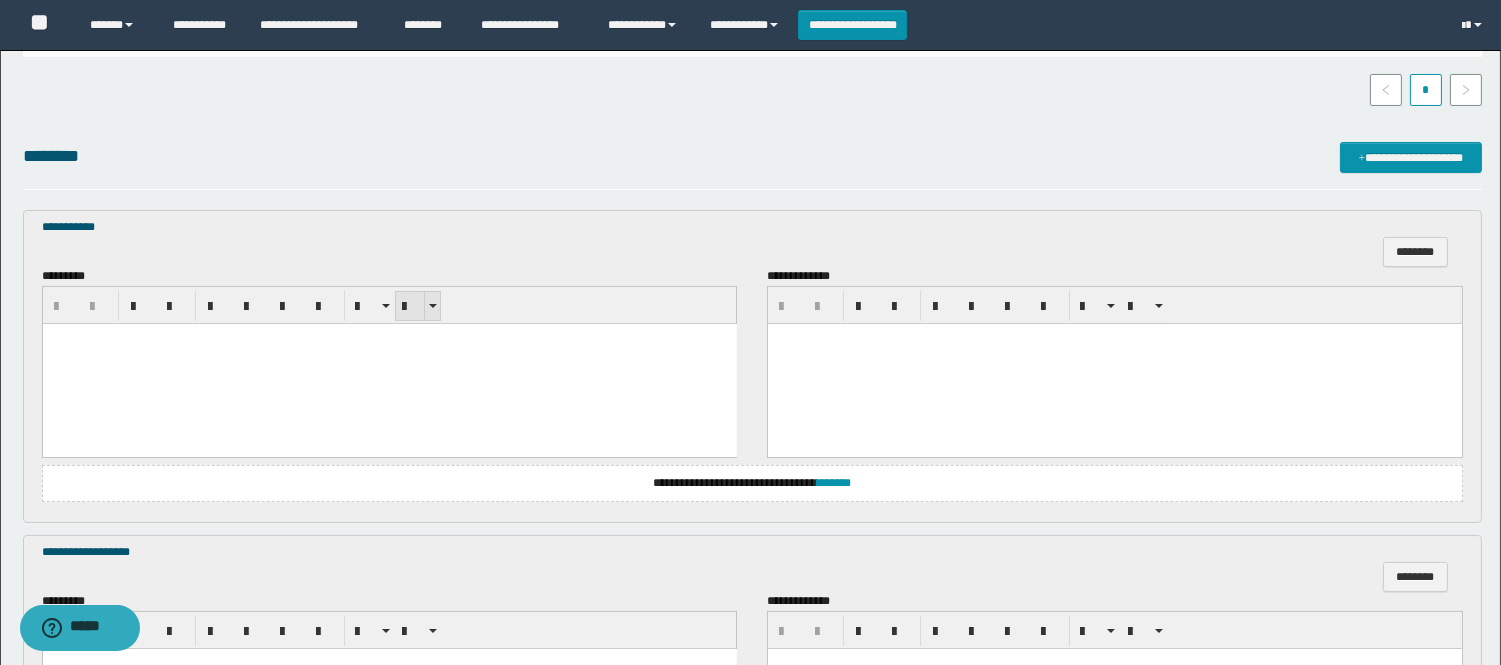 scroll, scrollTop: 476, scrollLeft: 0, axis: vertical 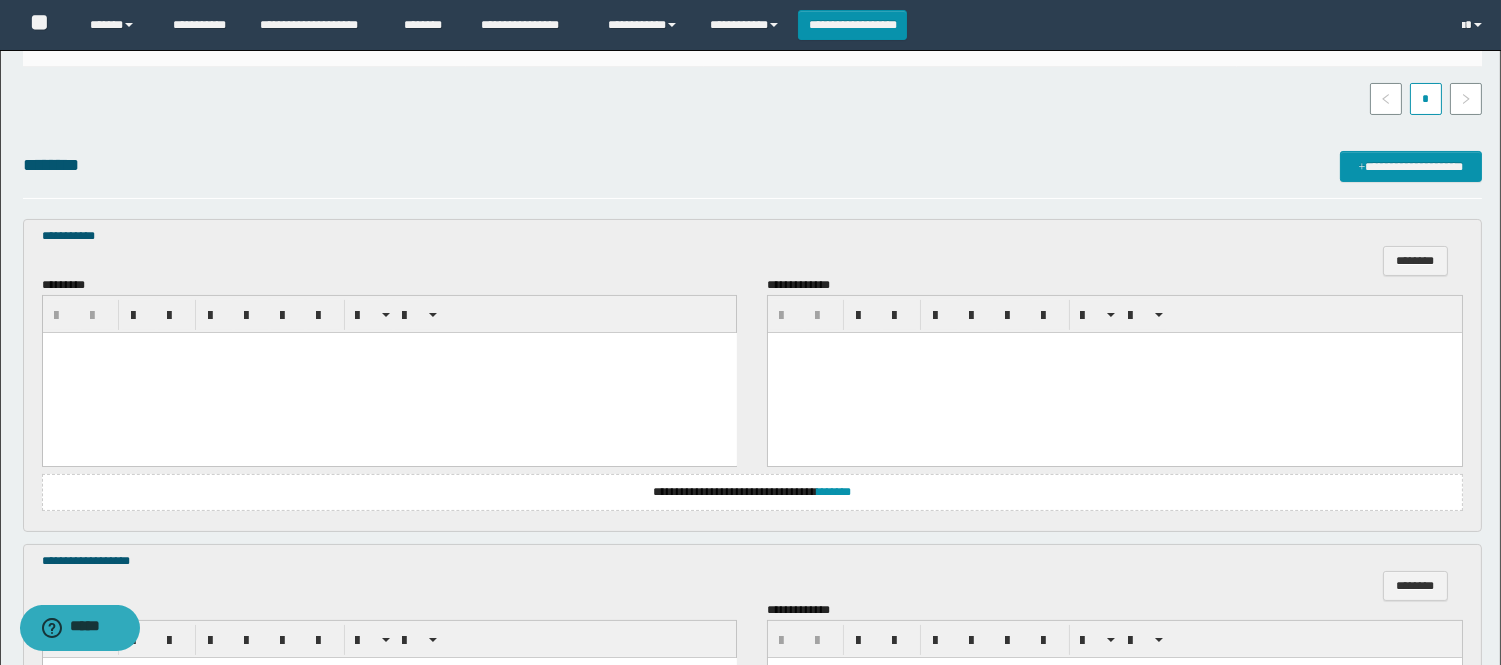click at bounding box center (389, 372) 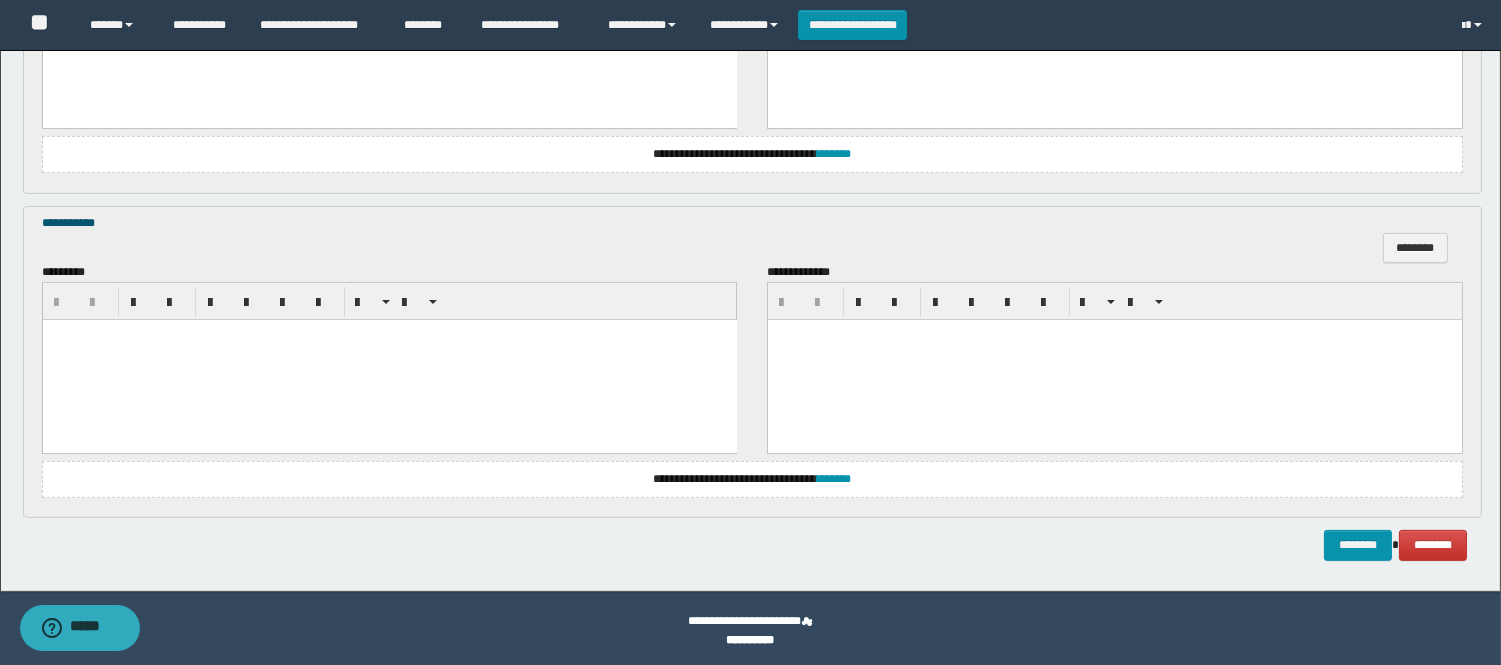 scroll, scrollTop: 1201, scrollLeft: 0, axis: vertical 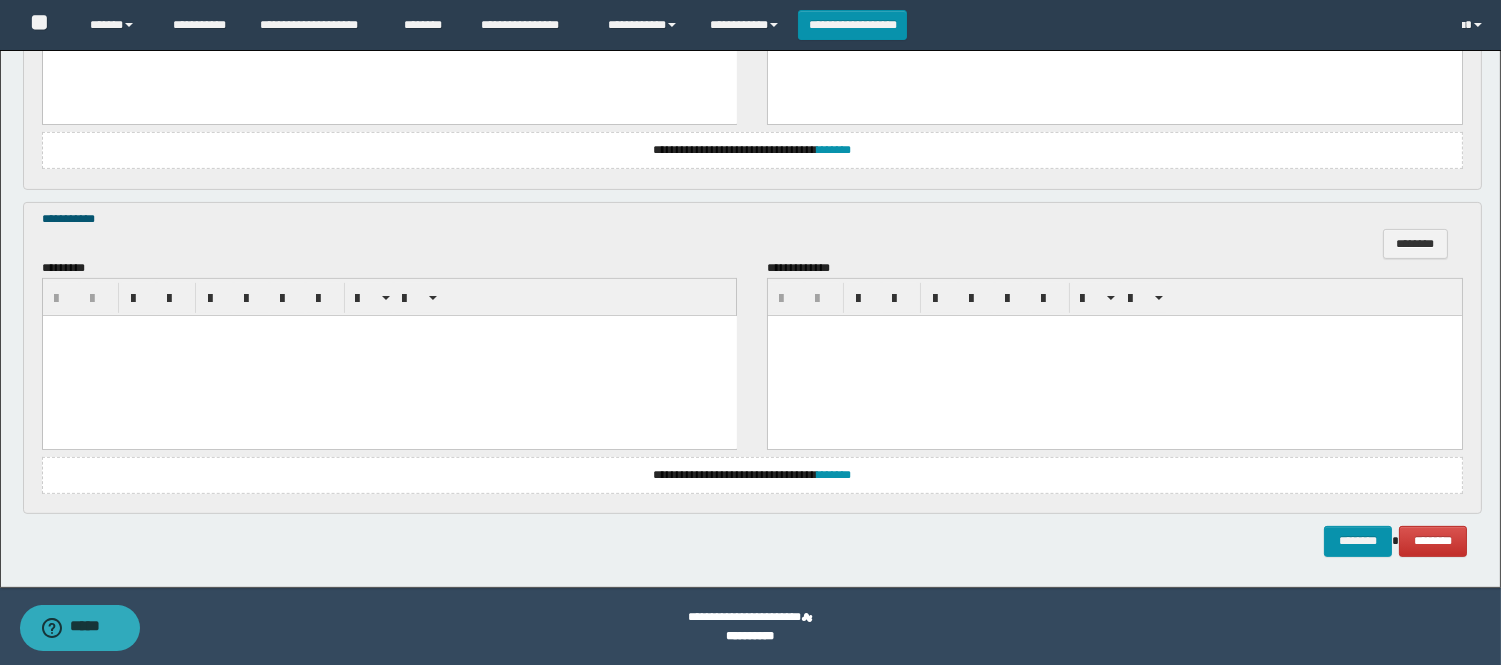 click at bounding box center [389, 355] 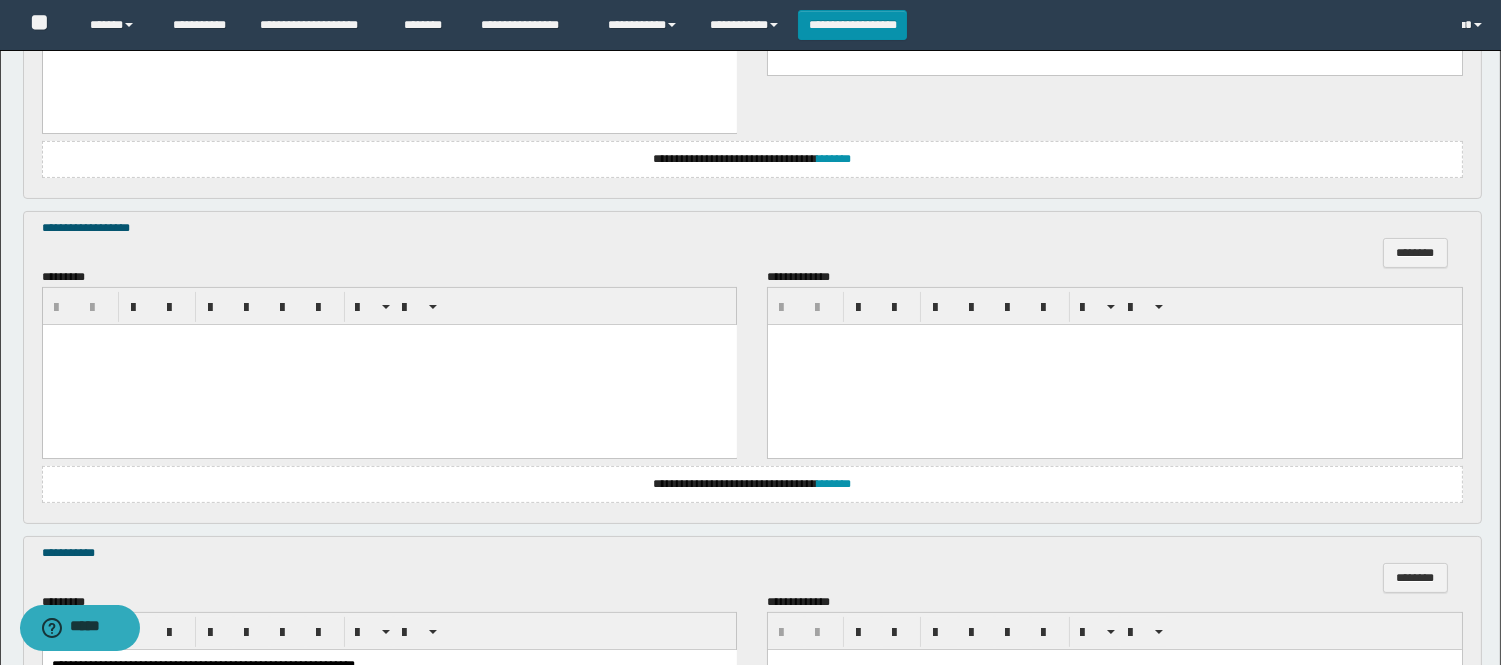 click at bounding box center [389, 364] 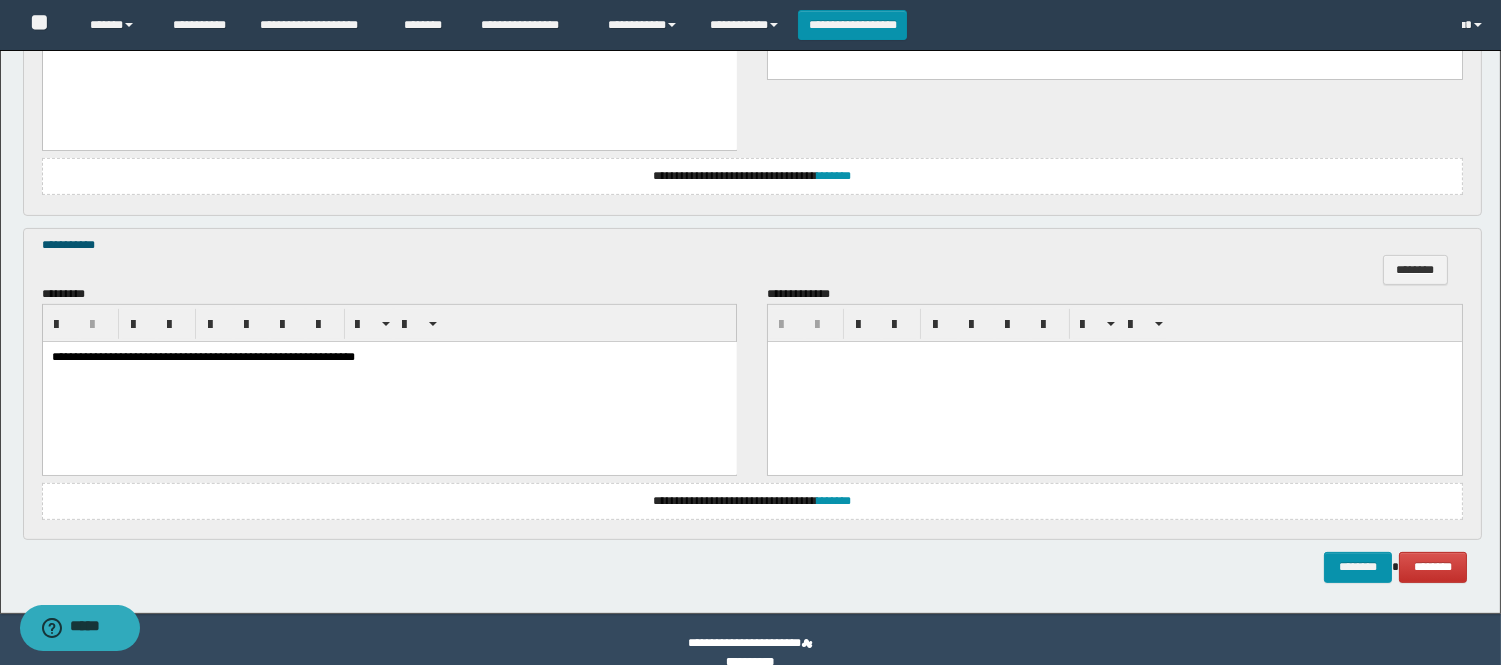 scroll, scrollTop: 1272, scrollLeft: 0, axis: vertical 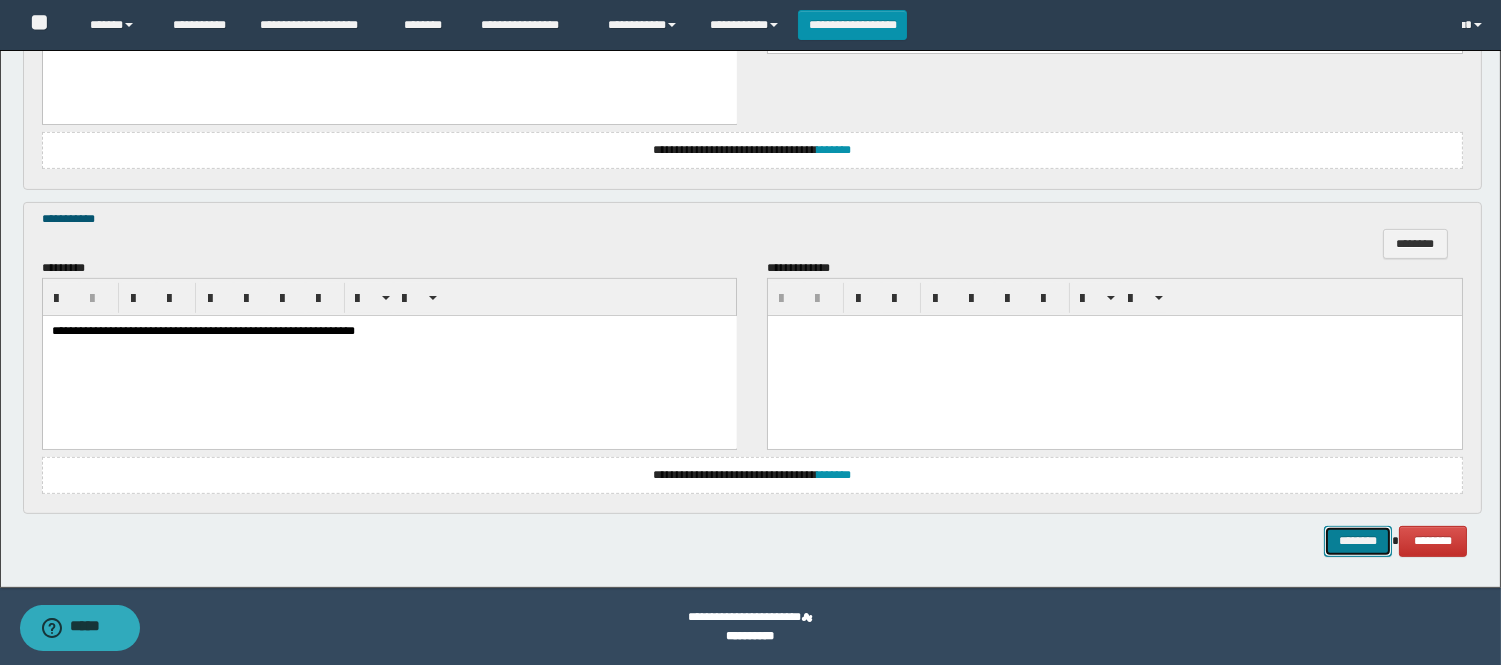 click on "********" at bounding box center (1358, 541) 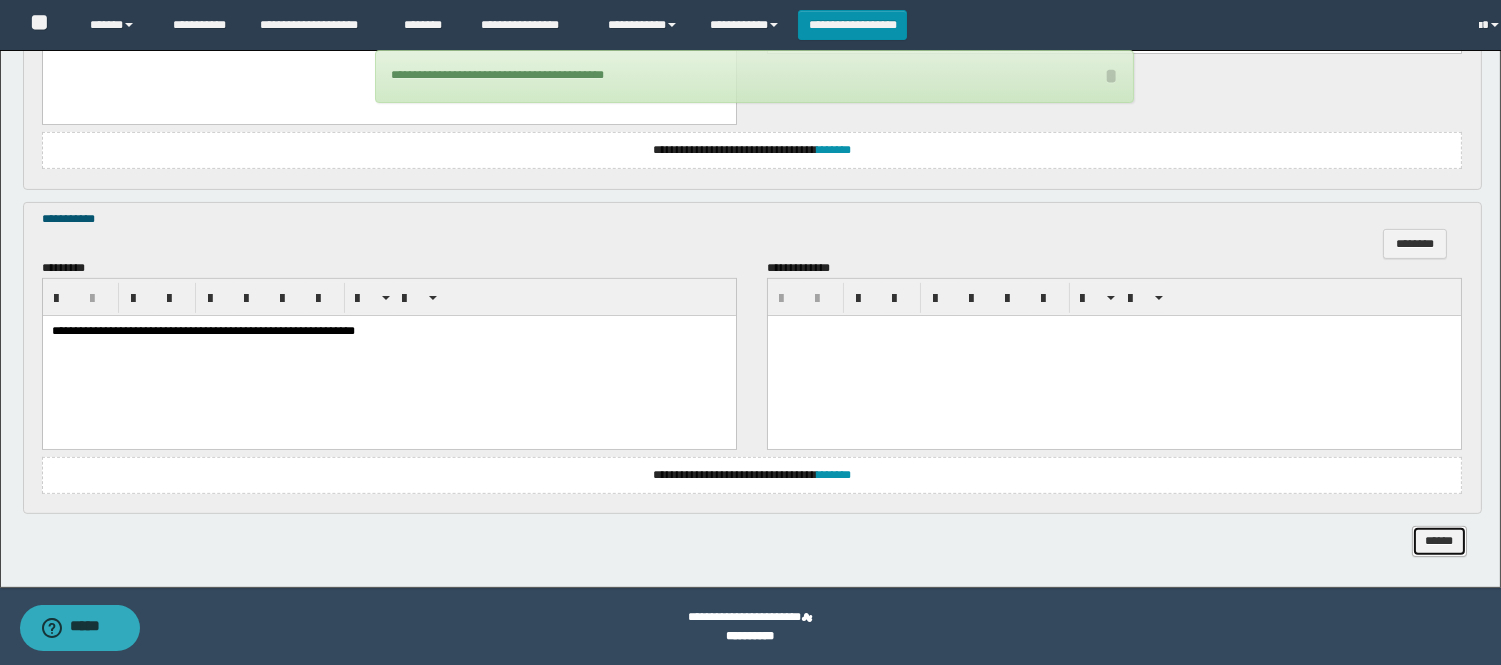 click on "******" at bounding box center (1439, 541) 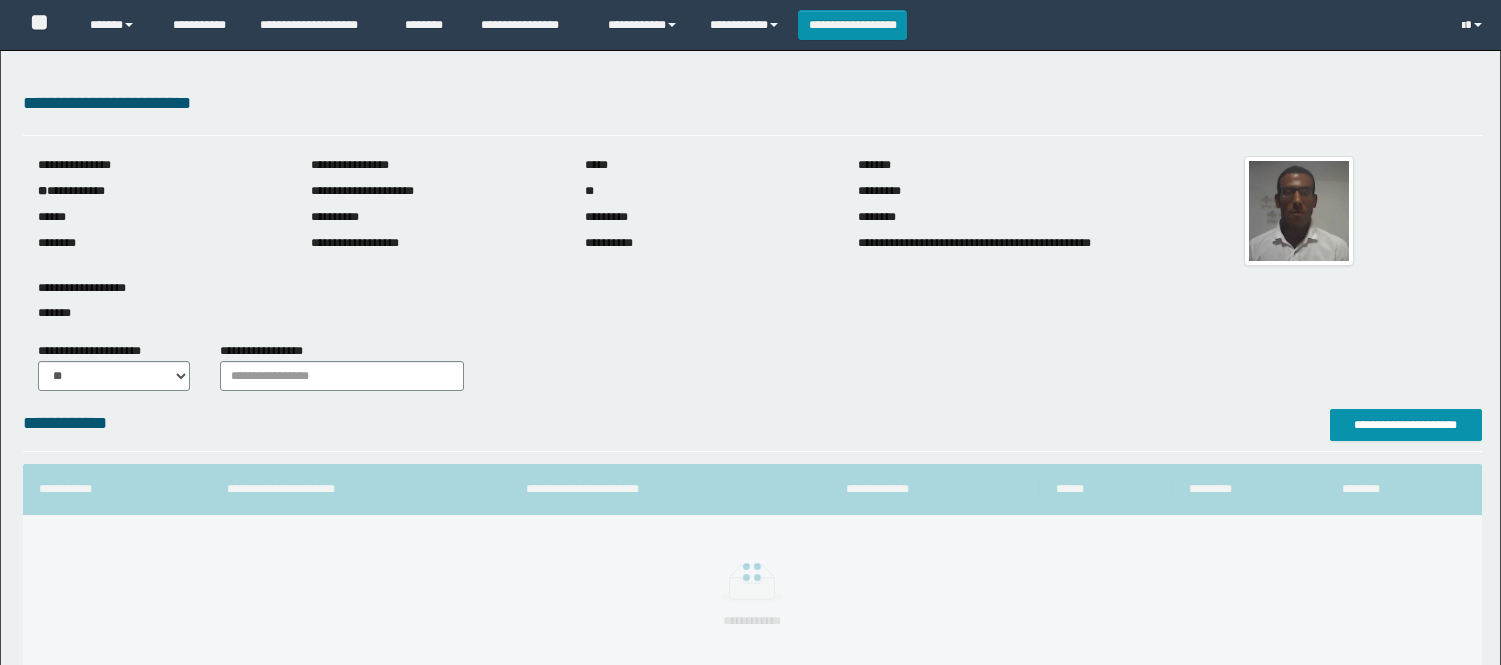 scroll, scrollTop: 0, scrollLeft: 0, axis: both 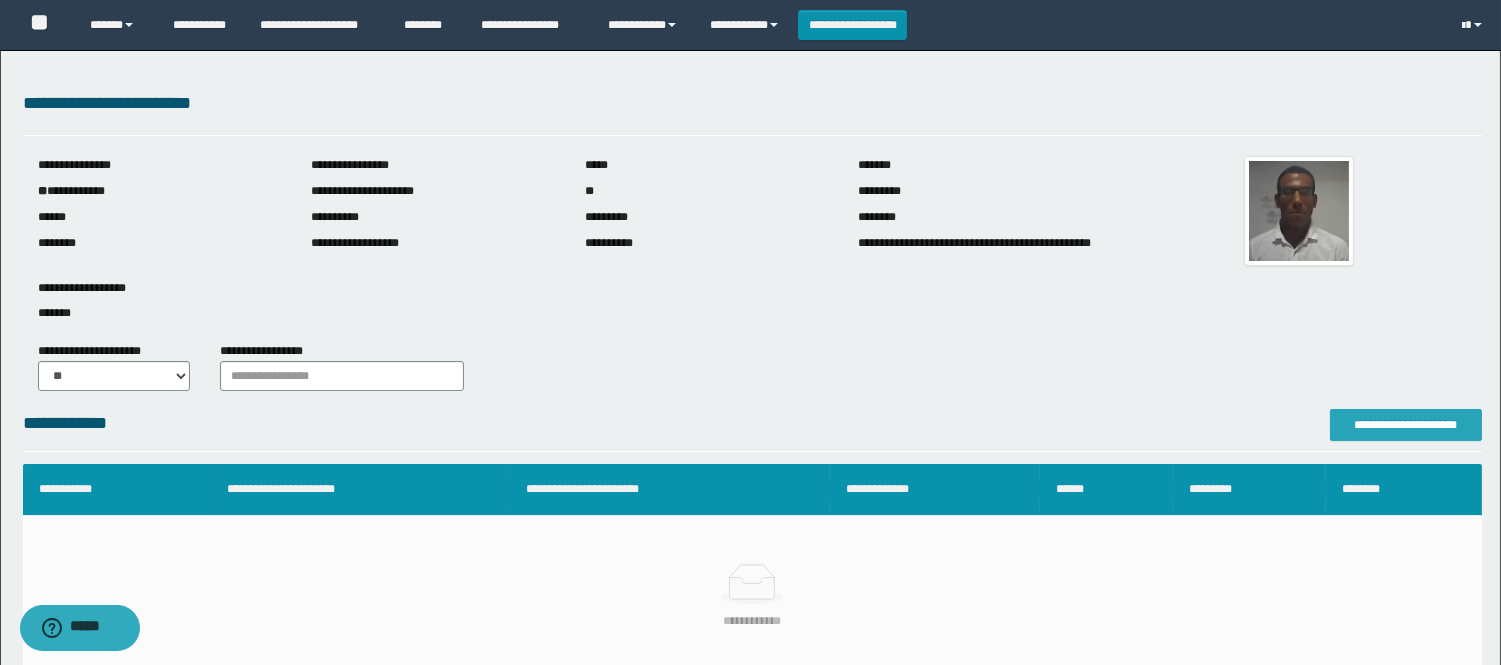 click on "**********" at bounding box center [1406, 425] 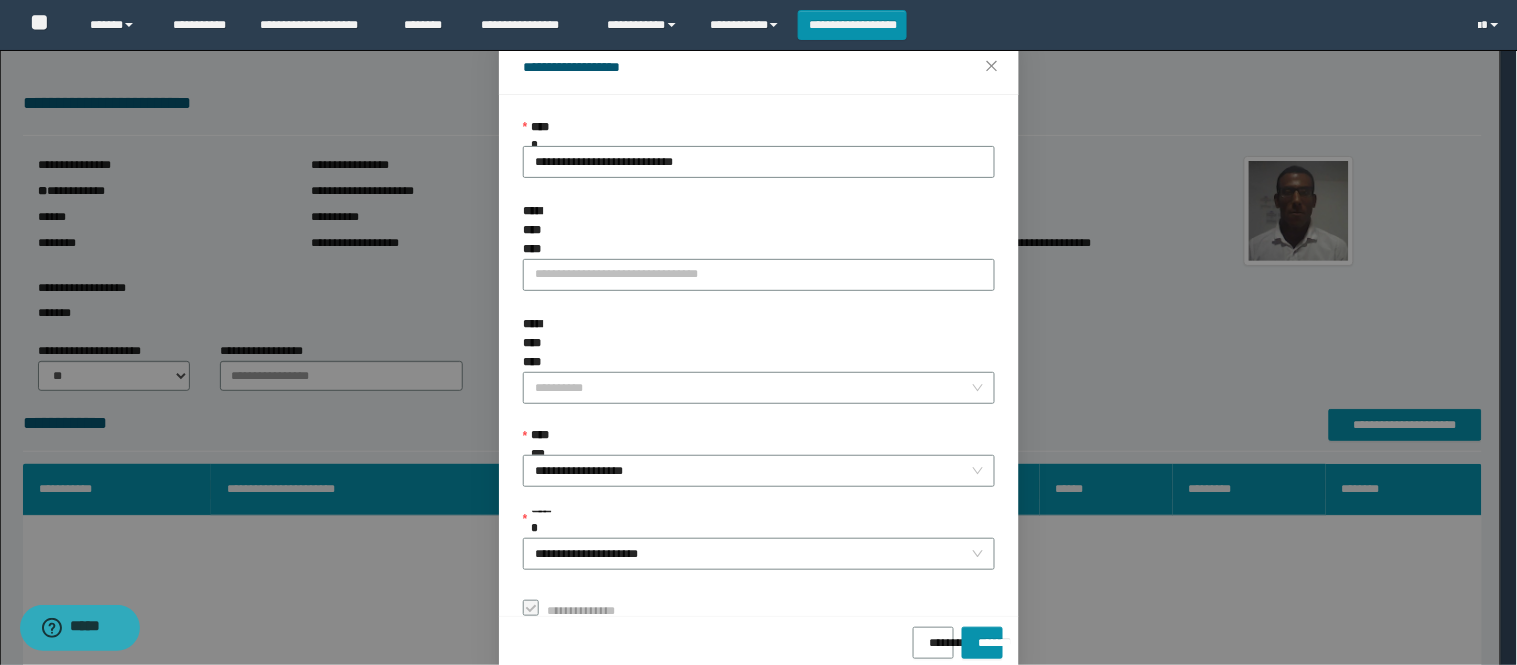 scroll, scrollTop: 87, scrollLeft: 0, axis: vertical 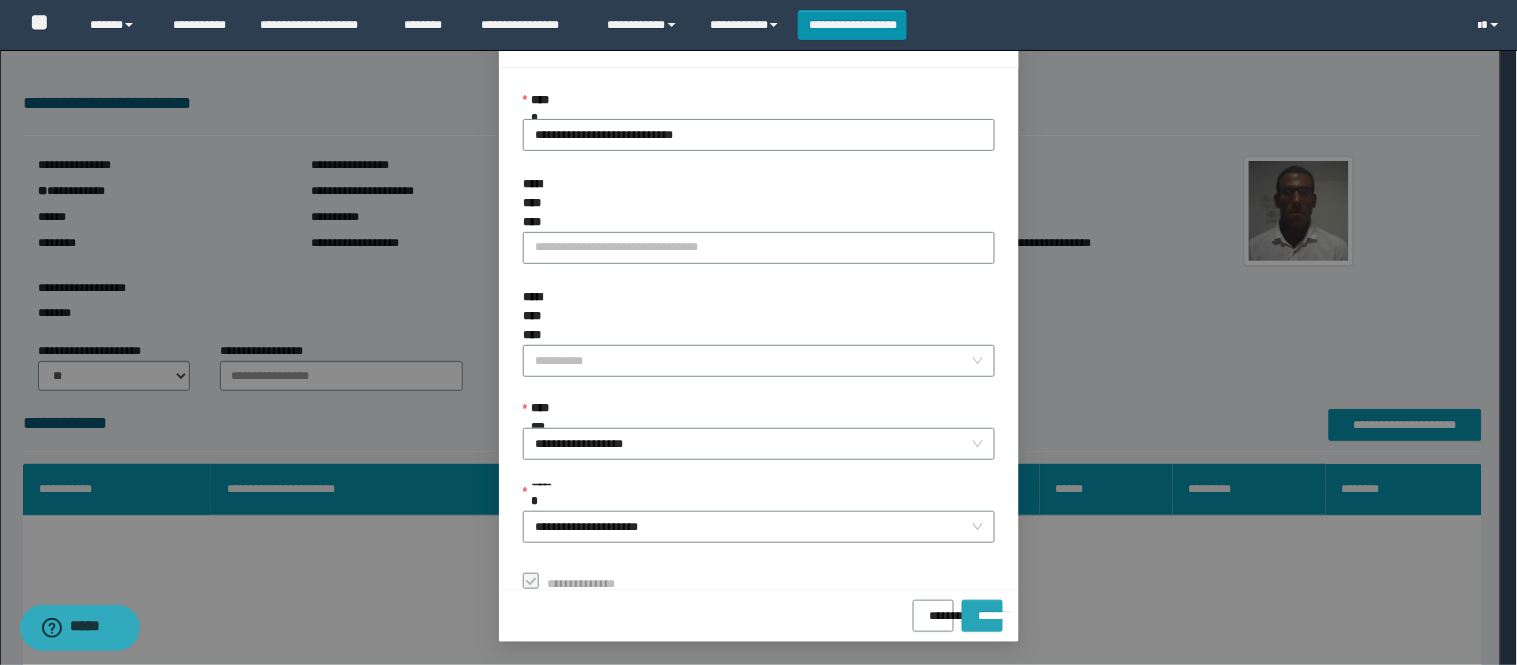 click on "*******" at bounding box center [982, 609] 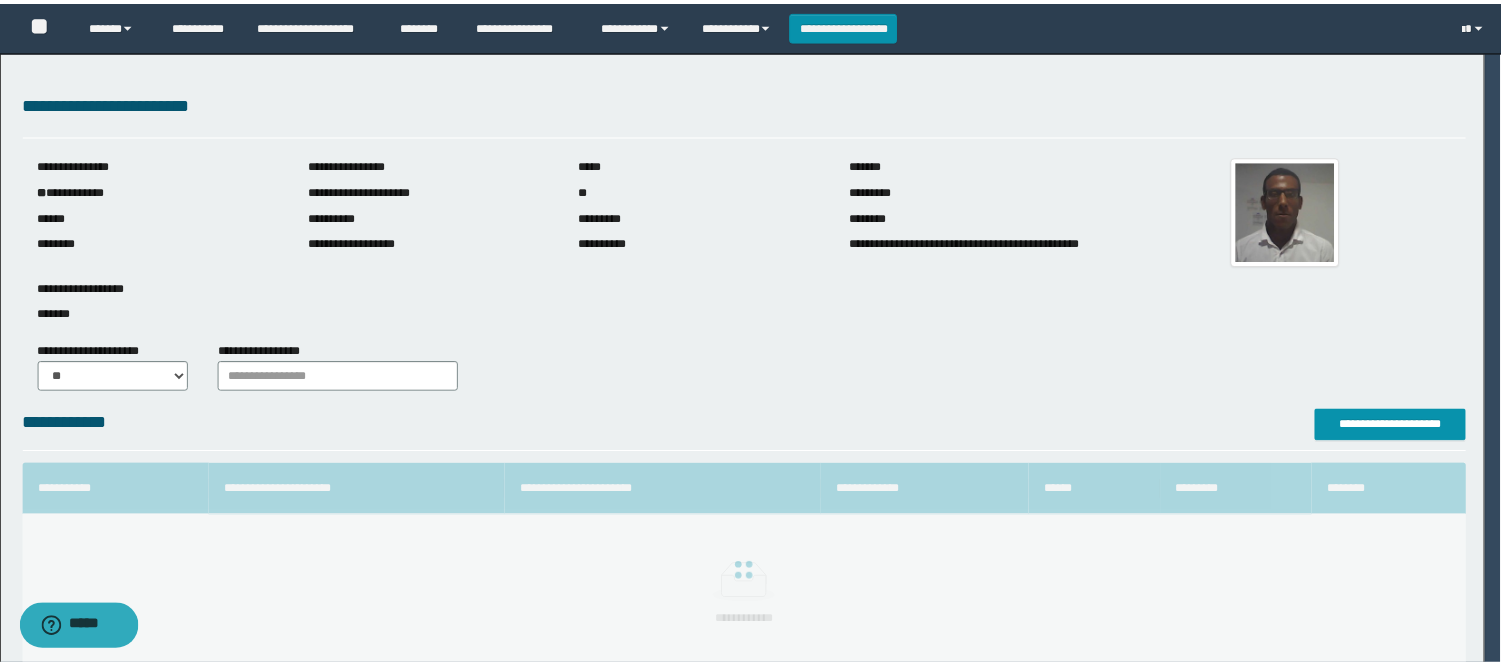 scroll, scrollTop: 41, scrollLeft: 0, axis: vertical 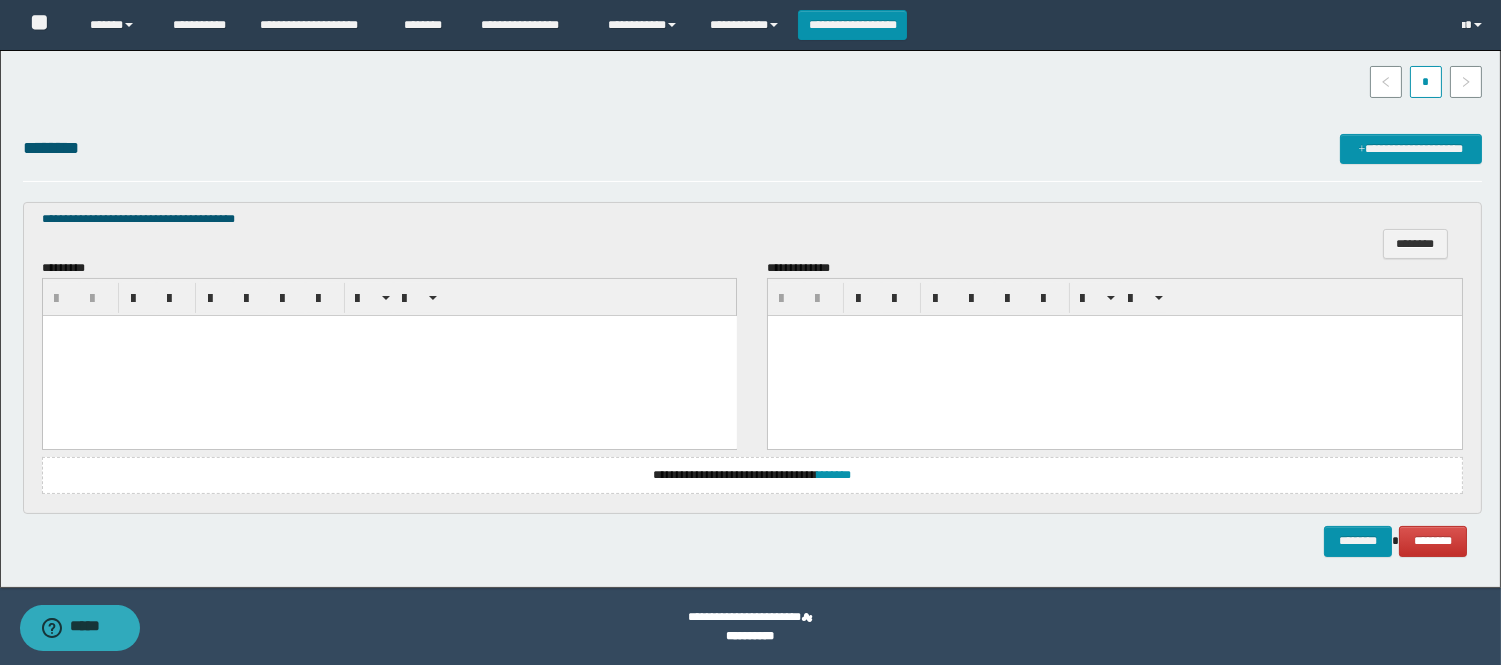 click at bounding box center [389, 355] 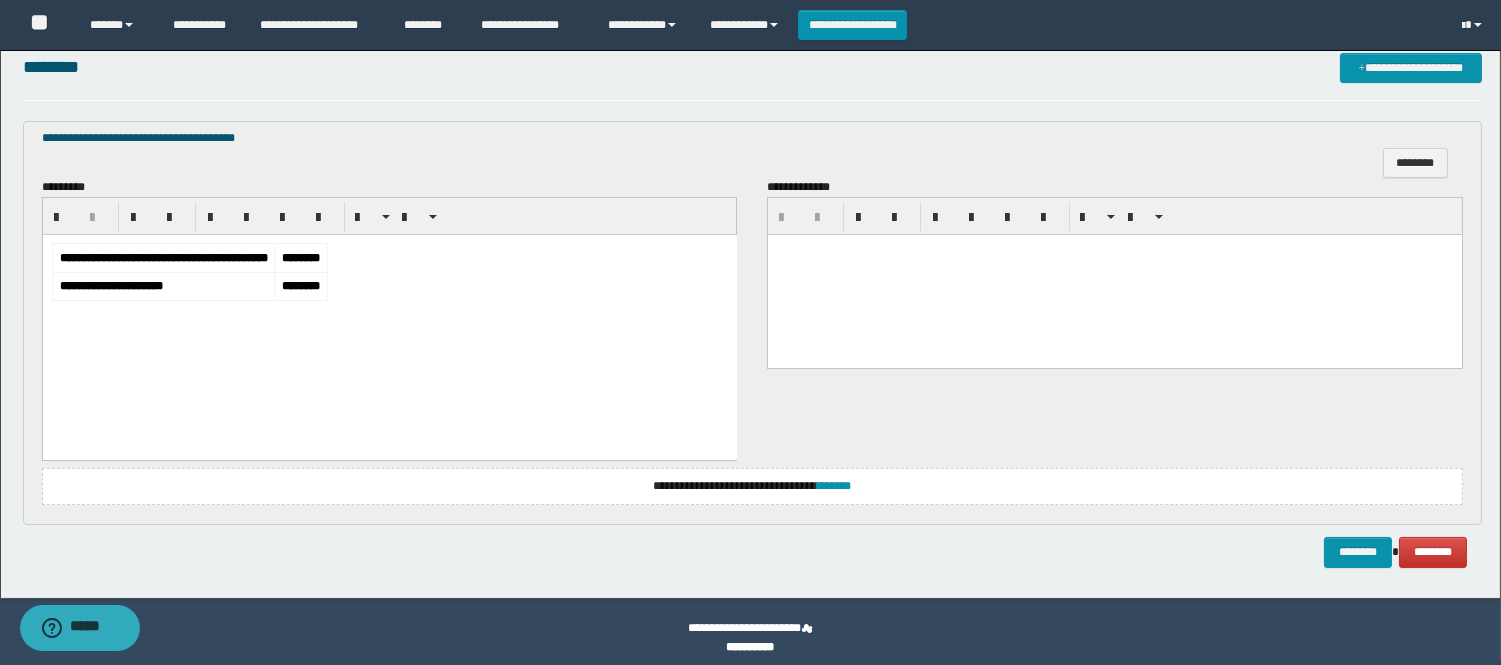 scroll, scrollTop: 623, scrollLeft: 0, axis: vertical 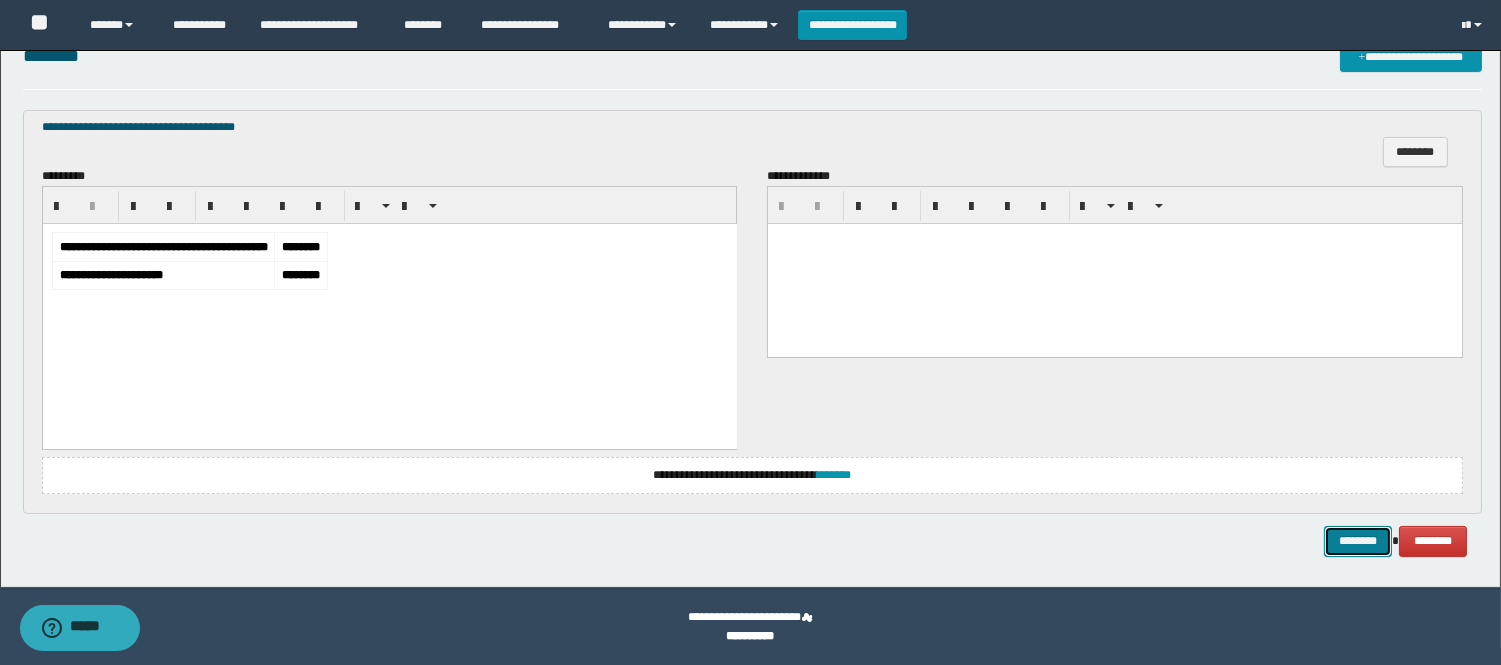 click on "********" at bounding box center (1358, 541) 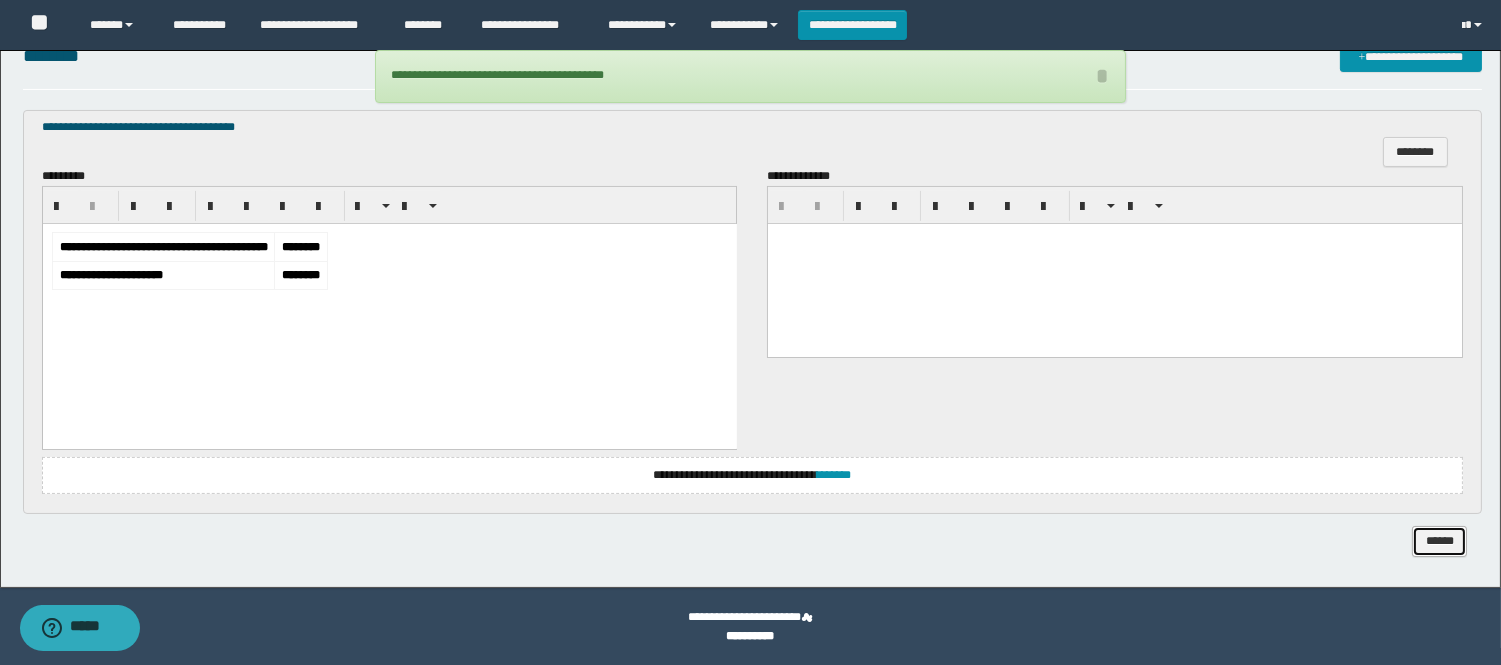 click on "******" at bounding box center (1439, 541) 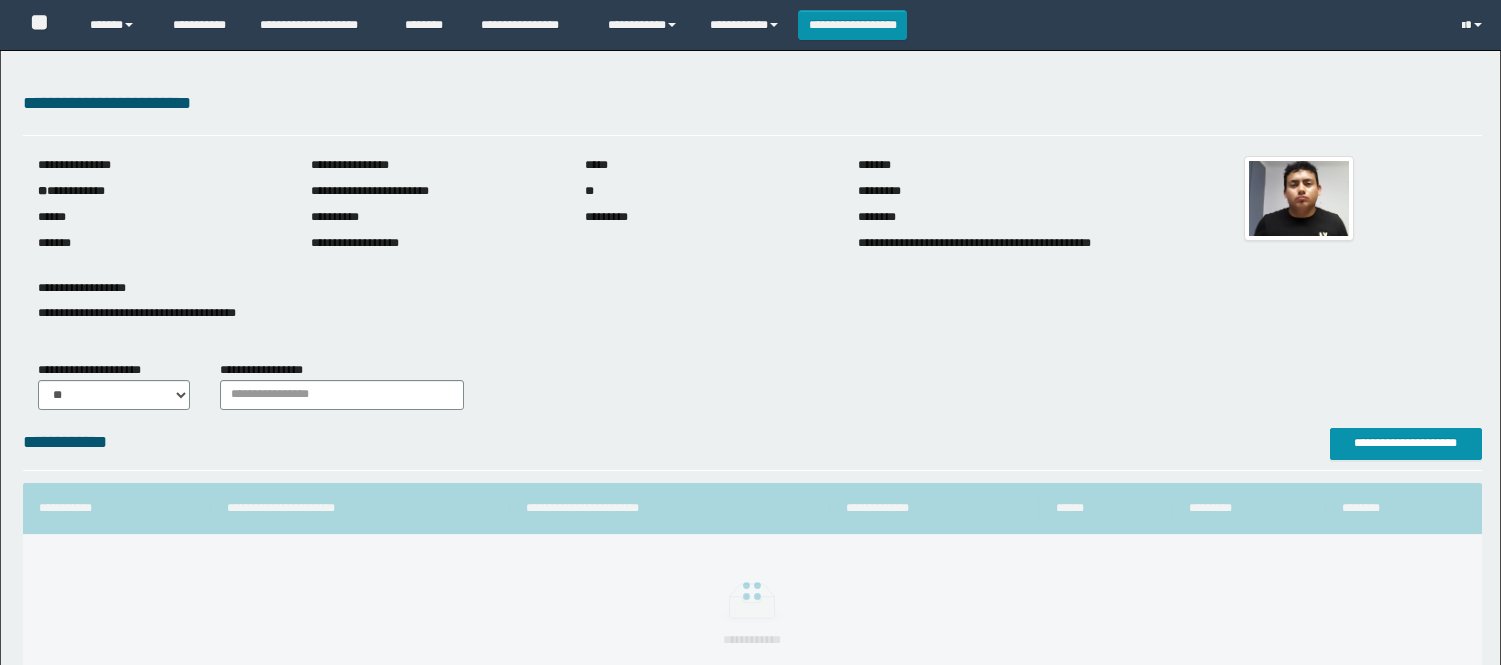scroll, scrollTop: 0, scrollLeft: 0, axis: both 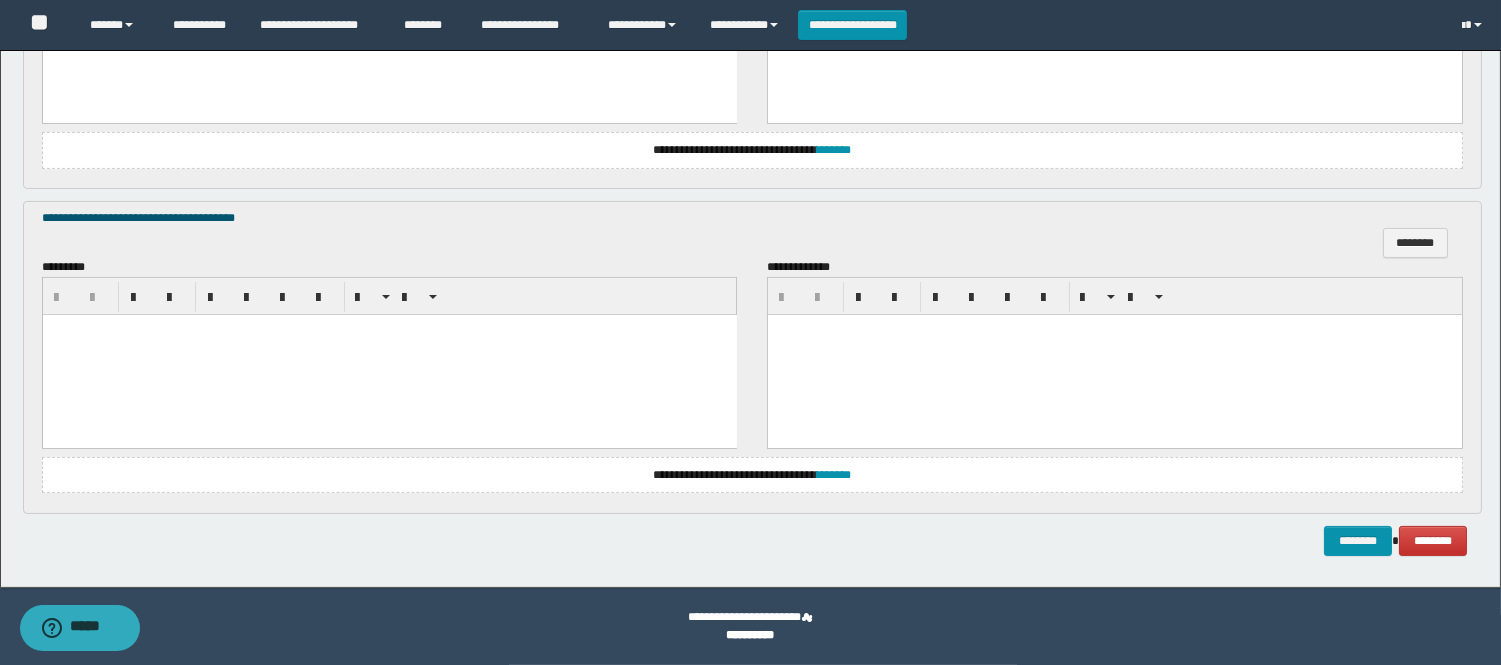 click at bounding box center [389, 355] 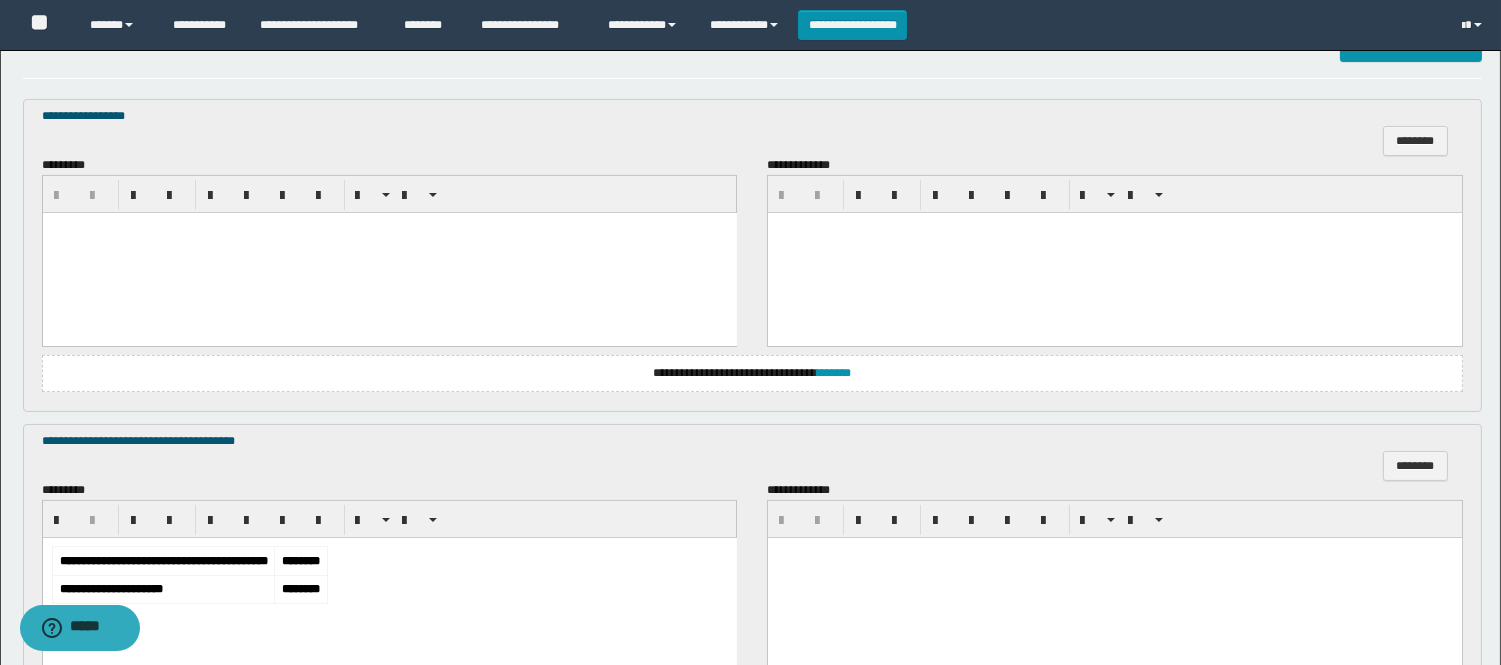 click at bounding box center [389, 253] 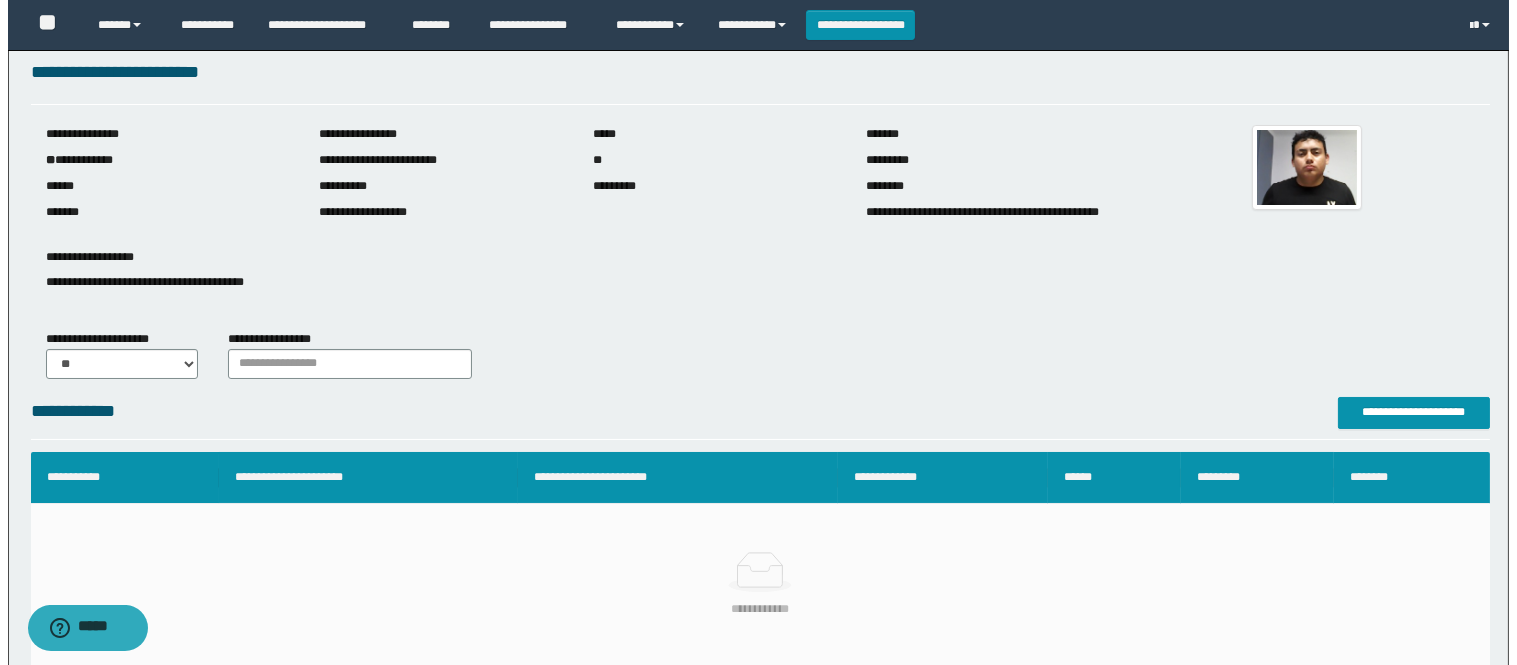 scroll, scrollTop: 21, scrollLeft: 0, axis: vertical 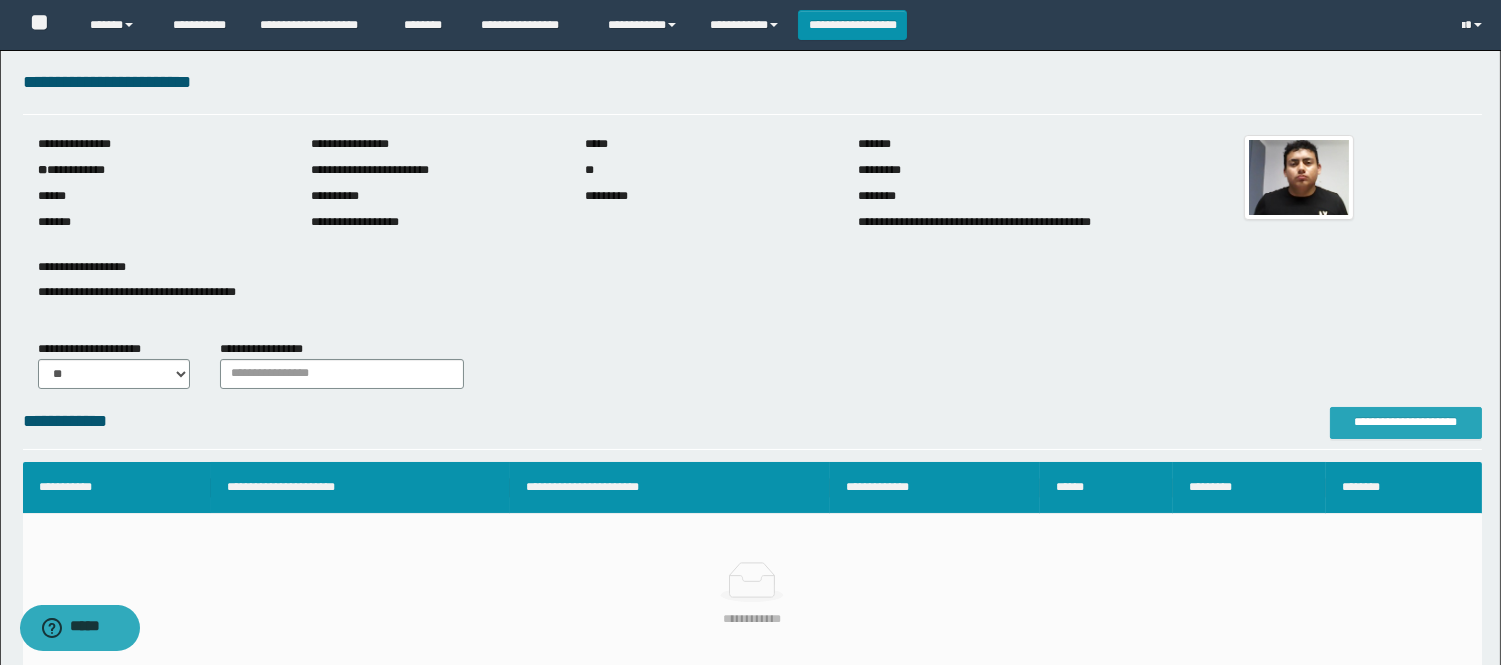 click on "**********" at bounding box center (1406, 422) 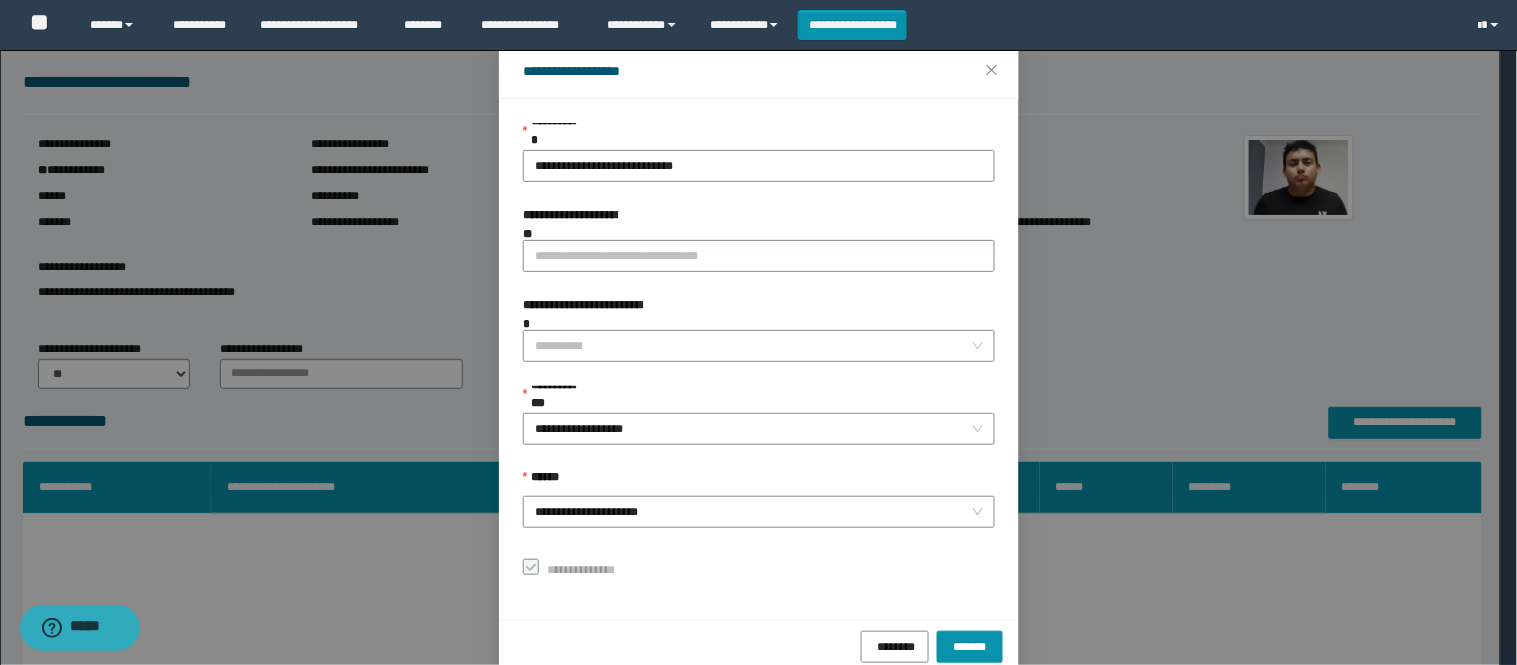 scroll, scrollTop: 87, scrollLeft: 0, axis: vertical 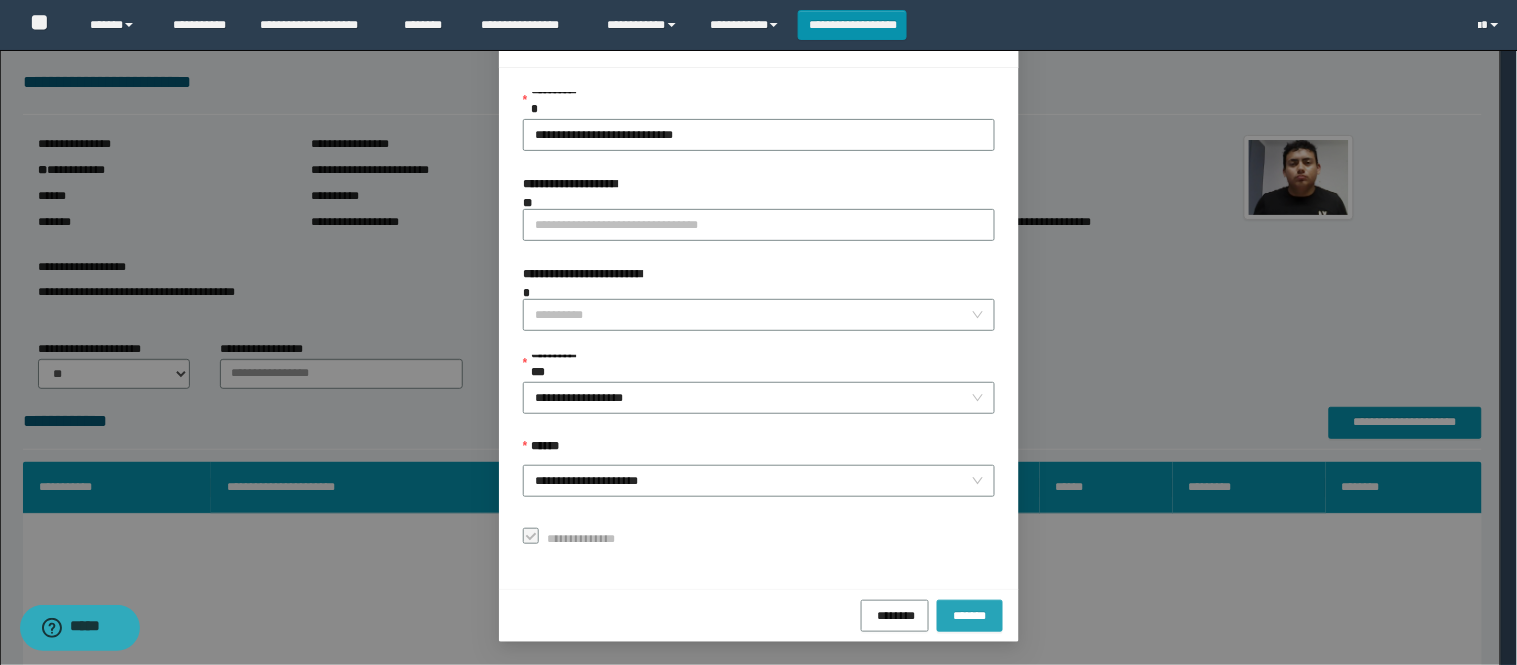 click on "*******" at bounding box center (970, 614) 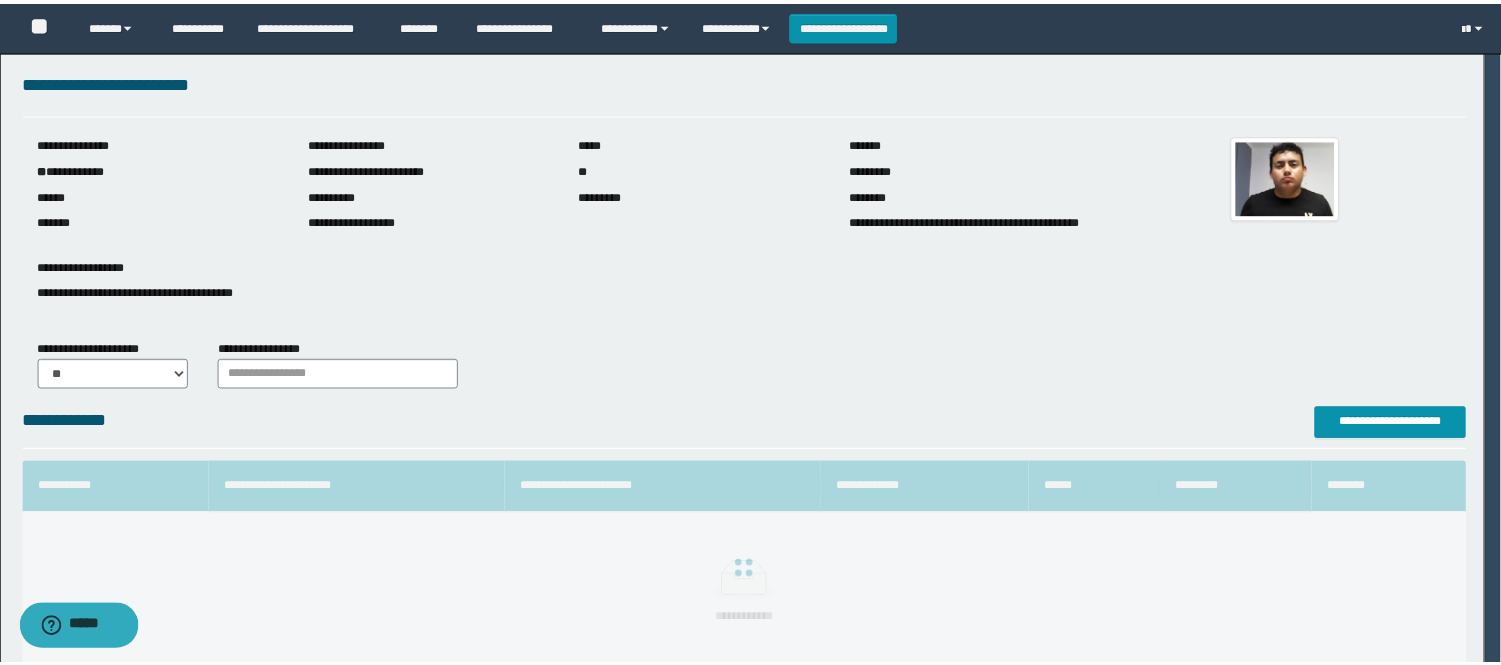 scroll, scrollTop: 41, scrollLeft: 0, axis: vertical 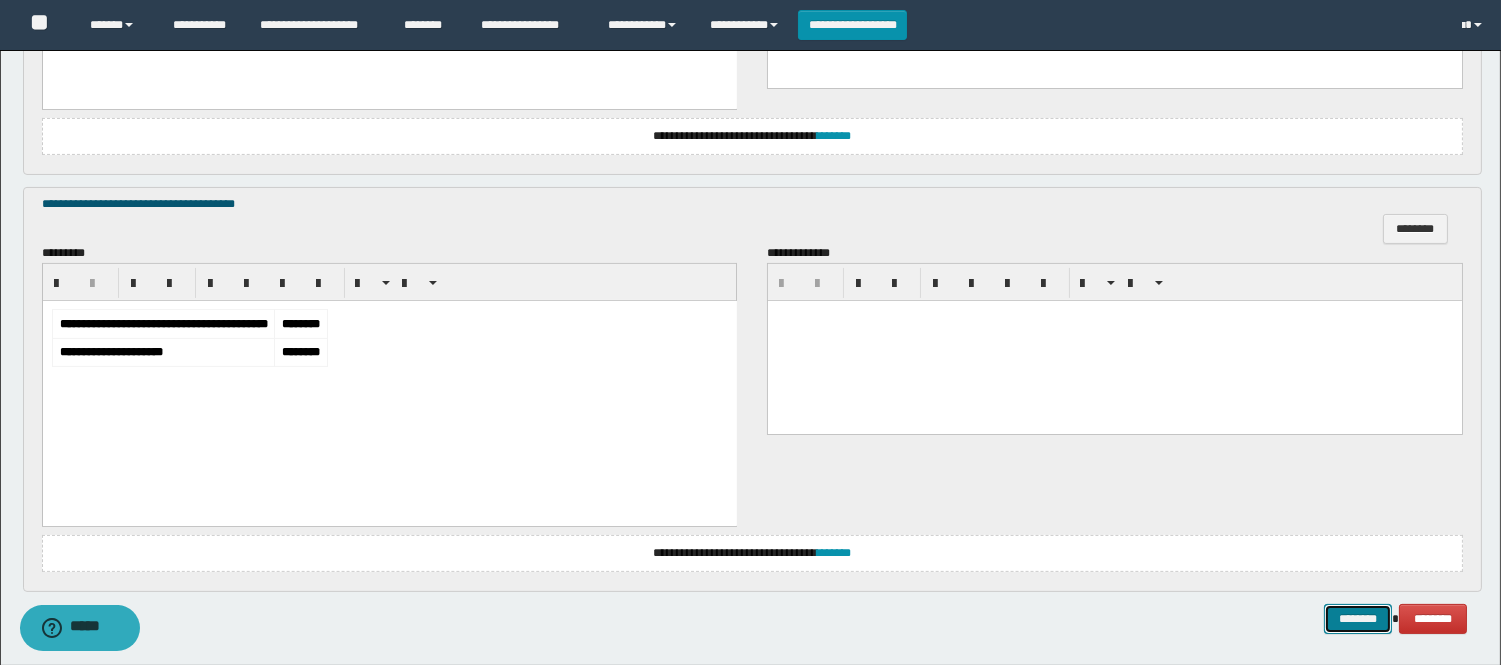 click on "********" at bounding box center [1358, 619] 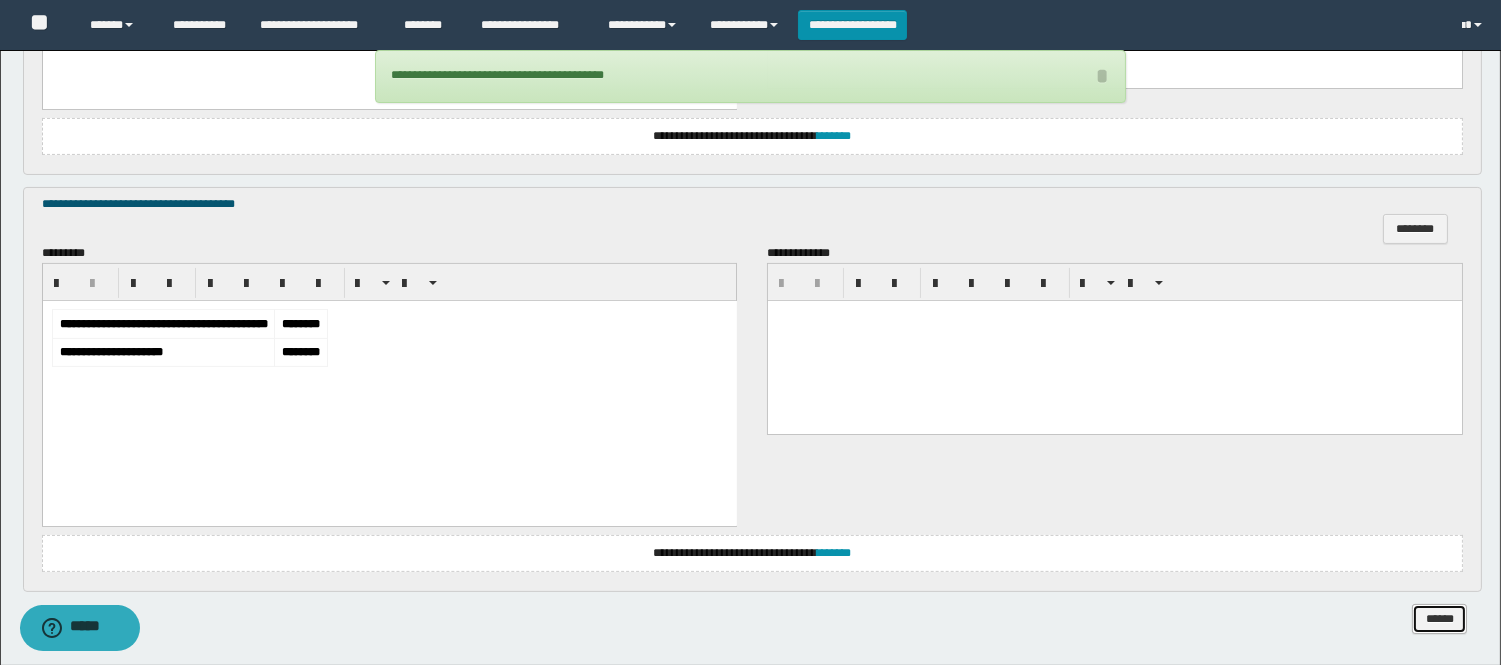click on "******" at bounding box center [1439, 619] 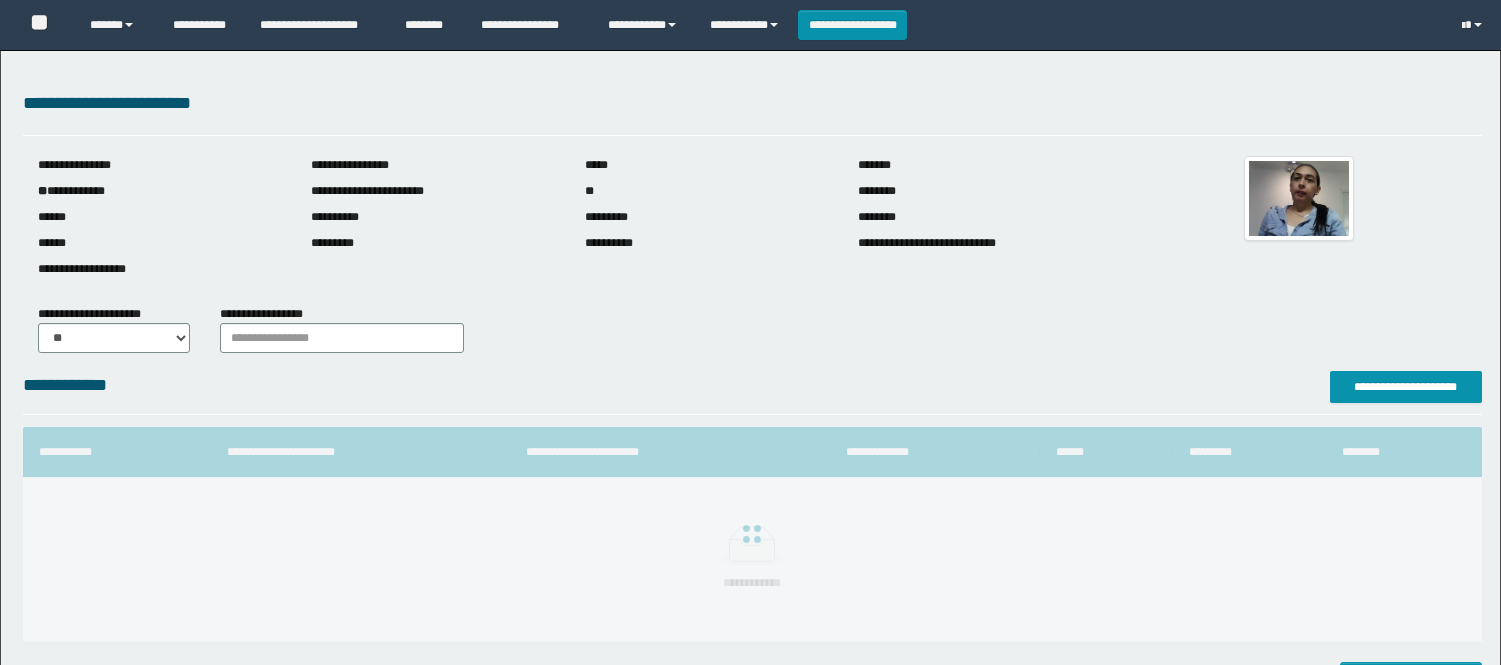 scroll, scrollTop: 0, scrollLeft: 0, axis: both 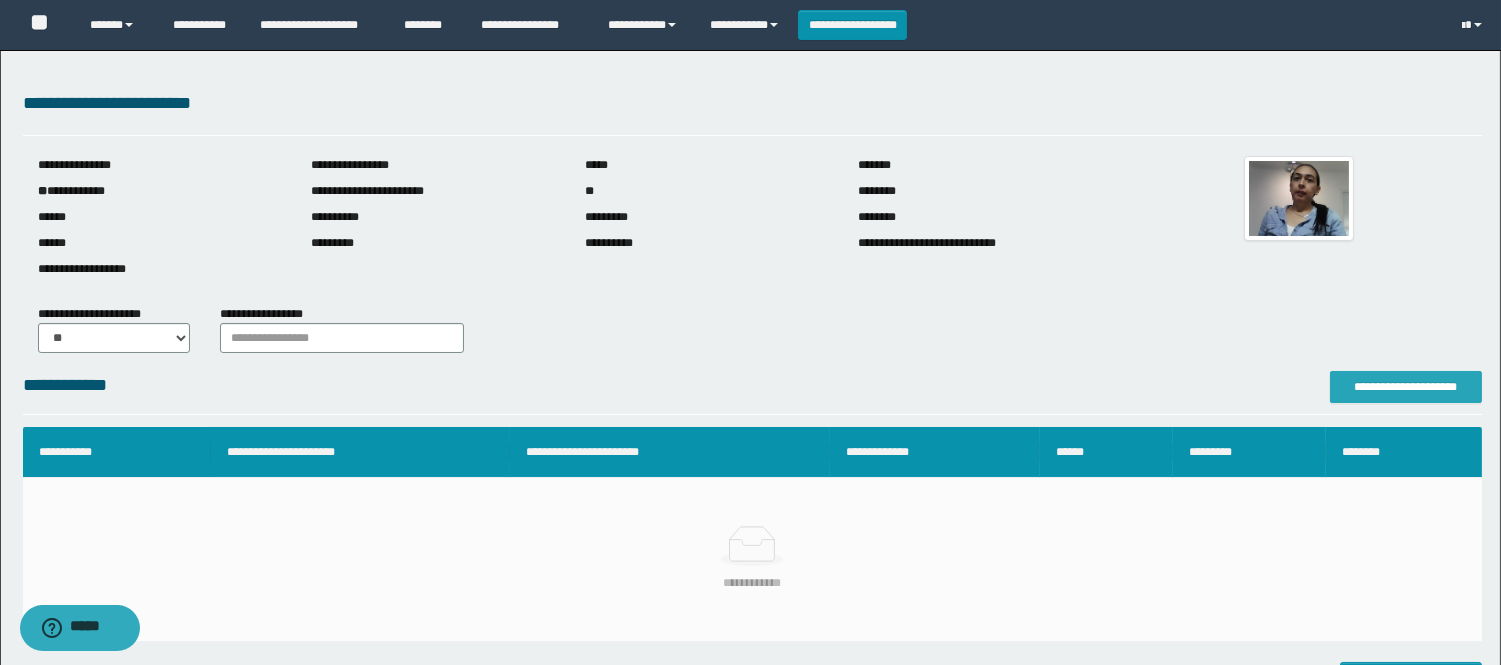 click on "**********" at bounding box center (1406, 387) 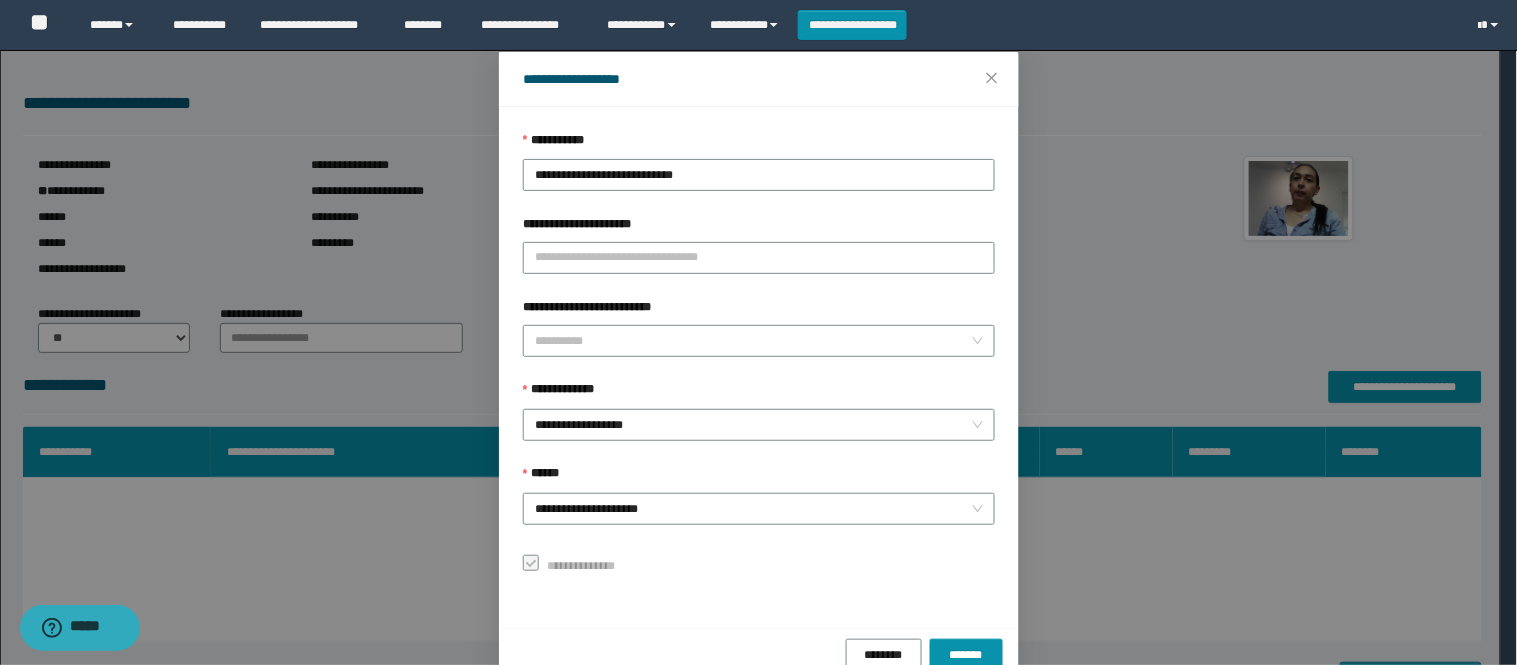 scroll, scrollTop: 87, scrollLeft: 0, axis: vertical 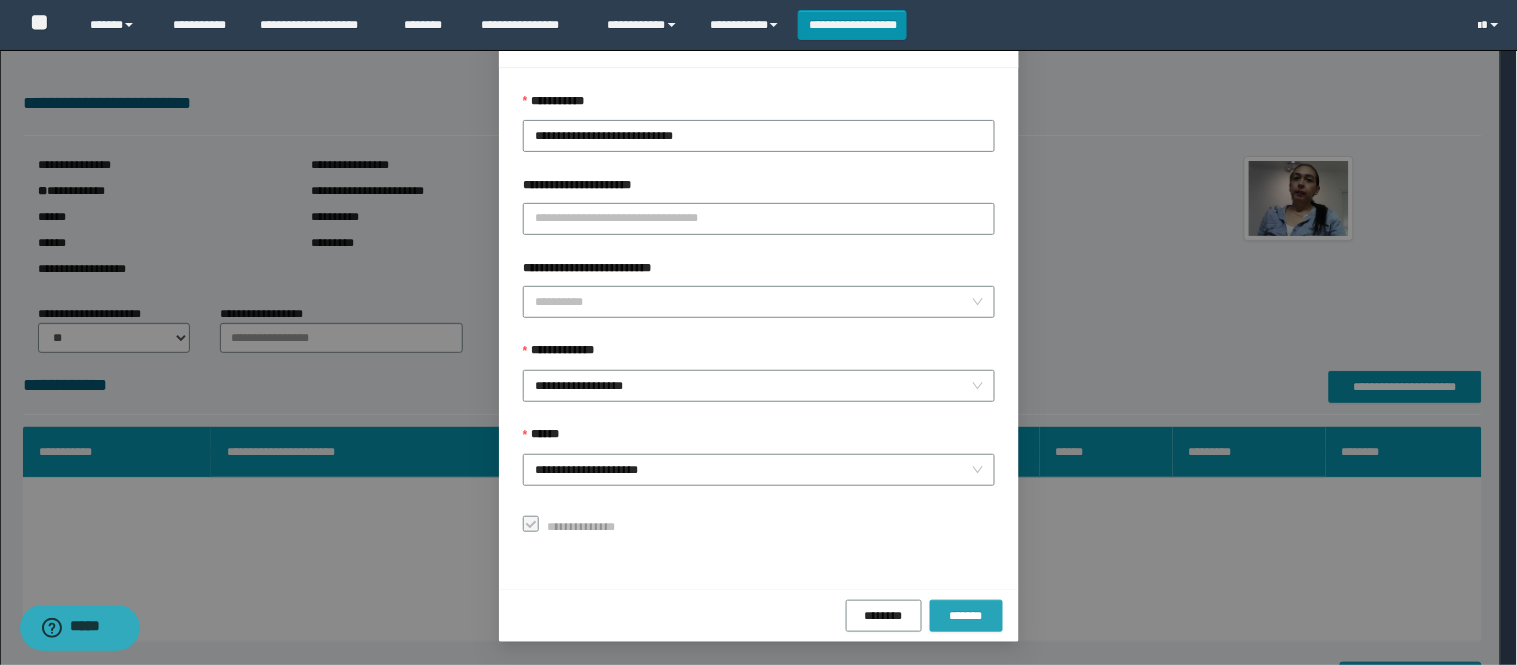 click on "*******" at bounding box center (966, 616) 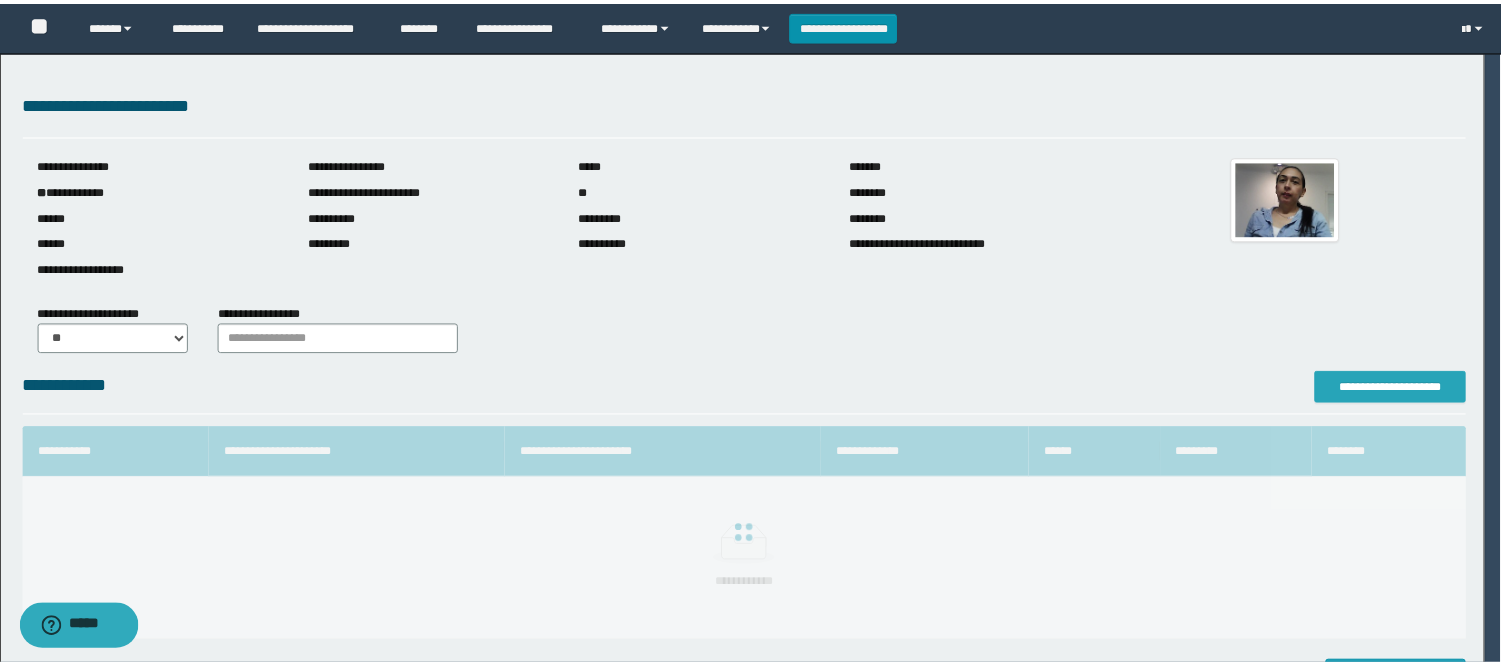 scroll, scrollTop: 0, scrollLeft: 0, axis: both 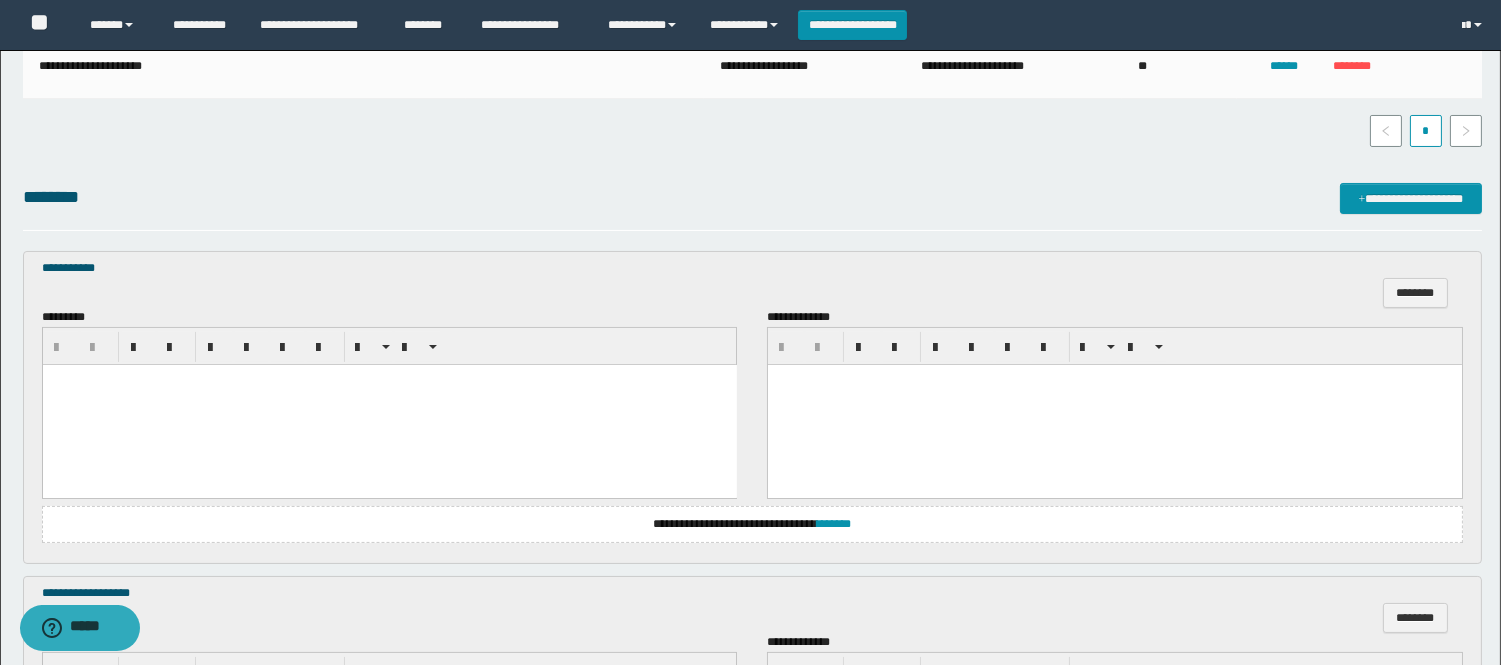 click at bounding box center [389, 404] 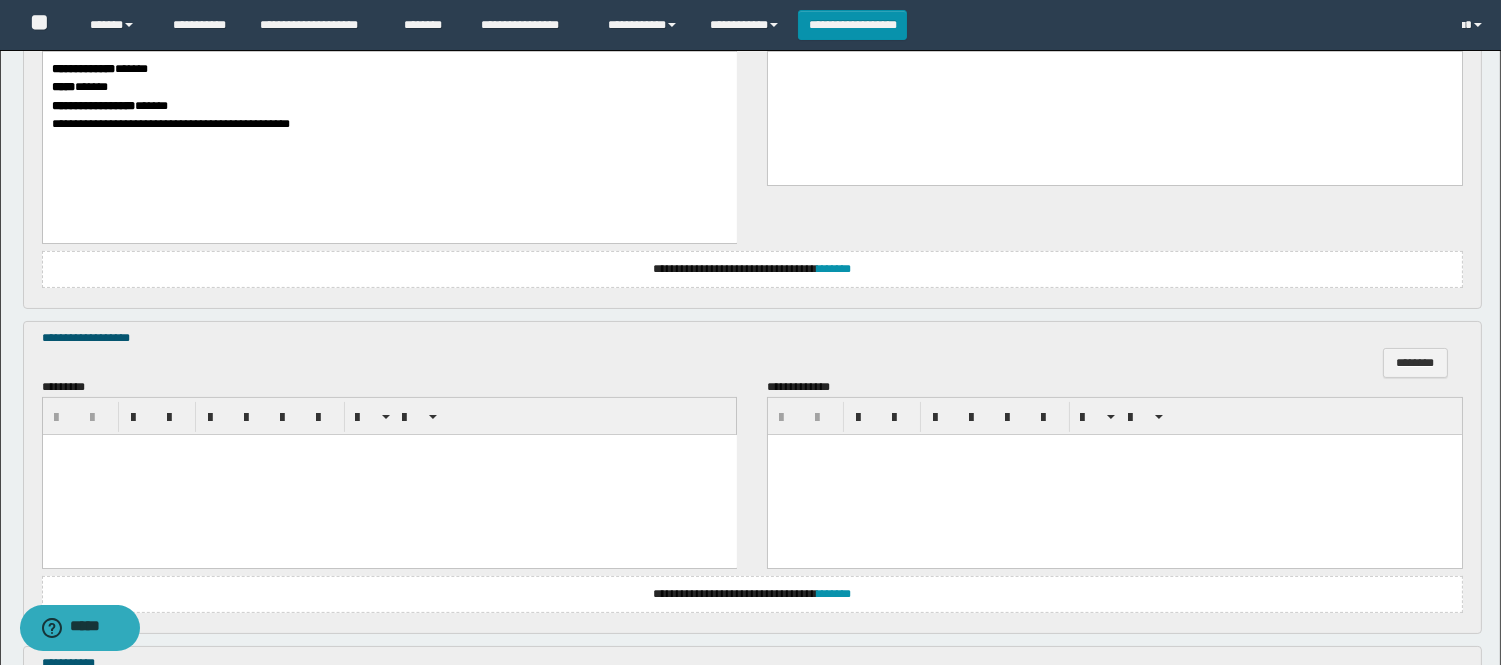 scroll, scrollTop: 888, scrollLeft: 0, axis: vertical 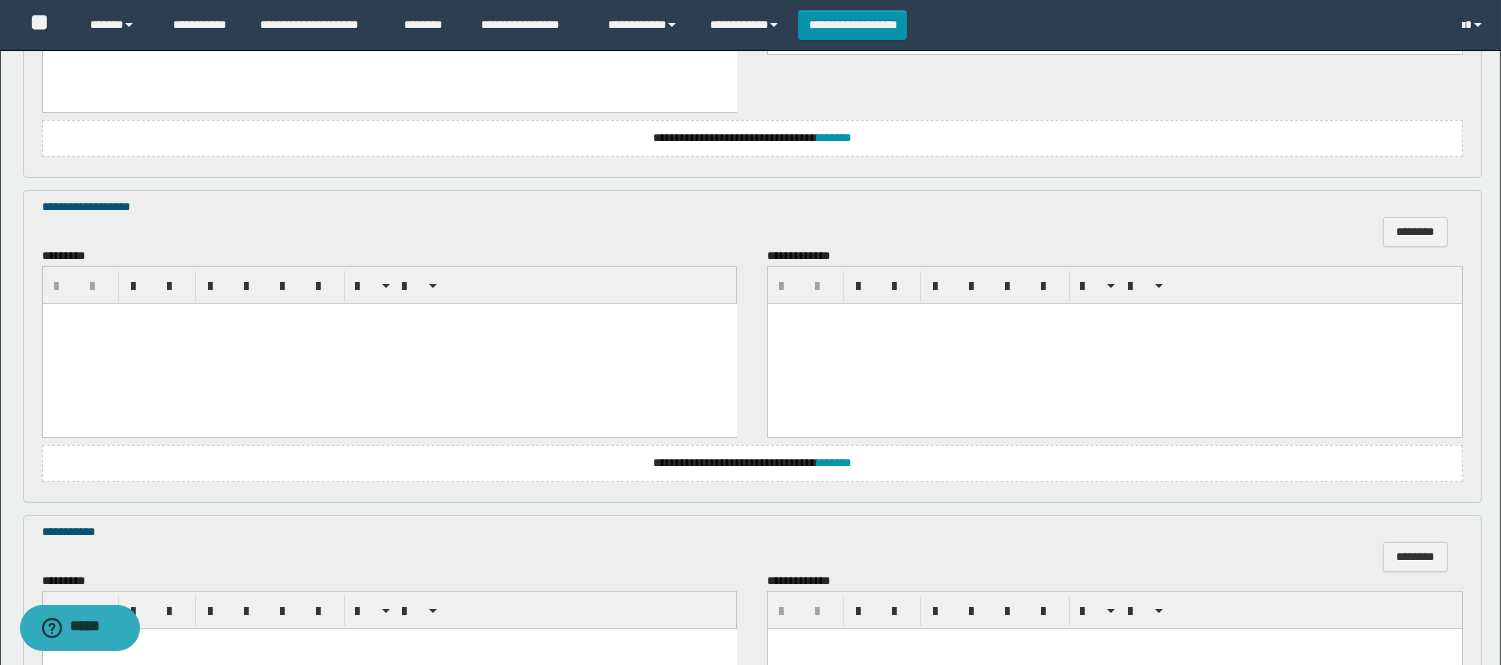 click at bounding box center [389, 343] 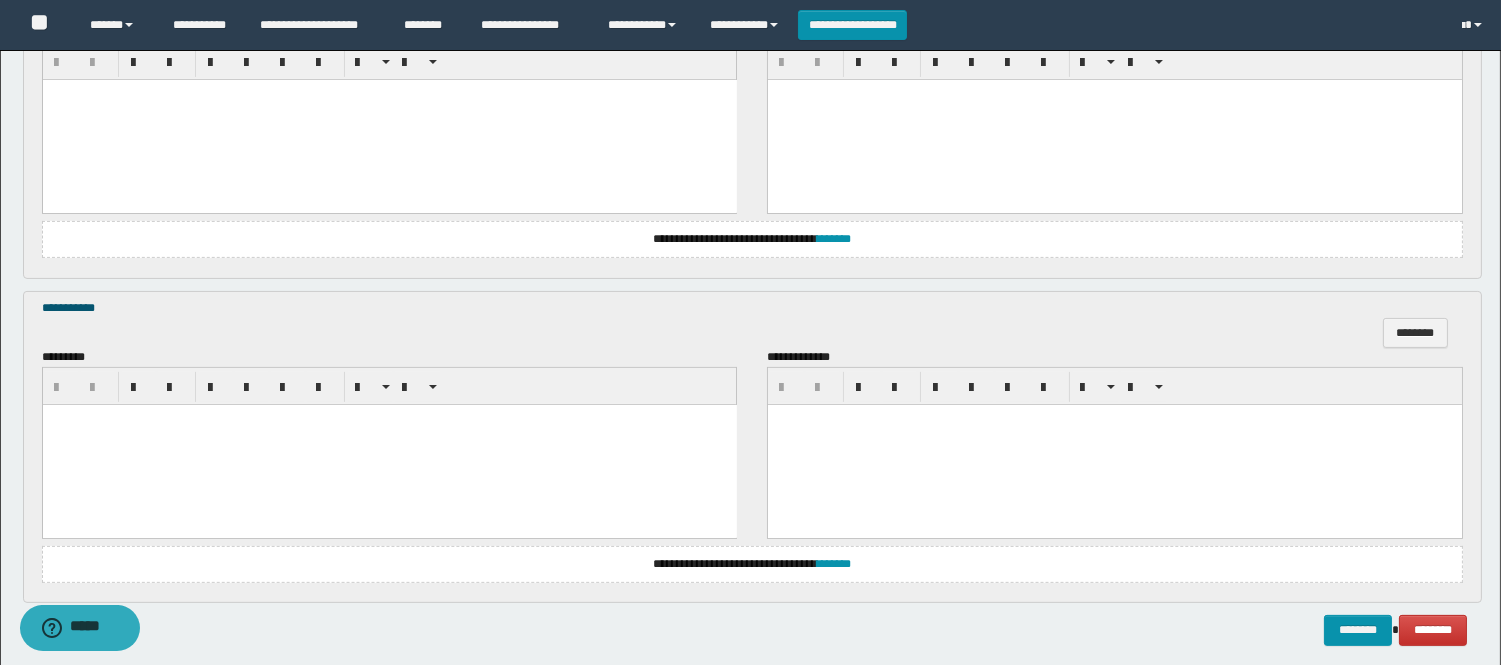 scroll, scrollTop: 1201, scrollLeft: 0, axis: vertical 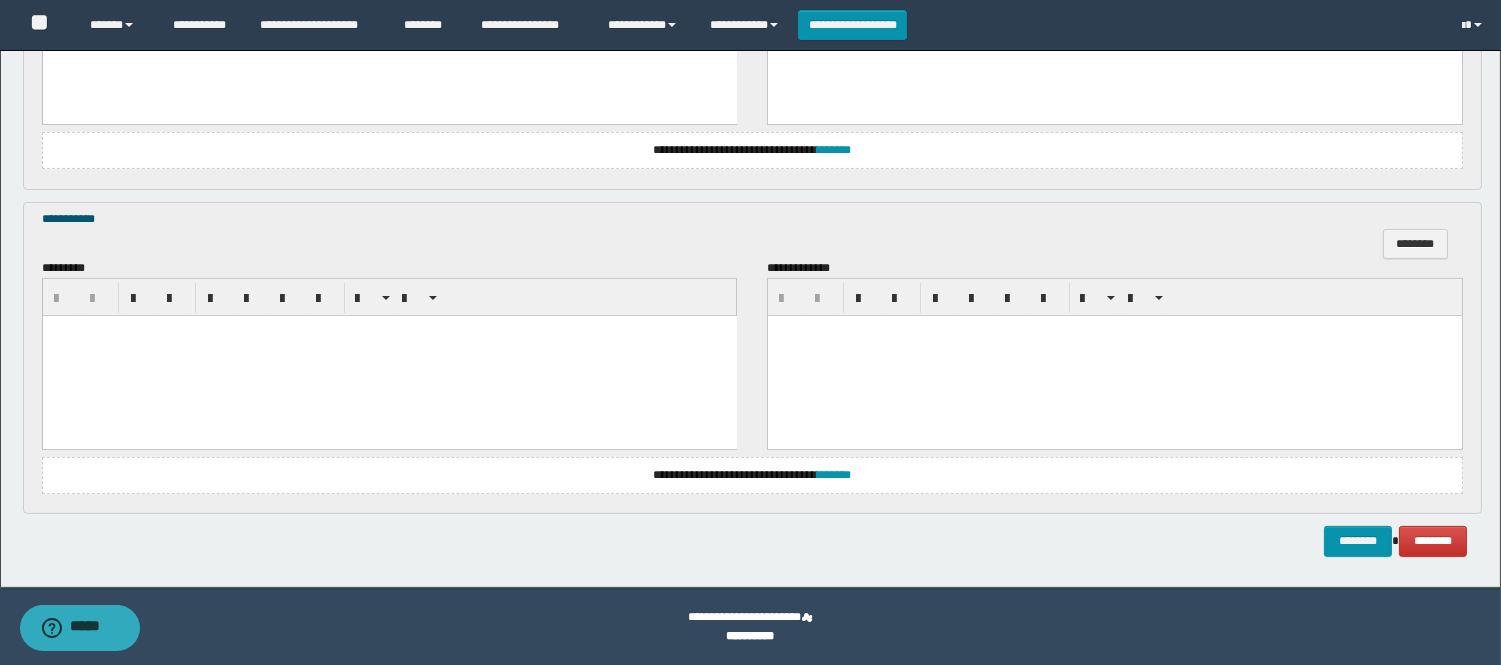 click at bounding box center [389, 355] 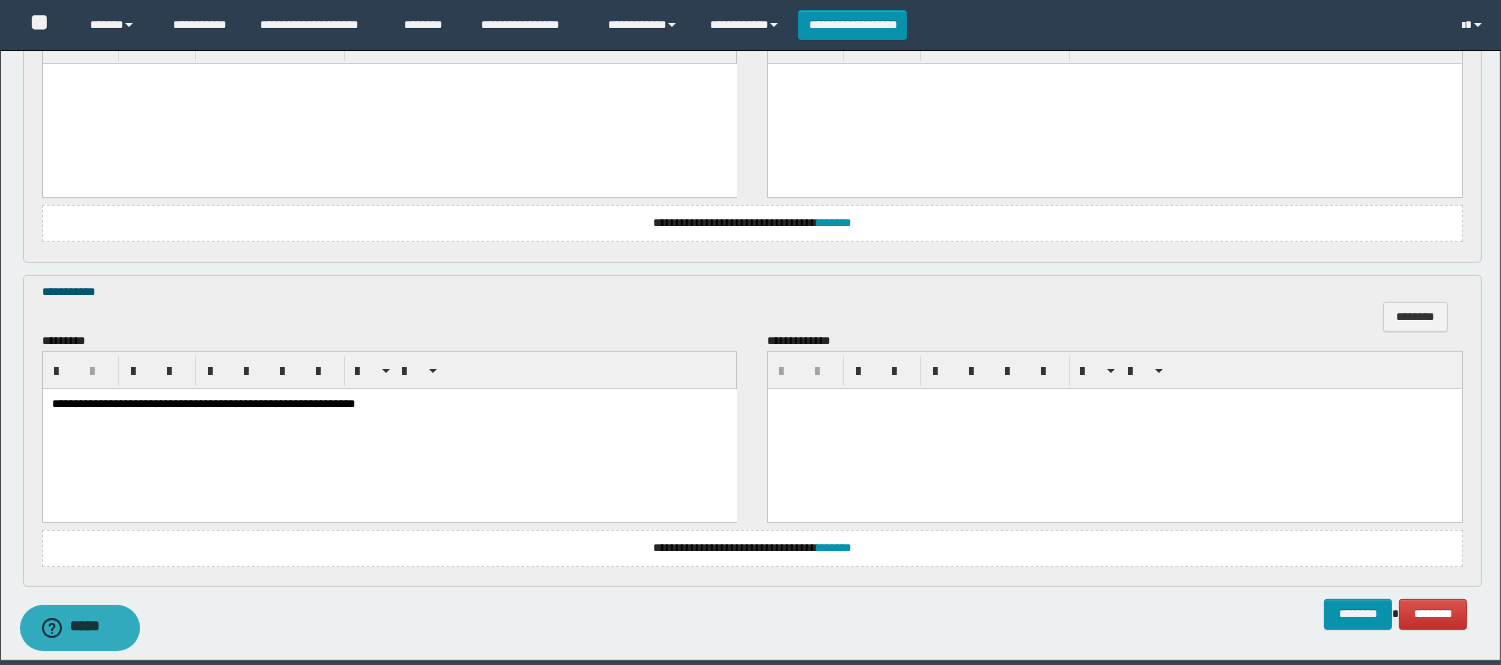 scroll, scrollTop: 978, scrollLeft: 0, axis: vertical 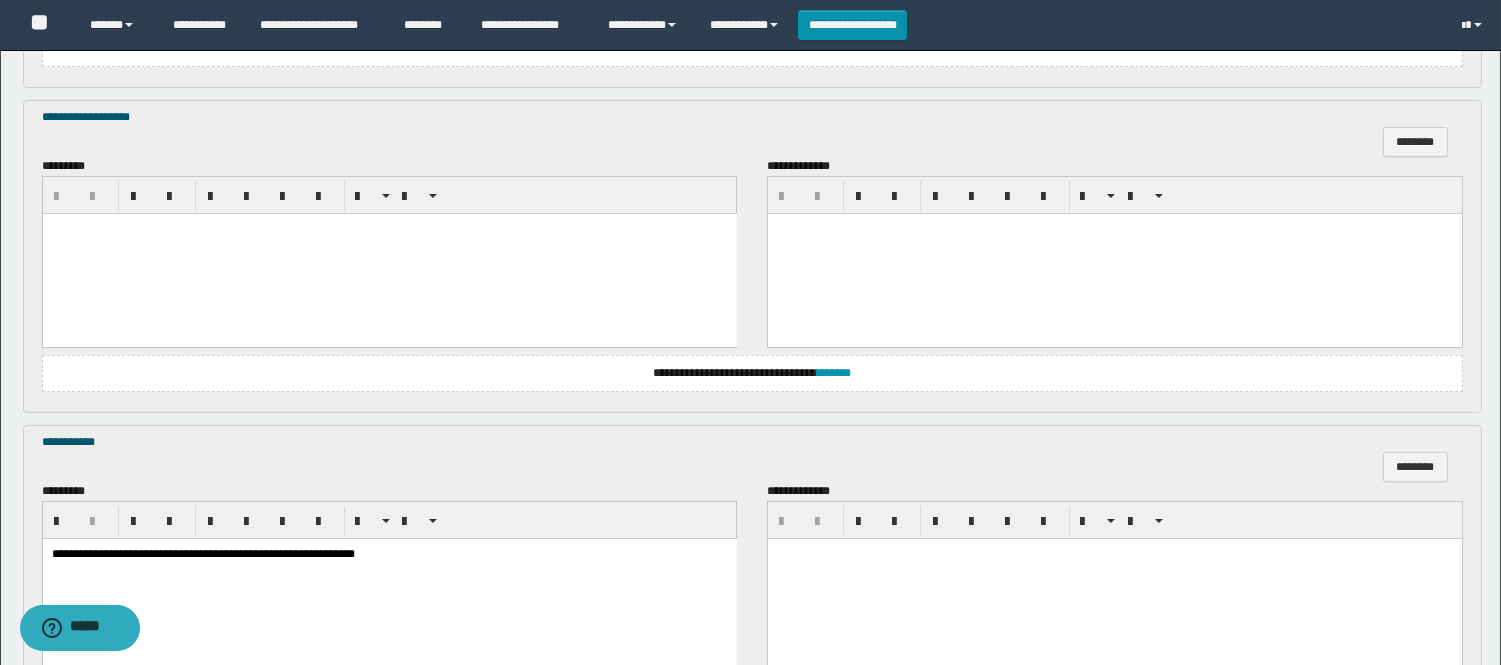 click at bounding box center (389, 253) 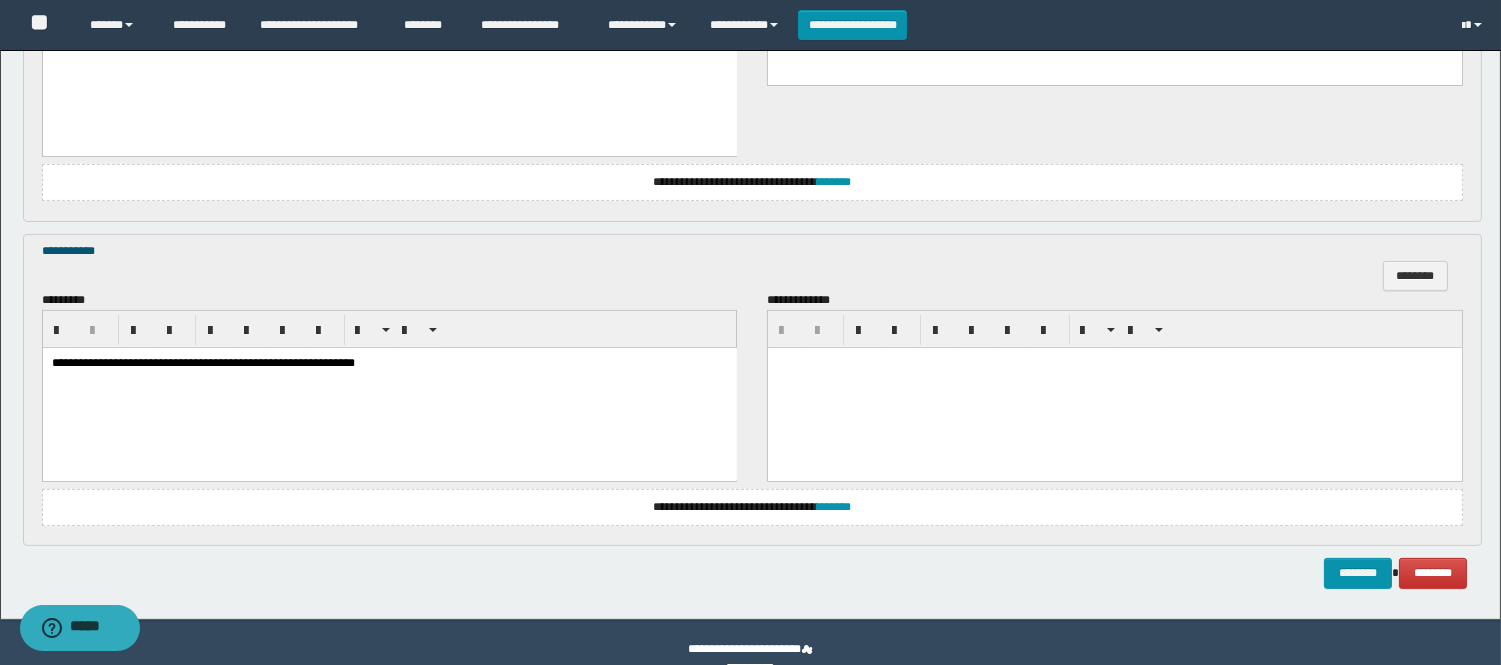 scroll, scrollTop: 1272, scrollLeft: 0, axis: vertical 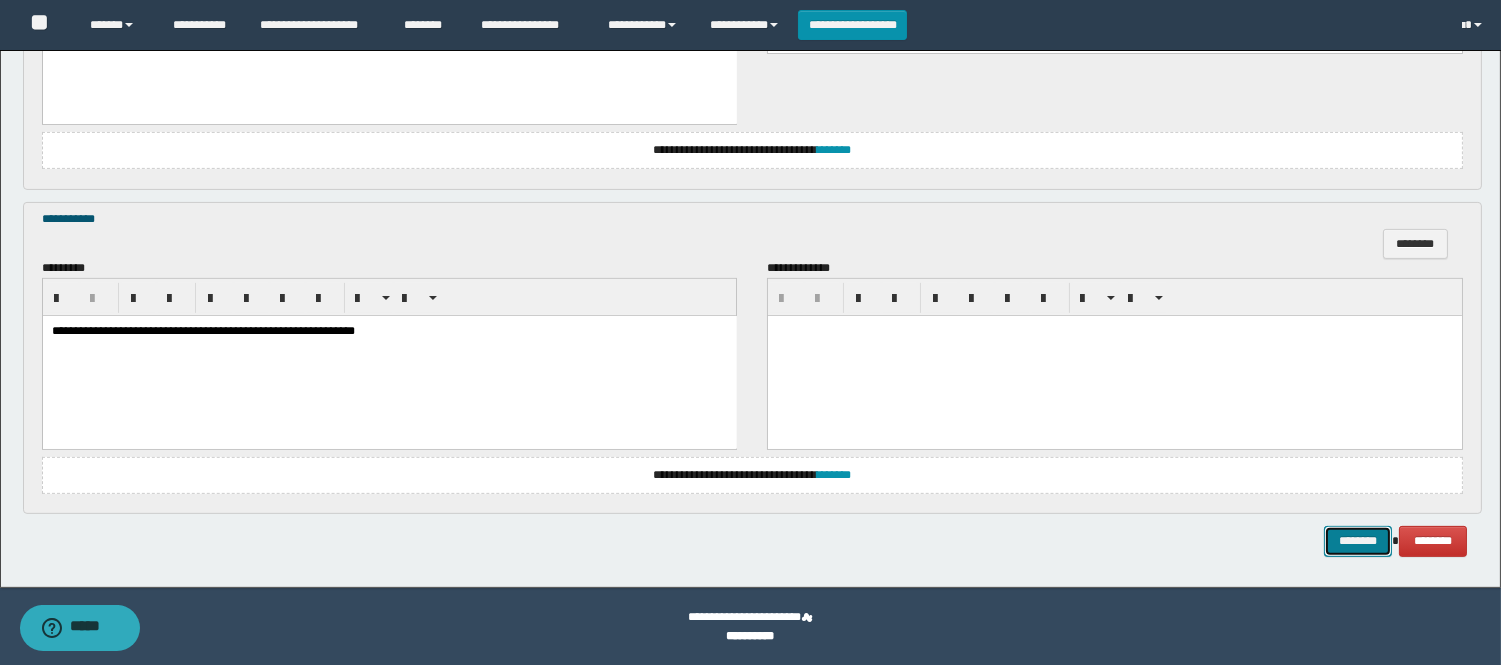 click on "********" at bounding box center (1358, 541) 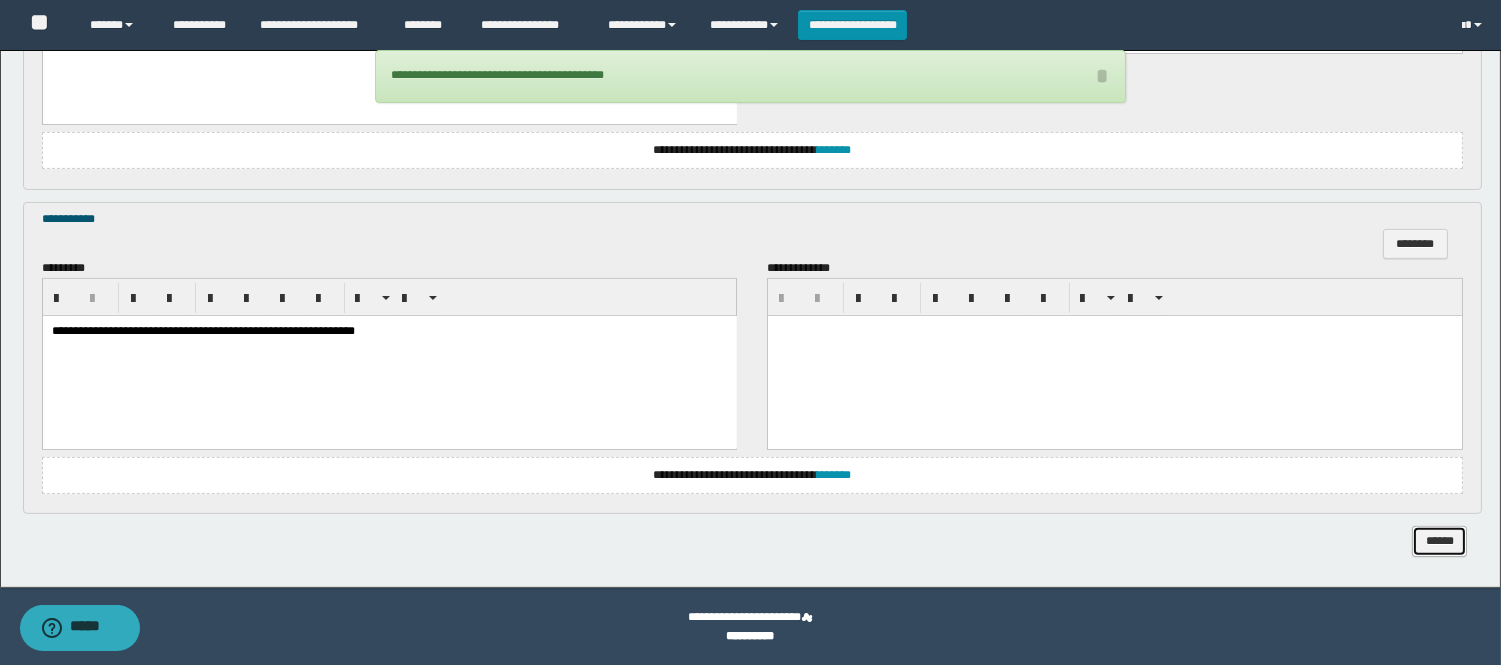 click on "******" at bounding box center [1439, 541] 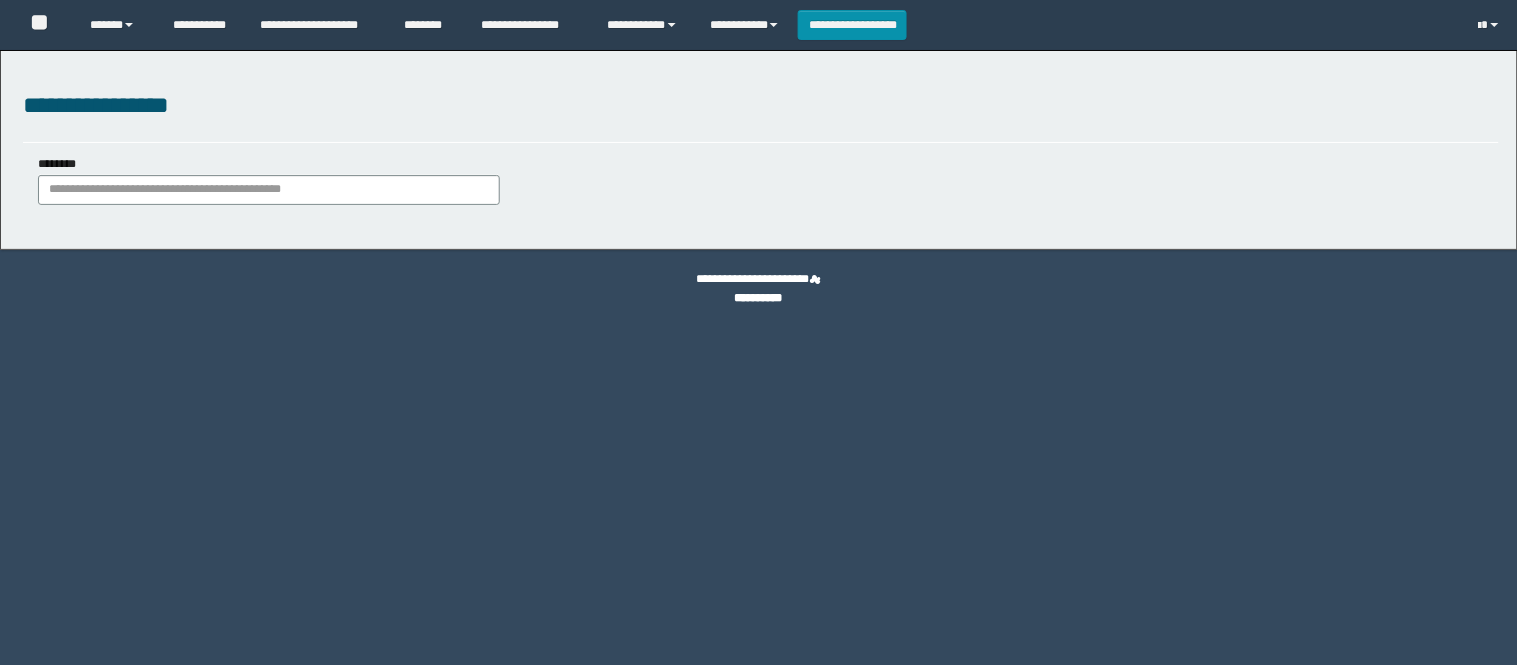 scroll, scrollTop: 0, scrollLeft: 0, axis: both 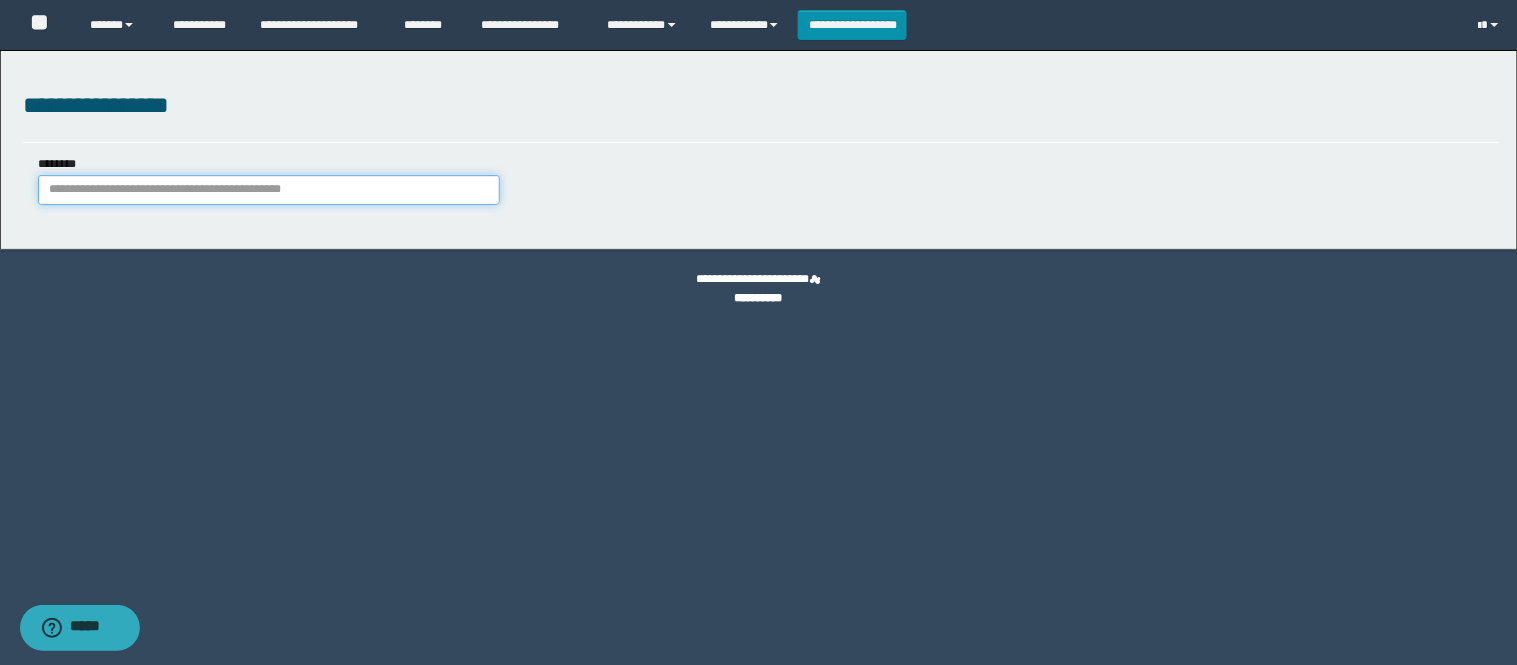 click on "********" at bounding box center (269, 190) 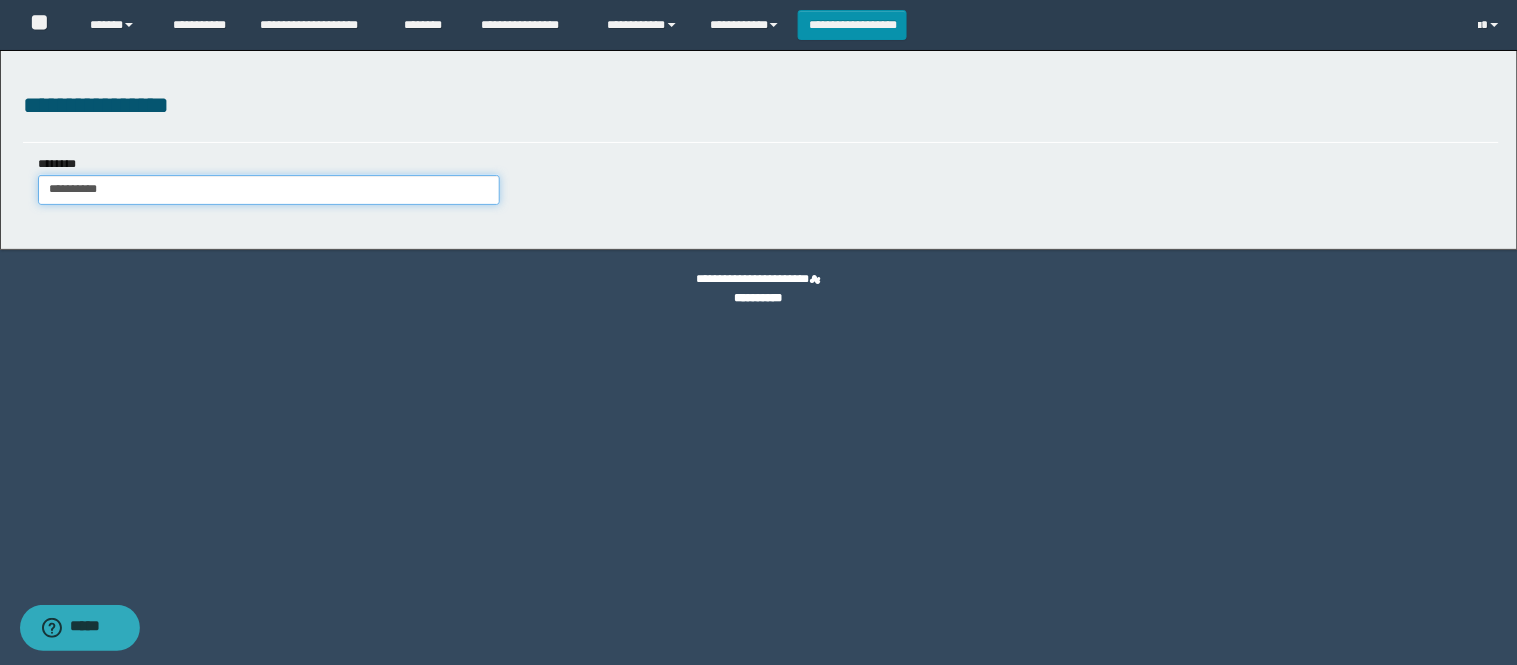 type on "**********" 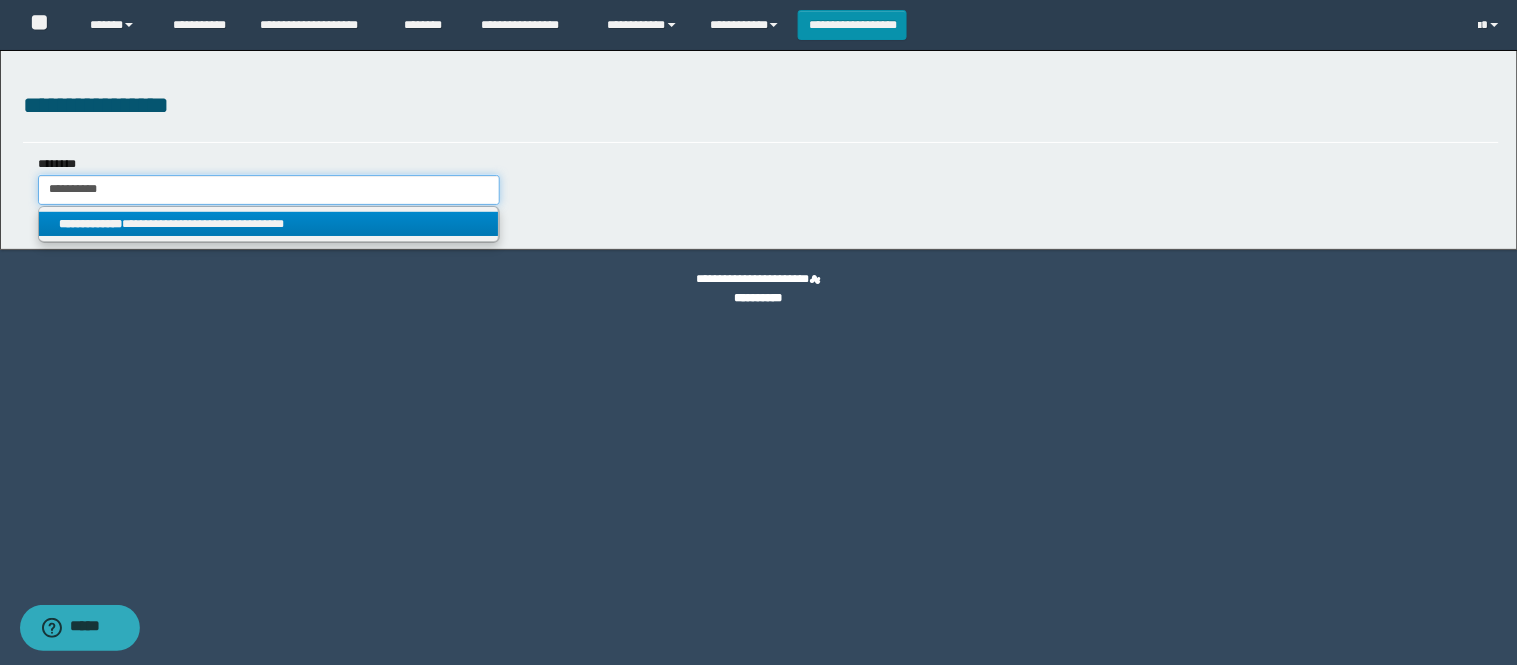 type on "**********" 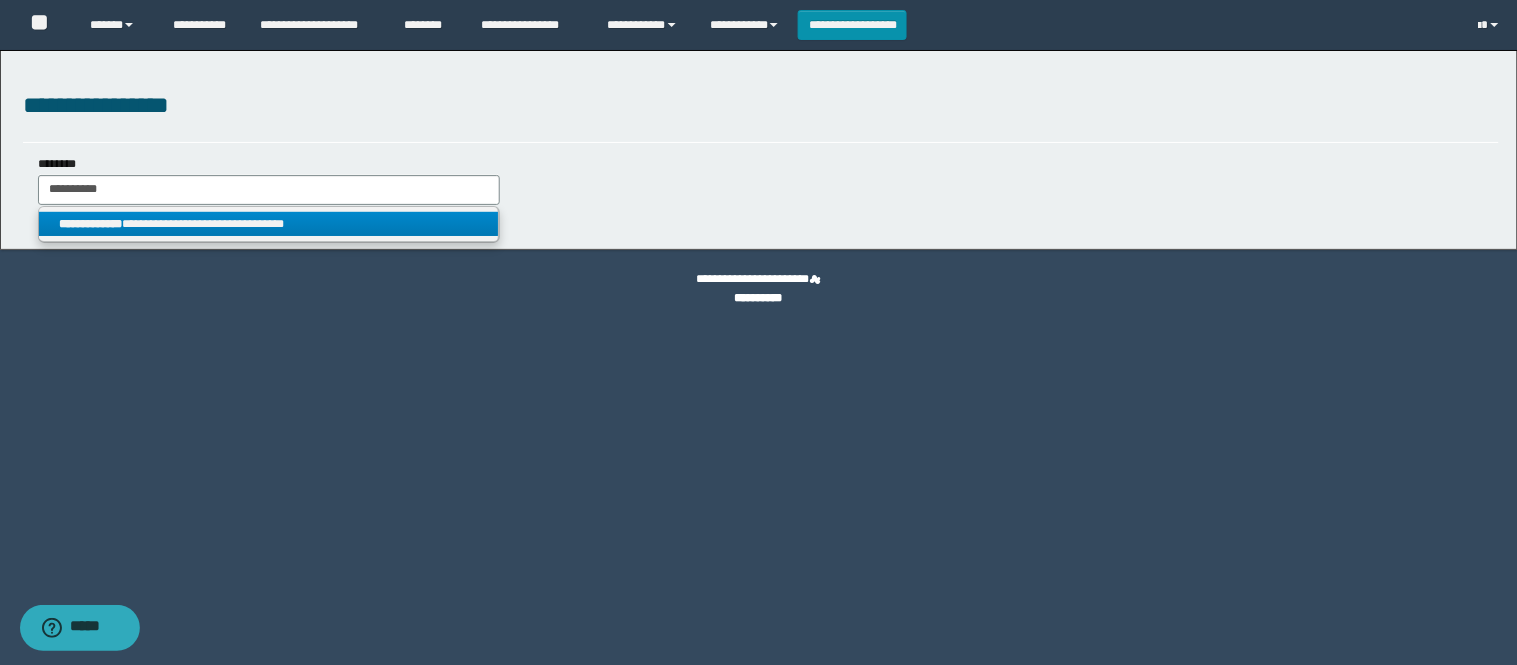 click on "**********" at bounding box center [269, 224] 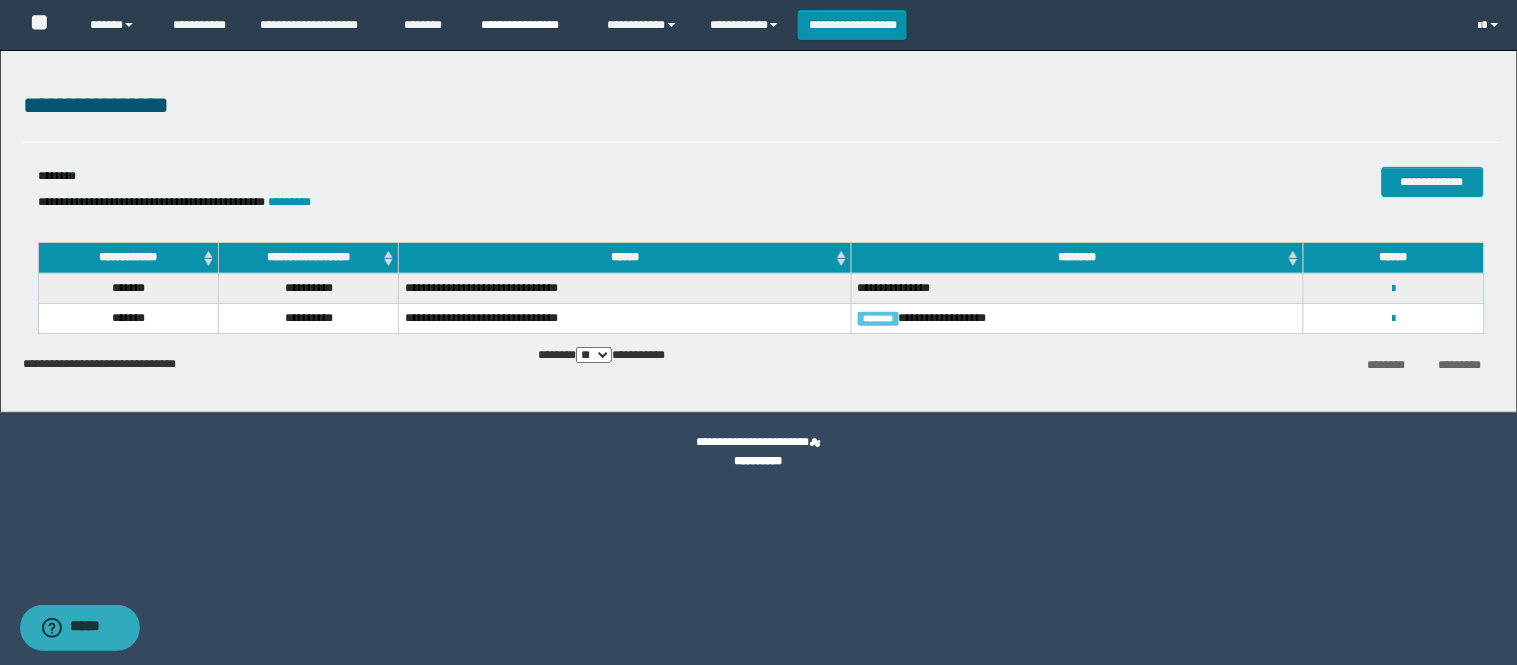 click on "**********" at bounding box center (529, 25) 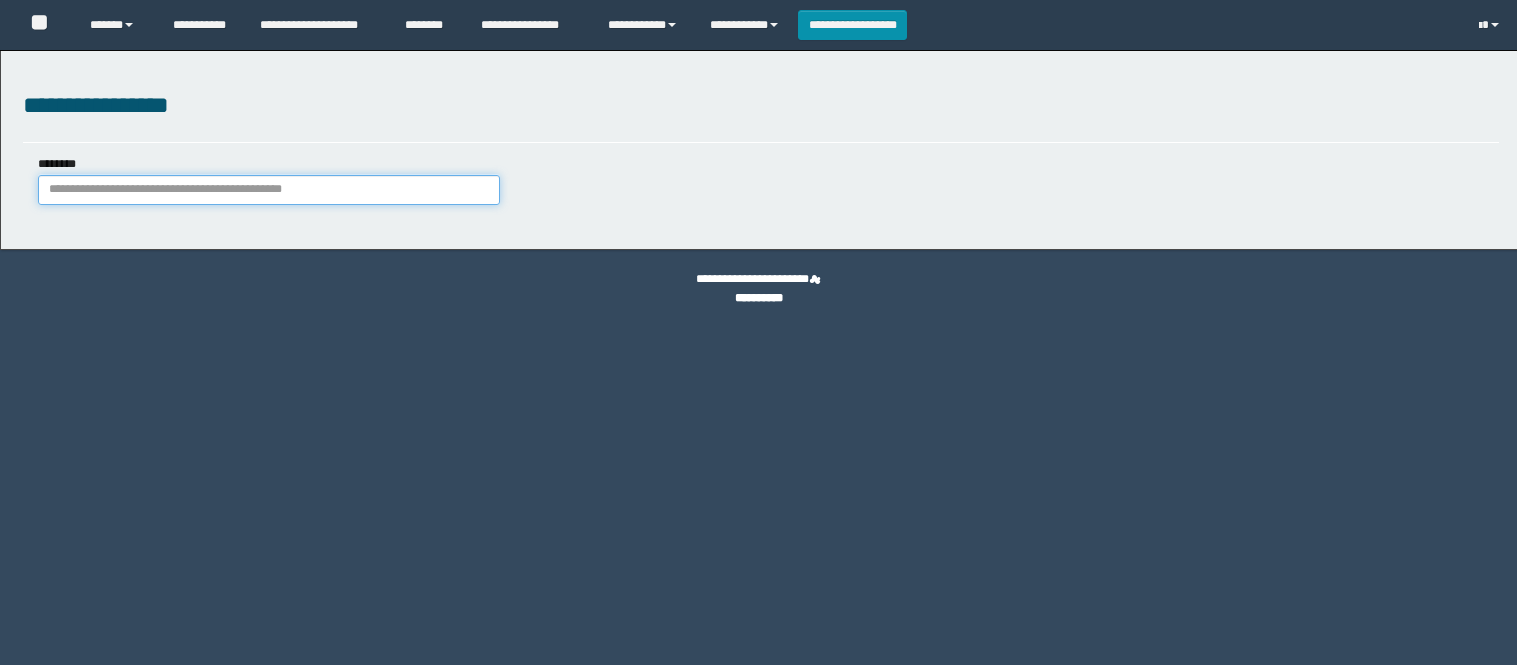 scroll, scrollTop: 0, scrollLeft: 0, axis: both 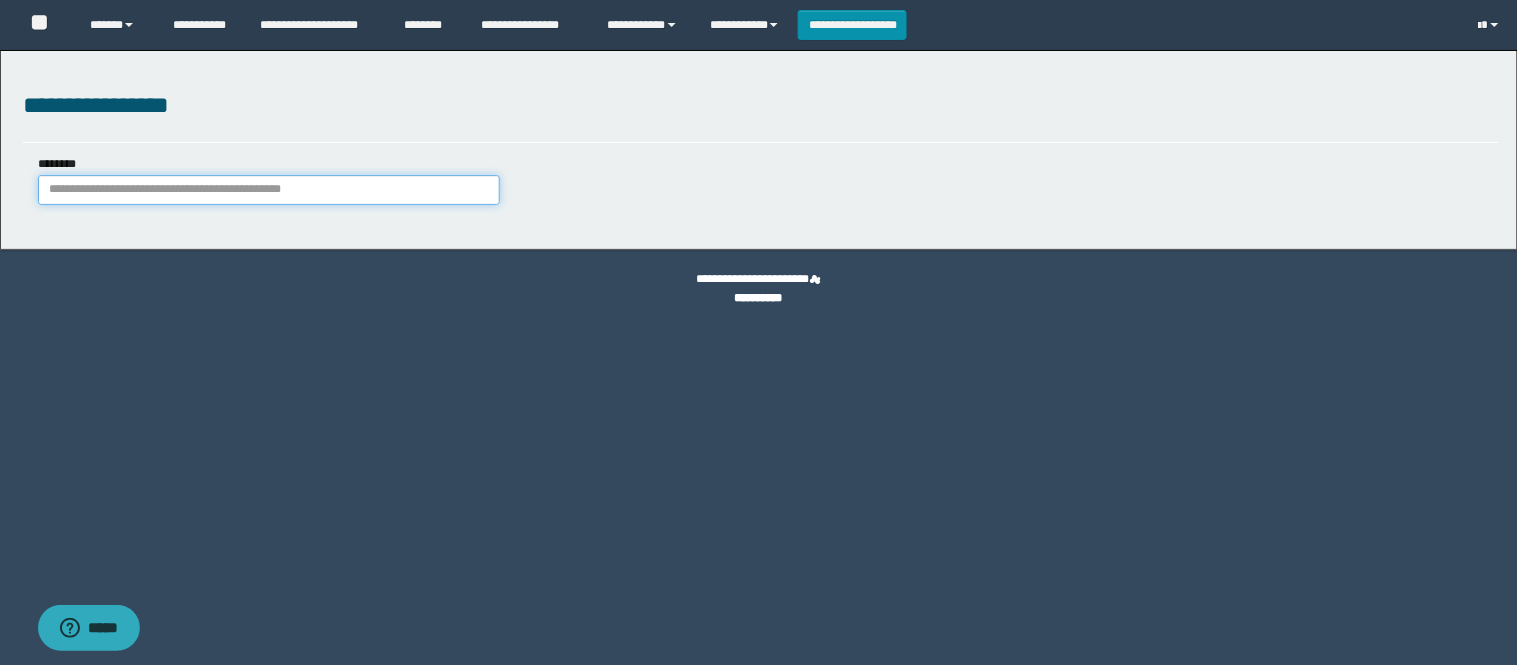 click on "********" at bounding box center [269, 190] 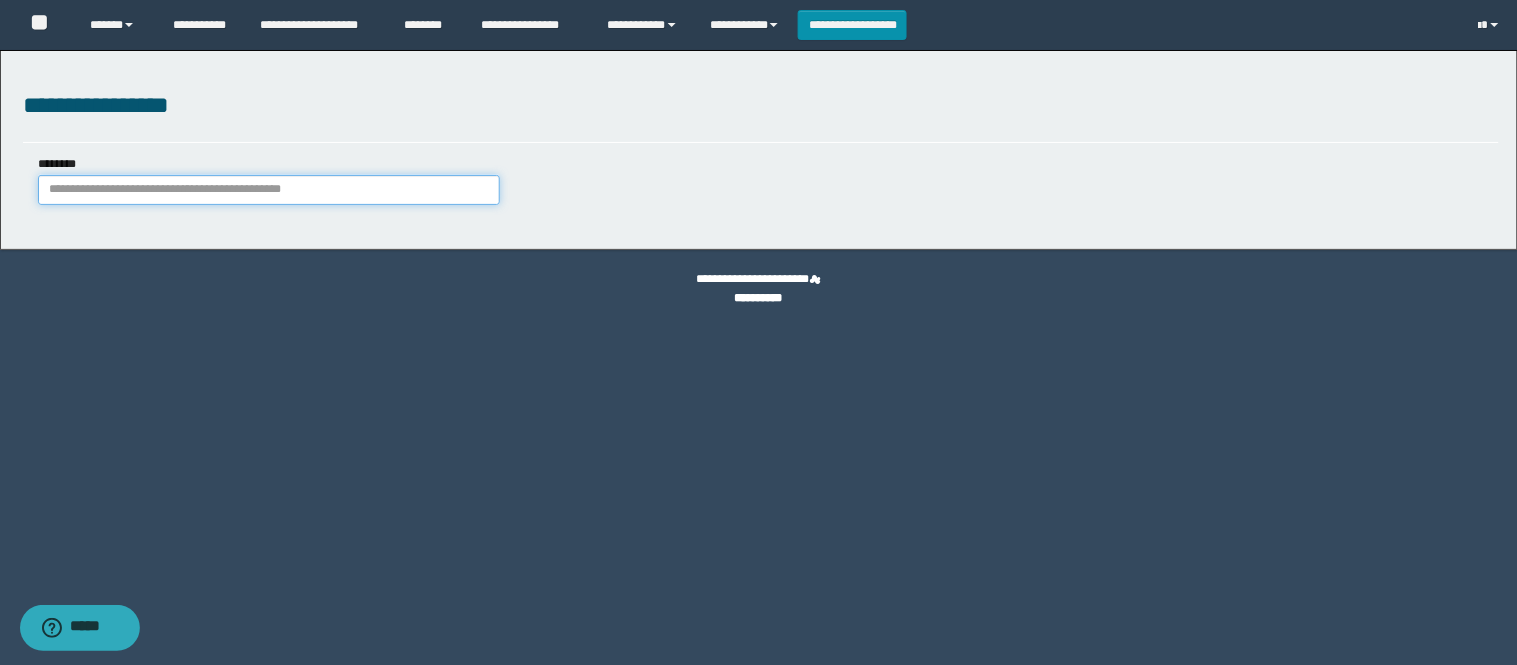 scroll, scrollTop: 0, scrollLeft: 0, axis: both 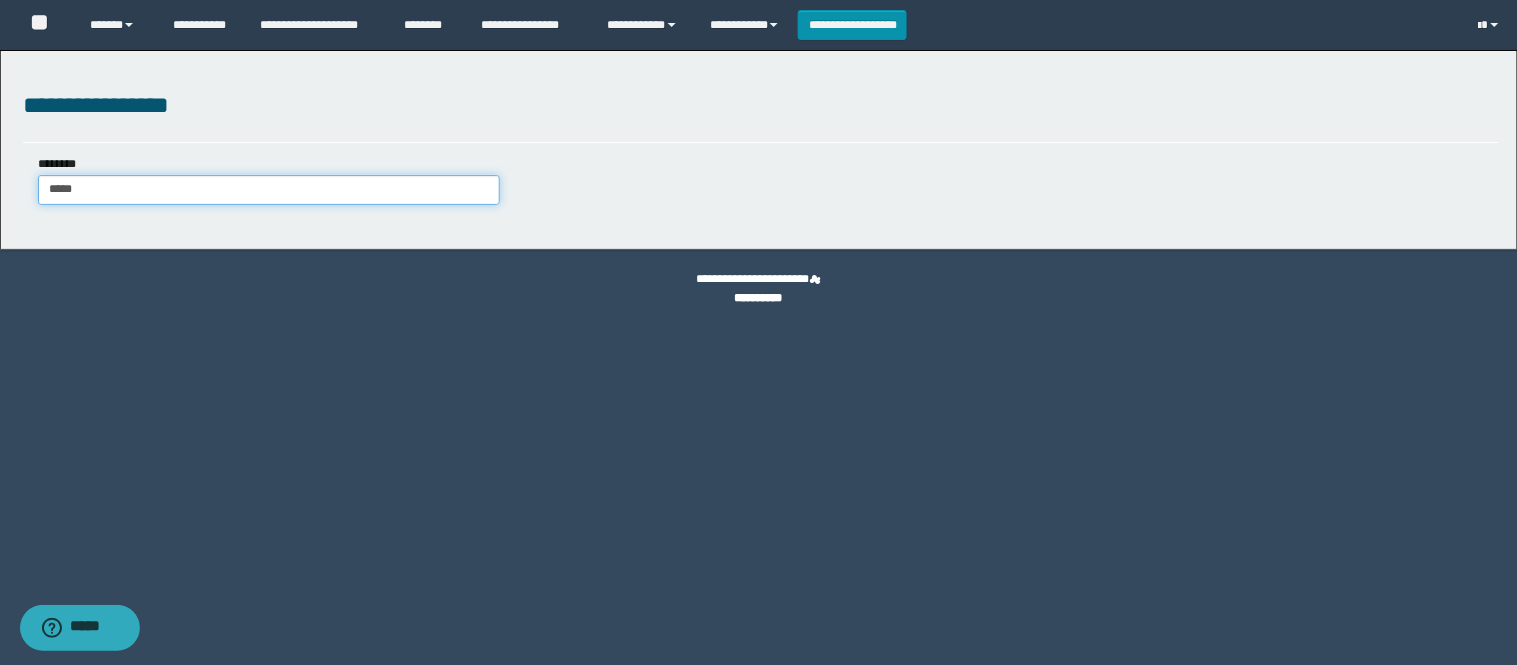 type on "******" 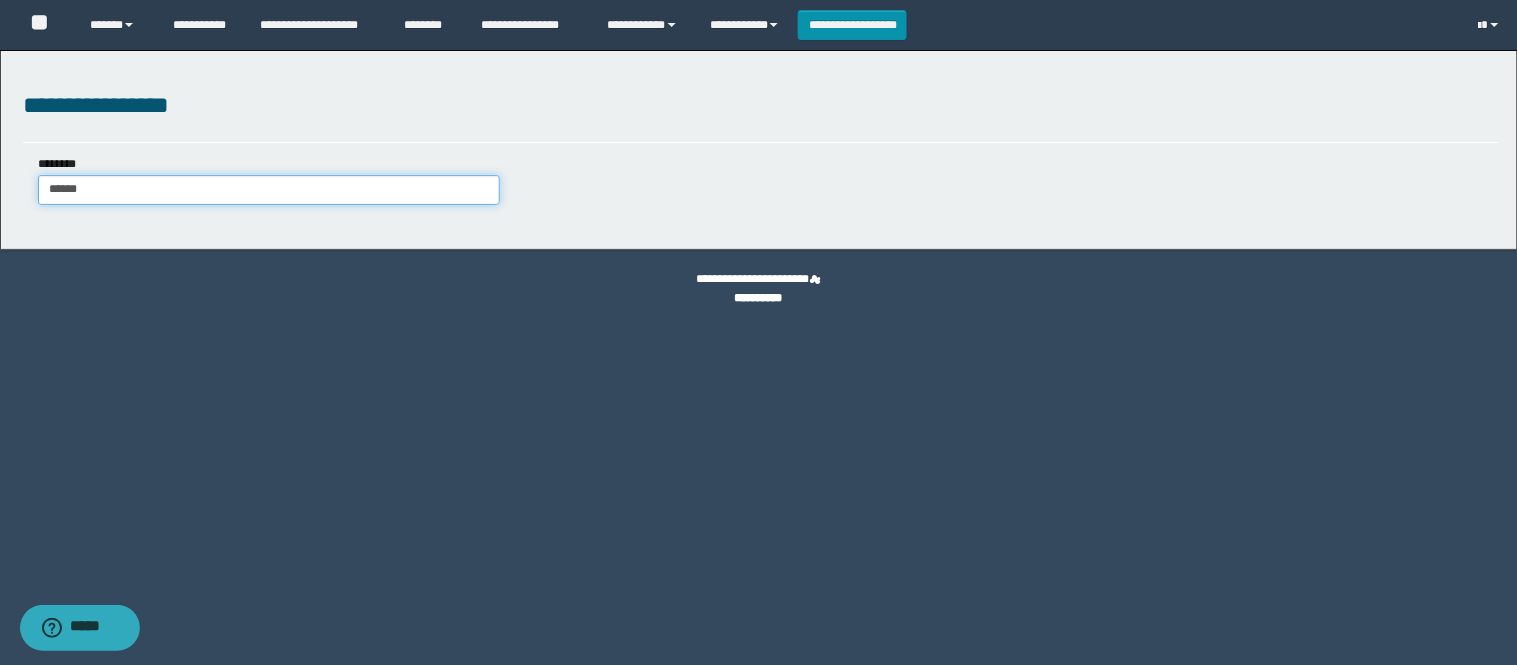type on "******" 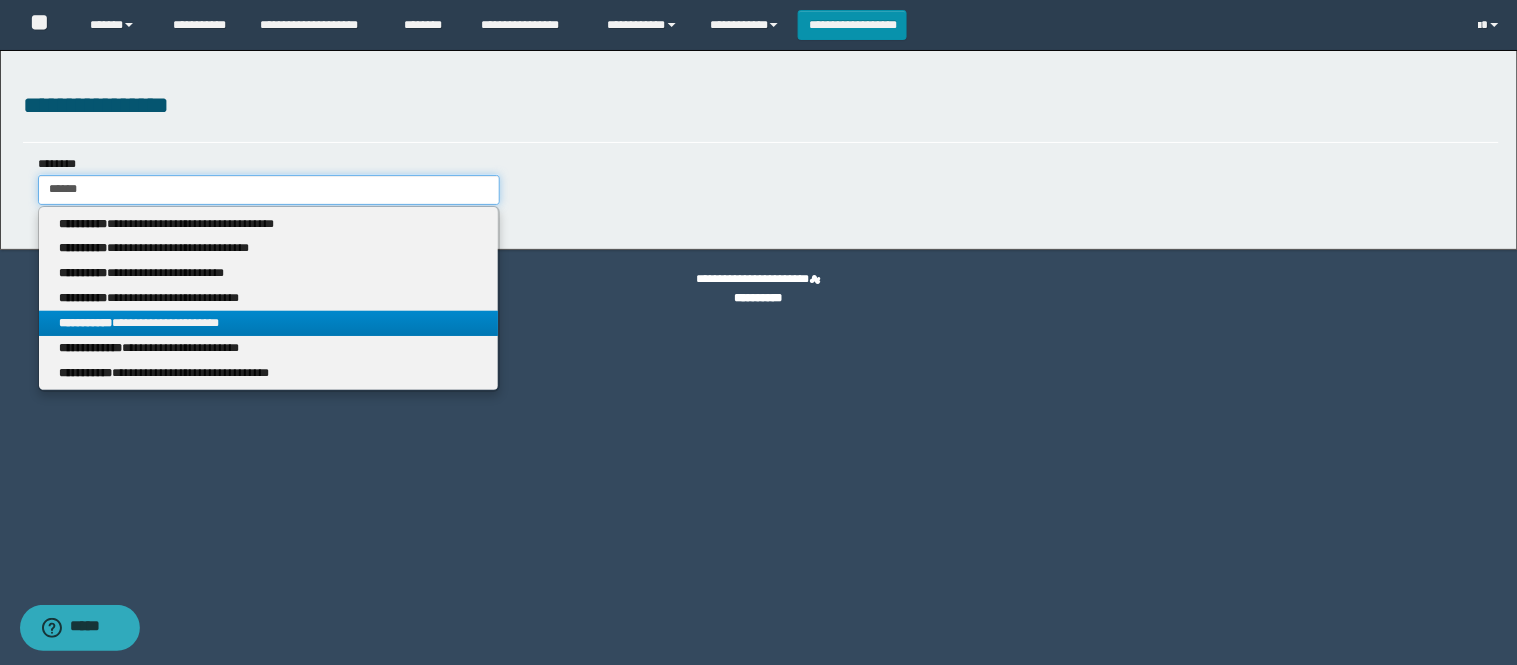 type on "******" 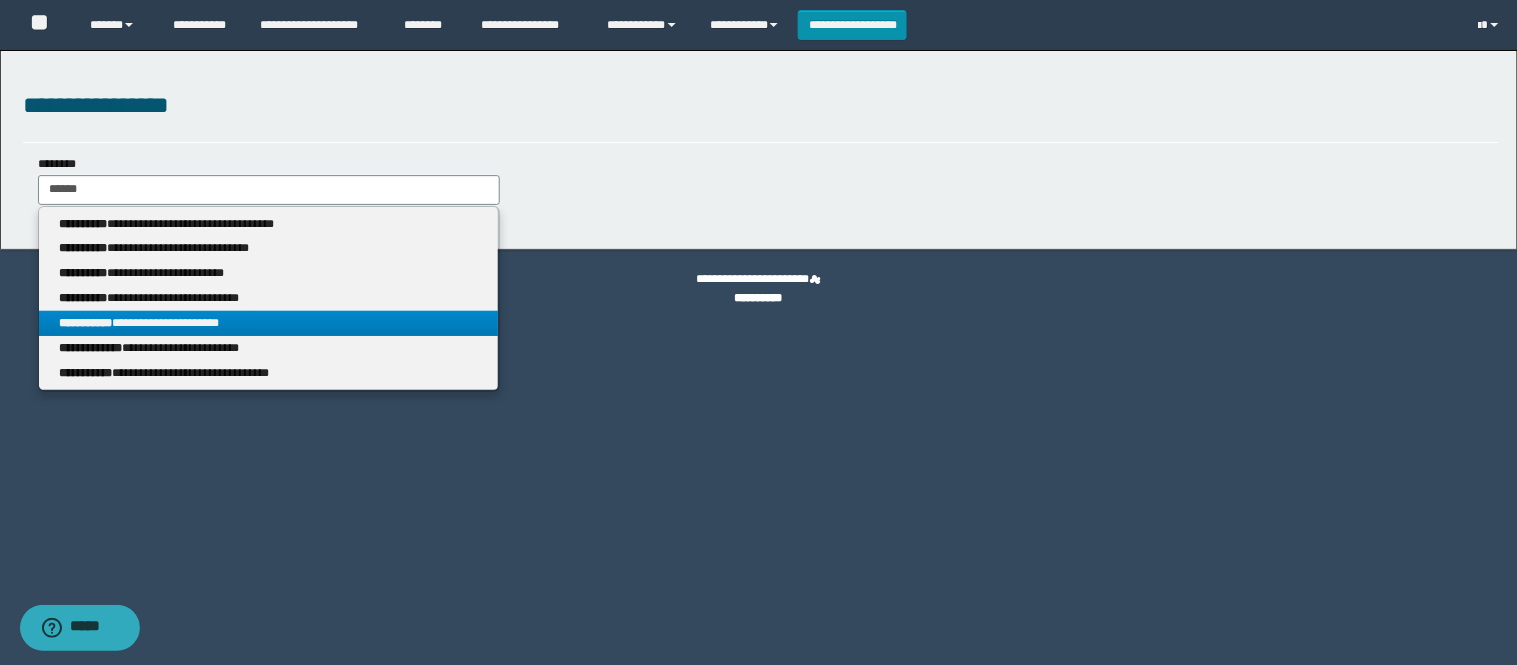 click on "**********" at bounding box center (269, 323) 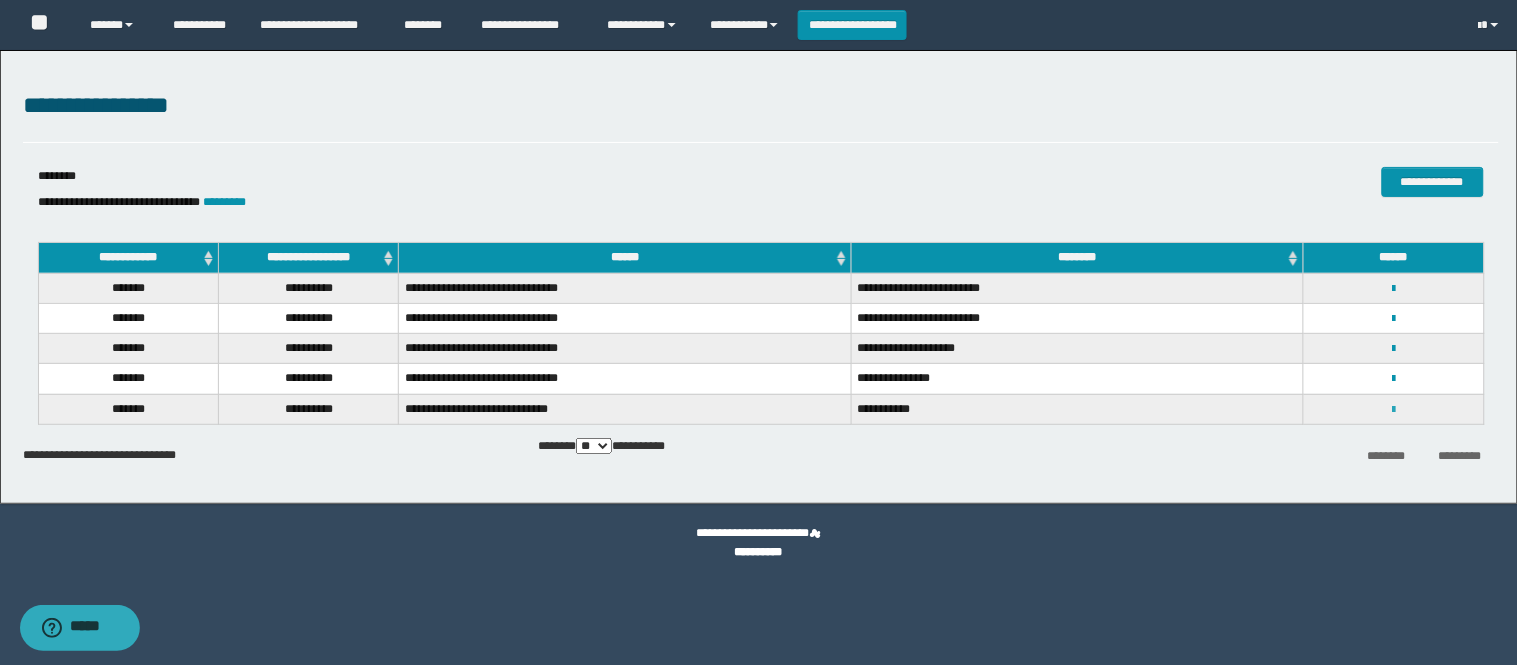 click at bounding box center [1393, 410] 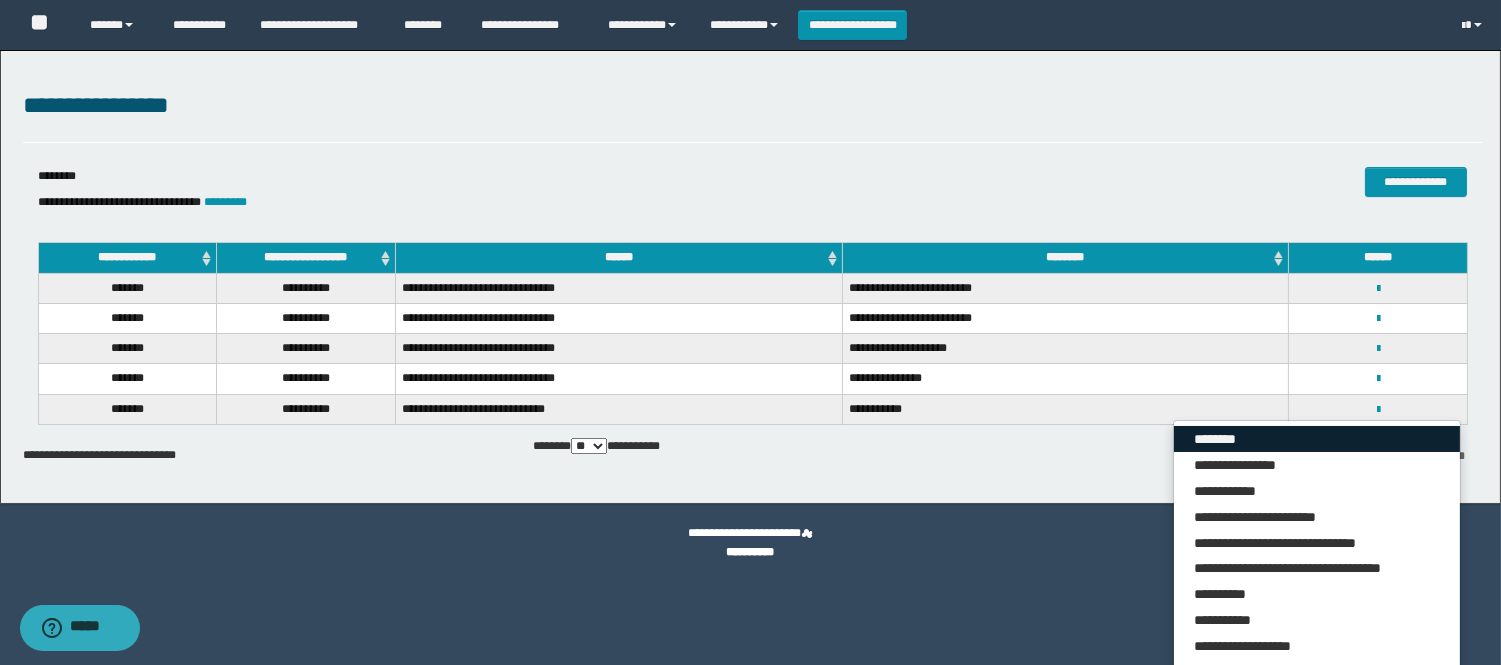 click on "********" at bounding box center [1316, 439] 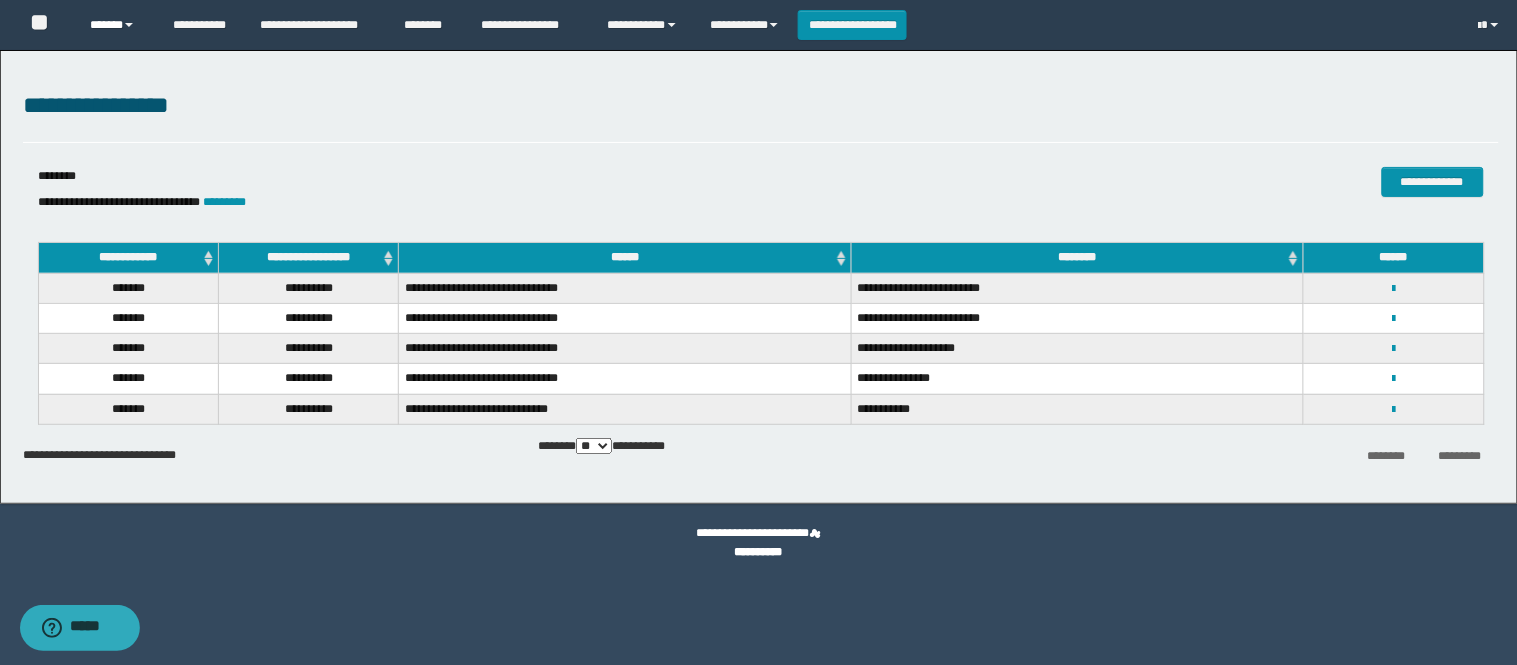 click on "******" at bounding box center (116, 25) 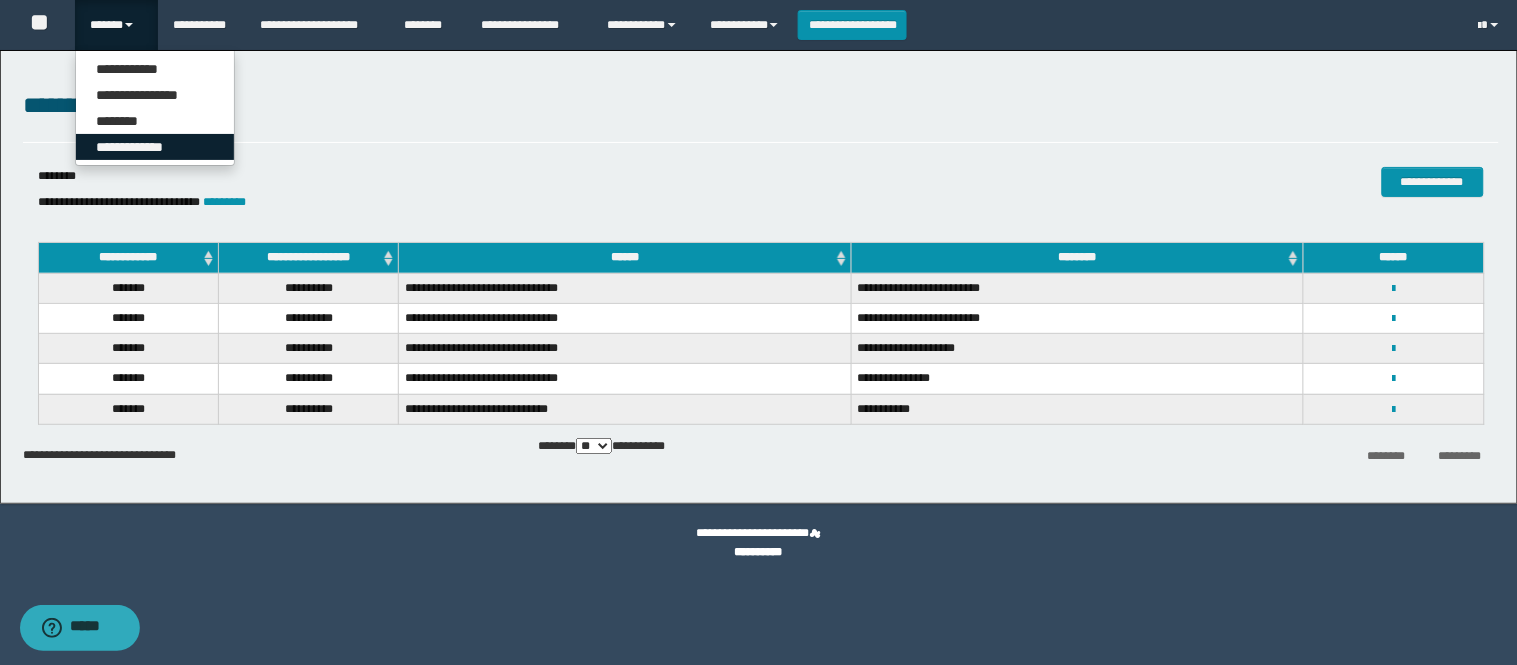click on "**********" at bounding box center (155, 147) 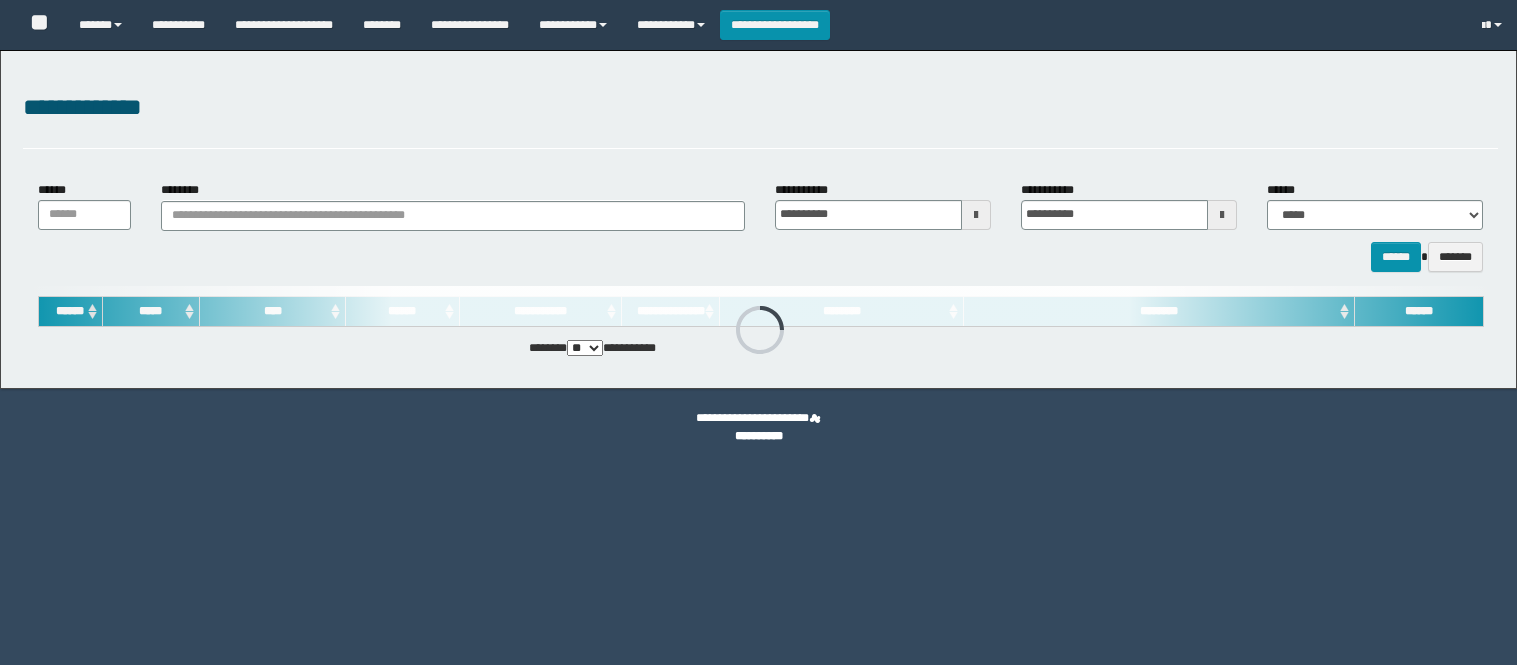 scroll, scrollTop: 0, scrollLeft: 0, axis: both 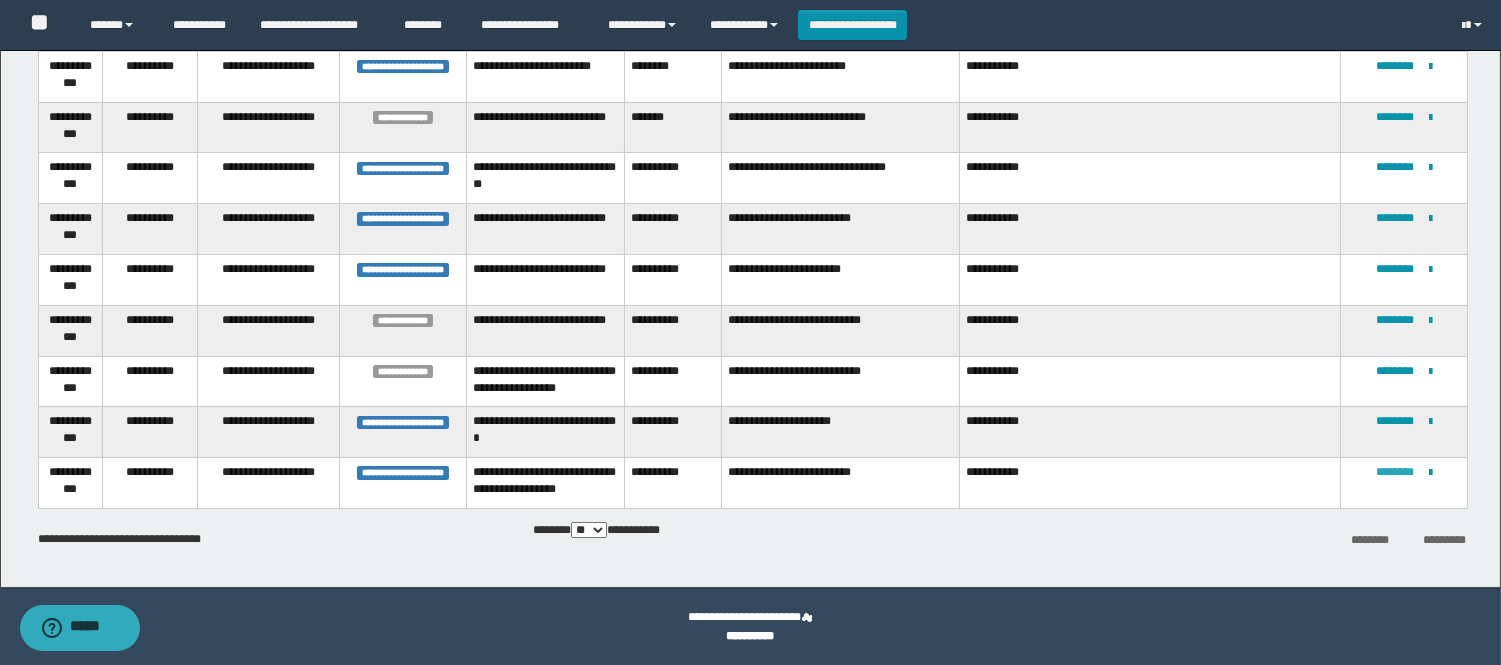 click on "********" at bounding box center [1395, 472] 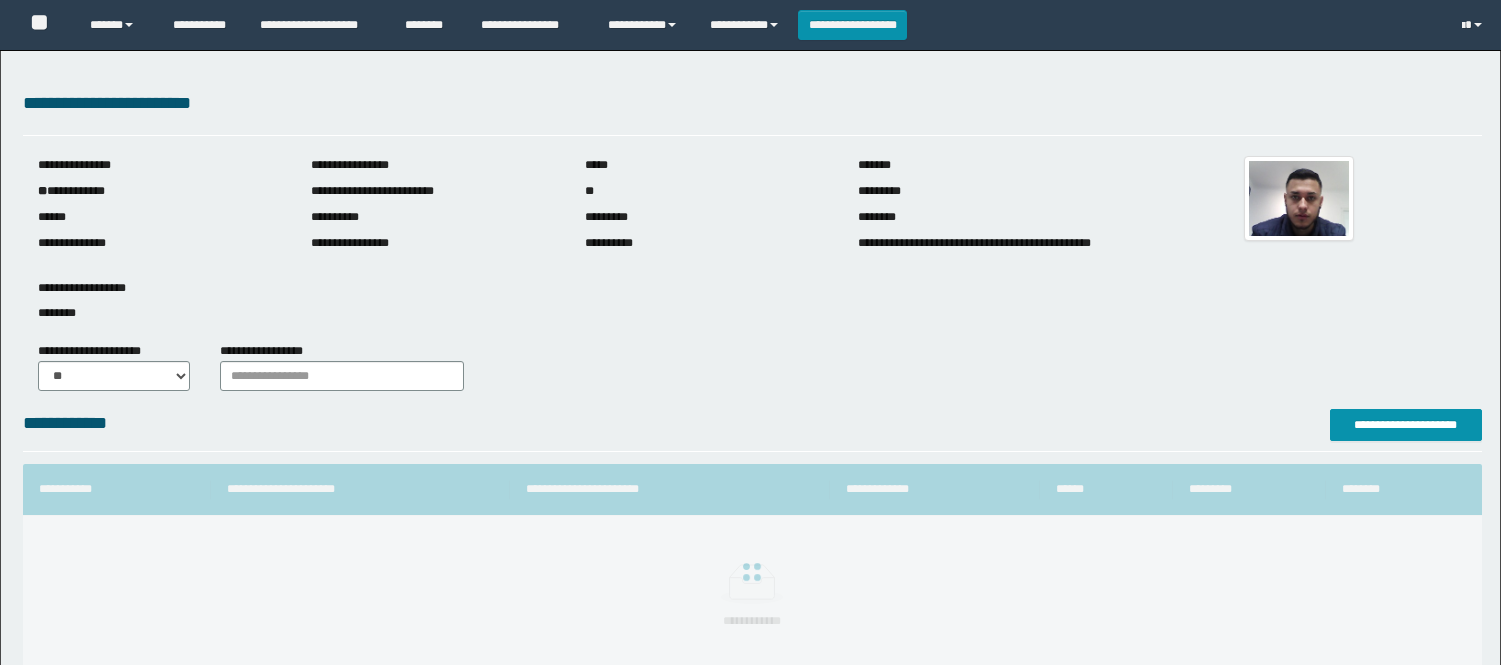 scroll, scrollTop: 0, scrollLeft: 0, axis: both 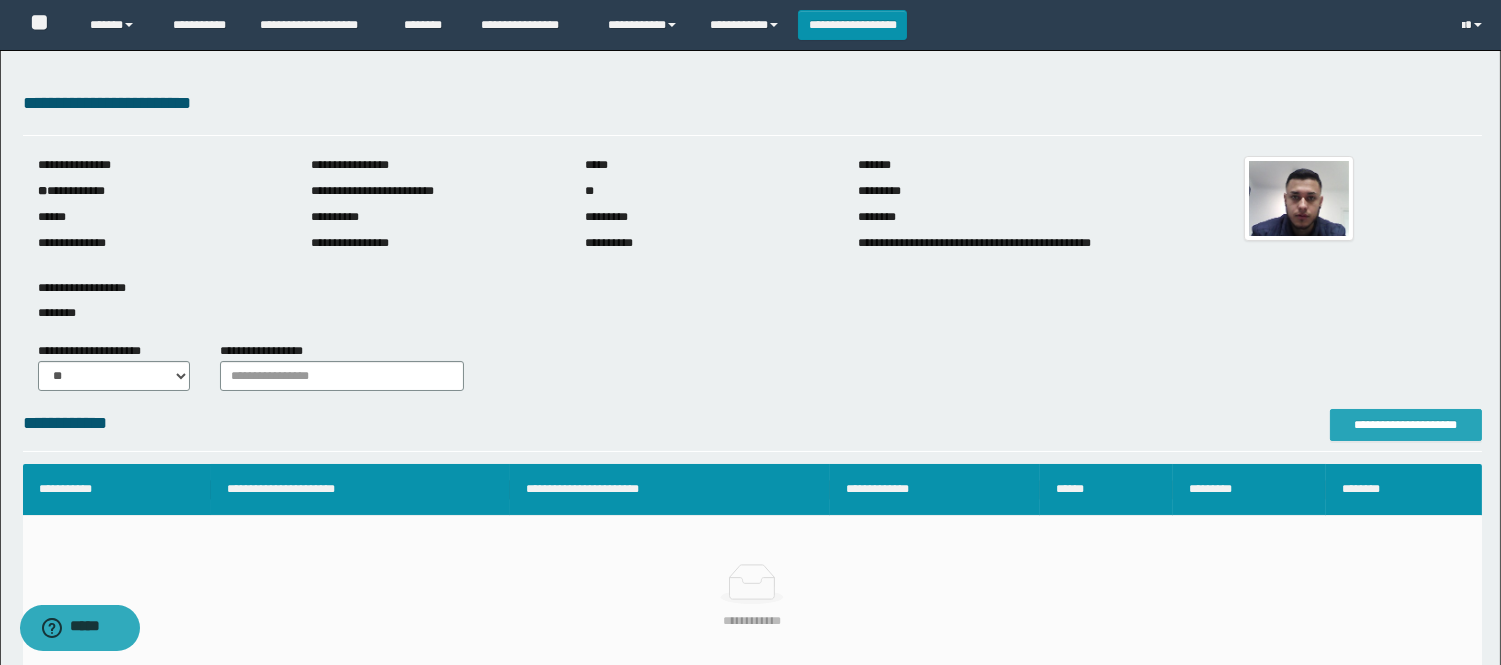 click on "**********" at bounding box center [1406, 425] 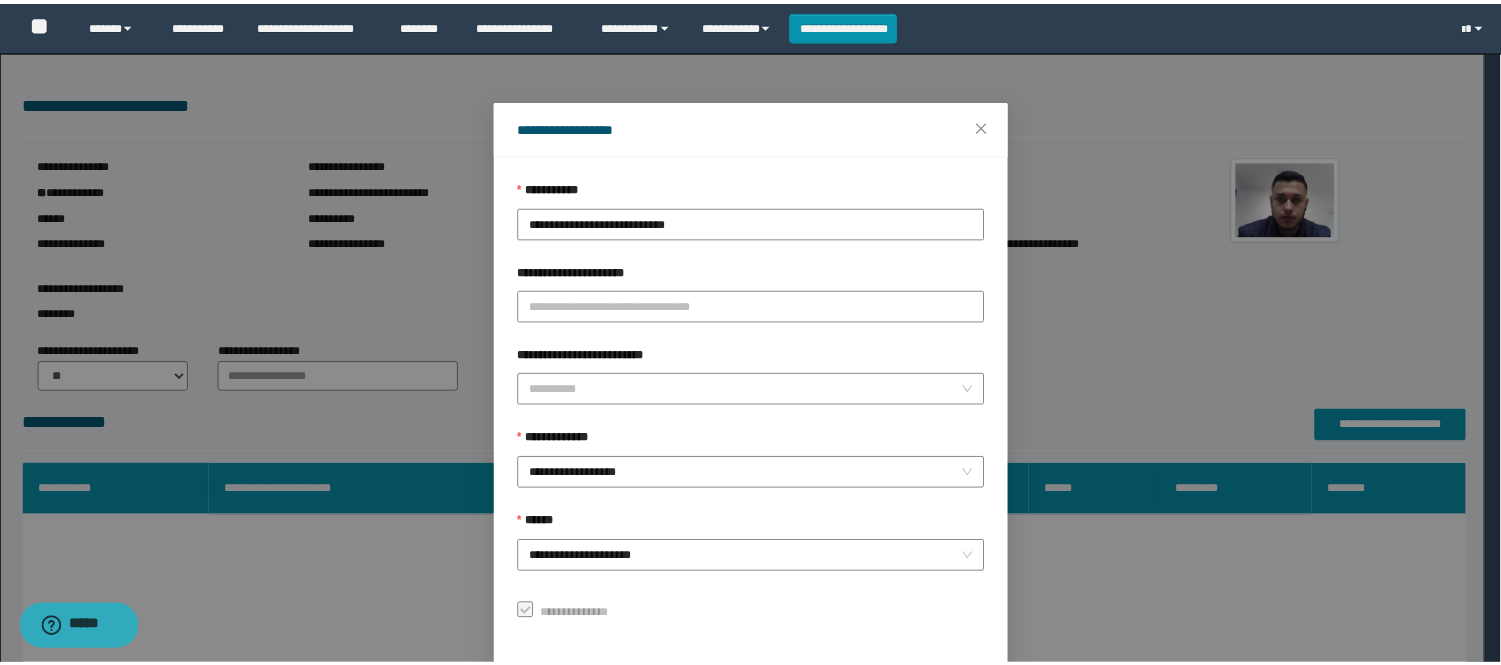 scroll, scrollTop: 87, scrollLeft: 0, axis: vertical 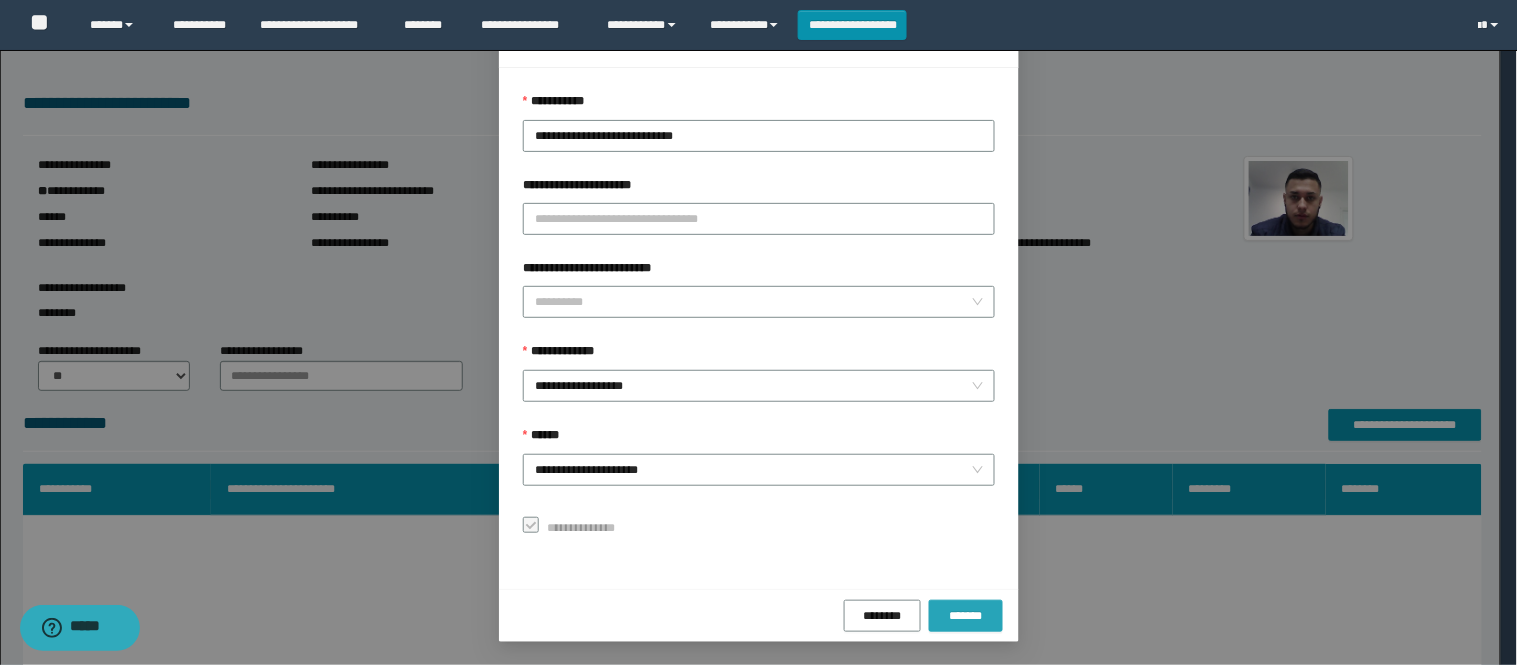 click on "*******" at bounding box center (966, 616) 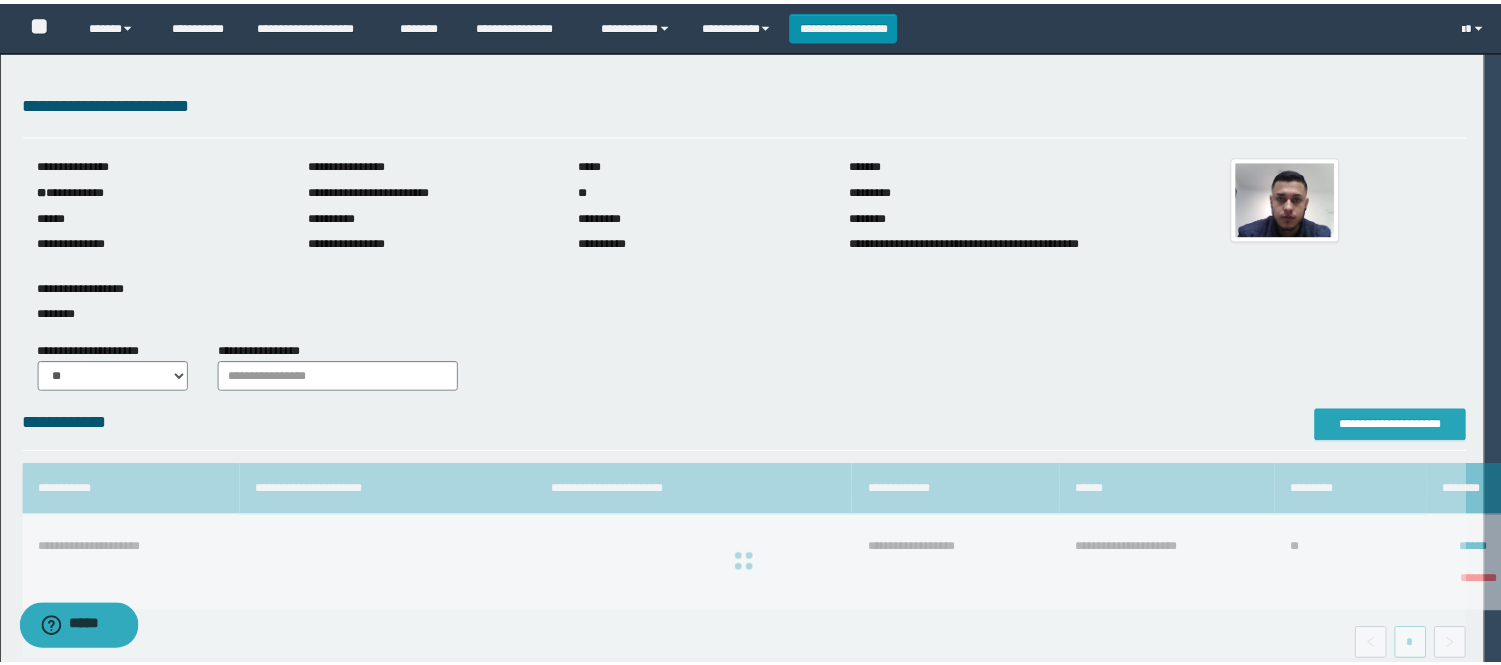 scroll, scrollTop: 0, scrollLeft: 0, axis: both 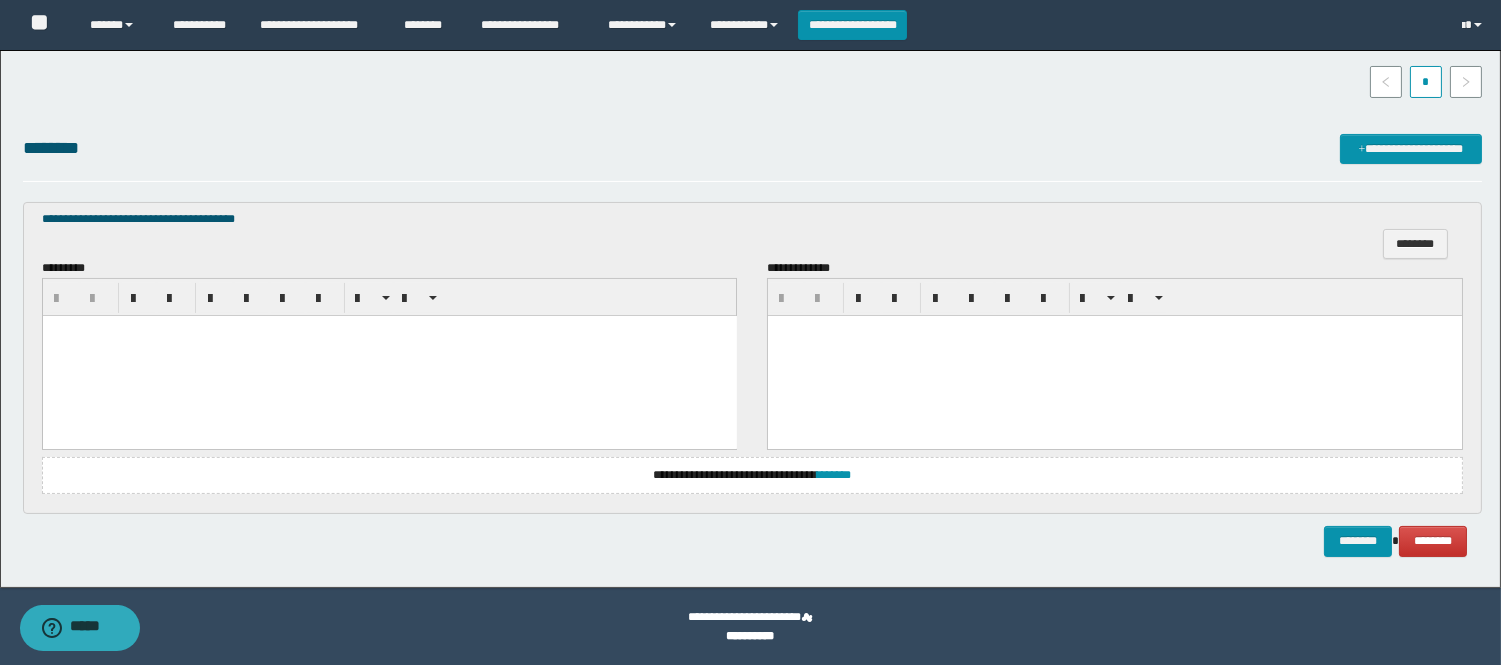 click at bounding box center (389, 355) 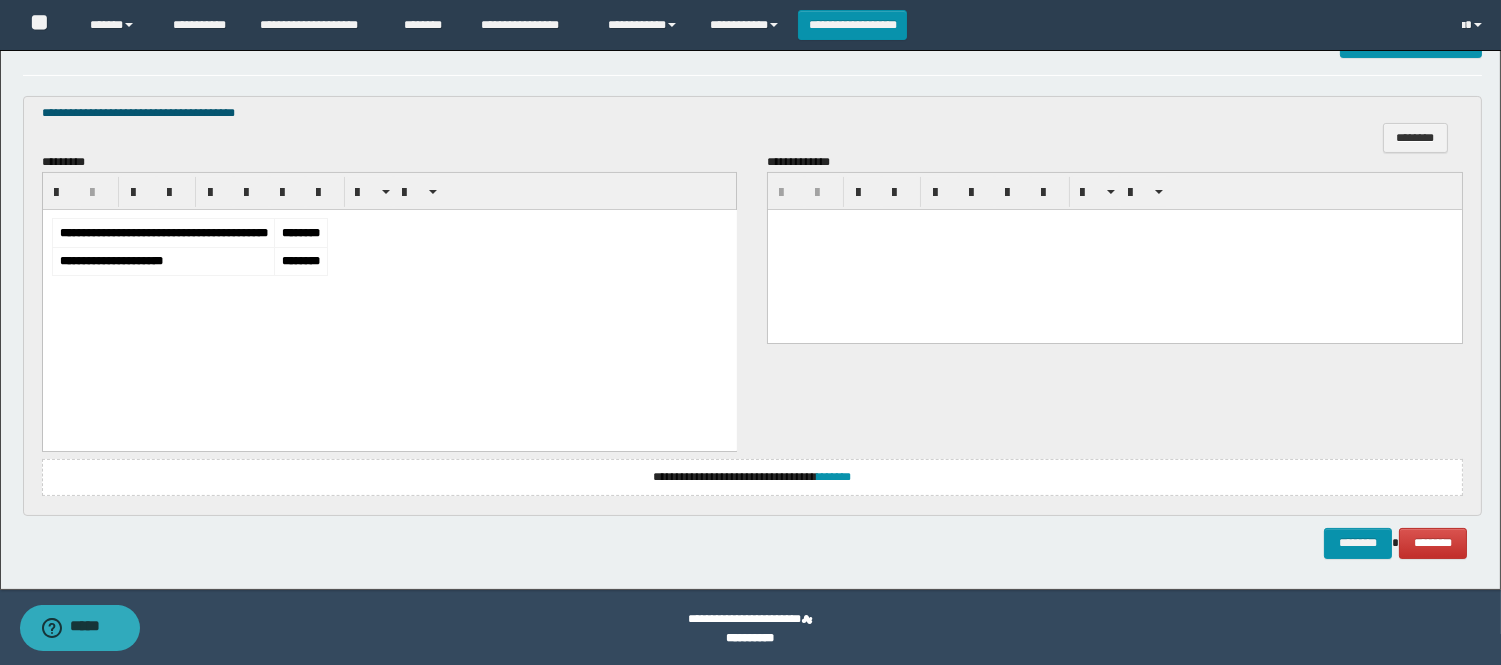 scroll, scrollTop: 638, scrollLeft: 0, axis: vertical 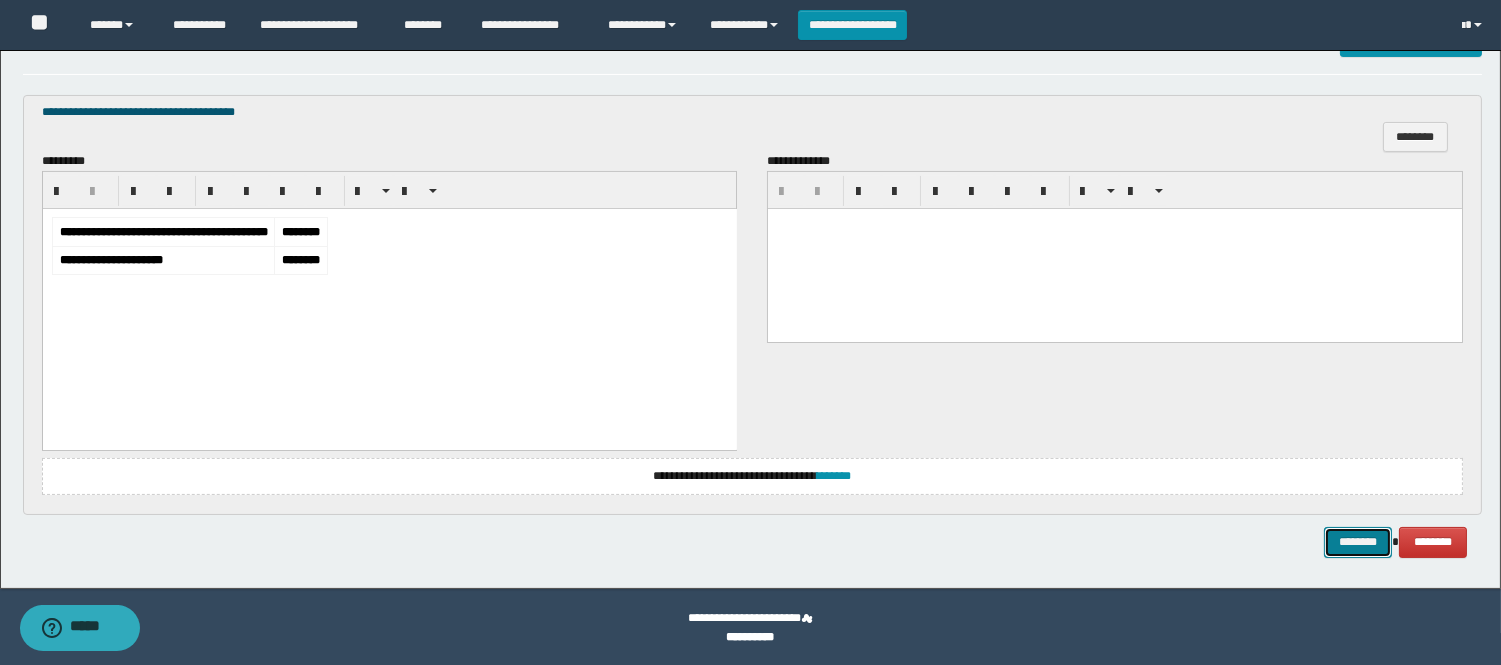 click on "********" at bounding box center (1358, 542) 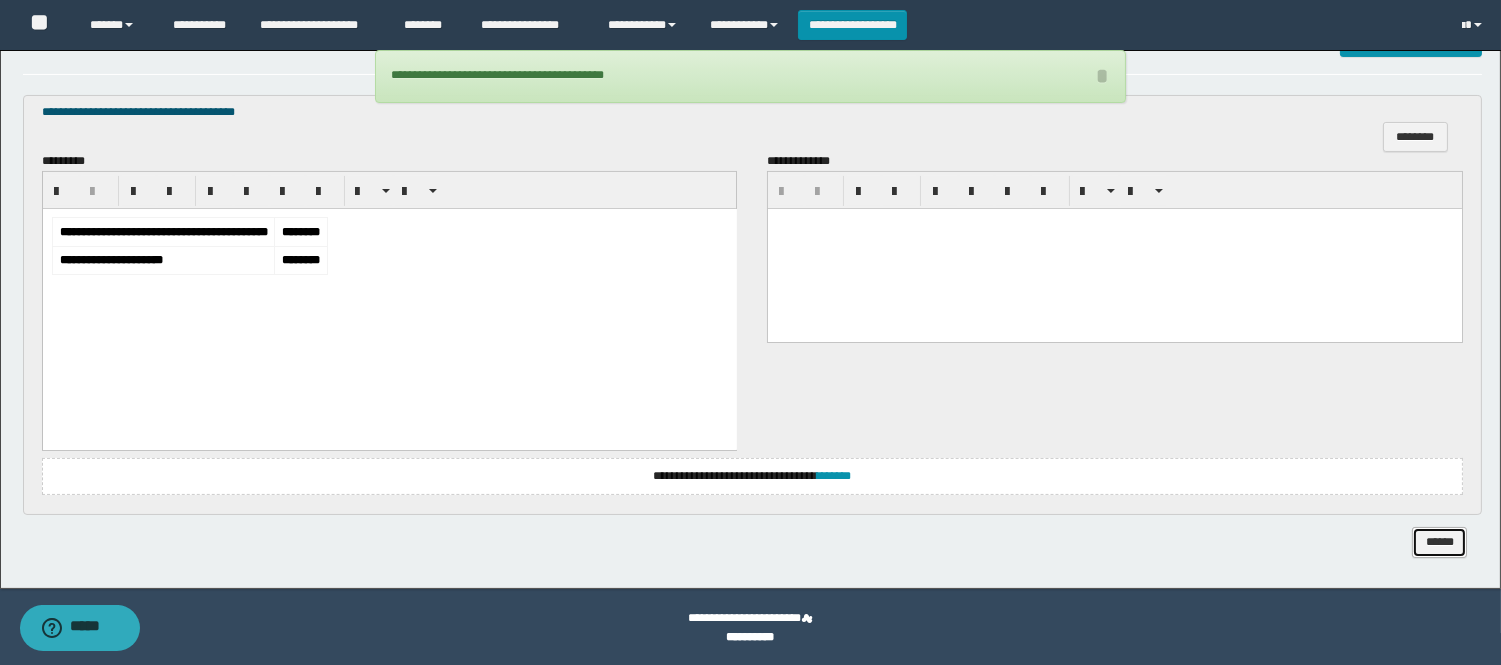 click on "******" at bounding box center (1439, 542) 